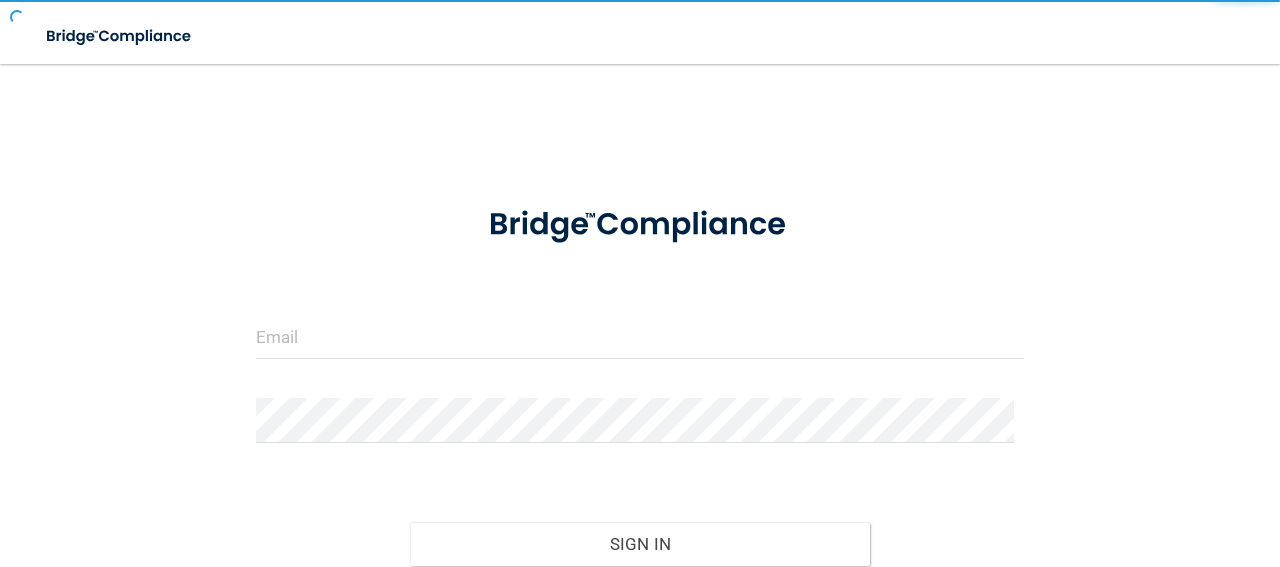 scroll, scrollTop: 0, scrollLeft: 0, axis: both 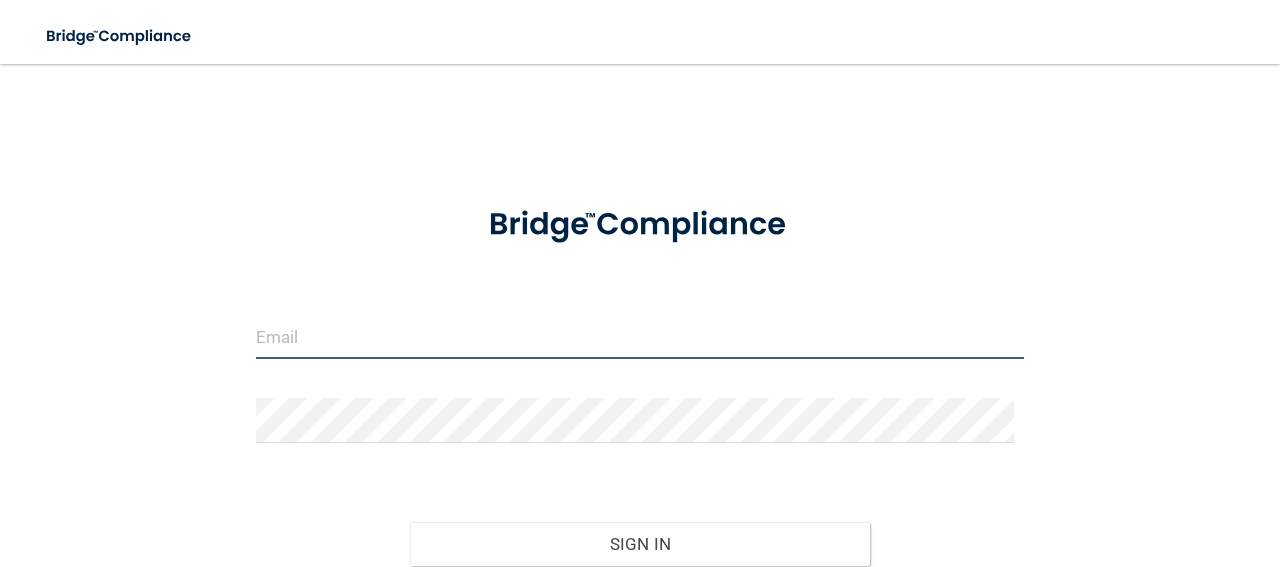 click at bounding box center [640, 336] 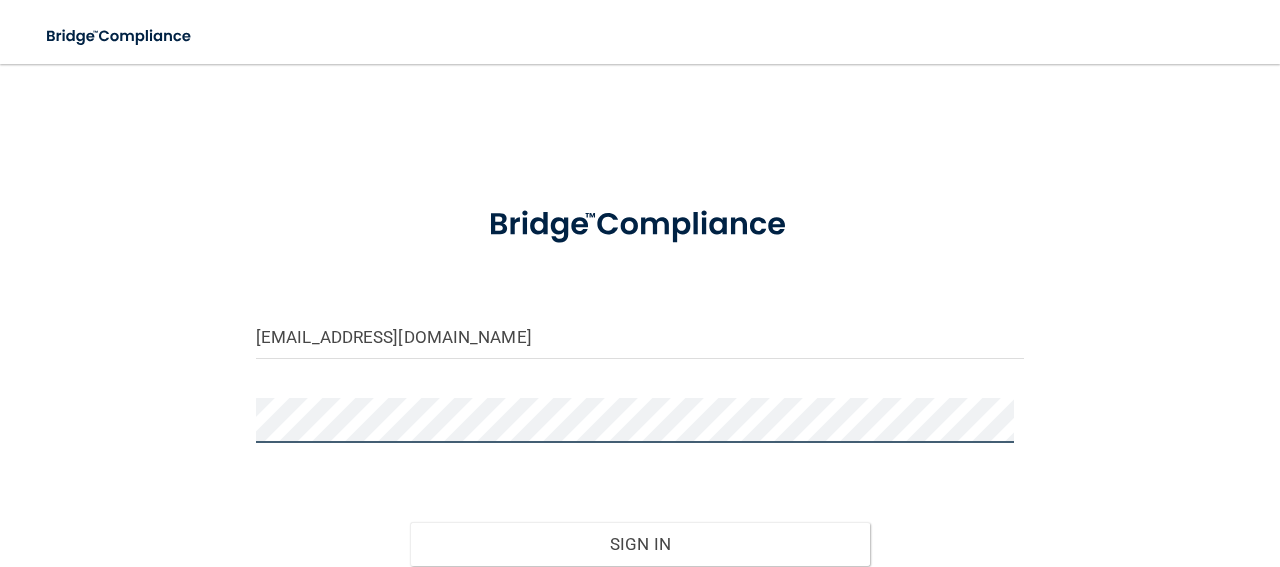 click on "Sign In" at bounding box center (640, 544) 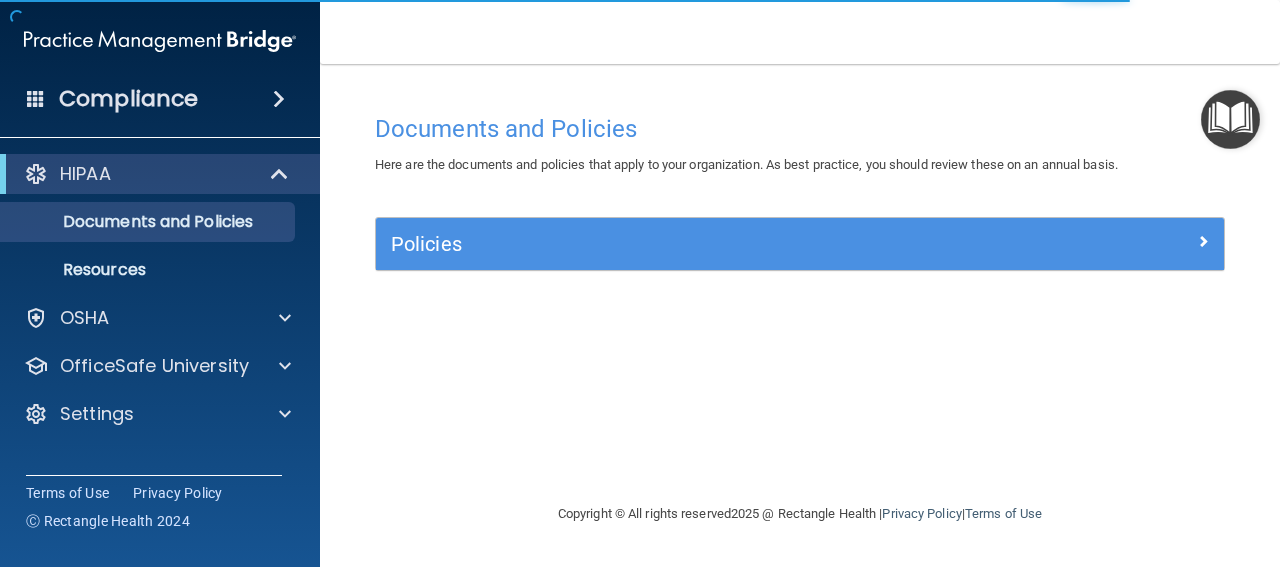 click at bounding box center [1230, 119] 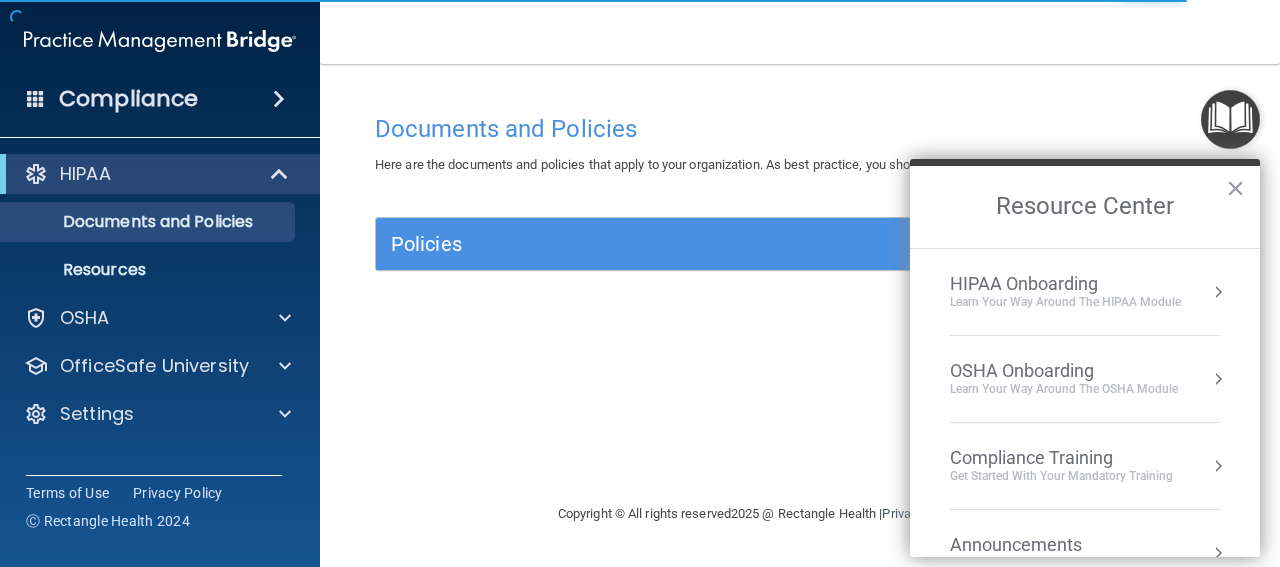click on "Learn Your Way around the HIPAA module" at bounding box center (1065, 302) 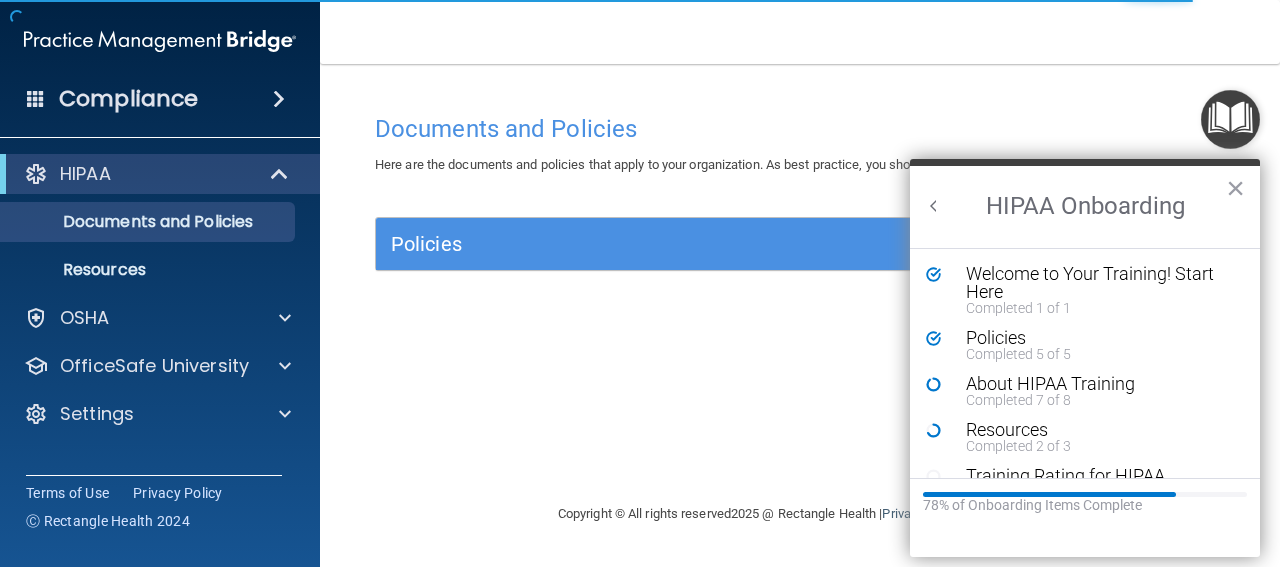 scroll, scrollTop: 0, scrollLeft: 0, axis: both 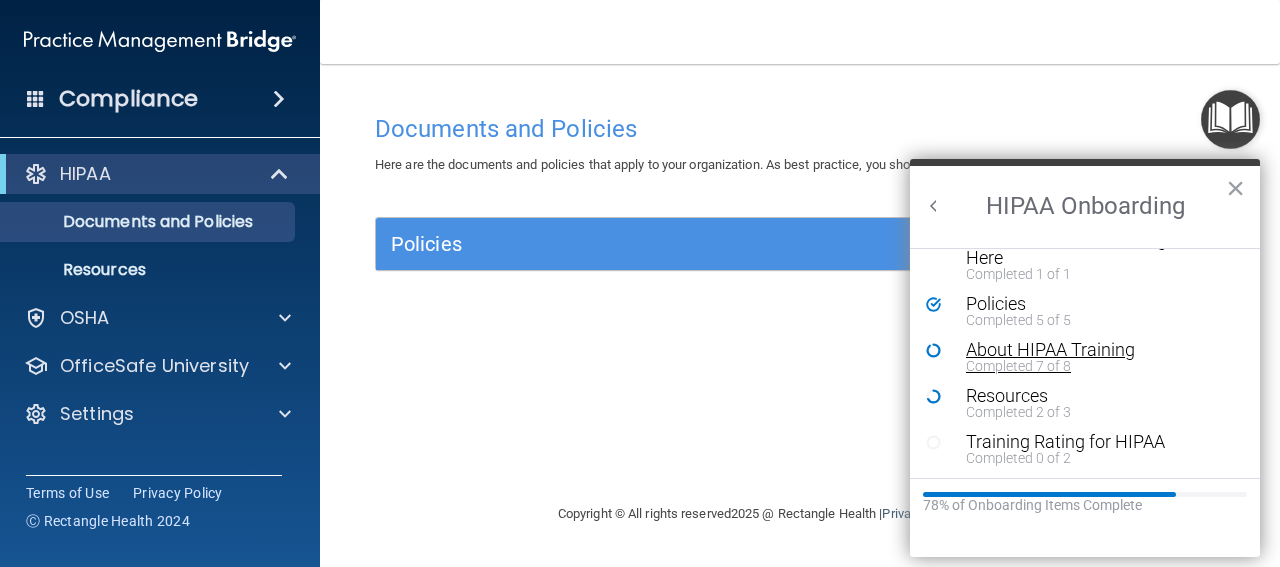 click on "About HIPAA Training" at bounding box center (1092, 350) 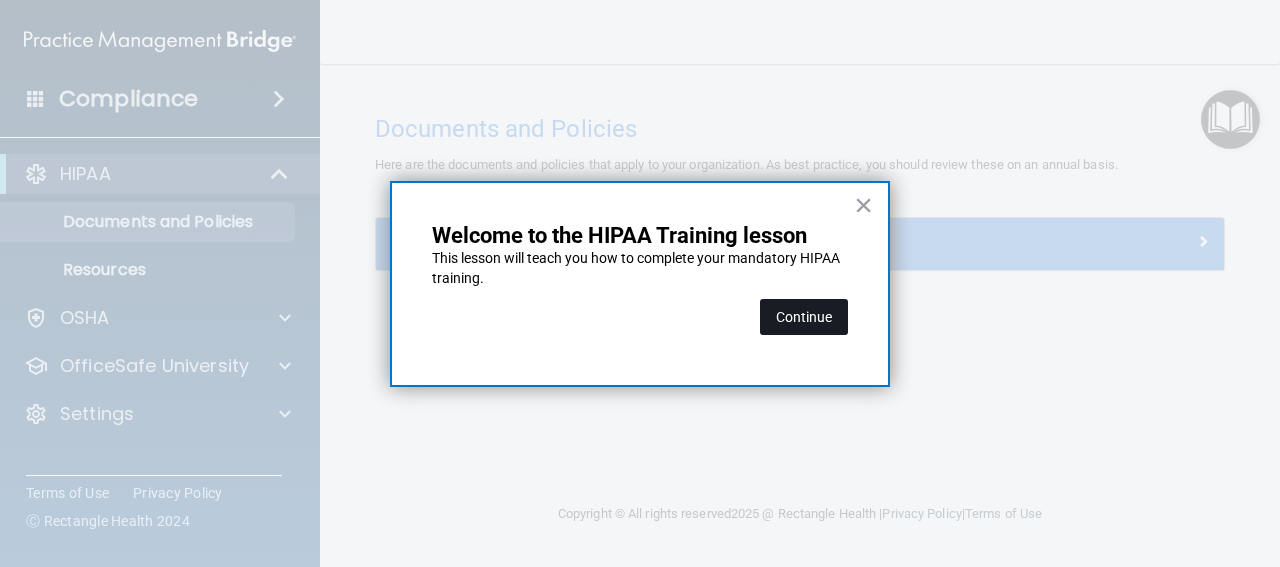 click on "Continue" at bounding box center (804, 317) 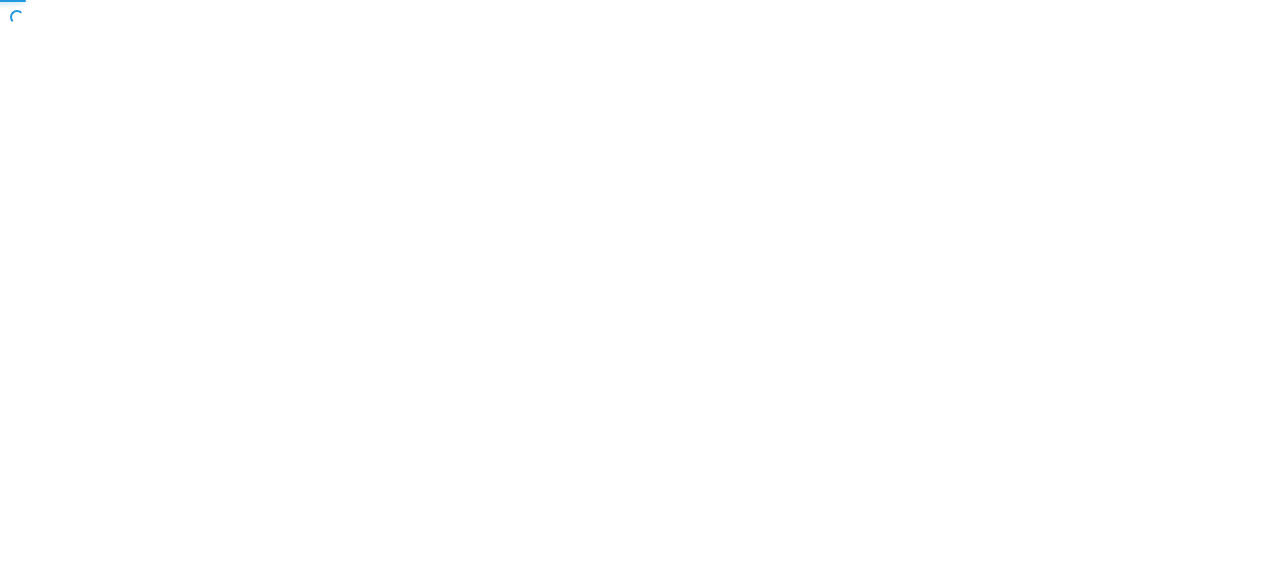 scroll, scrollTop: 0, scrollLeft: 0, axis: both 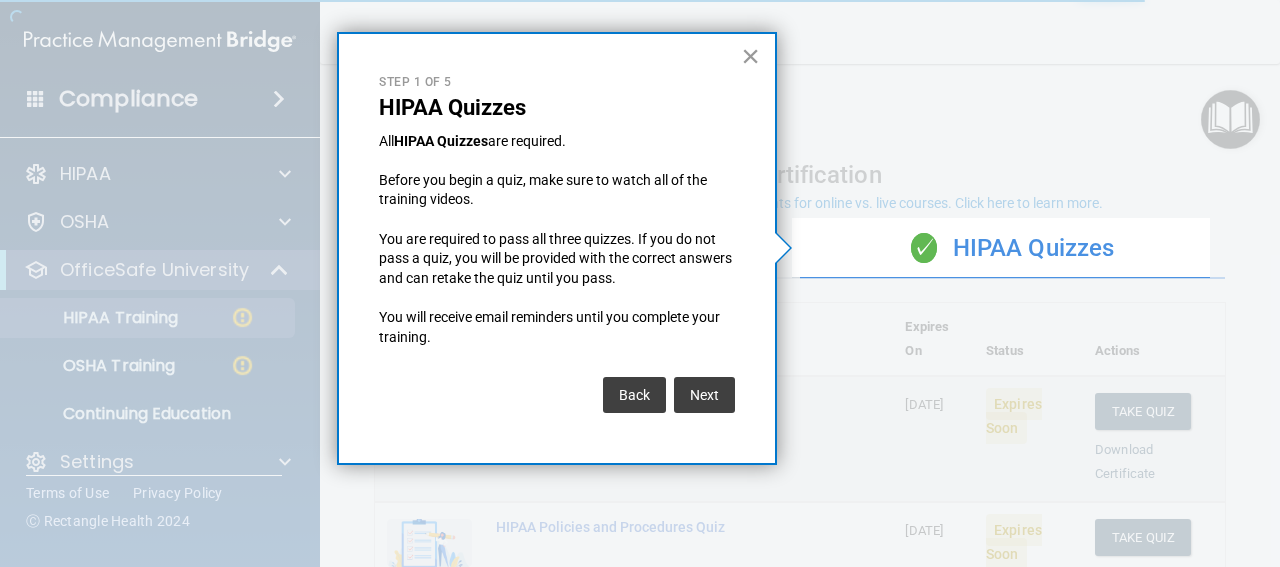 click on "×" at bounding box center (750, 56) 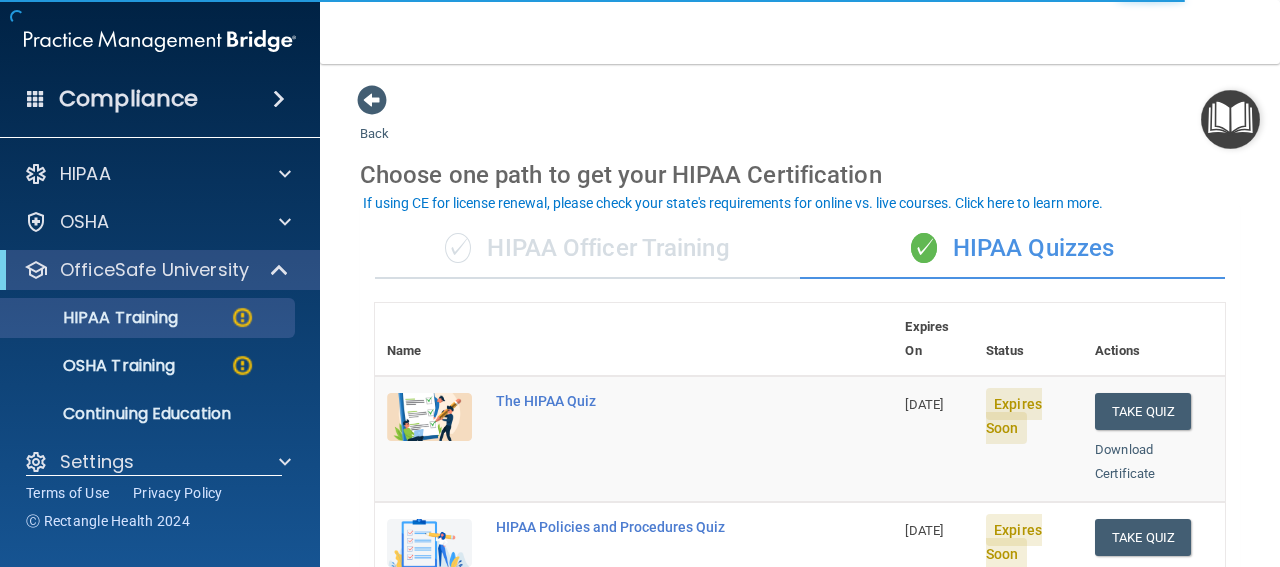 scroll, scrollTop: 100, scrollLeft: 0, axis: vertical 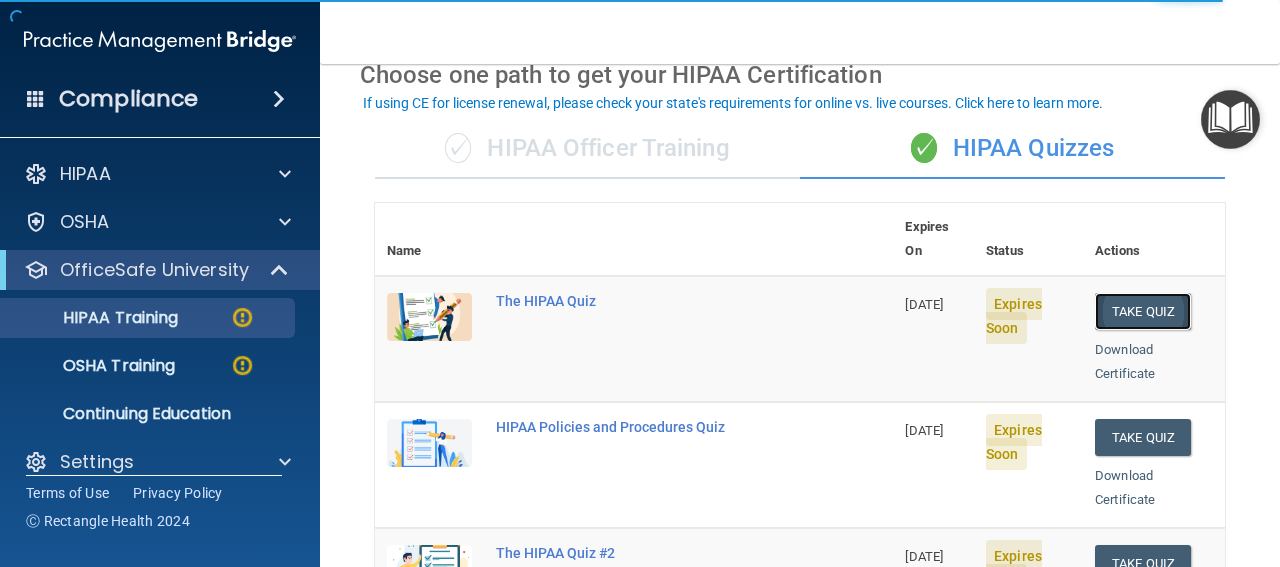 click on "Take Quiz" at bounding box center (1143, 311) 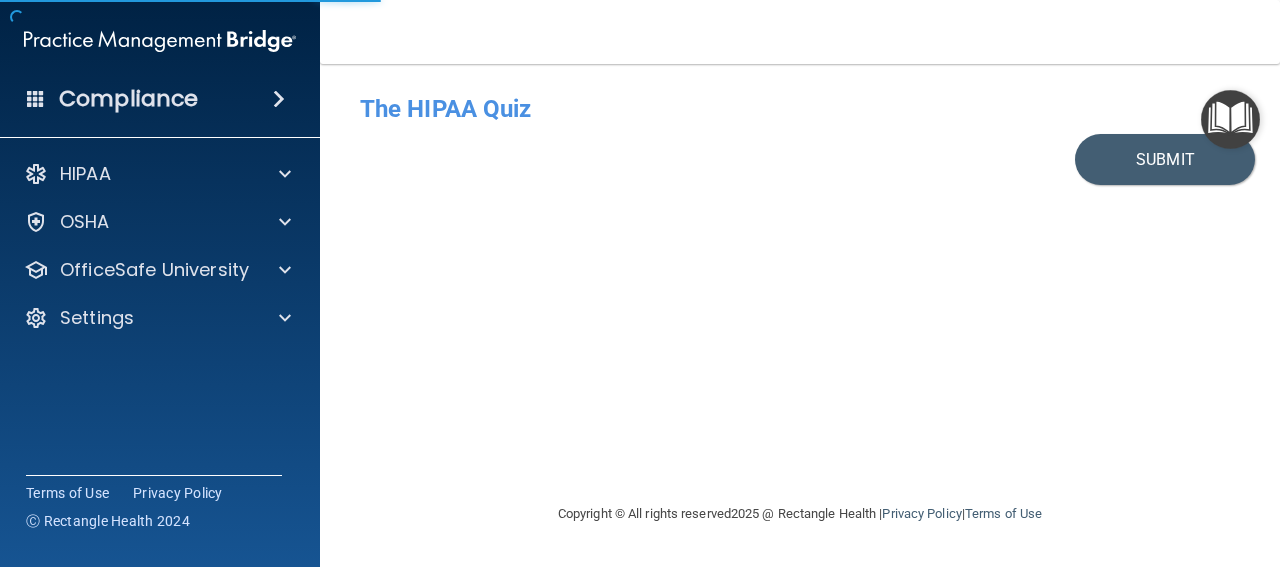 scroll, scrollTop: 0, scrollLeft: 0, axis: both 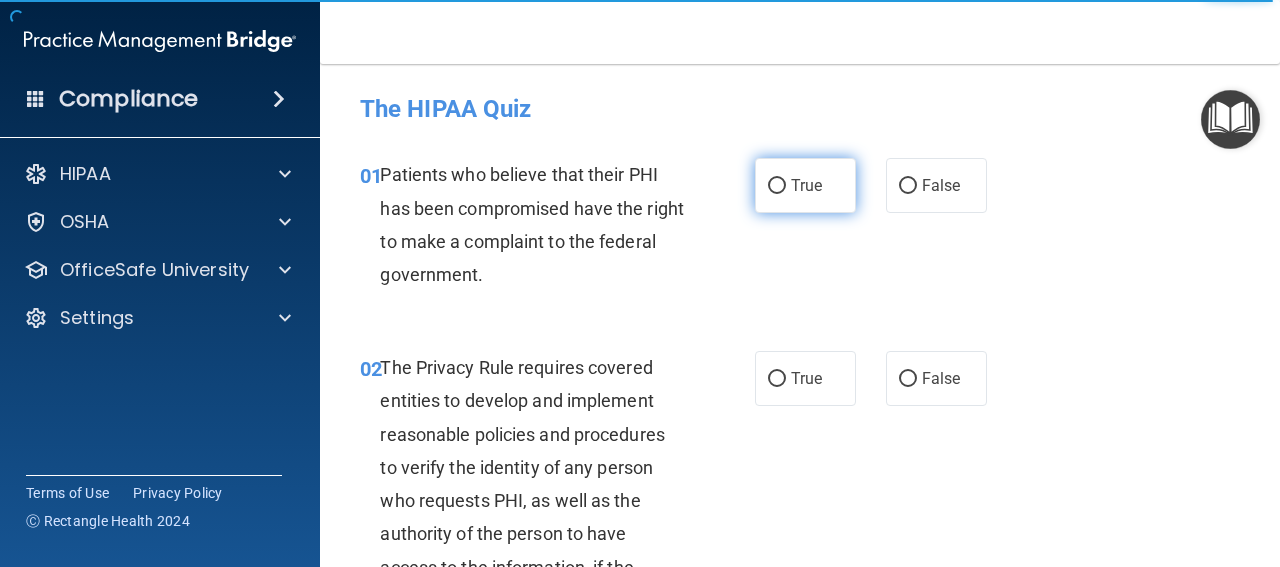click on "True" at bounding box center [777, 186] 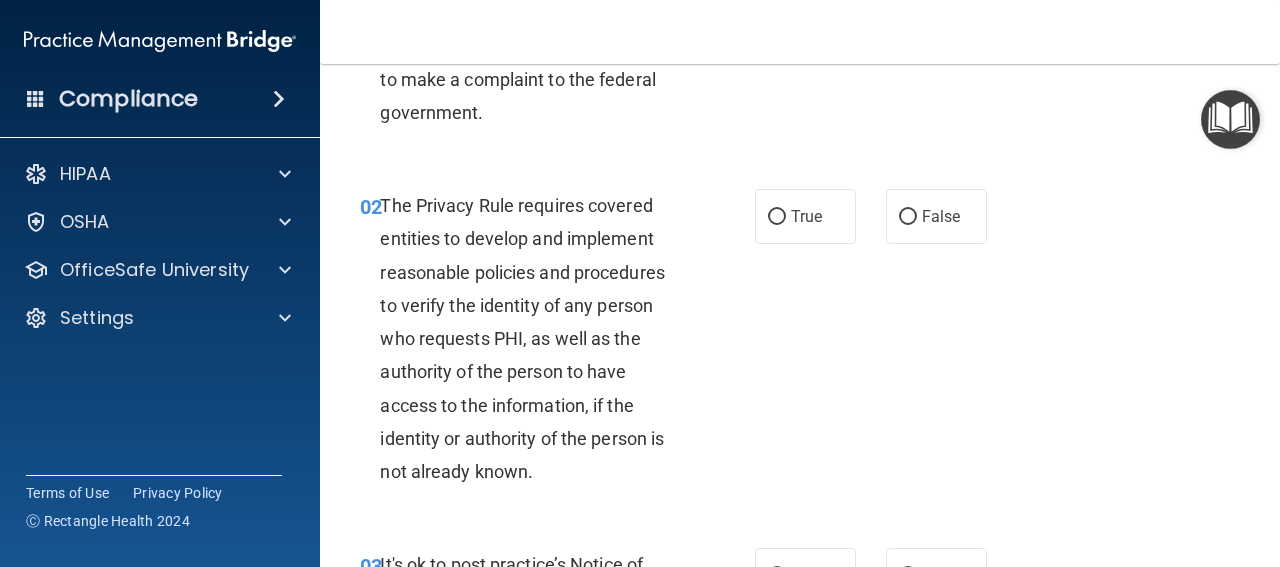 scroll, scrollTop: 200, scrollLeft: 0, axis: vertical 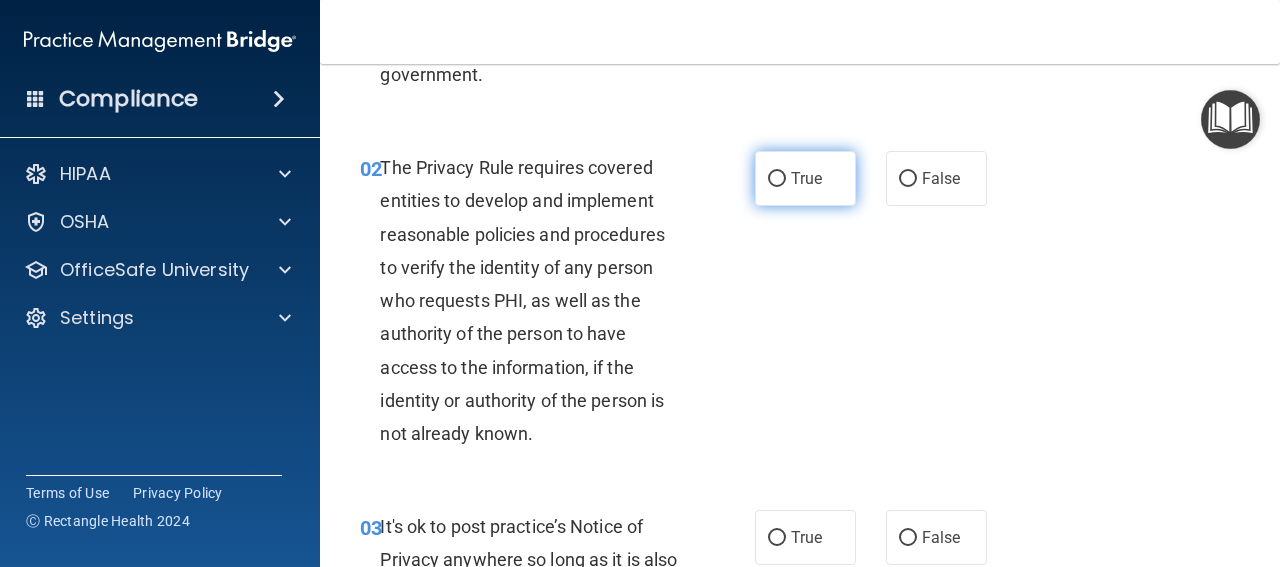 click on "True" at bounding box center (777, 179) 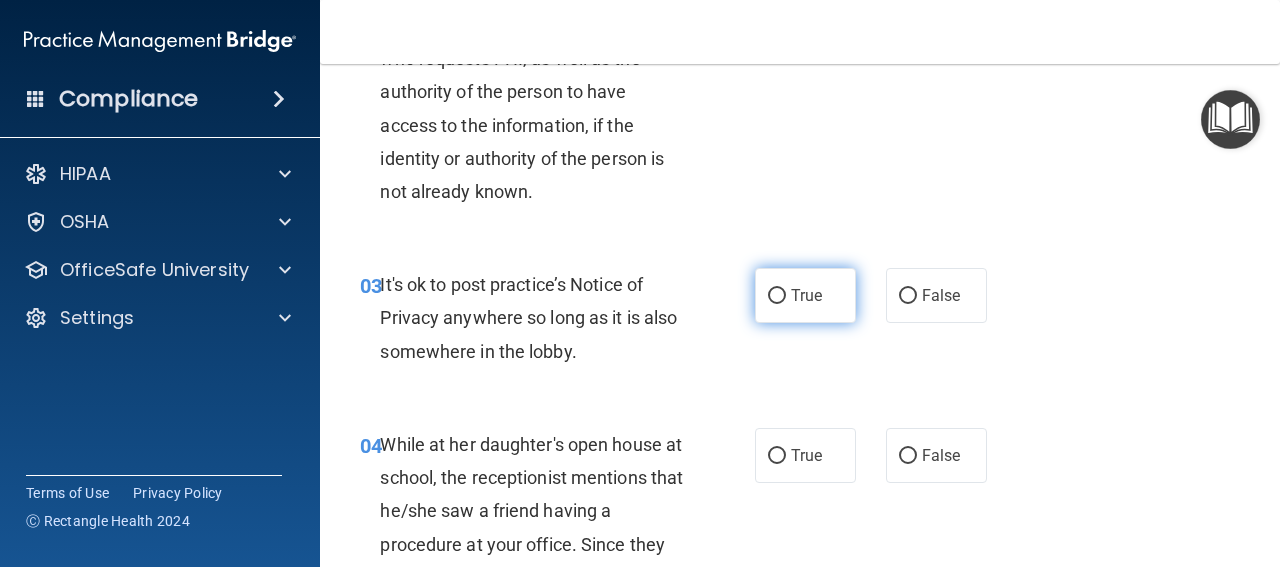 scroll, scrollTop: 500, scrollLeft: 0, axis: vertical 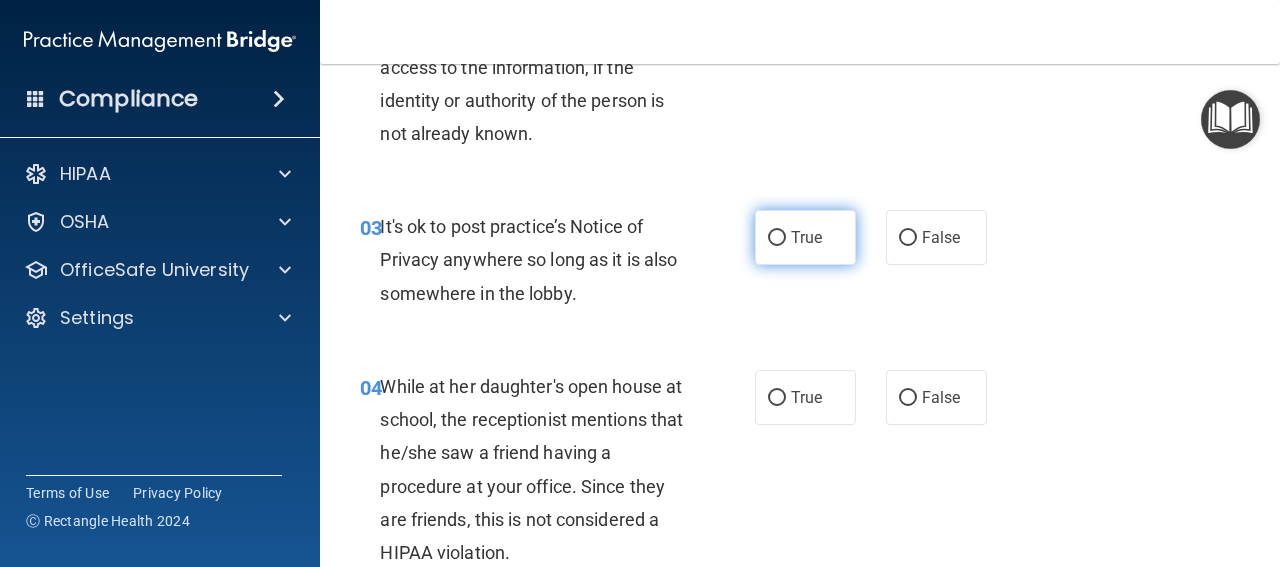 click on "True" at bounding box center [777, 238] 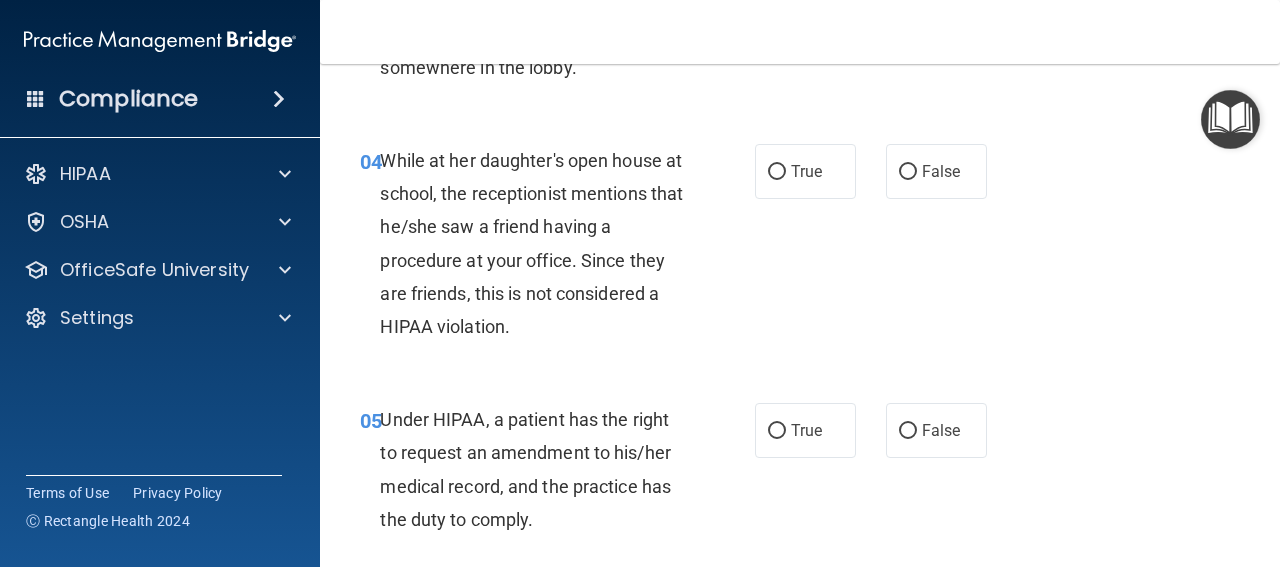 scroll, scrollTop: 800, scrollLeft: 0, axis: vertical 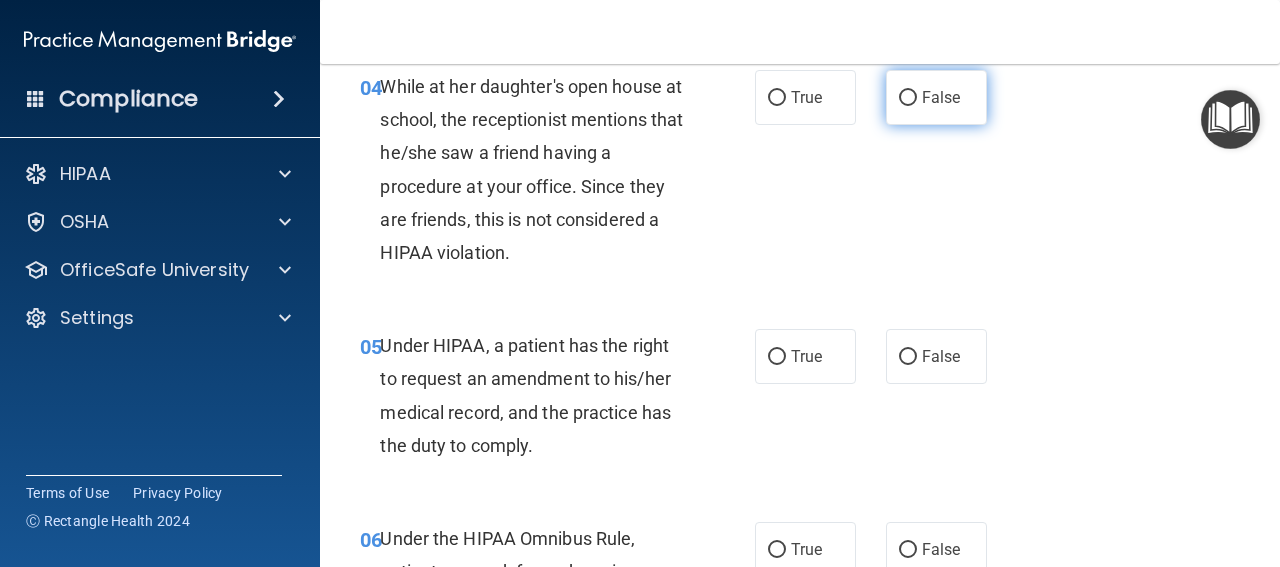 click on "False" at bounding box center [908, 98] 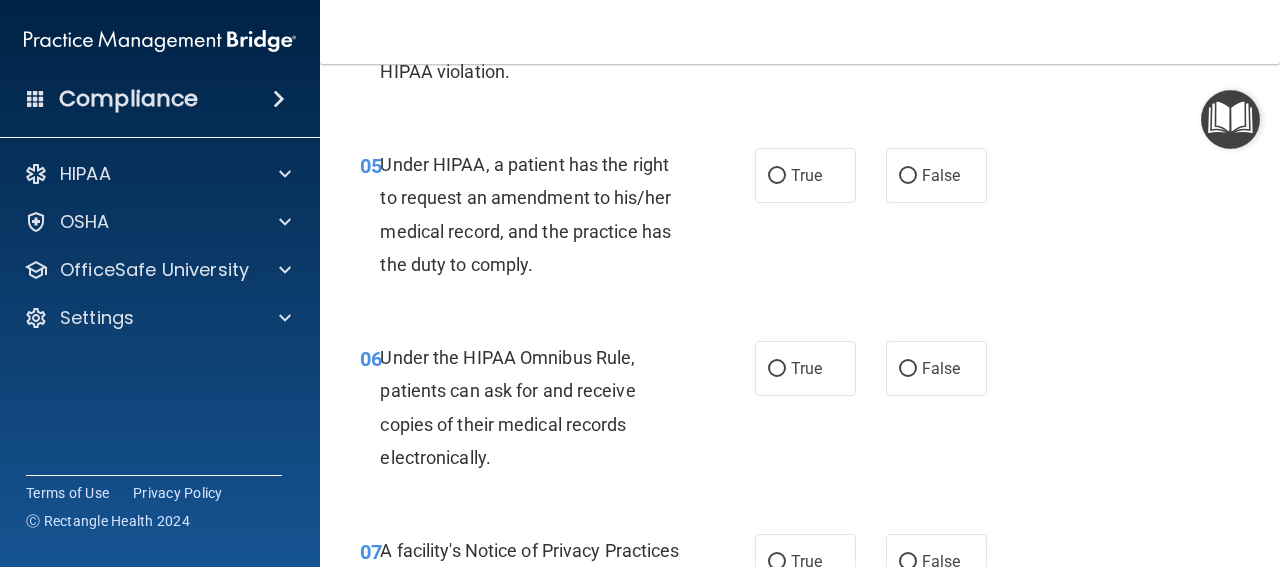 scroll, scrollTop: 1000, scrollLeft: 0, axis: vertical 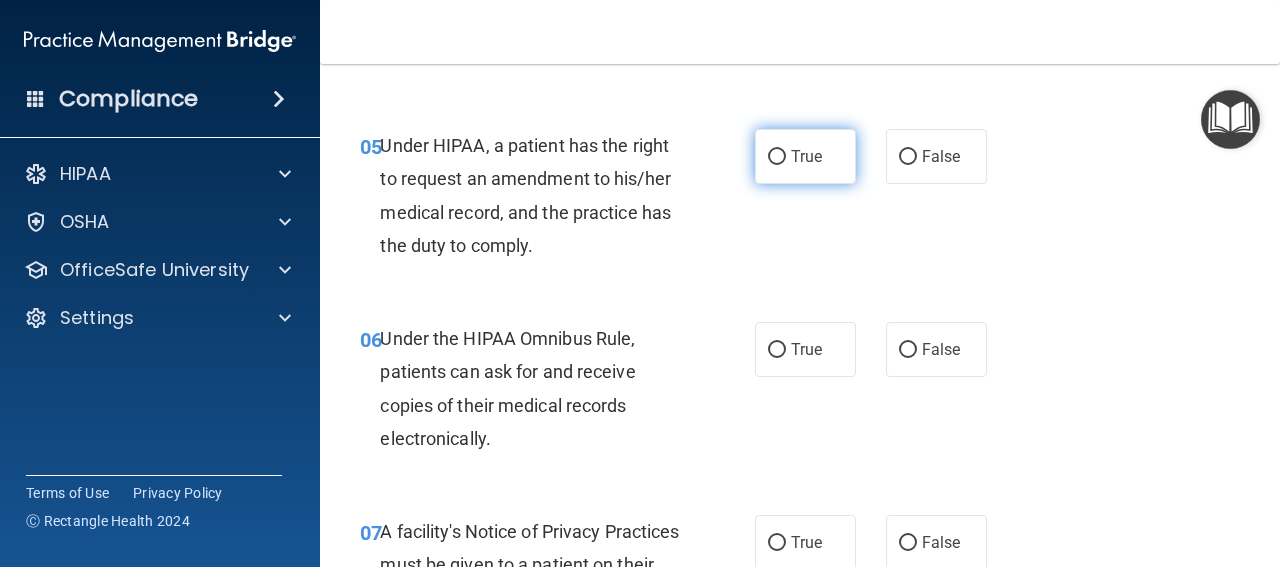 click on "True" at bounding box center [777, 157] 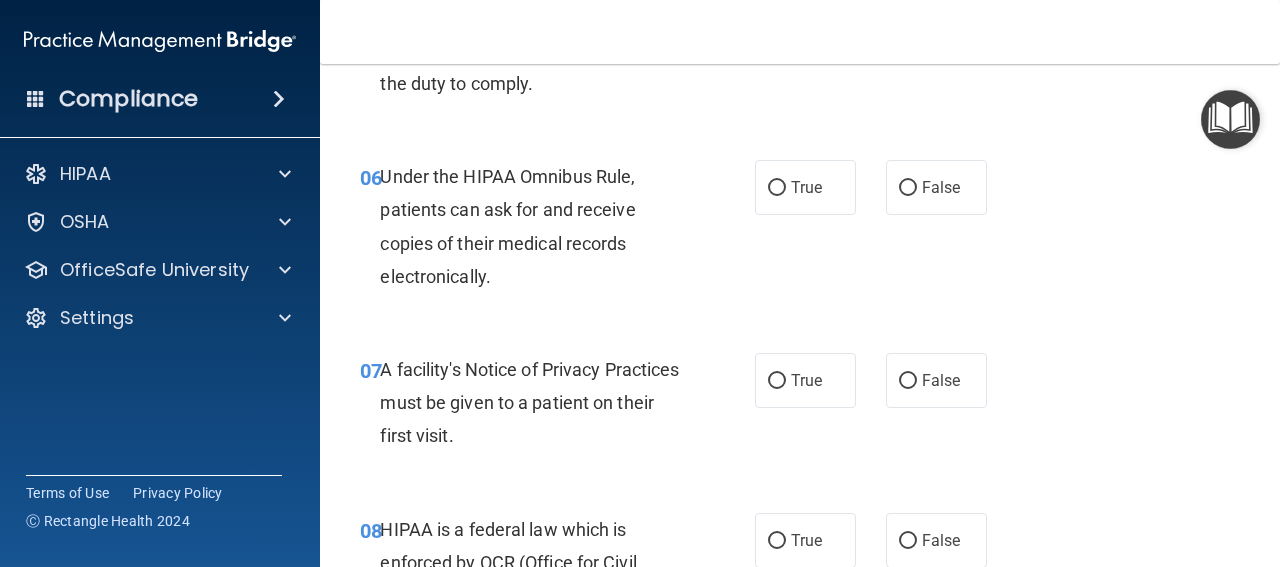 scroll, scrollTop: 1200, scrollLeft: 0, axis: vertical 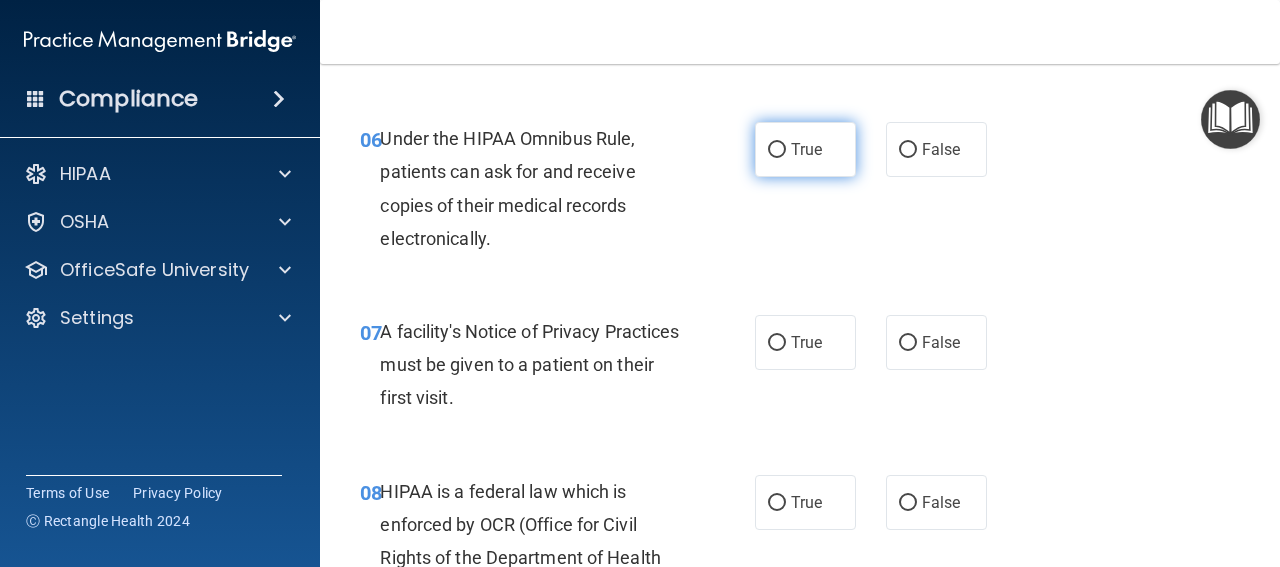 click on "True" at bounding box center (777, 150) 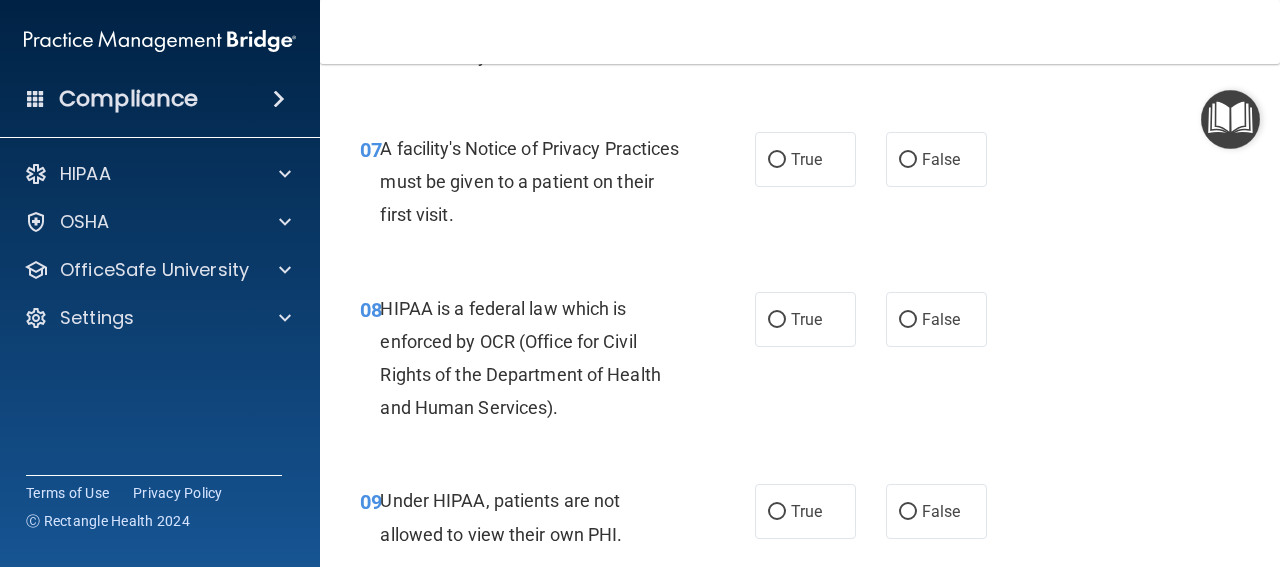 scroll, scrollTop: 1400, scrollLeft: 0, axis: vertical 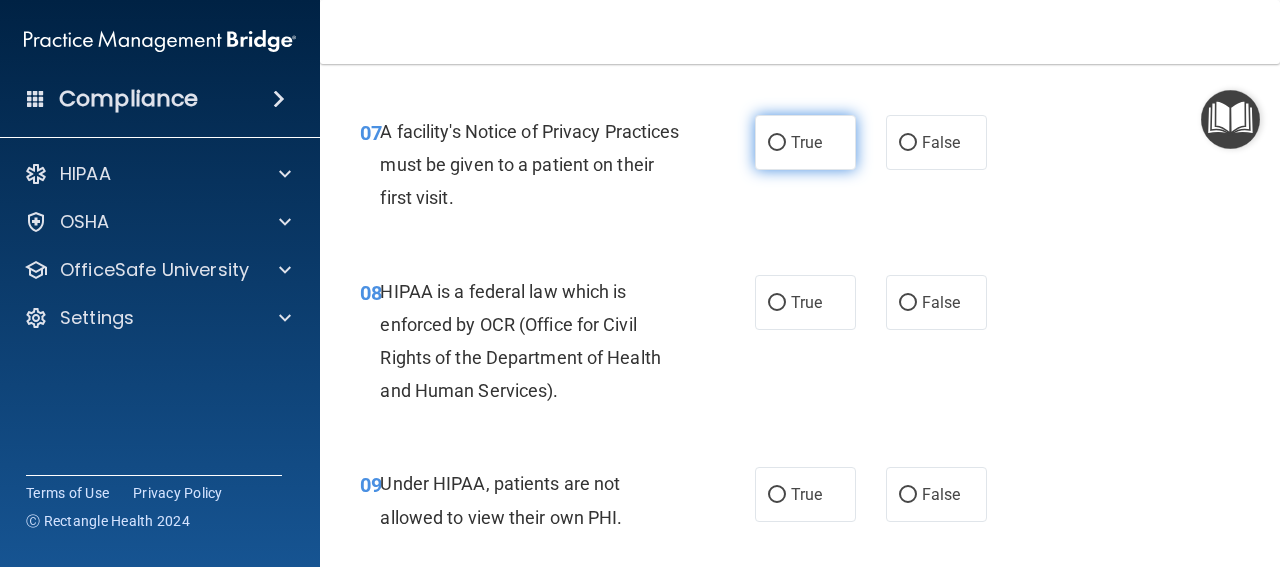 click on "True" at bounding box center [806, 142] 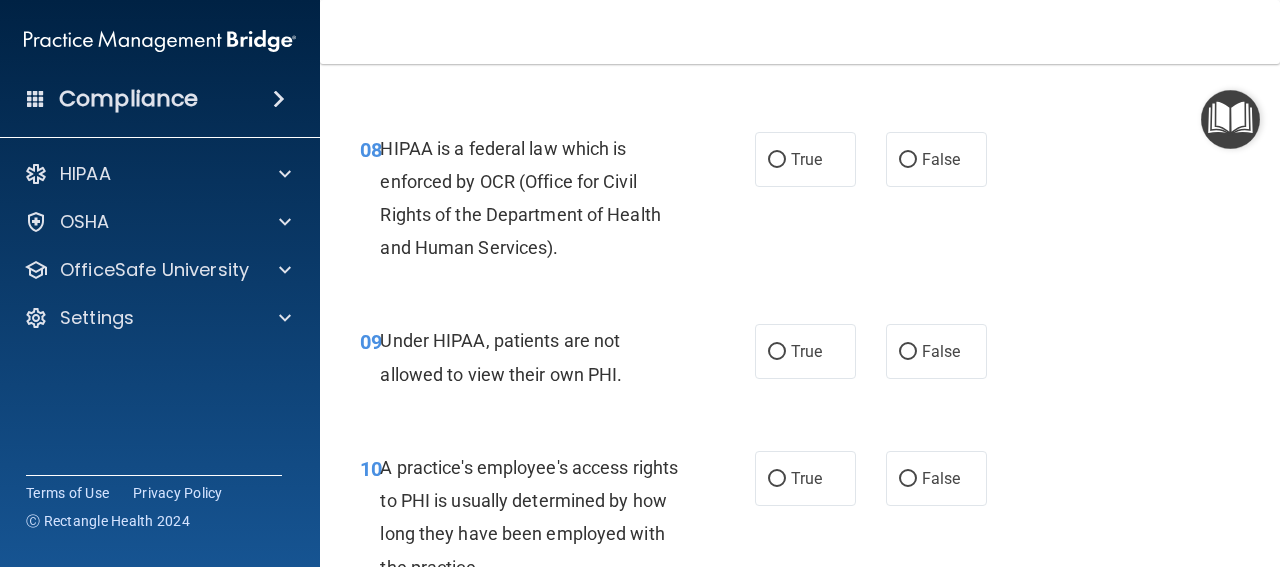 scroll, scrollTop: 1600, scrollLeft: 0, axis: vertical 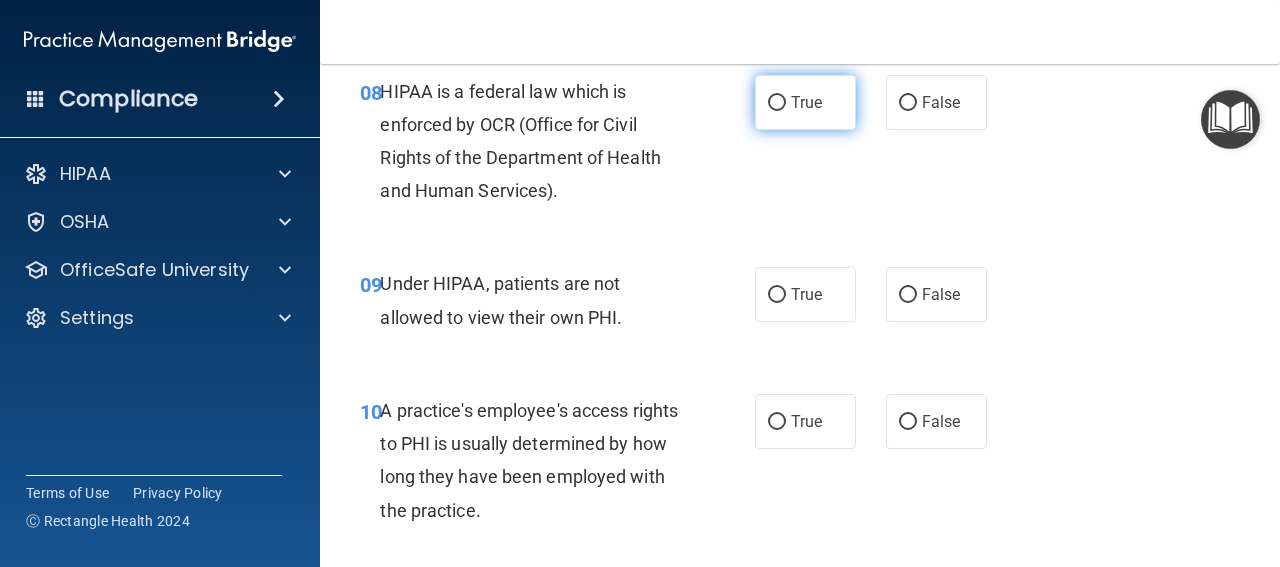 click on "True" at bounding box center (806, 102) 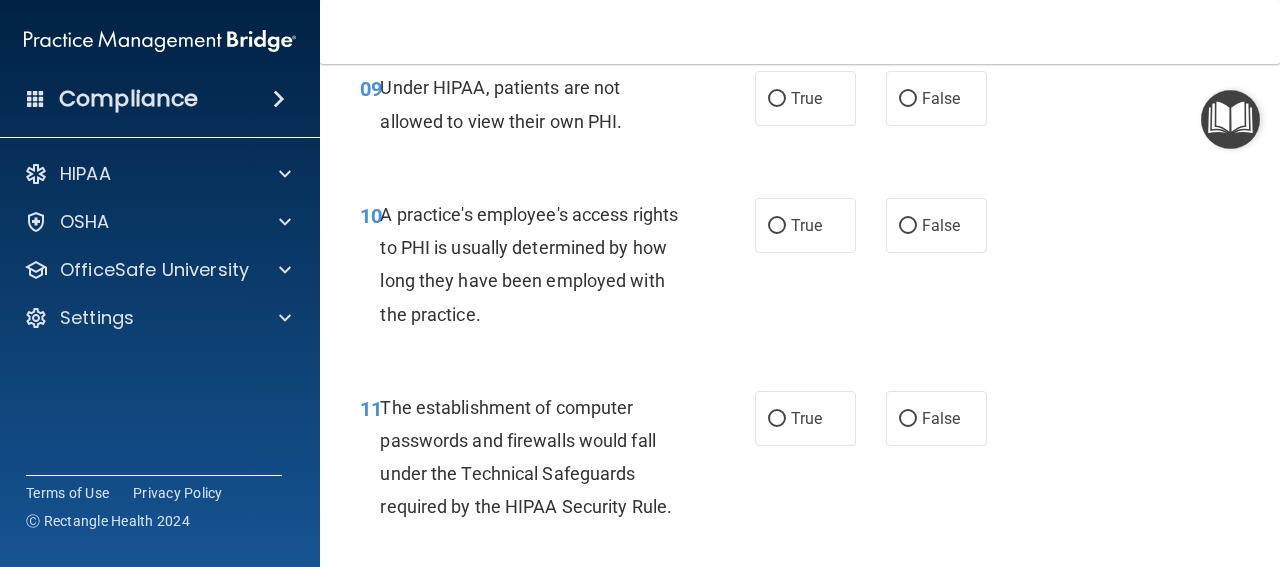 scroll, scrollTop: 1800, scrollLeft: 0, axis: vertical 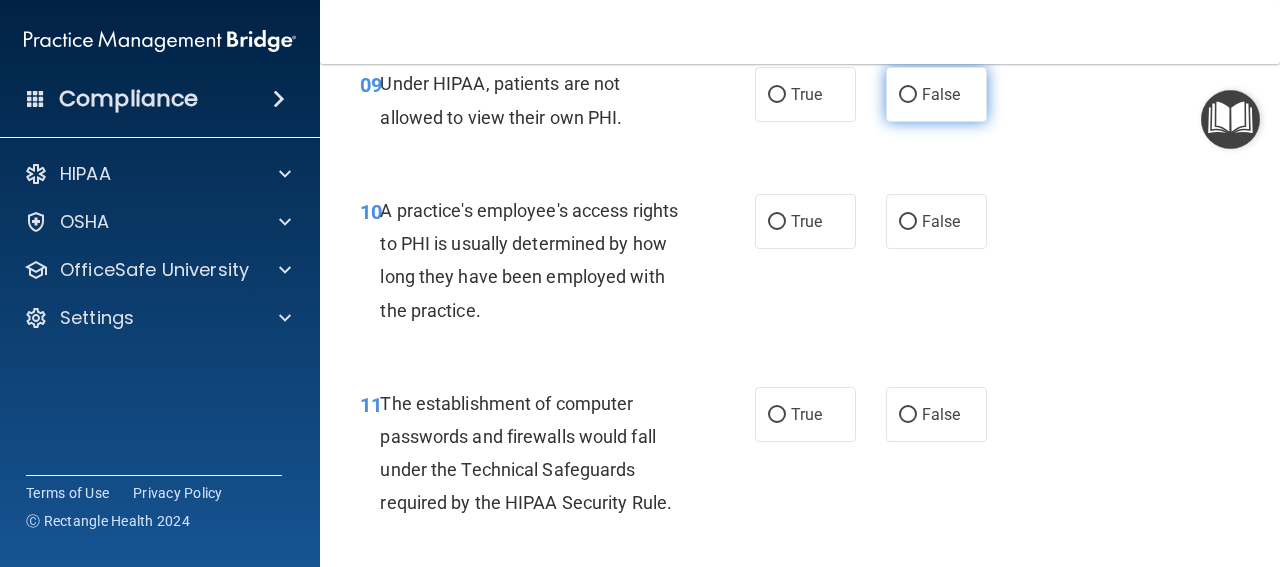 click on "False" at bounding box center [941, 94] 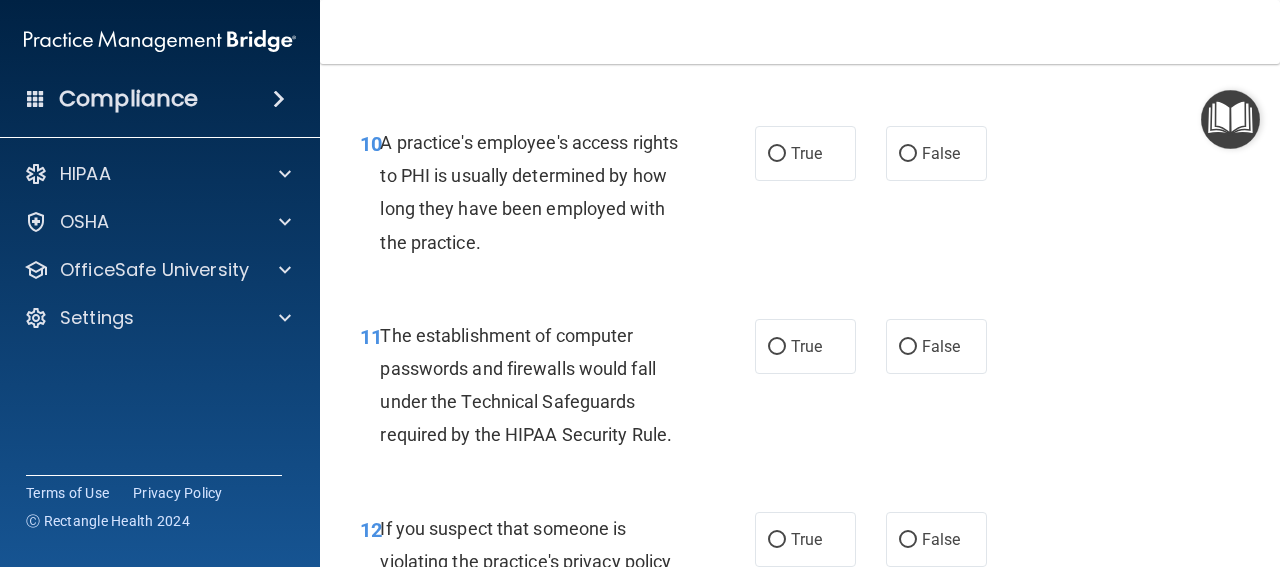 scroll, scrollTop: 1900, scrollLeft: 0, axis: vertical 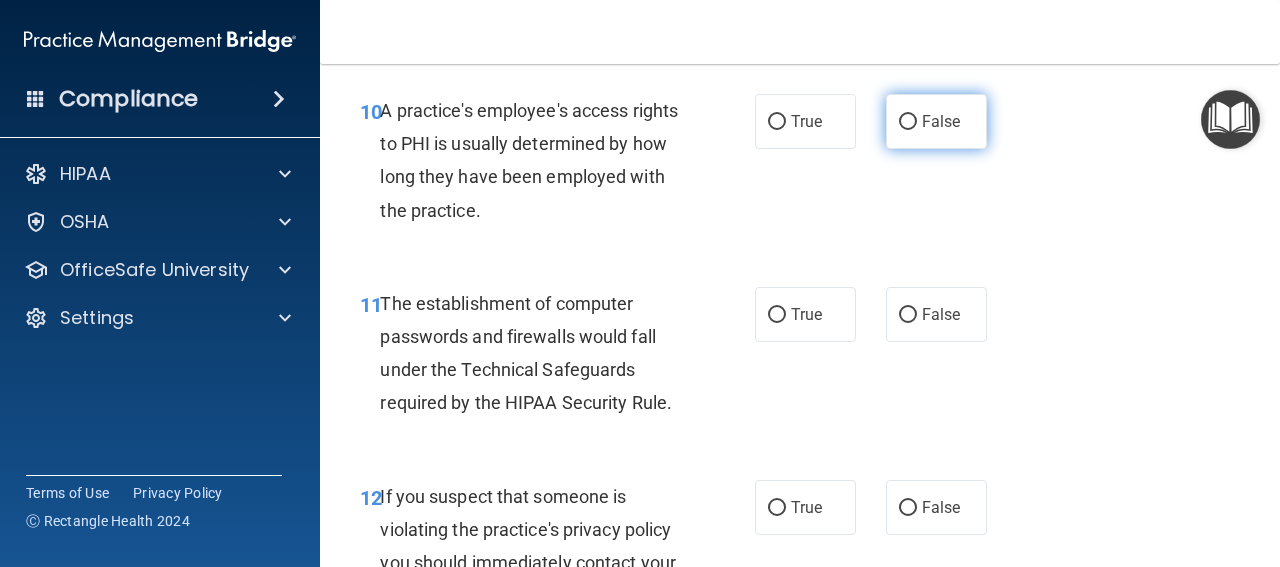 click on "False" at bounding box center [941, 121] 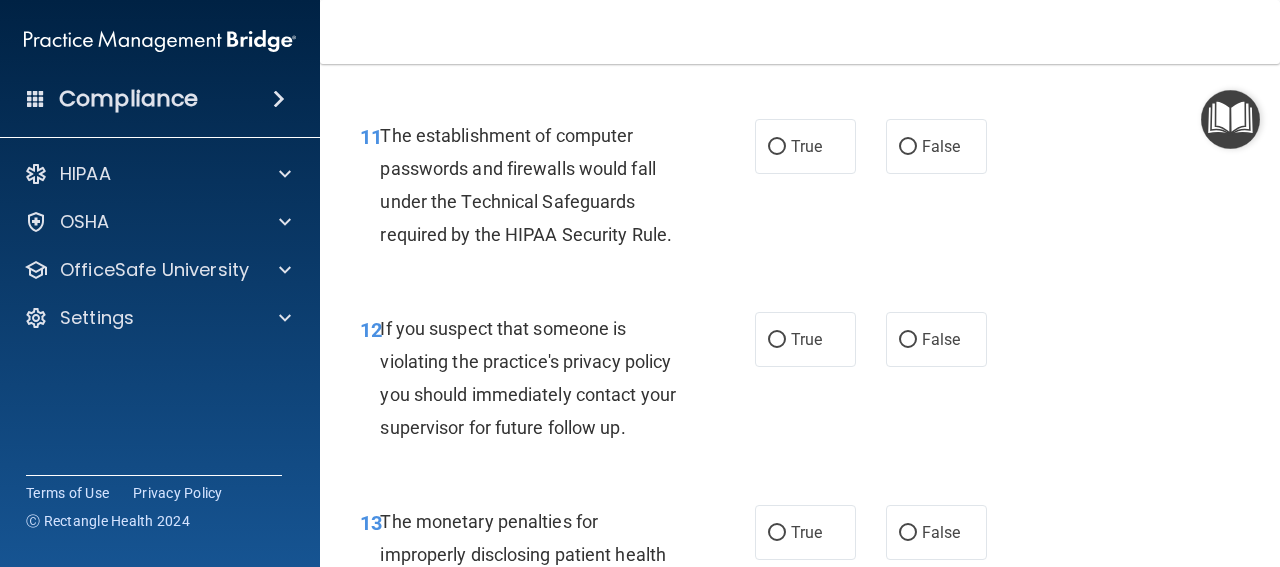 scroll, scrollTop: 2100, scrollLeft: 0, axis: vertical 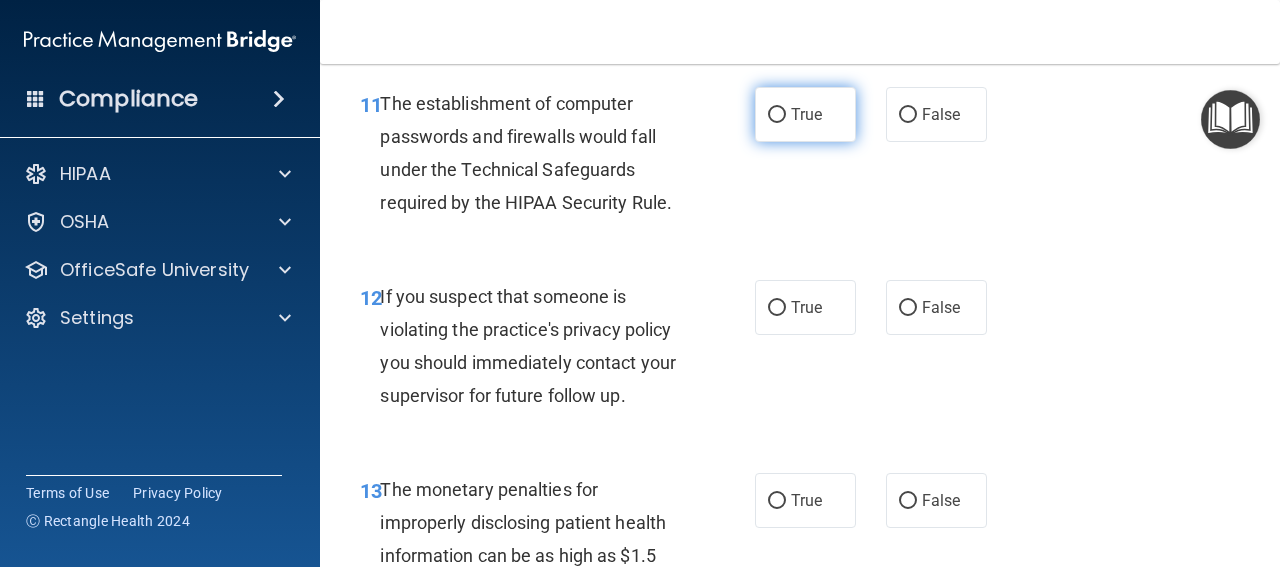 click on "True" at bounding box center (805, 114) 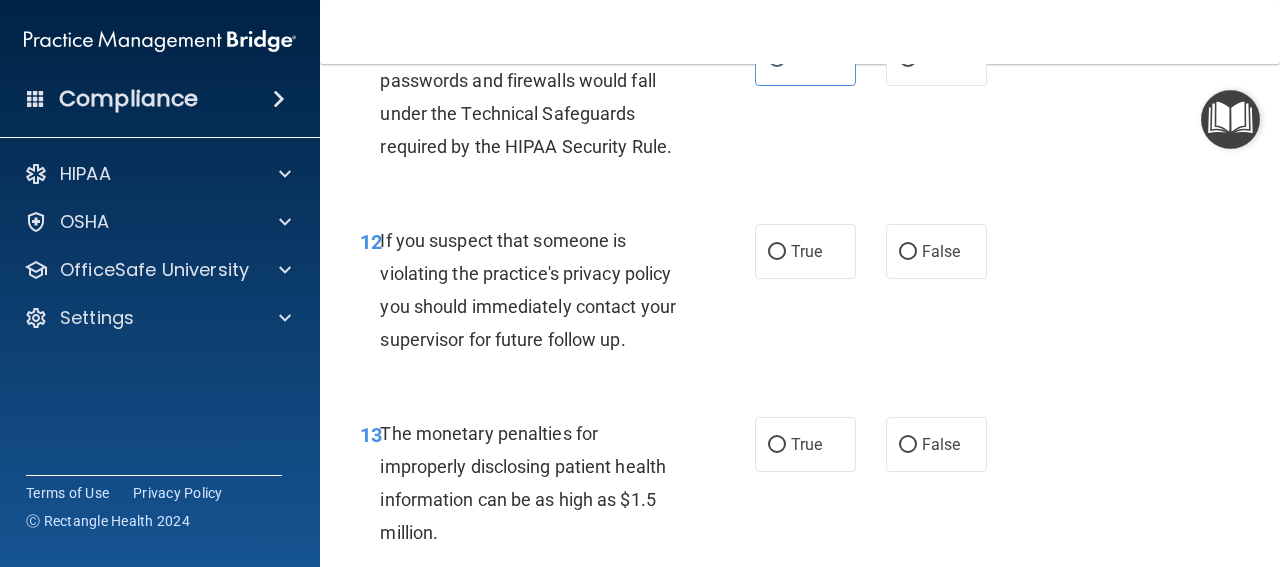 scroll, scrollTop: 2200, scrollLeft: 0, axis: vertical 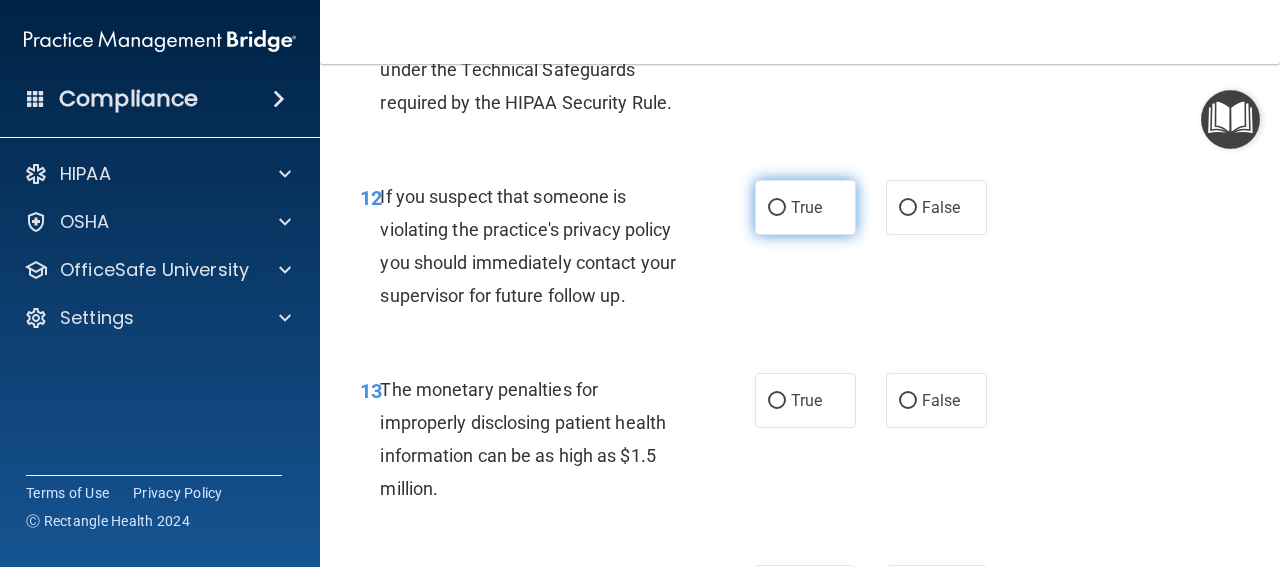 click on "True" at bounding box center [805, 207] 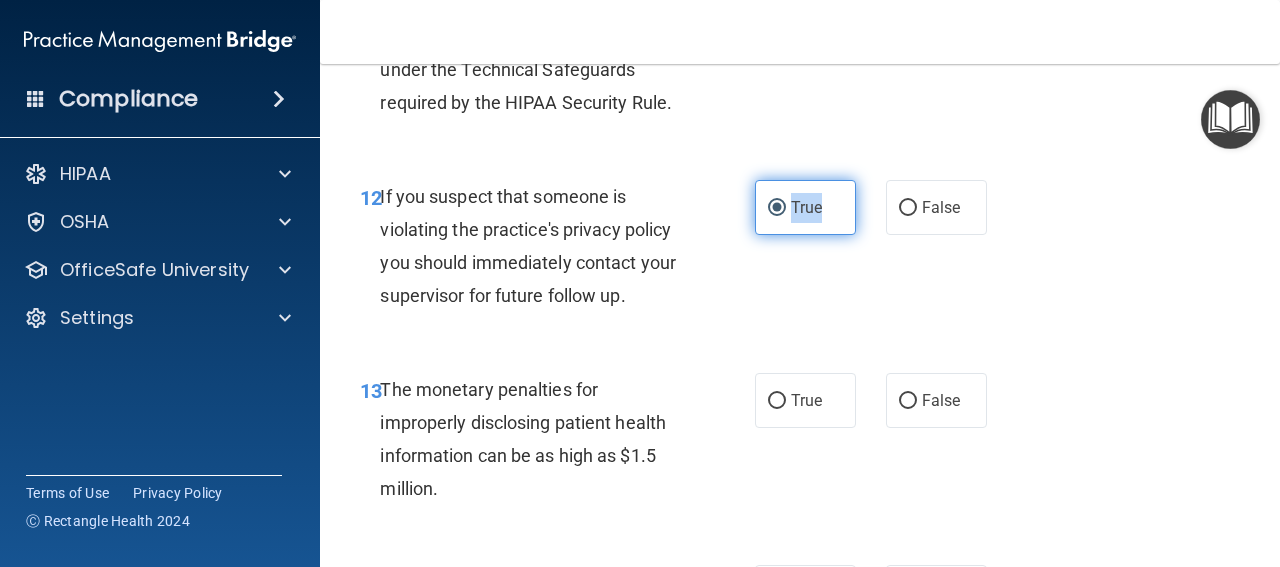 click on "True" at bounding box center (805, 207) 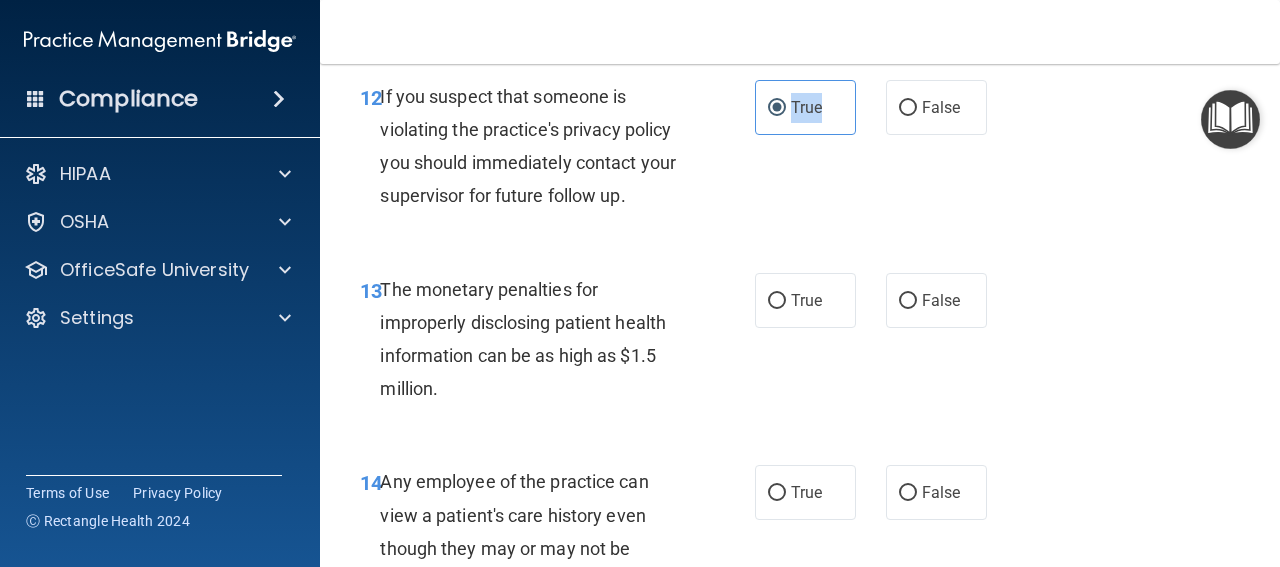 scroll, scrollTop: 2400, scrollLeft: 0, axis: vertical 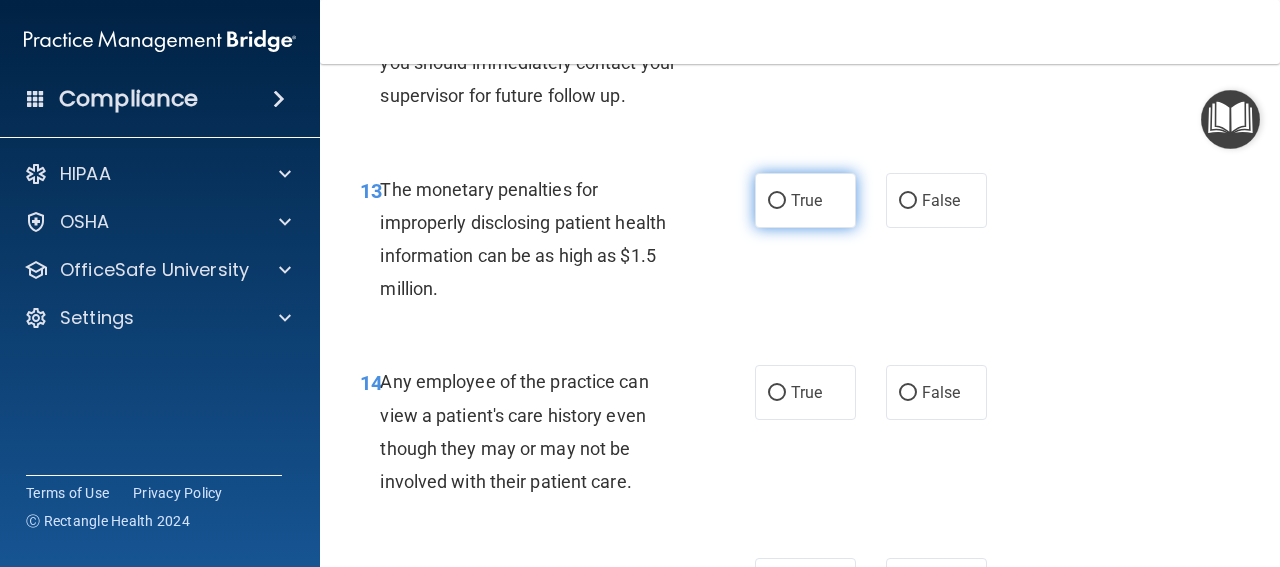 click on "True" at bounding box center (805, 200) 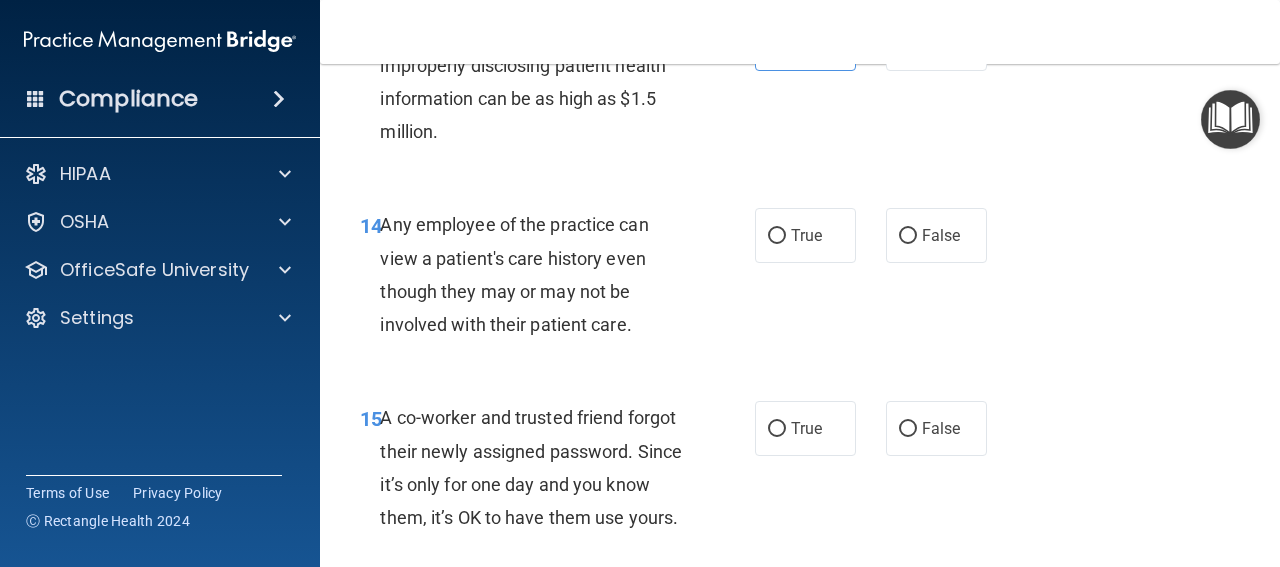 scroll, scrollTop: 2600, scrollLeft: 0, axis: vertical 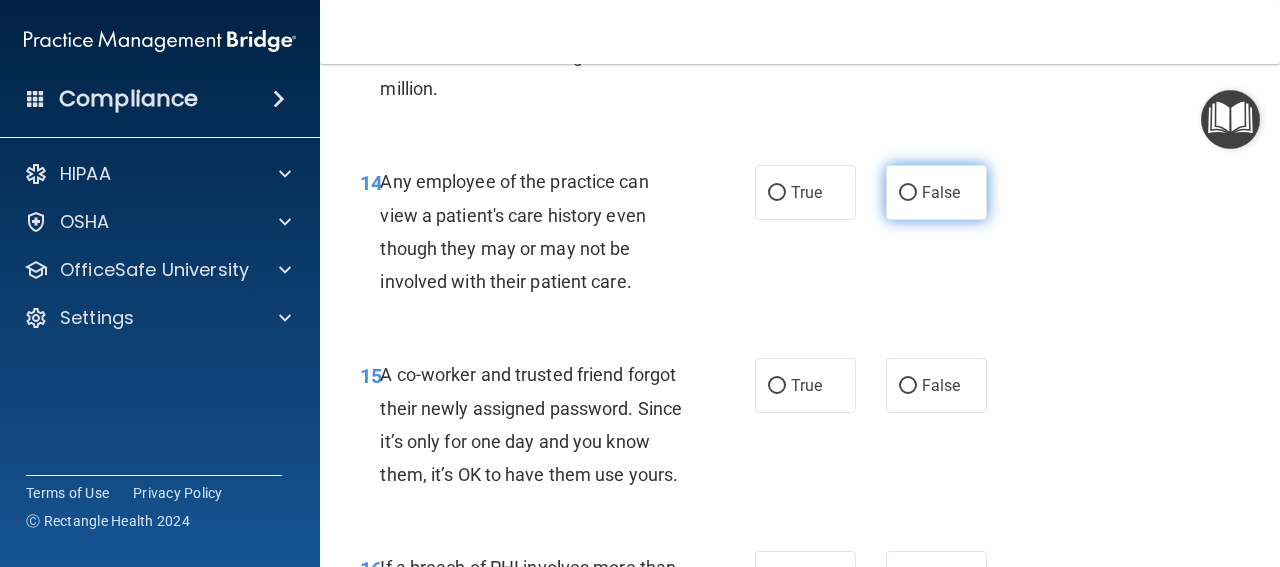 click on "False" at bounding box center (908, 193) 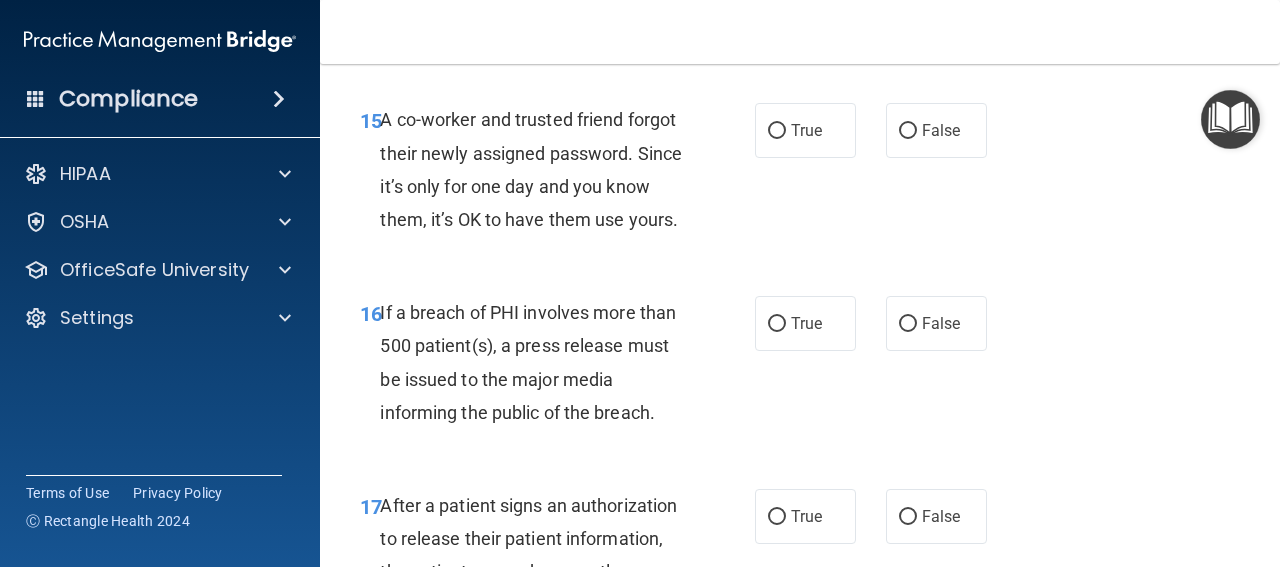 scroll, scrollTop: 2900, scrollLeft: 0, axis: vertical 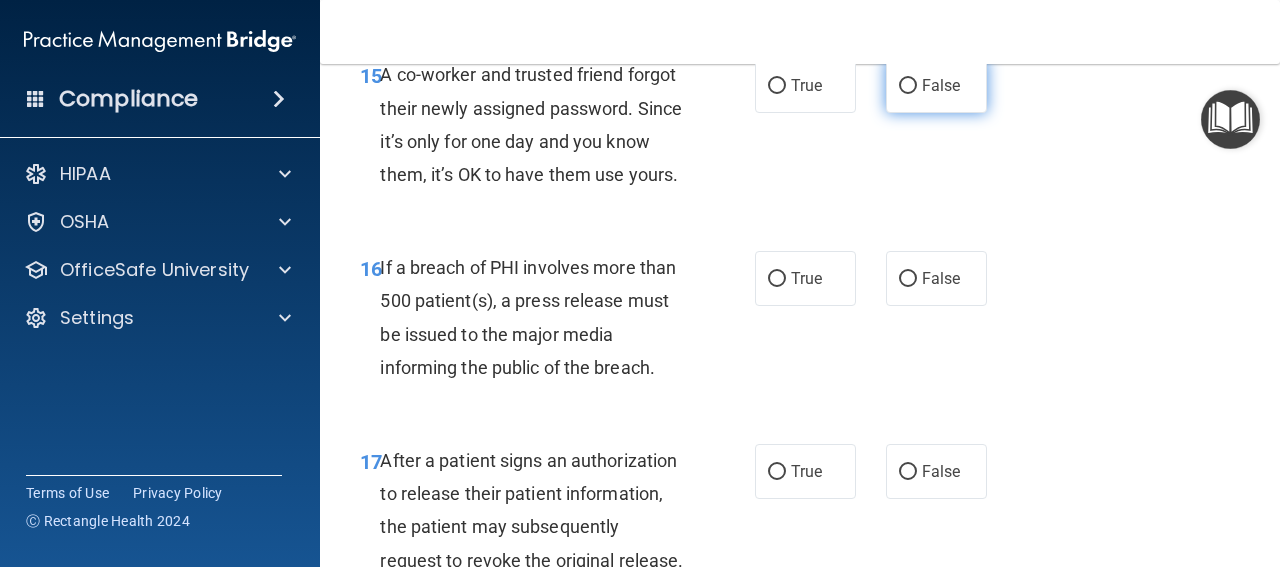 click on "False" at bounding box center (936, 85) 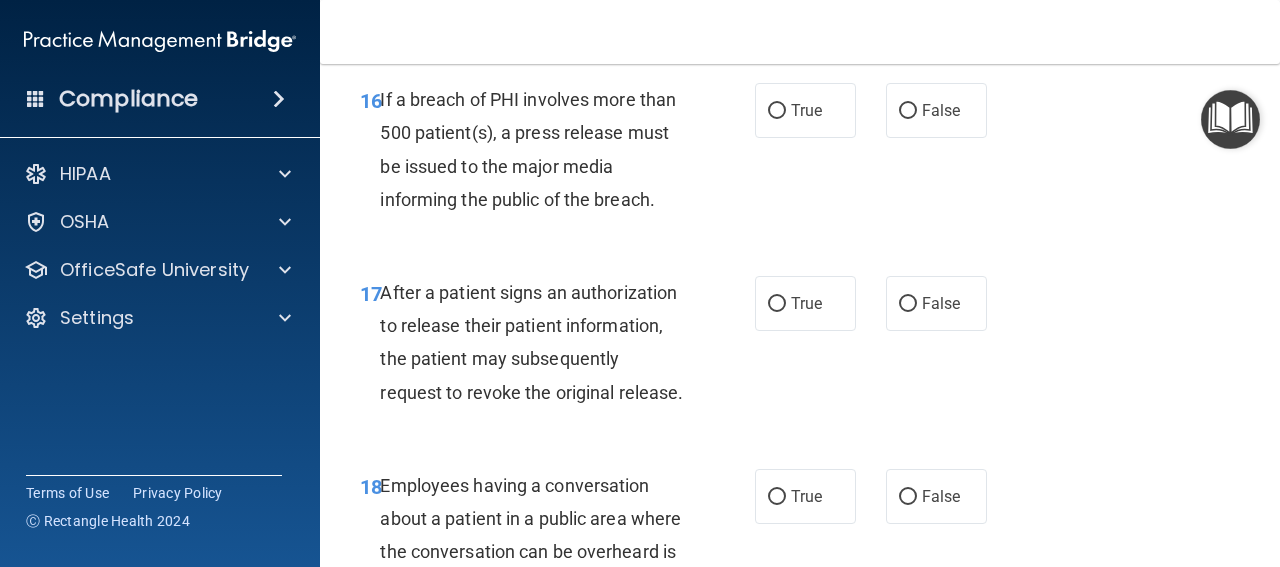 scroll, scrollTop: 3100, scrollLeft: 0, axis: vertical 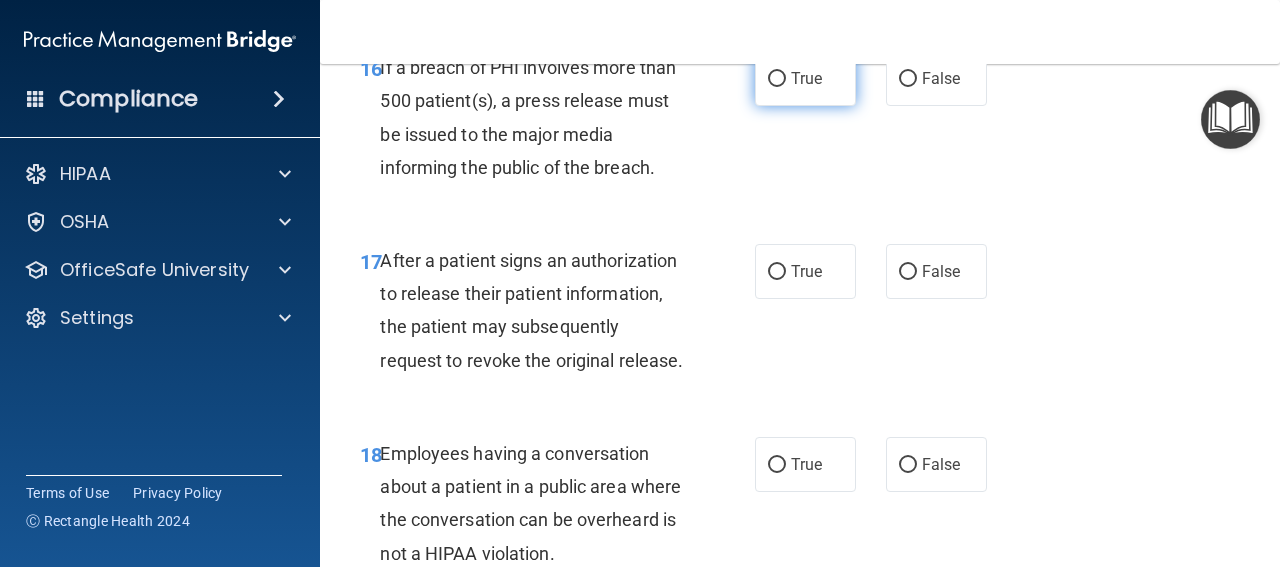 click on "True" at bounding box center (806, 78) 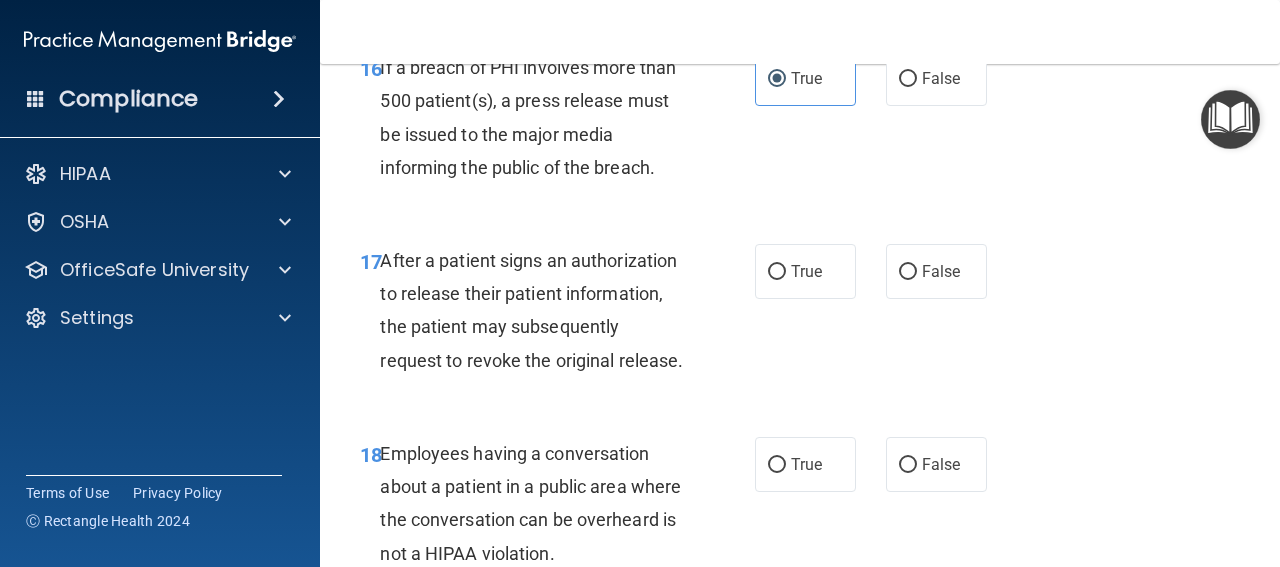 scroll, scrollTop: 3200, scrollLeft: 0, axis: vertical 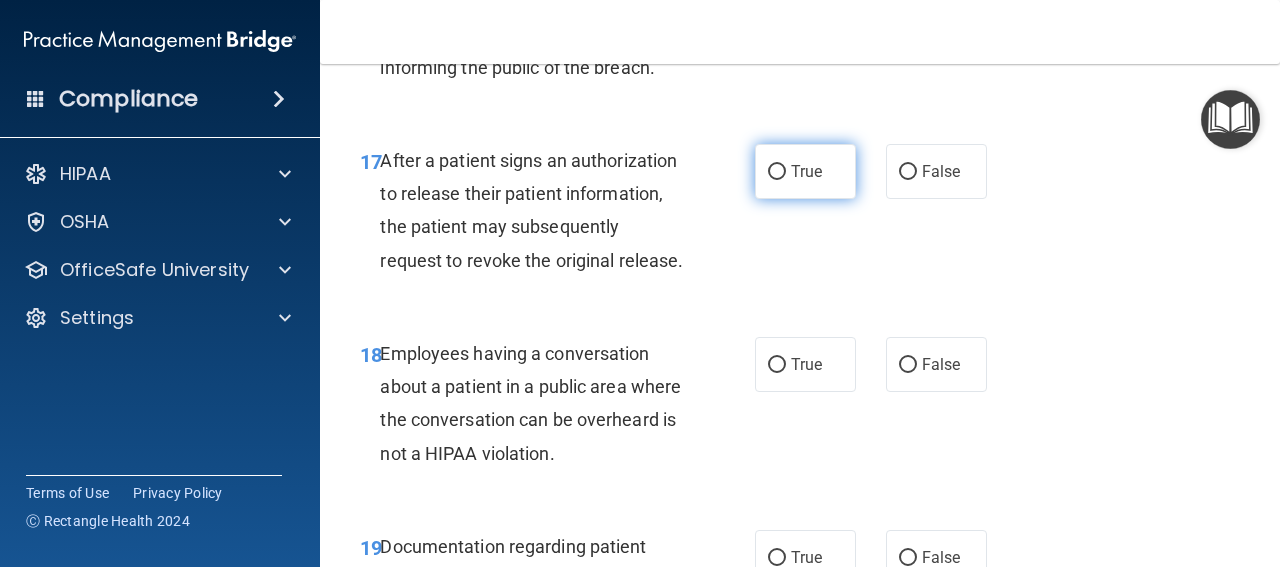 click on "True" at bounding box center [806, 171] 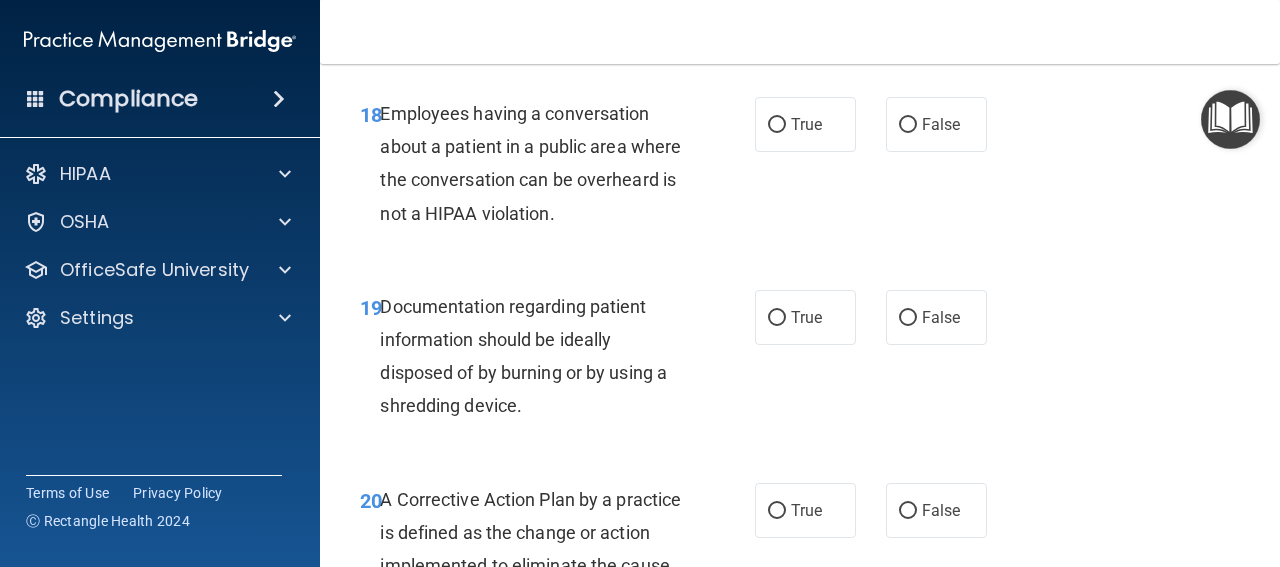 scroll, scrollTop: 3500, scrollLeft: 0, axis: vertical 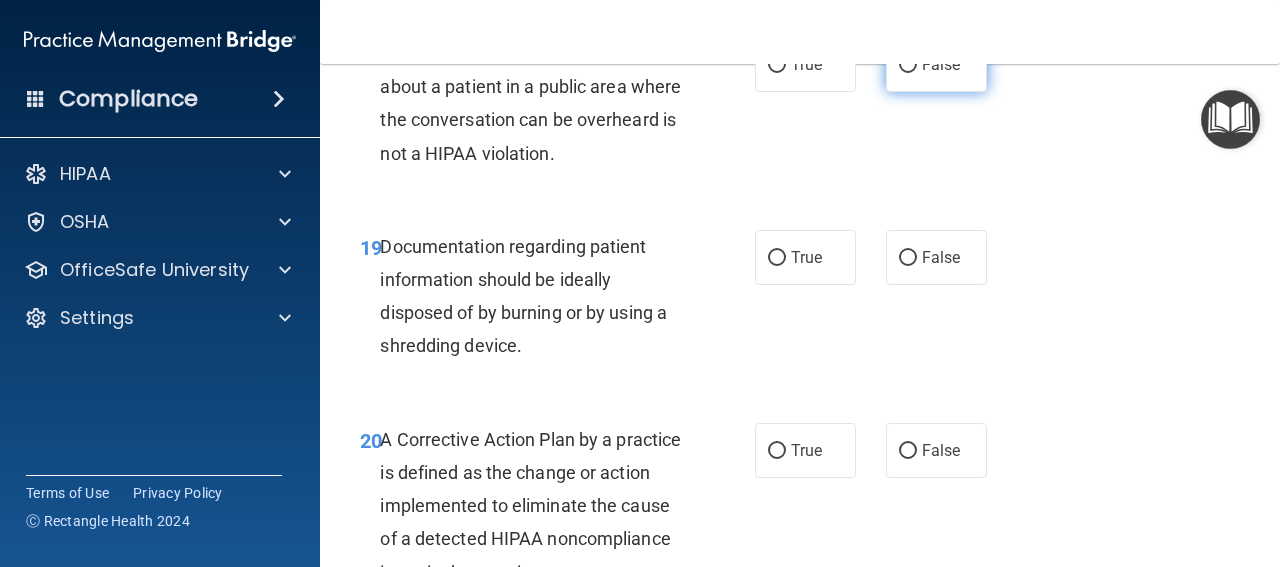 click on "False" at bounding box center [941, 64] 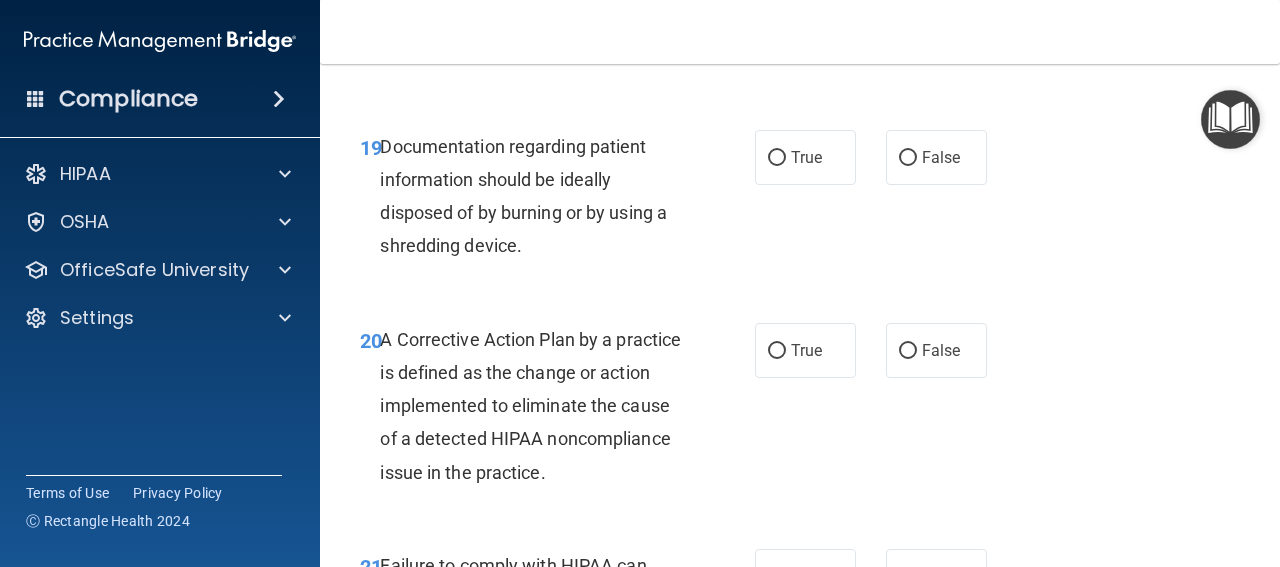 scroll, scrollTop: 3700, scrollLeft: 0, axis: vertical 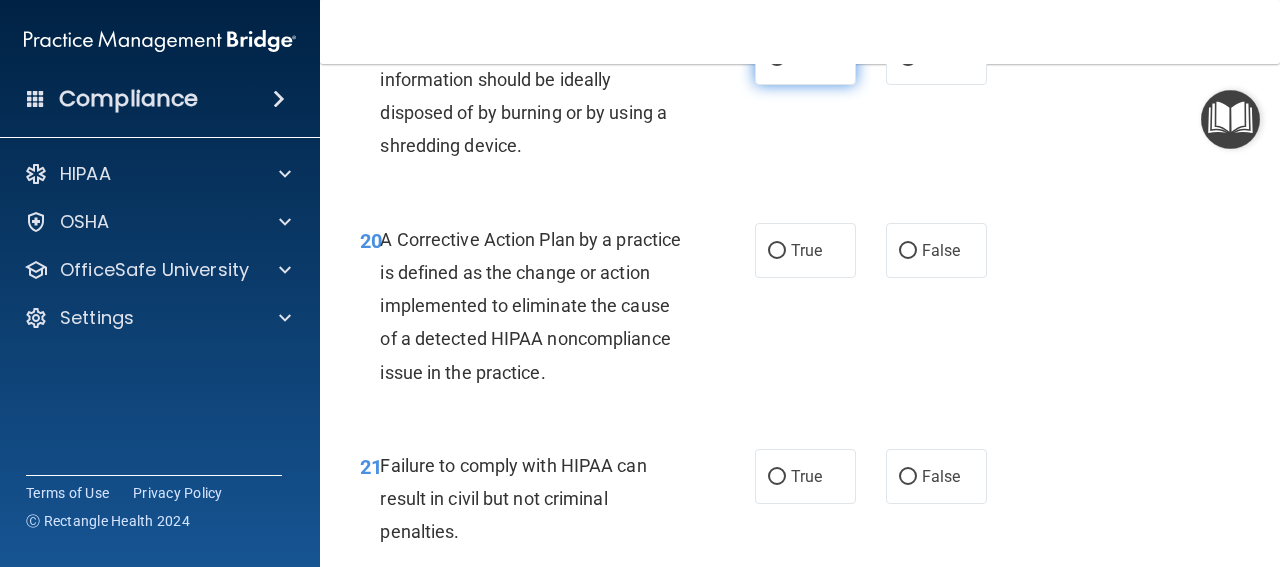 click on "True" at bounding box center [806, 57] 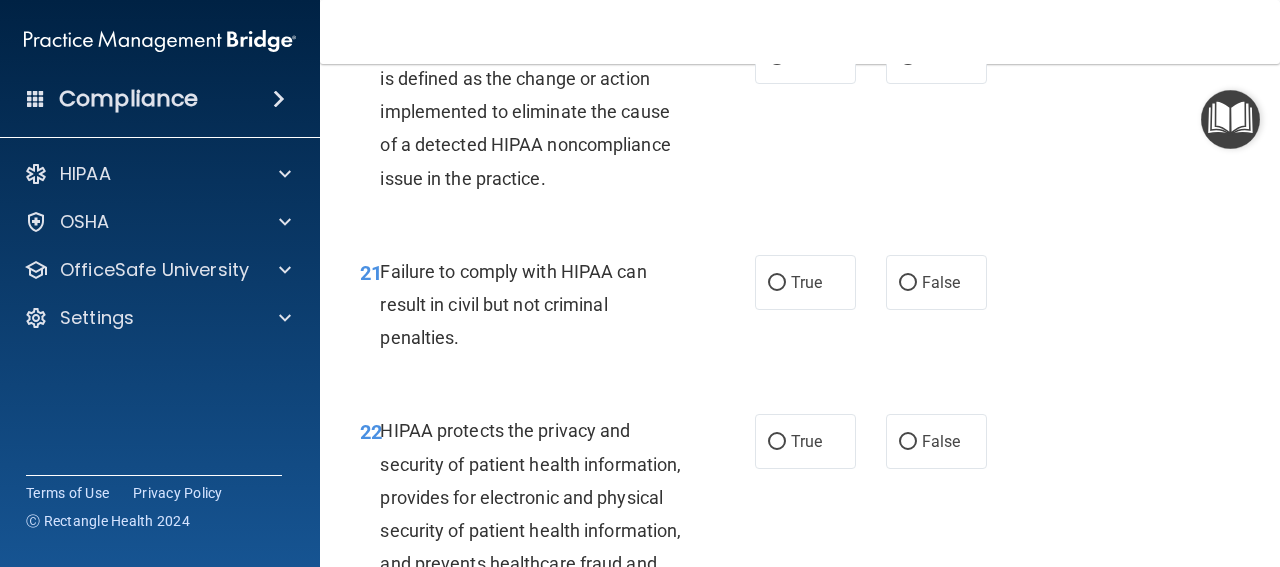 scroll, scrollTop: 3900, scrollLeft: 0, axis: vertical 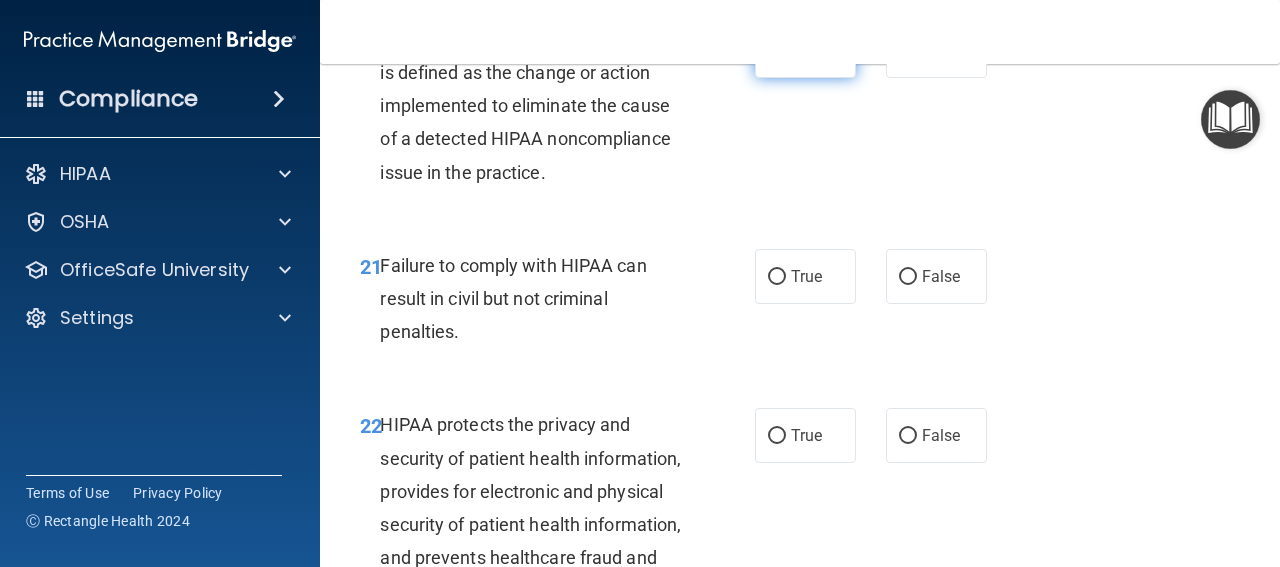 click on "True" at bounding box center [805, 50] 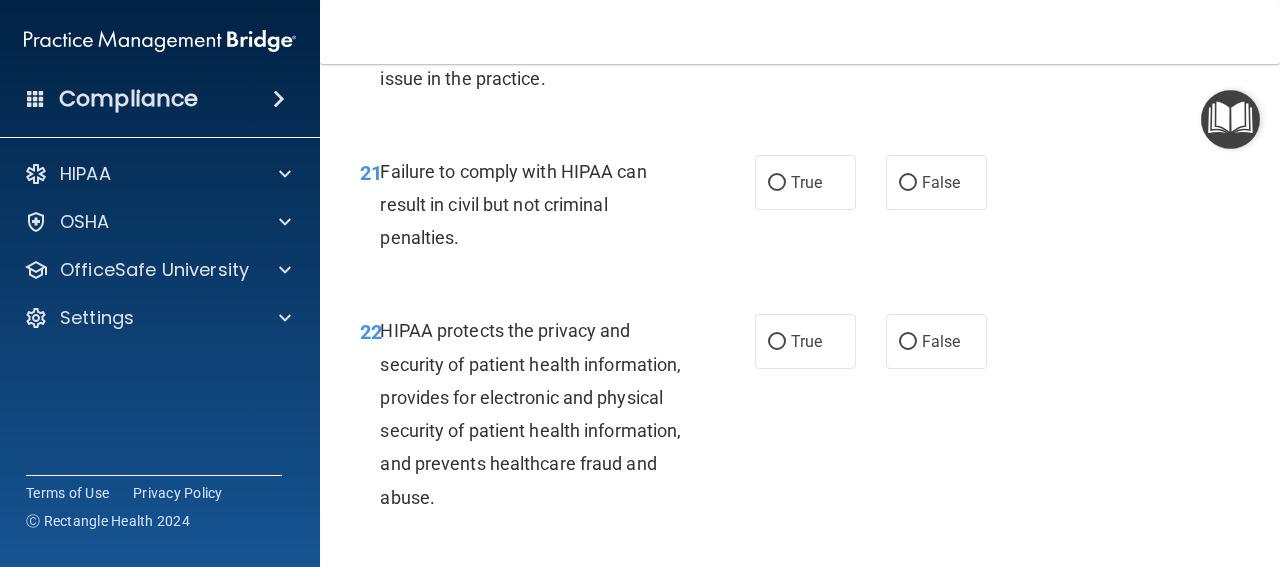 scroll, scrollTop: 4100, scrollLeft: 0, axis: vertical 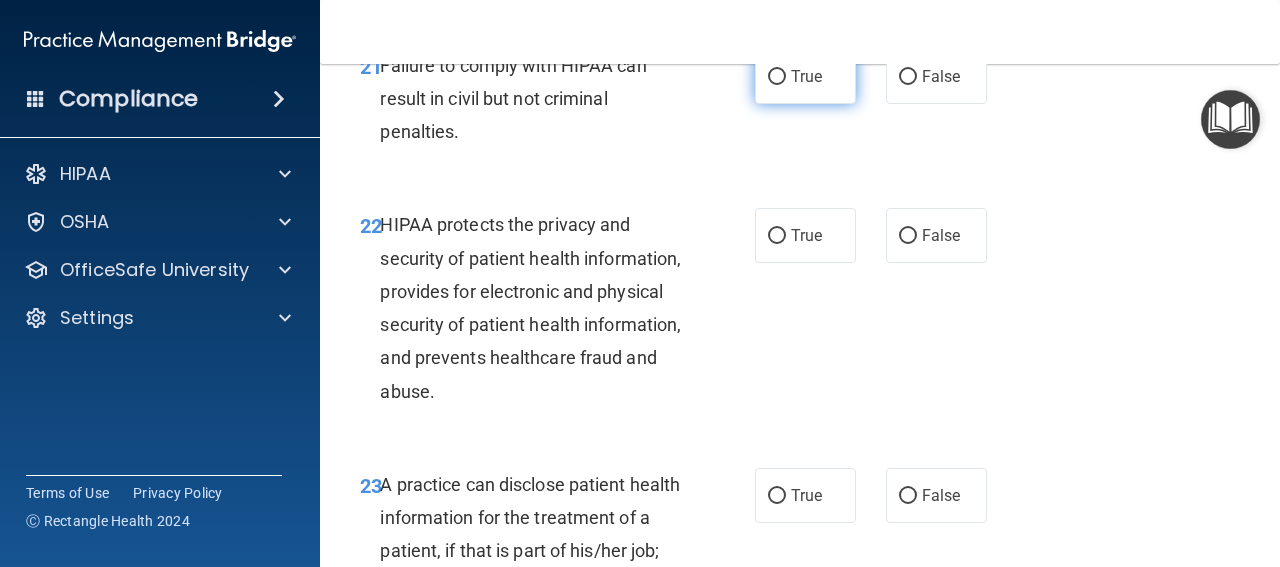 click on "True" at bounding box center [805, 76] 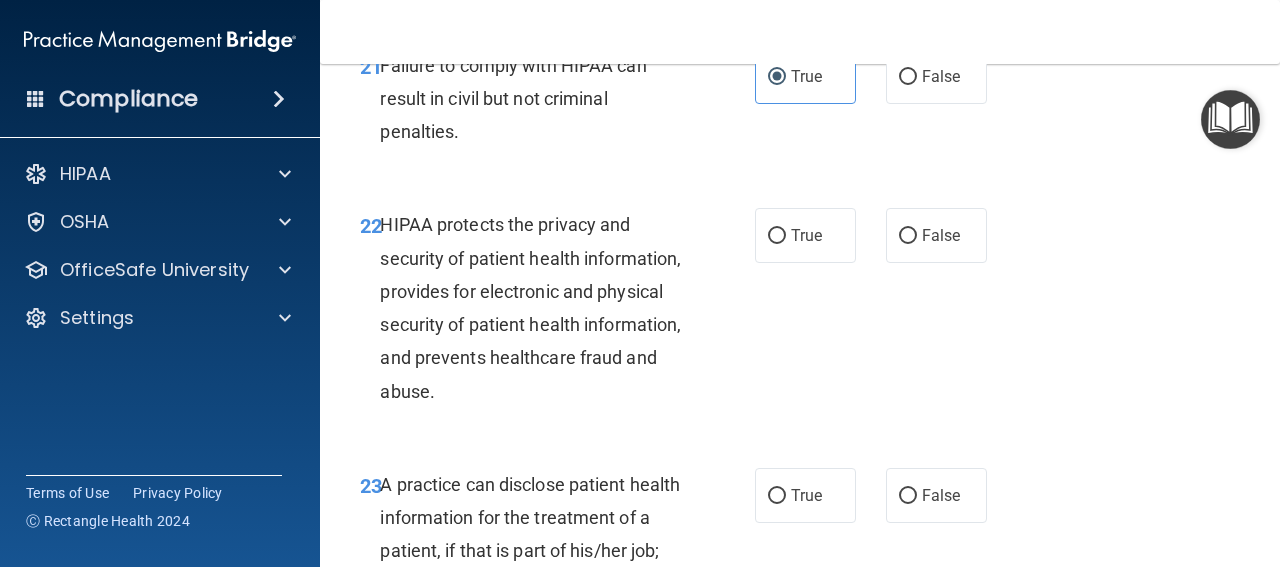 scroll, scrollTop: 4200, scrollLeft: 0, axis: vertical 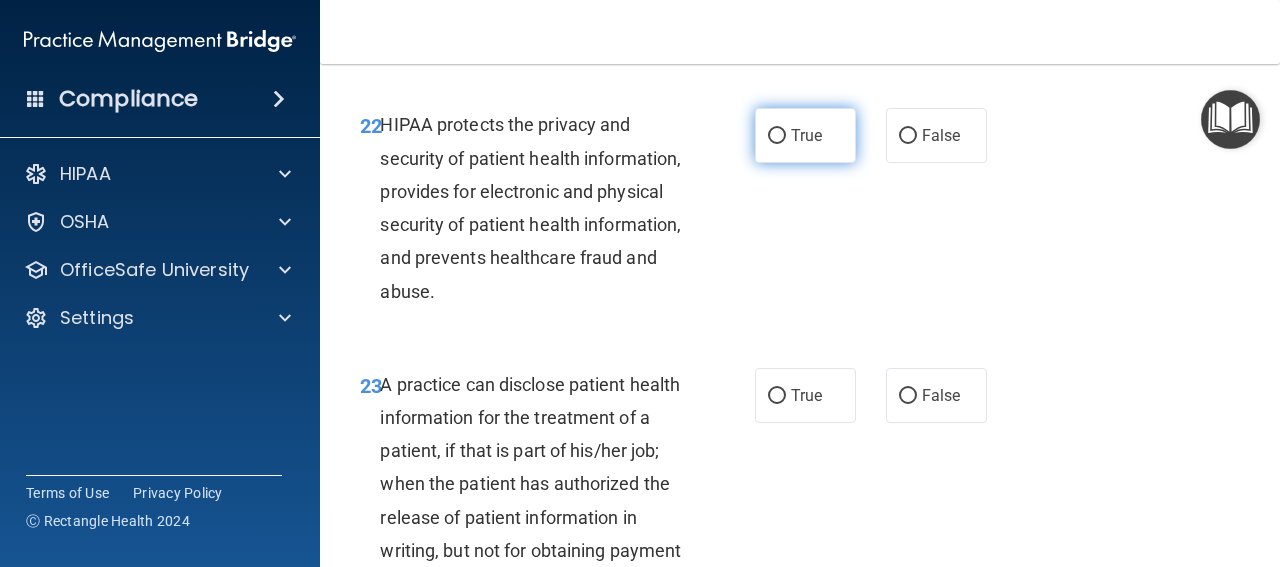 click on "True" at bounding box center [777, 136] 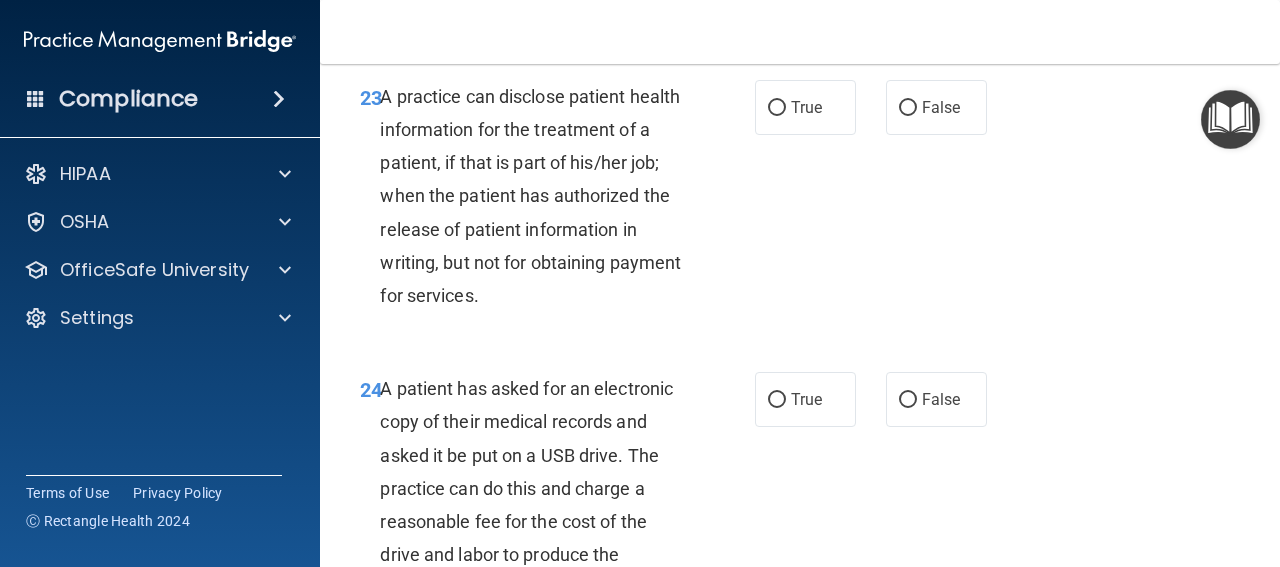 scroll, scrollTop: 4500, scrollLeft: 0, axis: vertical 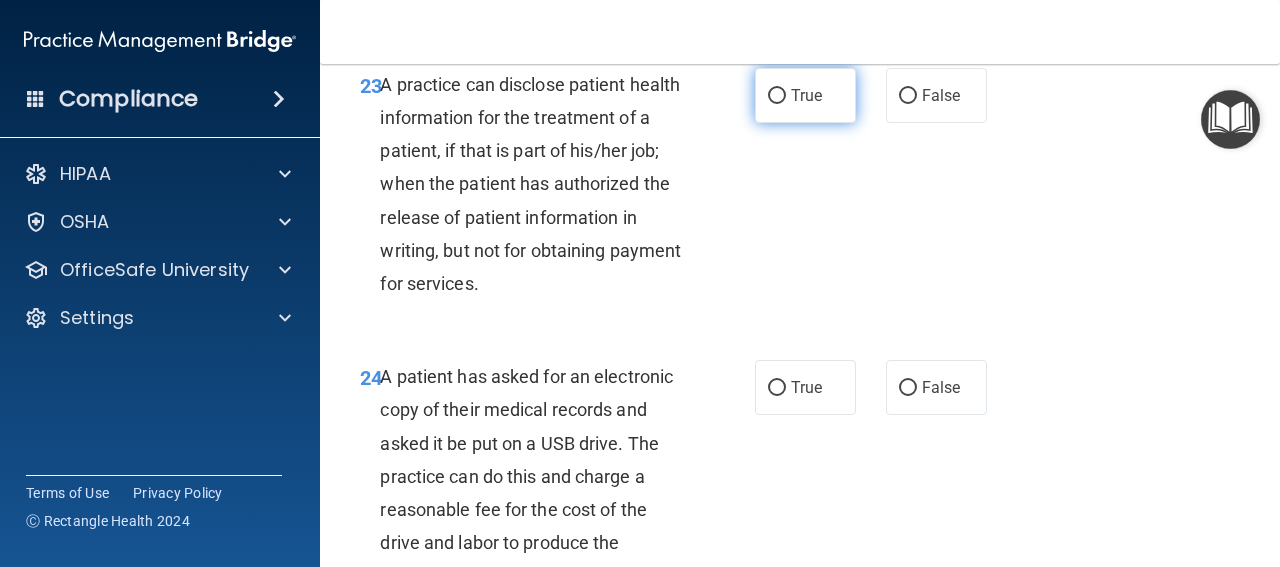 click on "True" at bounding box center (806, 95) 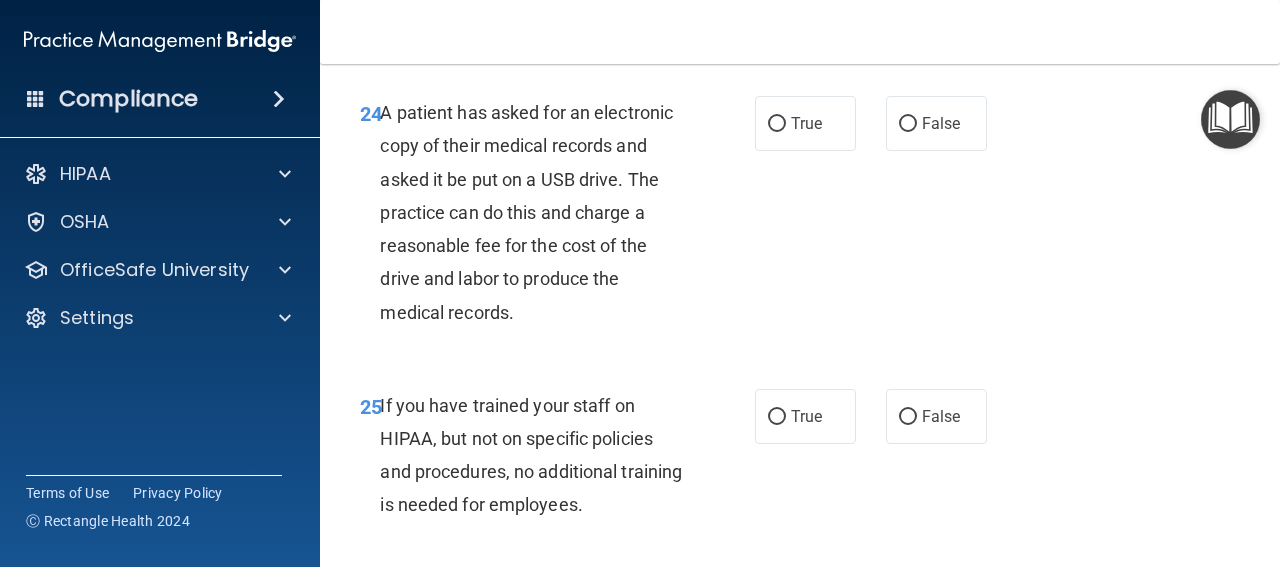 scroll, scrollTop: 4800, scrollLeft: 0, axis: vertical 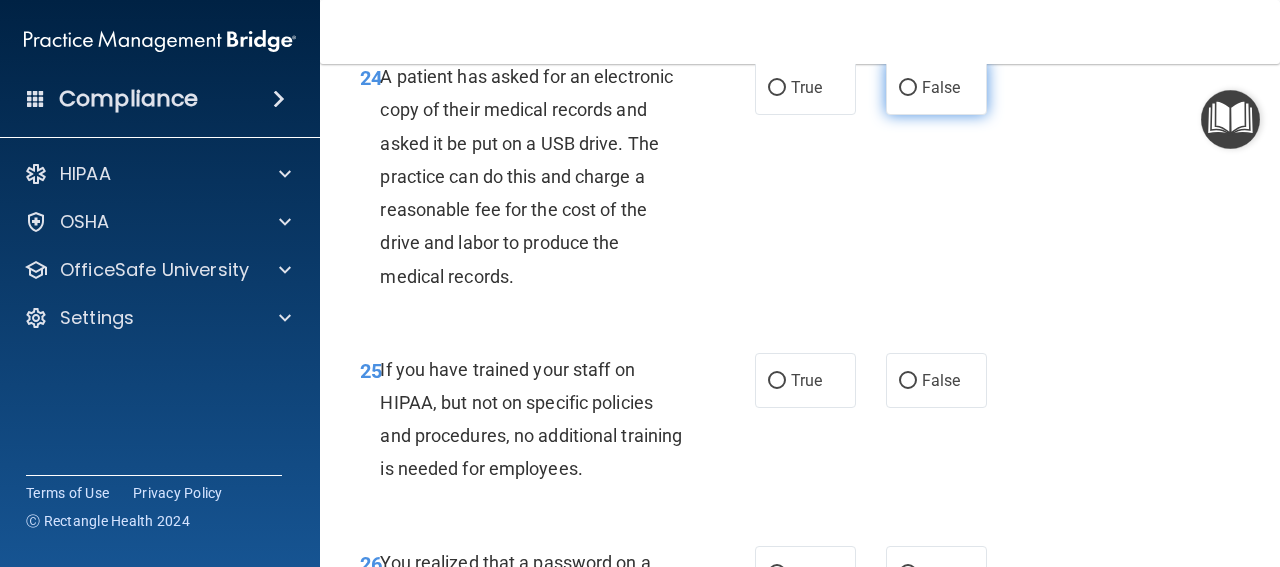 click on "False" at bounding box center (908, 88) 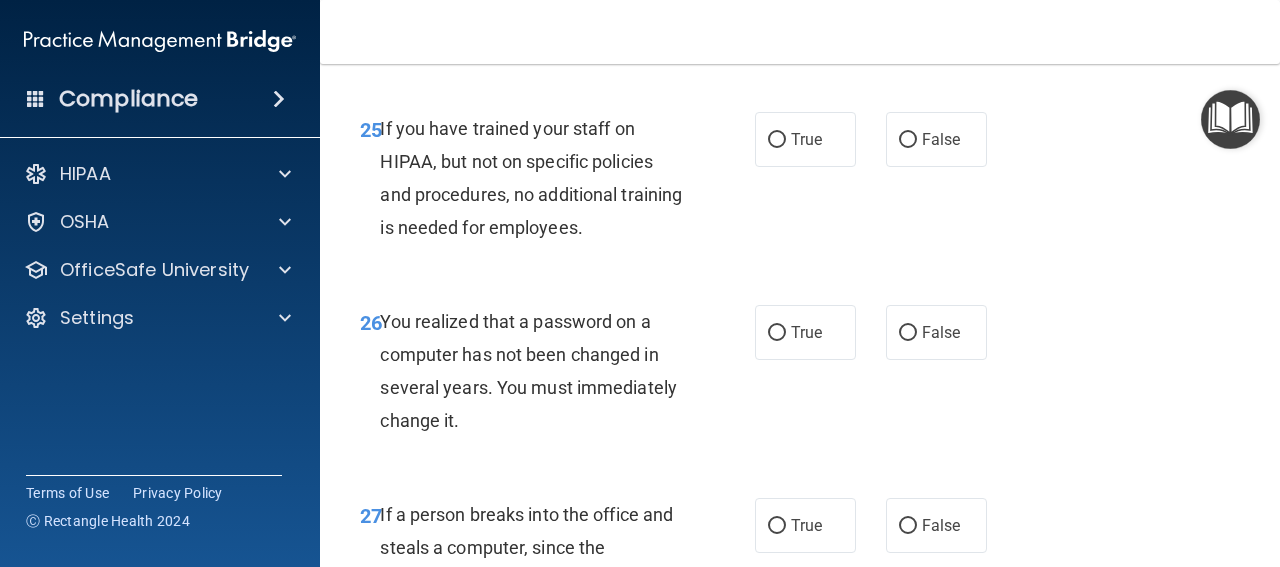 scroll, scrollTop: 5100, scrollLeft: 0, axis: vertical 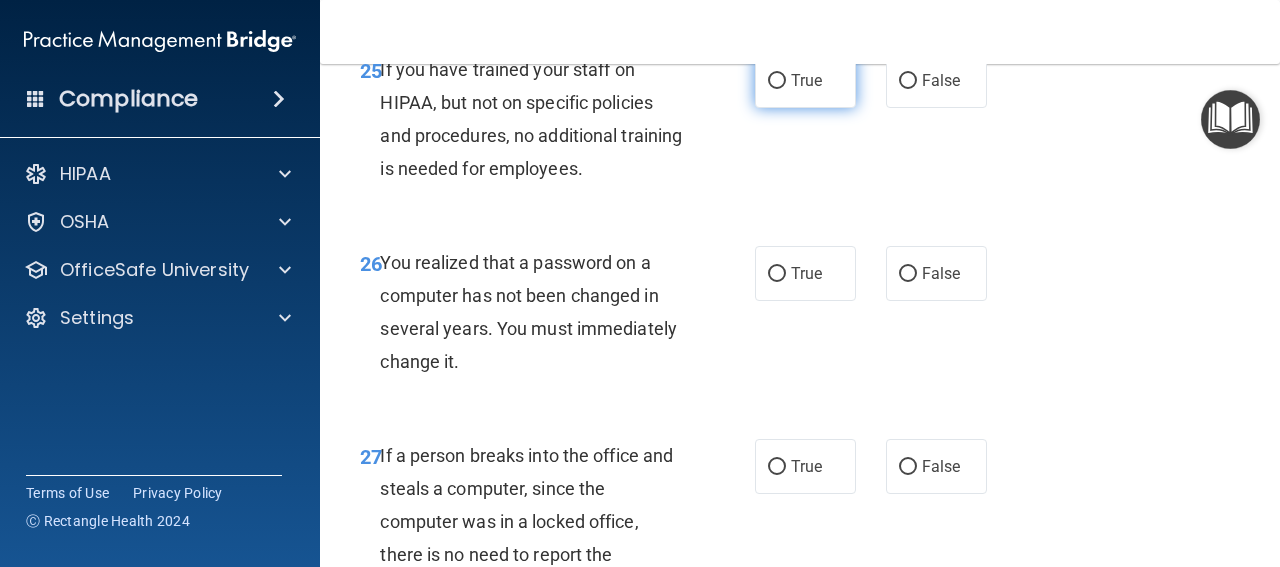 click on "True" at bounding box center [806, 80] 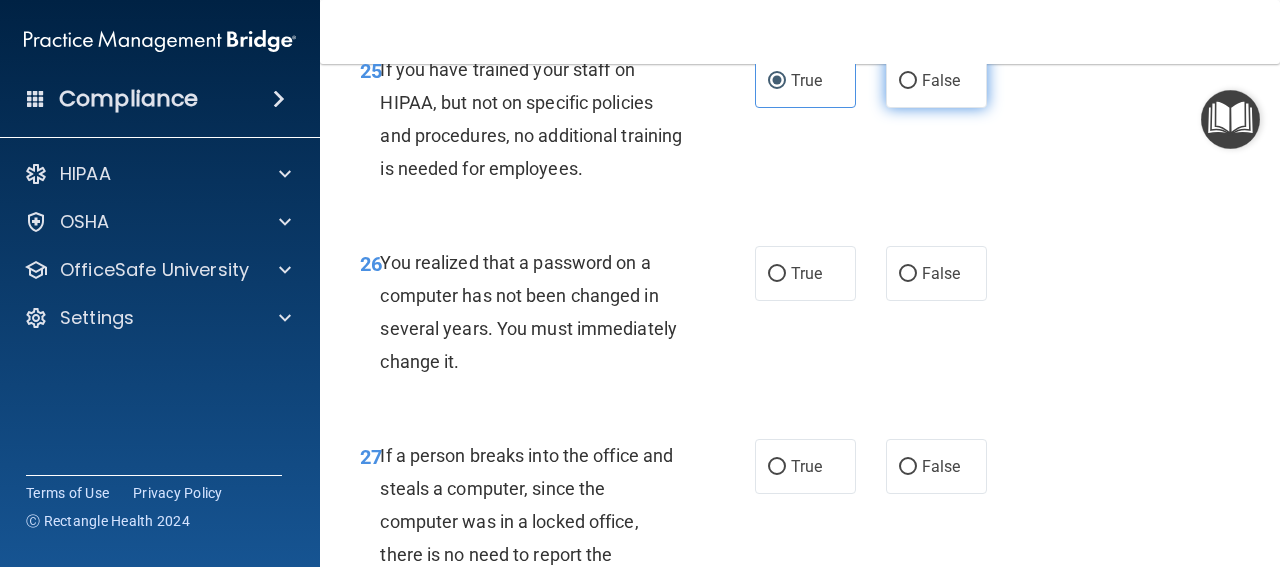 click on "False" at bounding box center [936, 80] 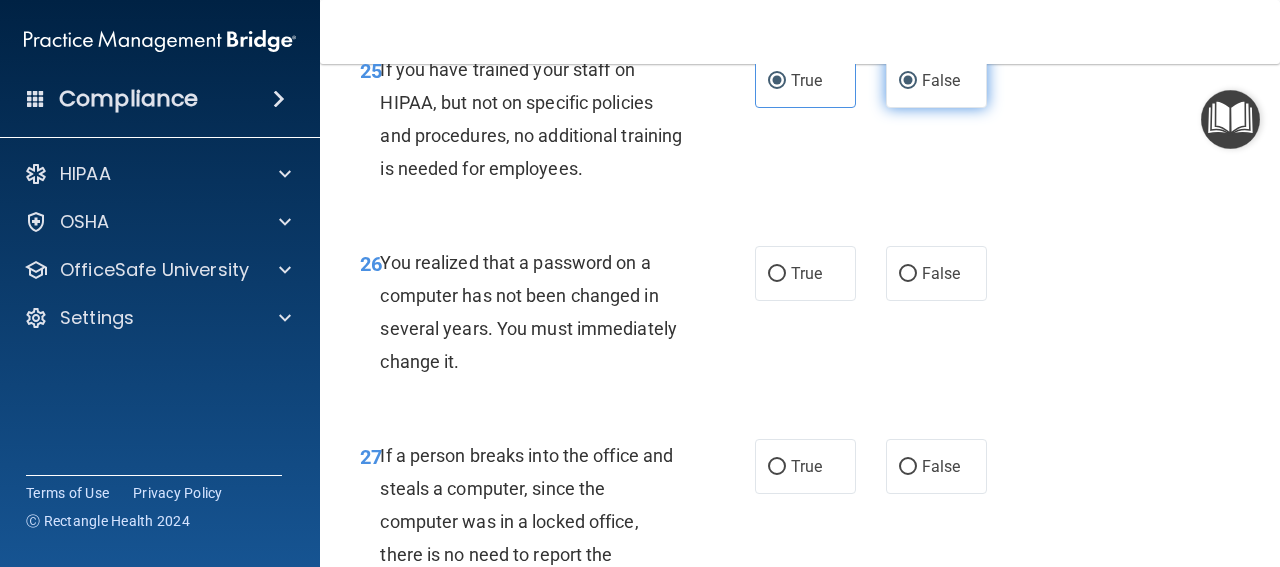 radio on "false" 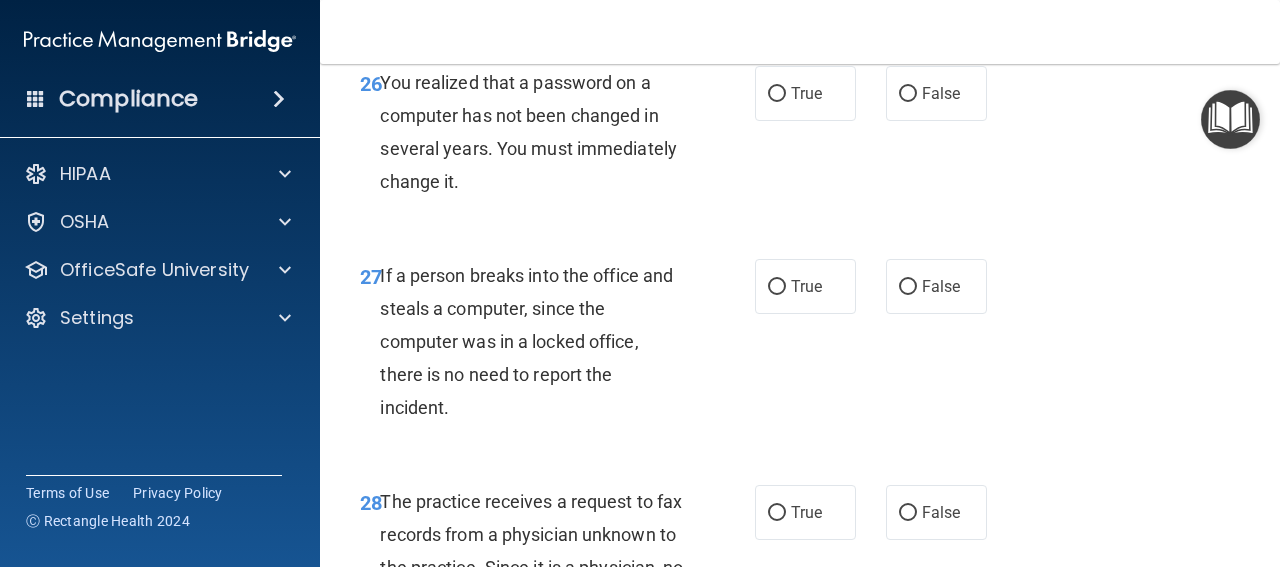 scroll, scrollTop: 5300, scrollLeft: 0, axis: vertical 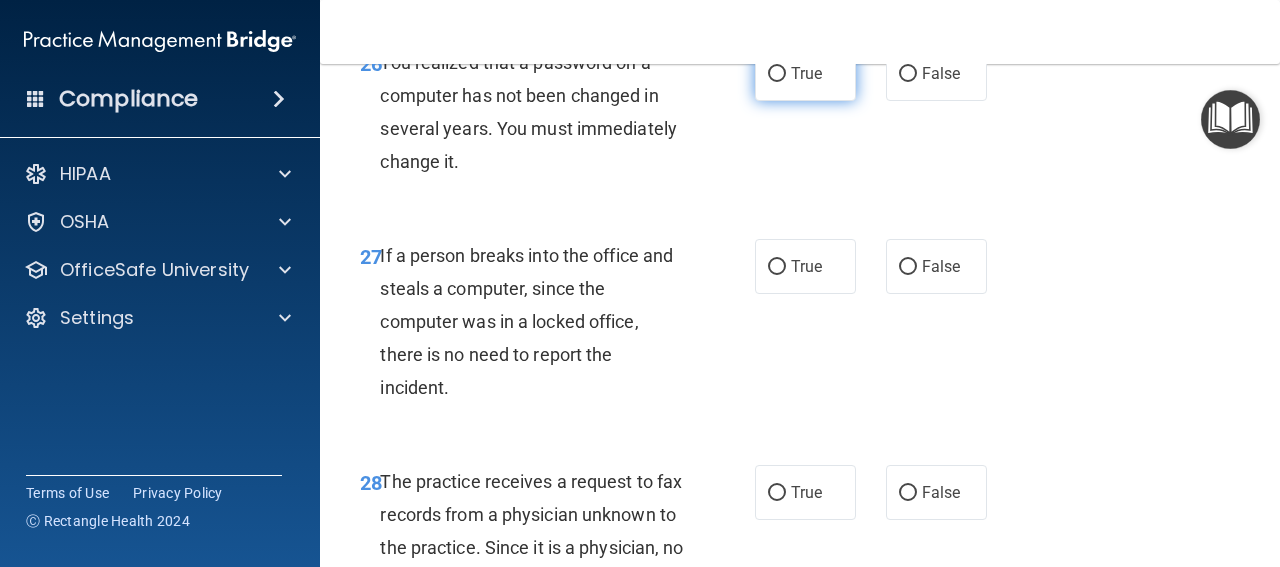 click on "True" at bounding box center [777, 74] 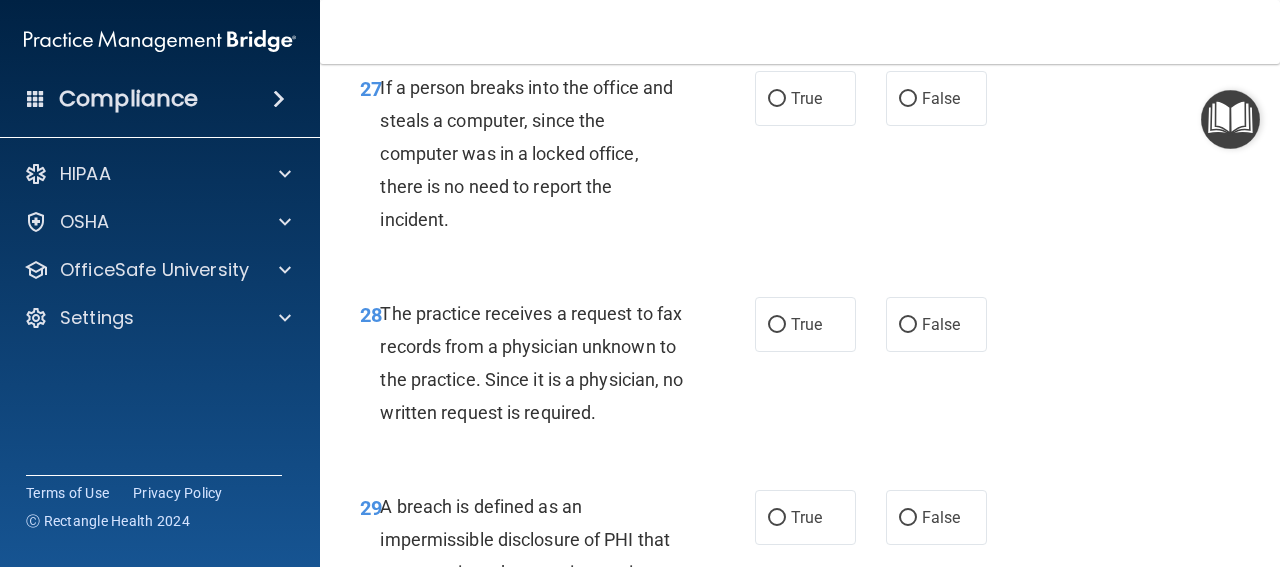 scroll, scrollTop: 5500, scrollLeft: 0, axis: vertical 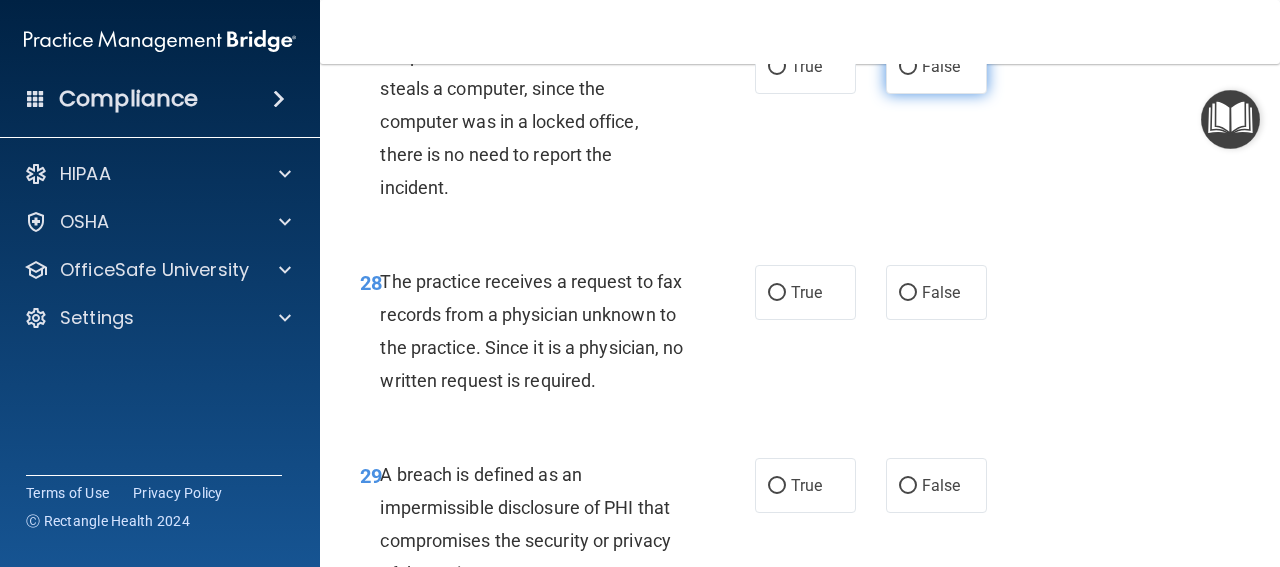 click on "False" at bounding box center [936, 66] 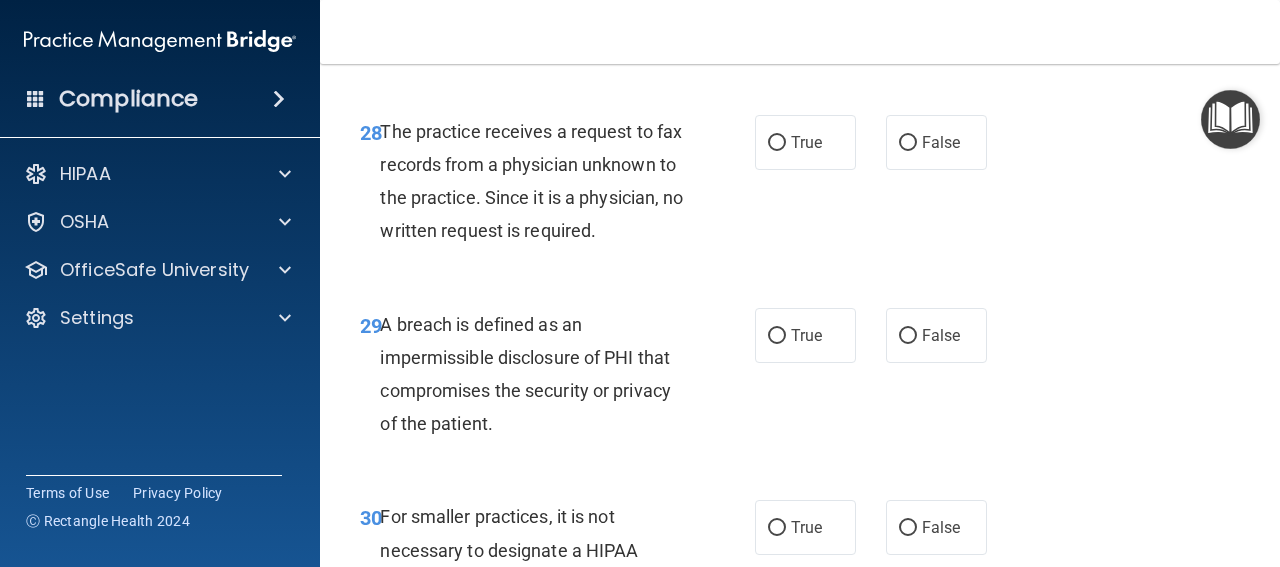 scroll, scrollTop: 5700, scrollLeft: 0, axis: vertical 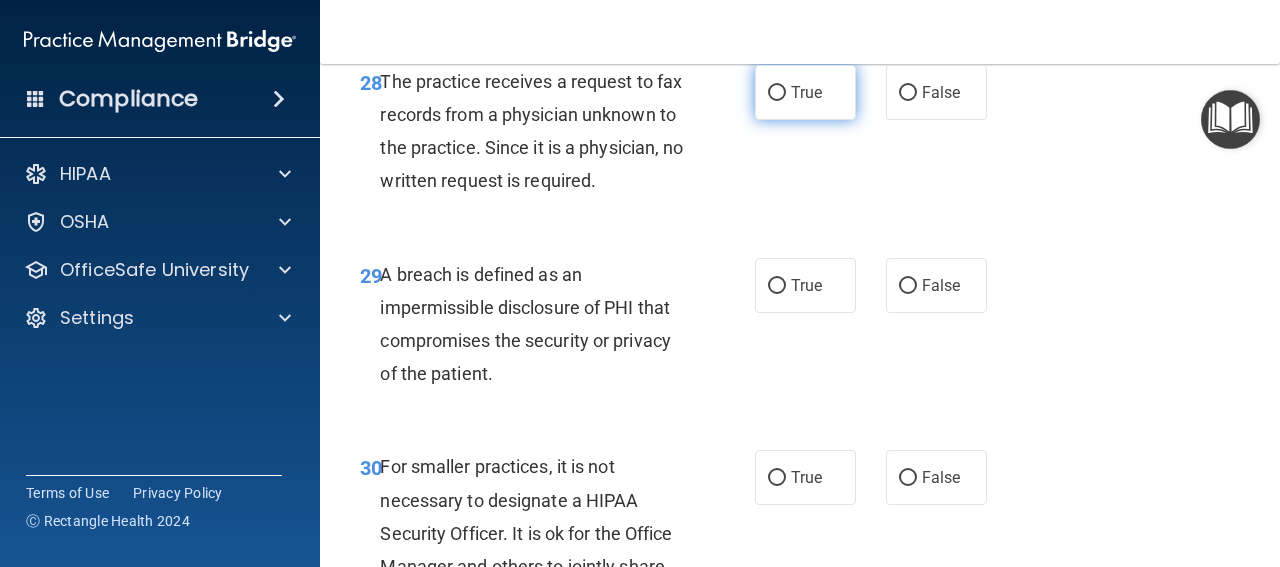 click on "True" at bounding box center (805, 92) 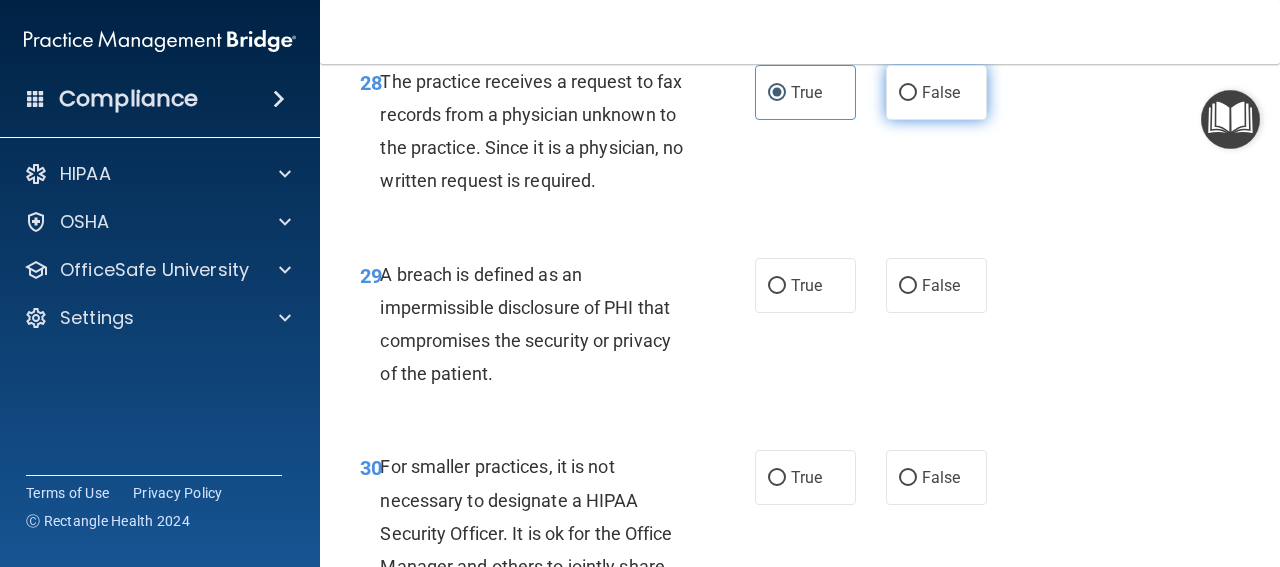 click on "False" at bounding box center [936, 92] 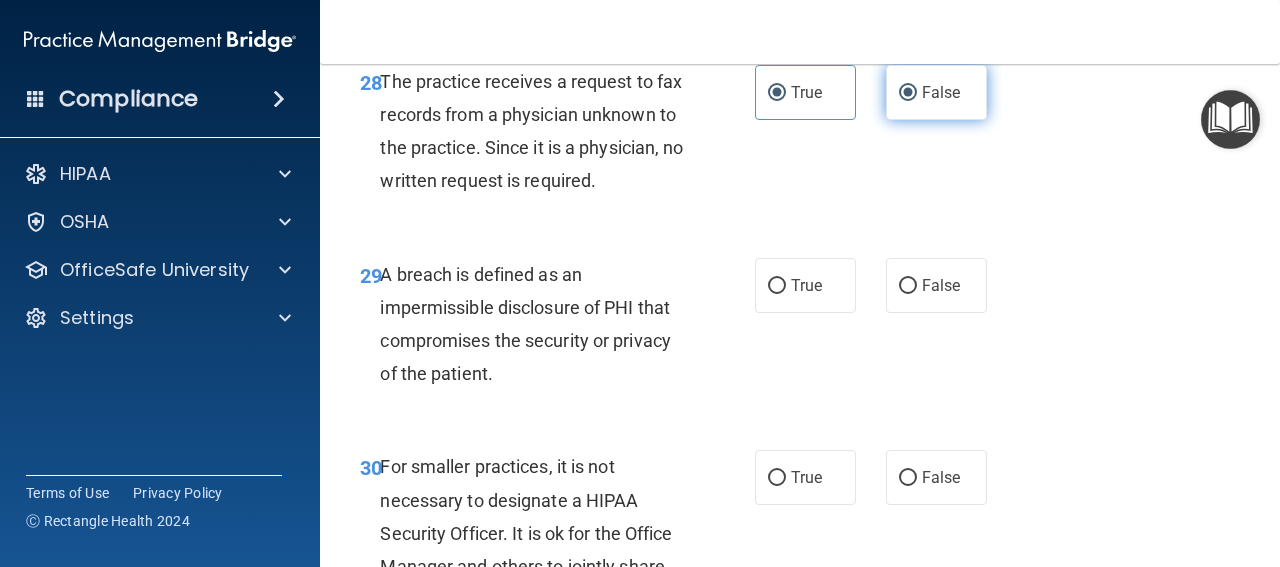 radio on "false" 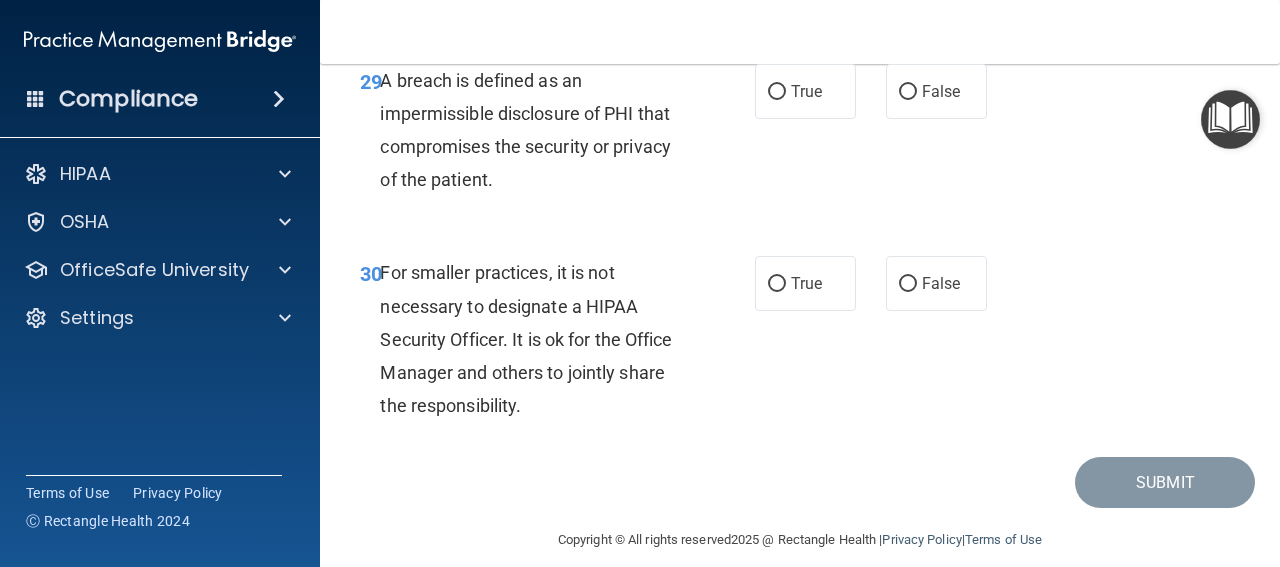 scroll, scrollTop: 5900, scrollLeft: 0, axis: vertical 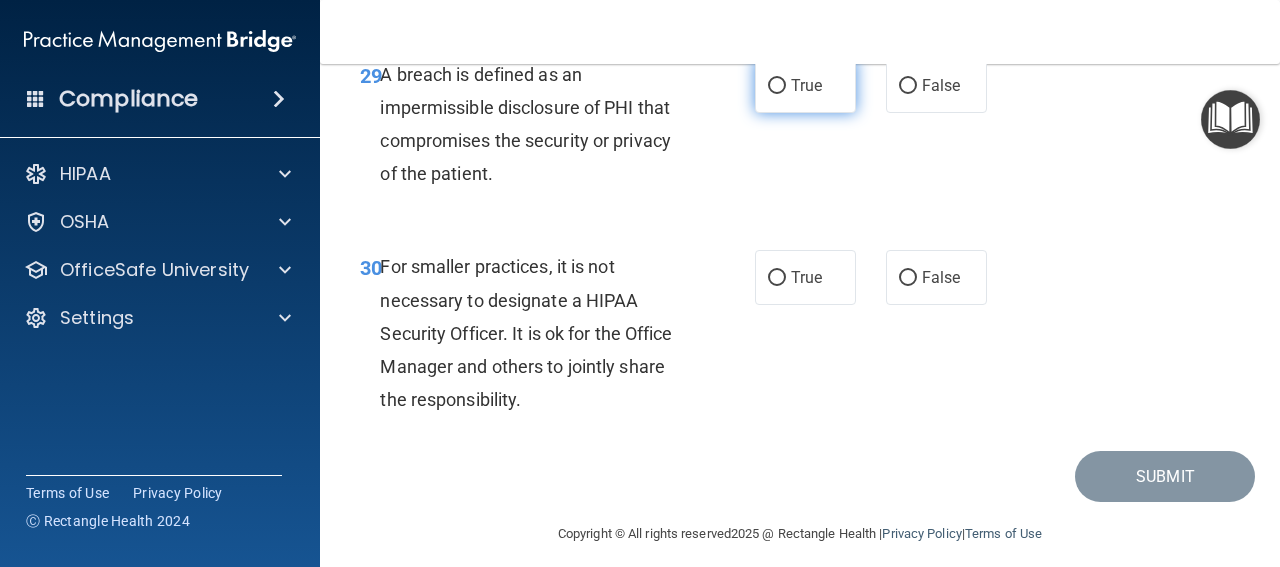 click on "True" at bounding box center (805, 85) 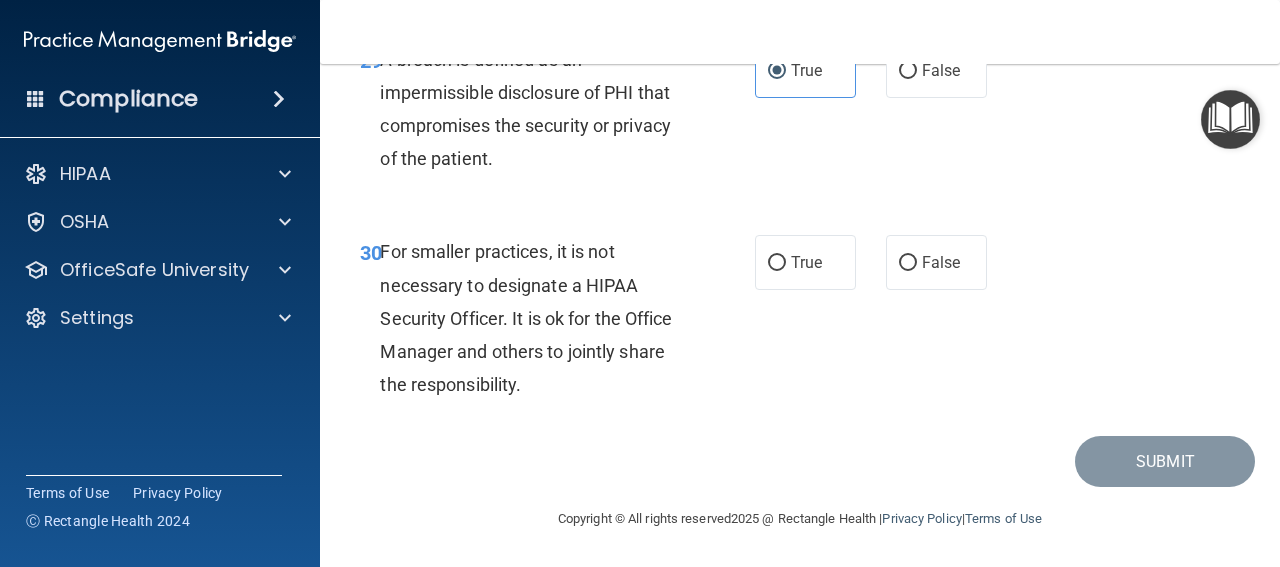 scroll, scrollTop: 6014, scrollLeft: 0, axis: vertical 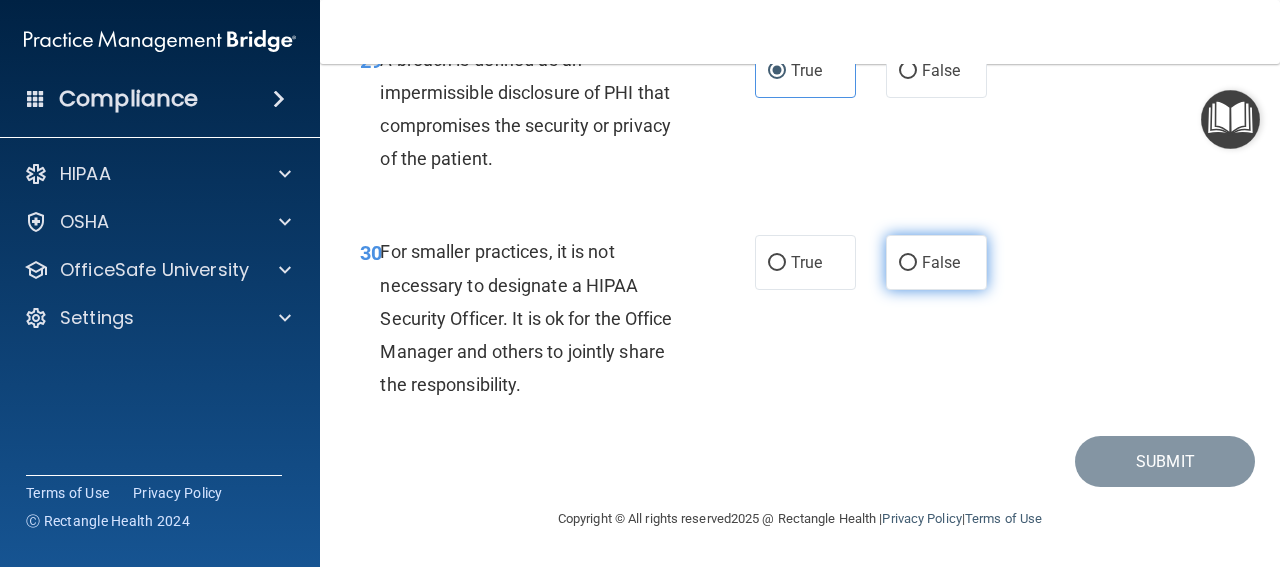 click on "False" at bounding box center (936, 262) 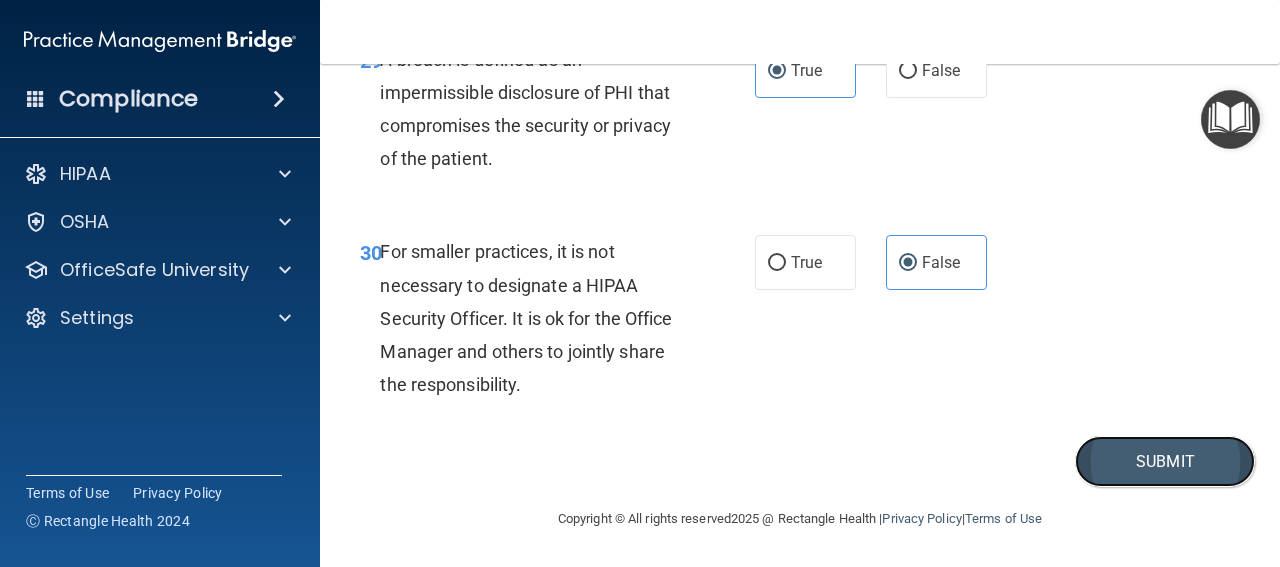 click on "Submit" at bounding box center (1165, 461) 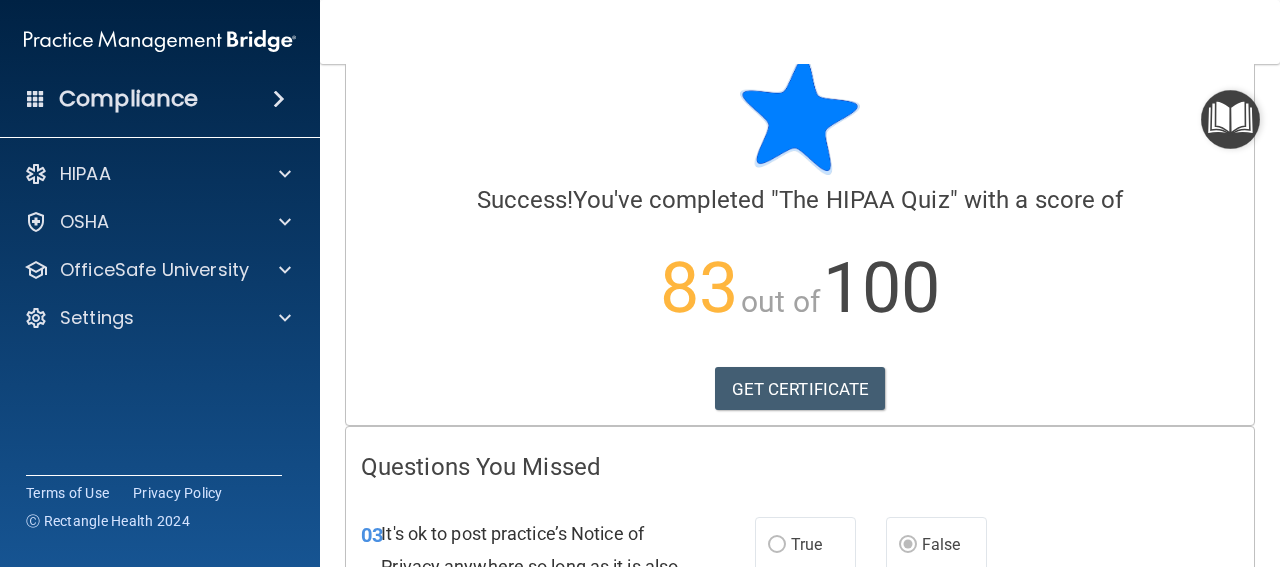 scroll, scrollTop: 0, scrollLeft: 0, axis: both 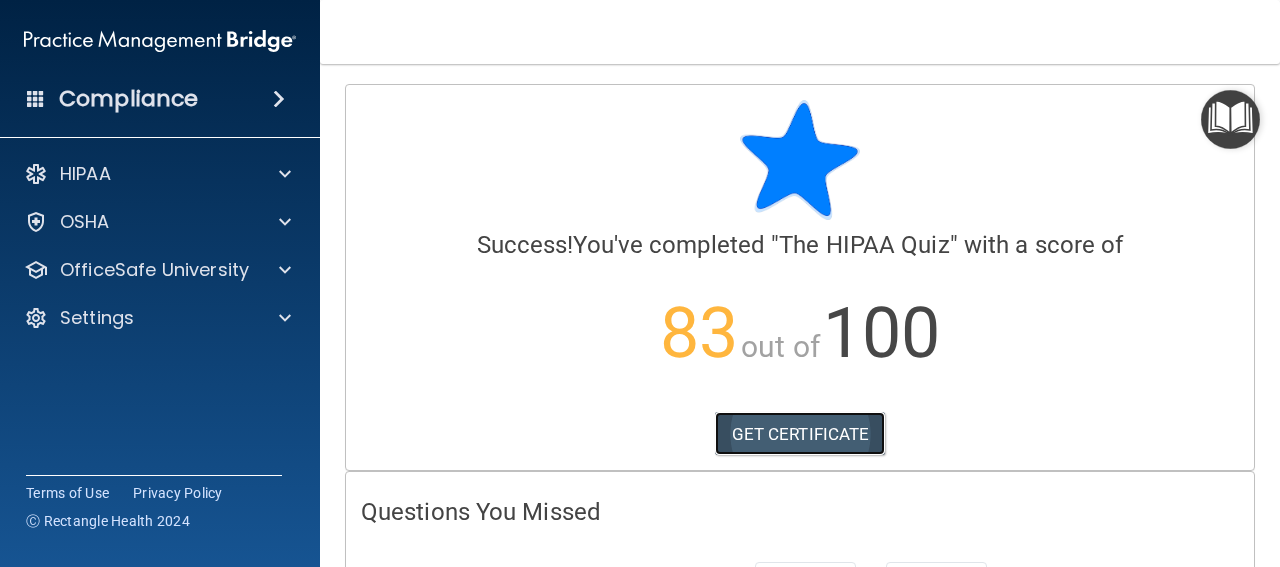 click on "GET CERTIFICATE" at bounding box center (800, 434) 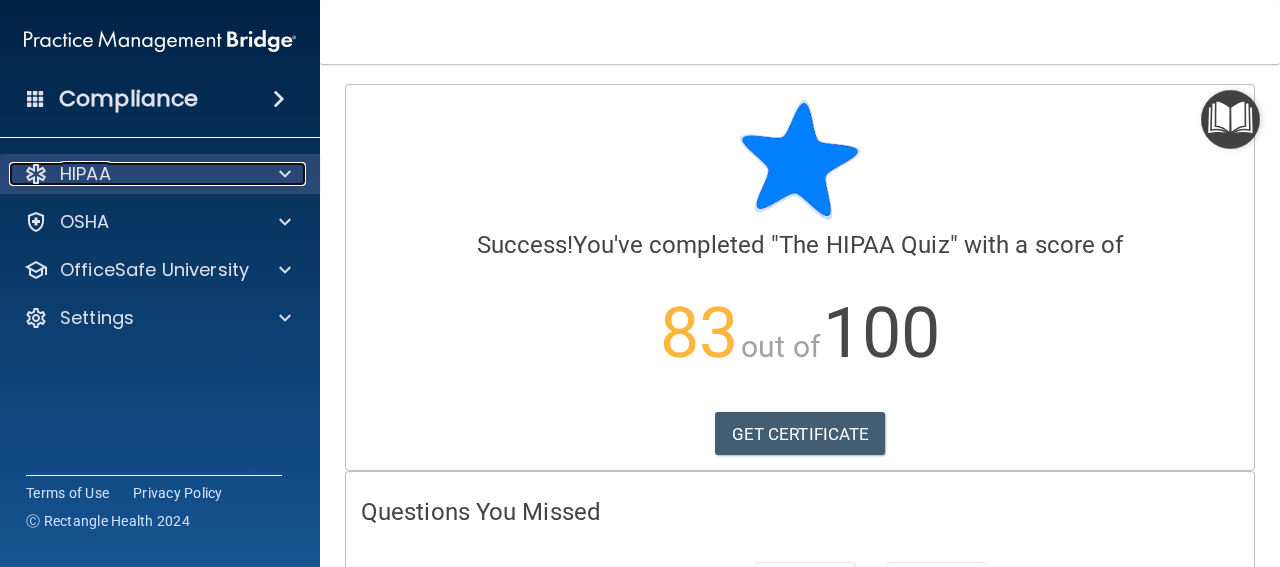 click at bounding box center [282, 174] 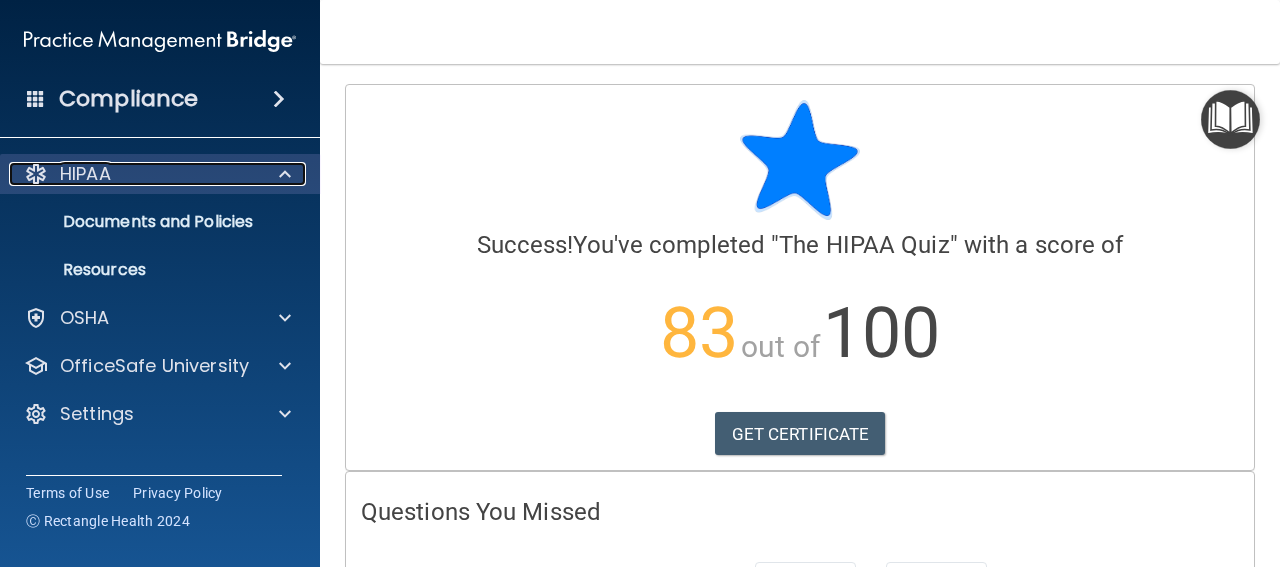 click on "HIPAA" at bounding box center [85, 174] 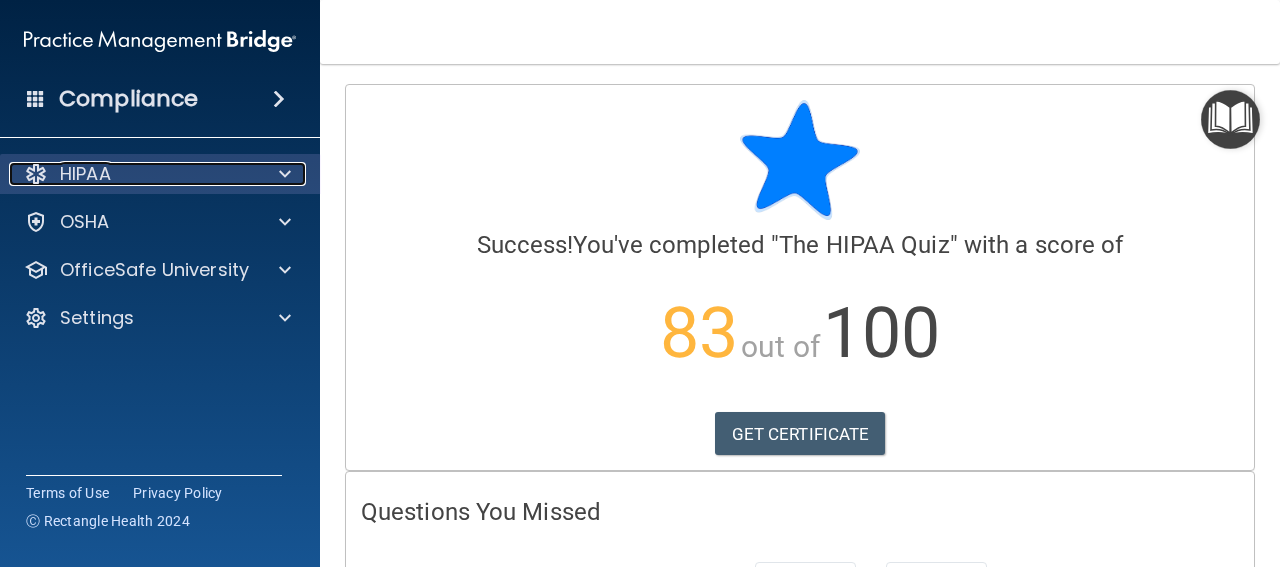 click on "HIPAA" at bounding box center (85, 174) 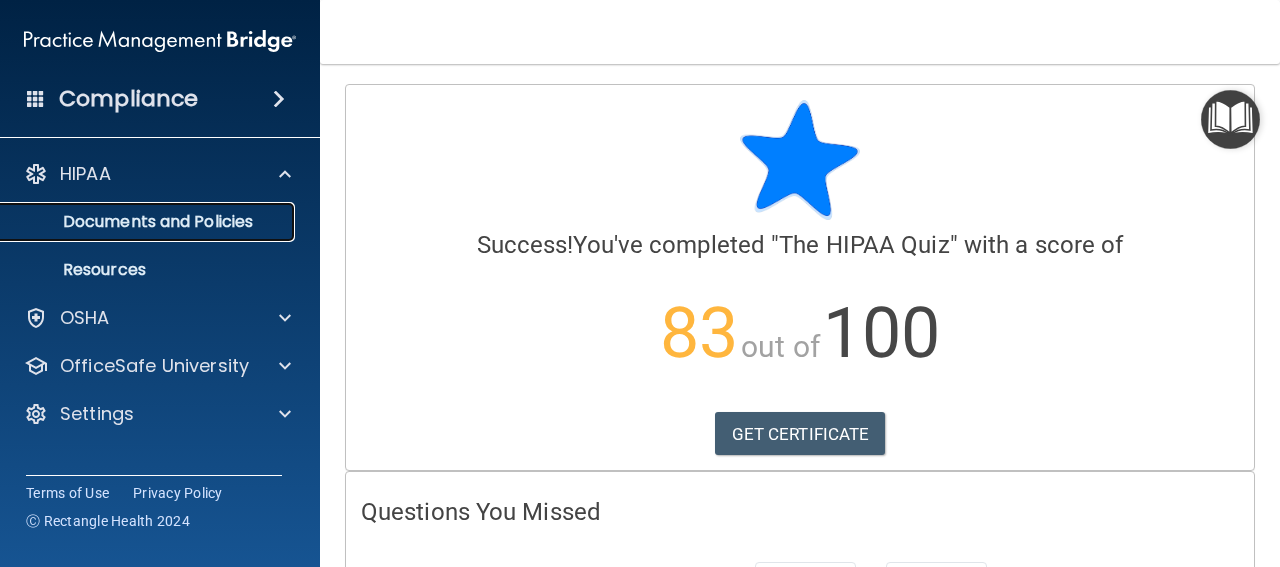 click on "Documents and Policies" at bounding box center (149, 222) 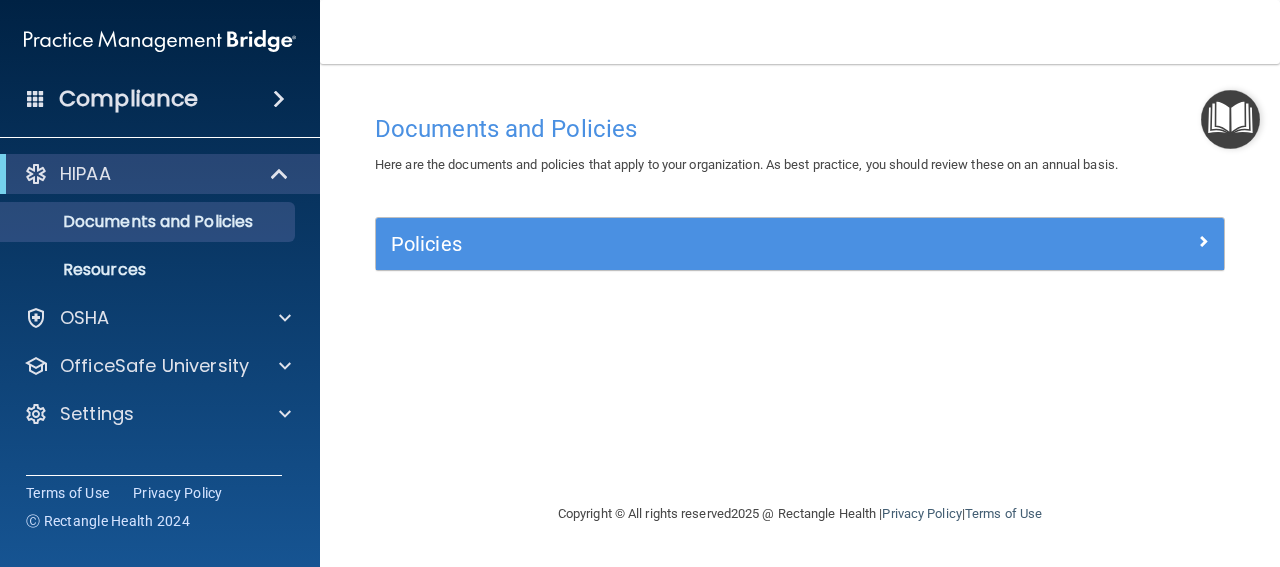 click on "Compliance" at bounding box center [128, 99] 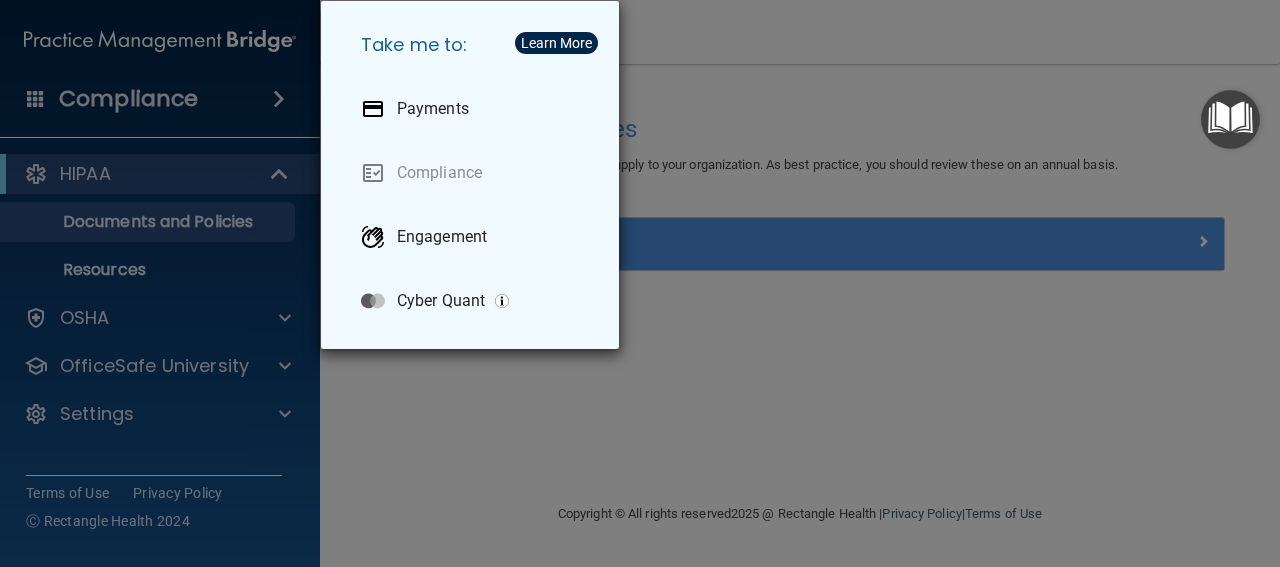 click on "Take me to:             Payments                   Compliance                     Engagement                     Cyber Quant" at bounding box center [640, 283] 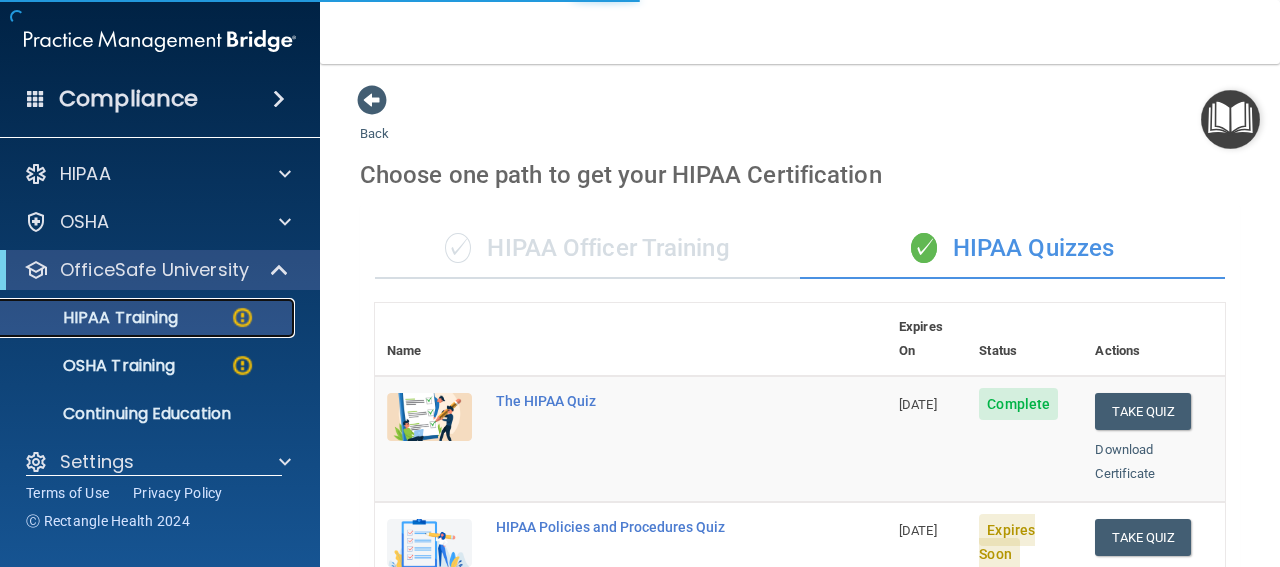 click on "HIPAA Training" at bounding box center [95, 318] 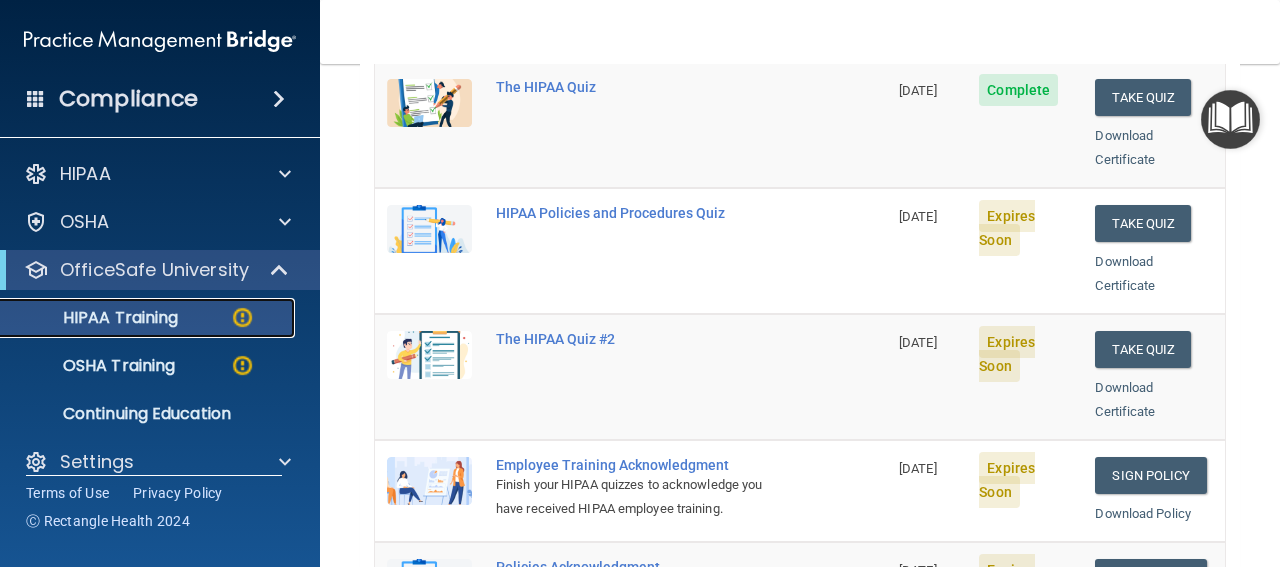 scroll, scrollTop: 200, scrollLeft: 0, axis: vertical 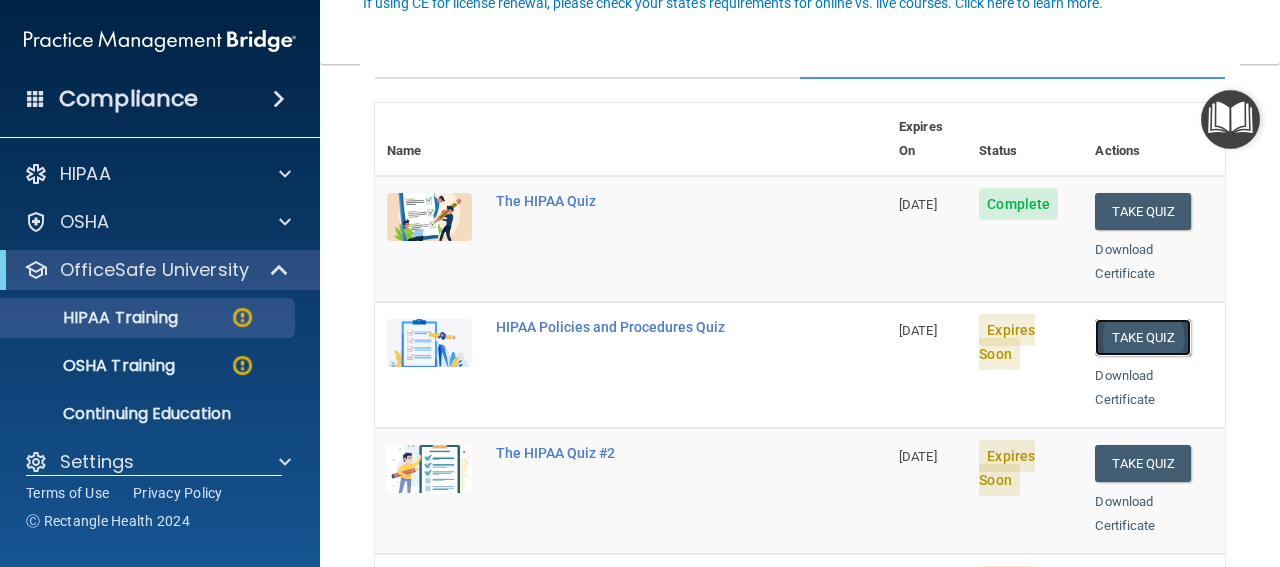 click on "Take Quiz" at bounding box center (1143, 337) 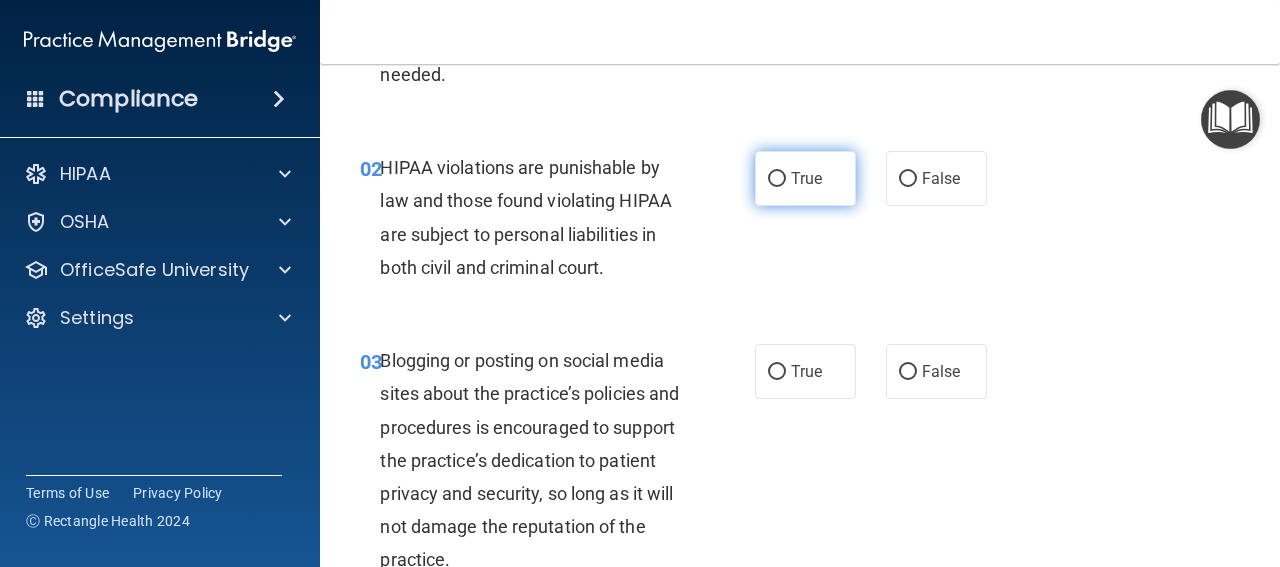 click on "True" at bounding box center [777, 179] 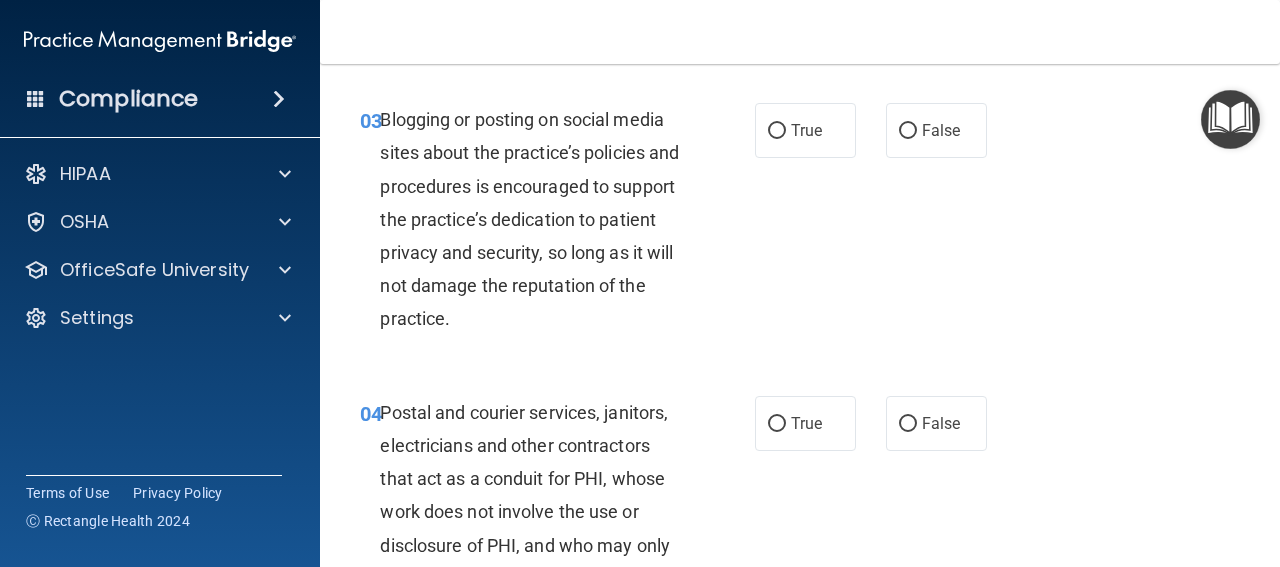 scroll, scrollTop: 400, scrollLeft: 0, axis: vertical 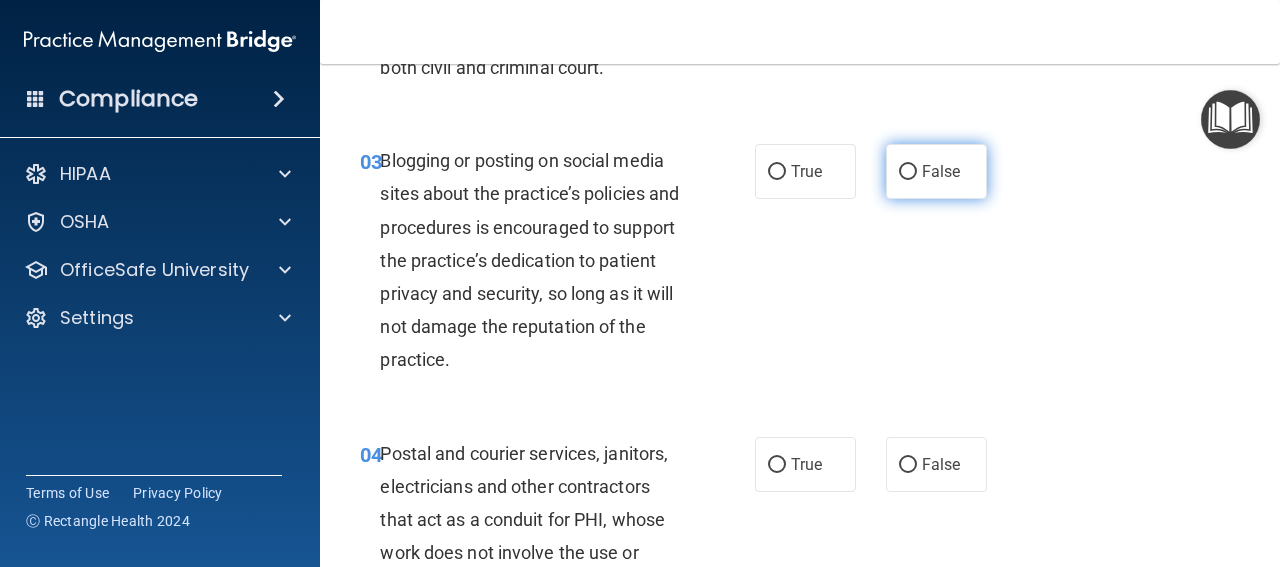 click on "False" at bounding box center [908, 172] 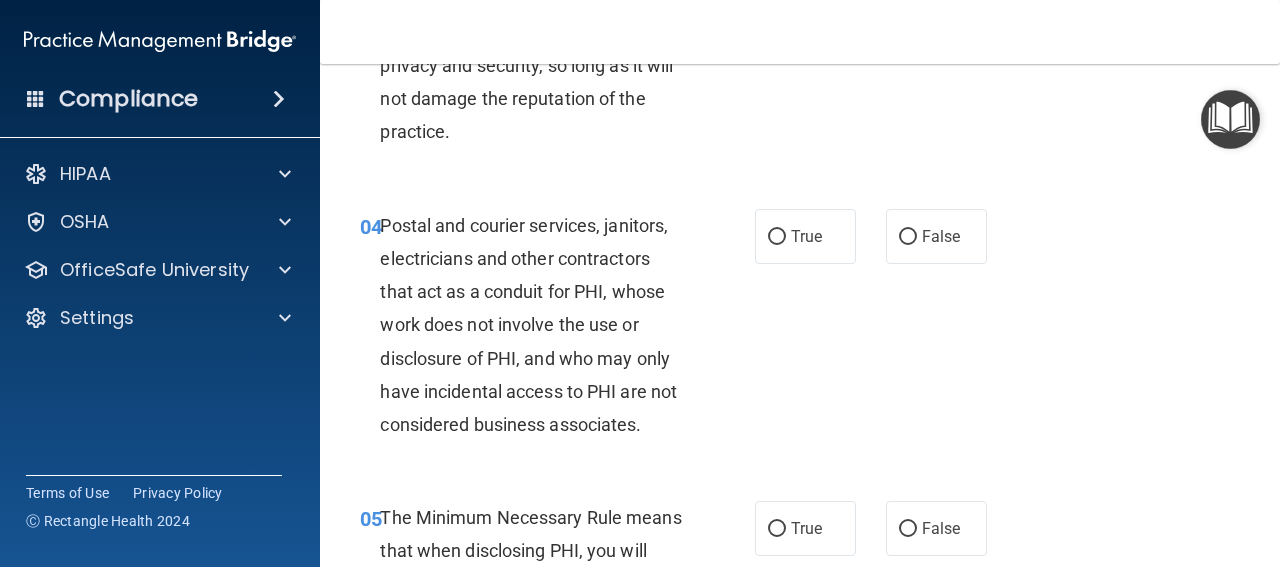 scroll, scrollTop: 700, scrollLeft: 0, axis: vertical 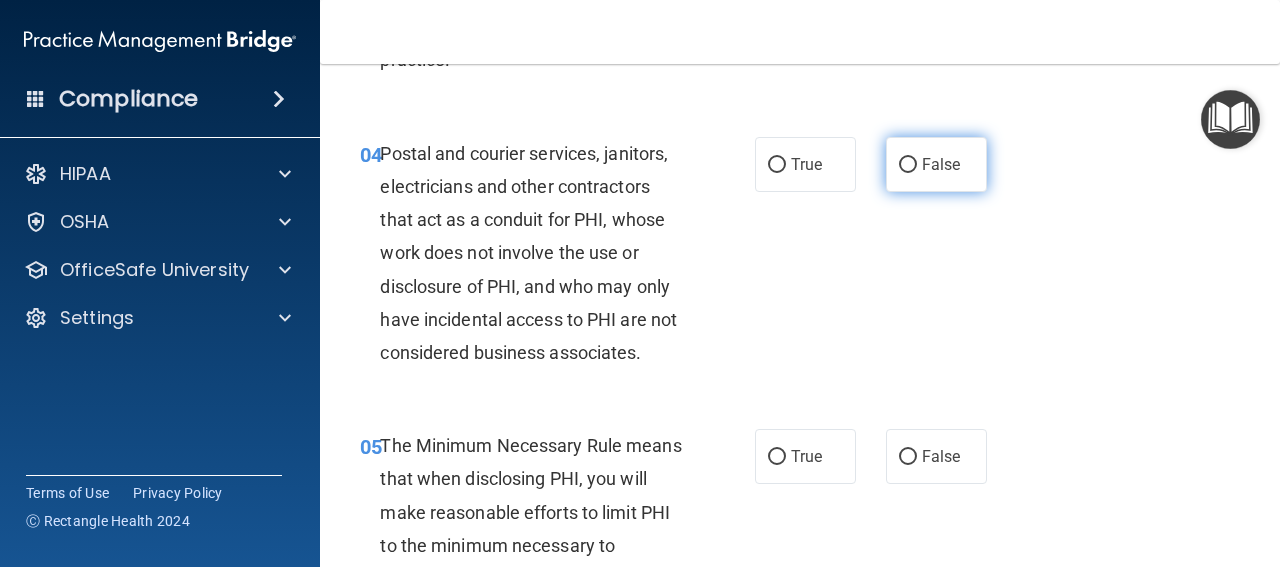 click on "False" at bounding box center [936, 164] 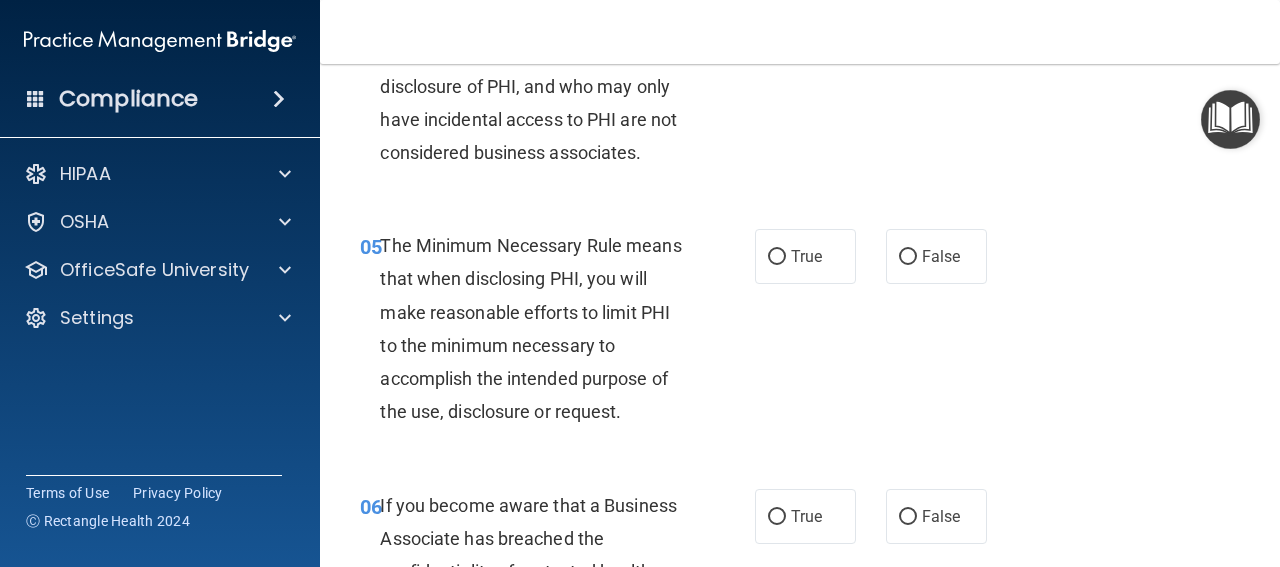 scroll, scrollTop: 1000, scrollLeft: 0, axis: vertical 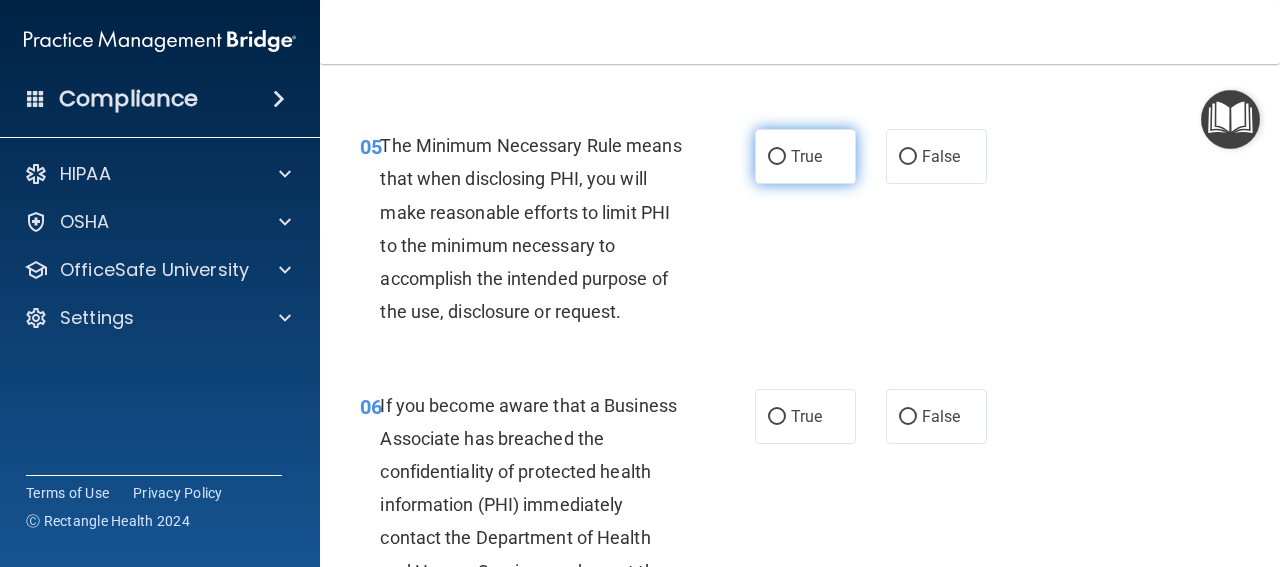 click on "True" at bounding box center (806, 156) 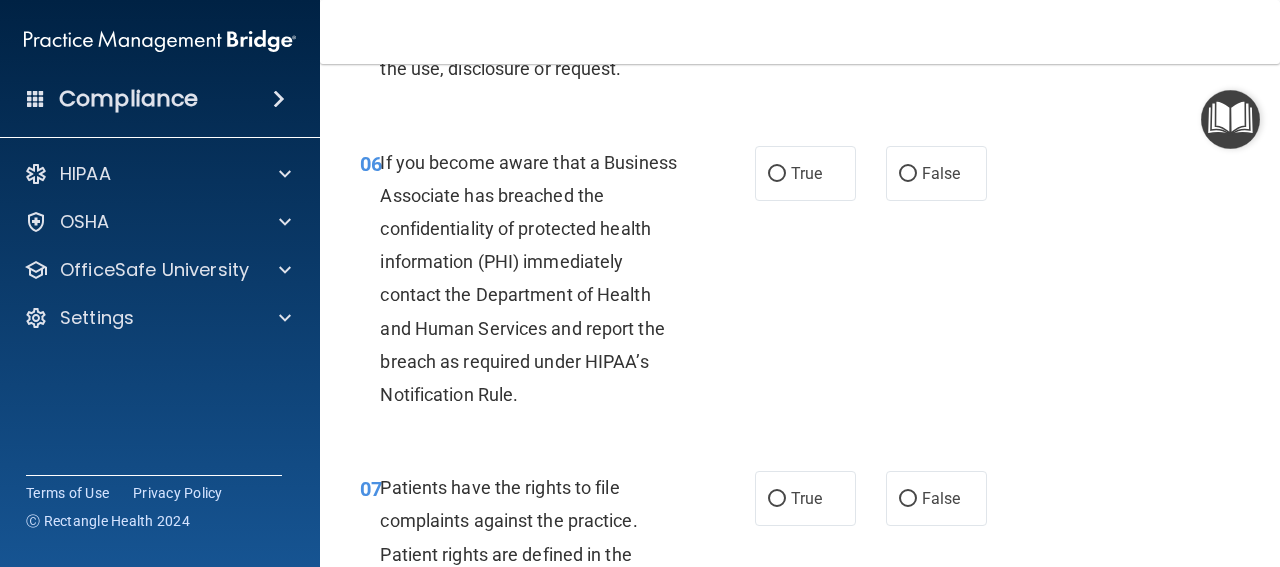 scroll, scrollTop: 1300, scrollLeft: 0, axis: vertical 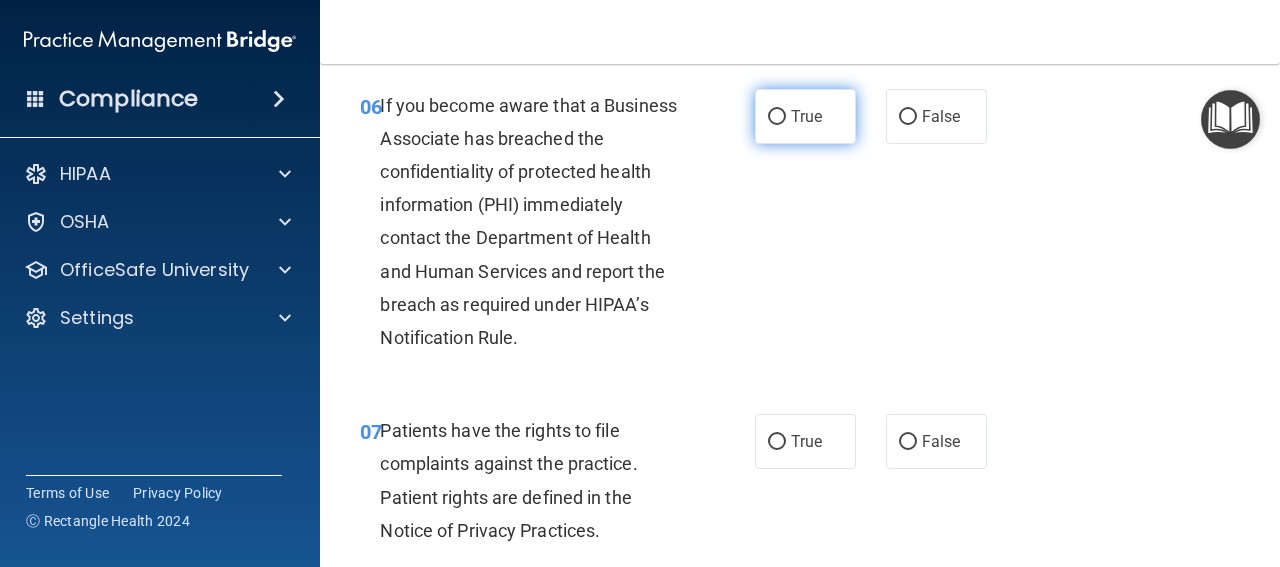 click on "True" at bounding box center (805, 116) 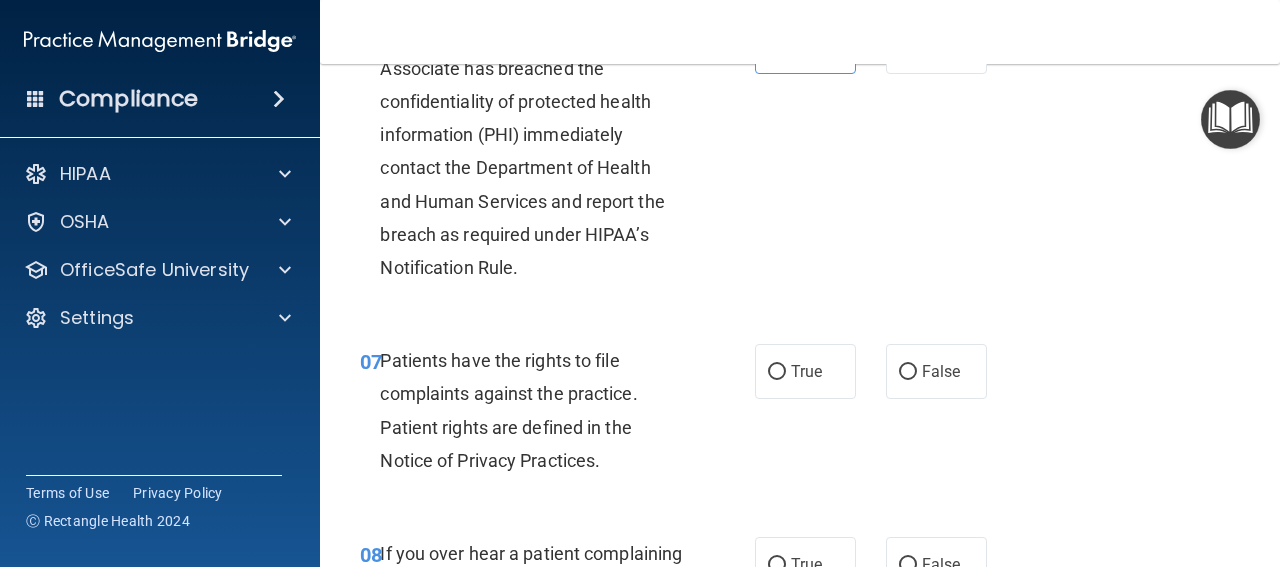 scroll, scrollTop: 1500, scrollLeft: 0, axis: vertical 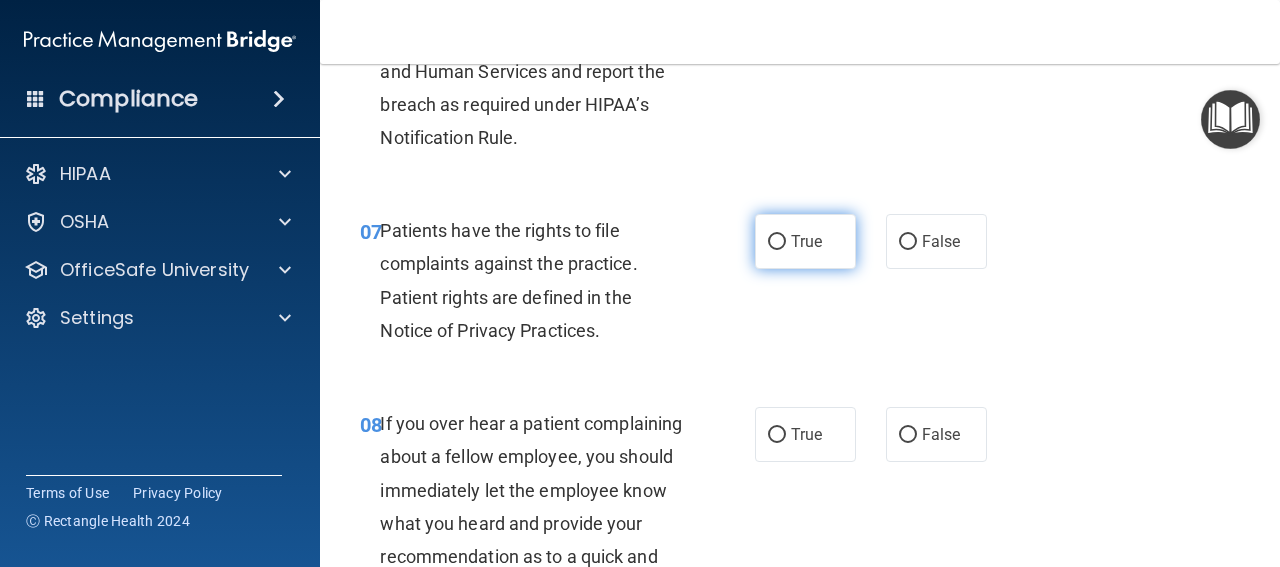 click on "True" at bounding box center (806, 241) 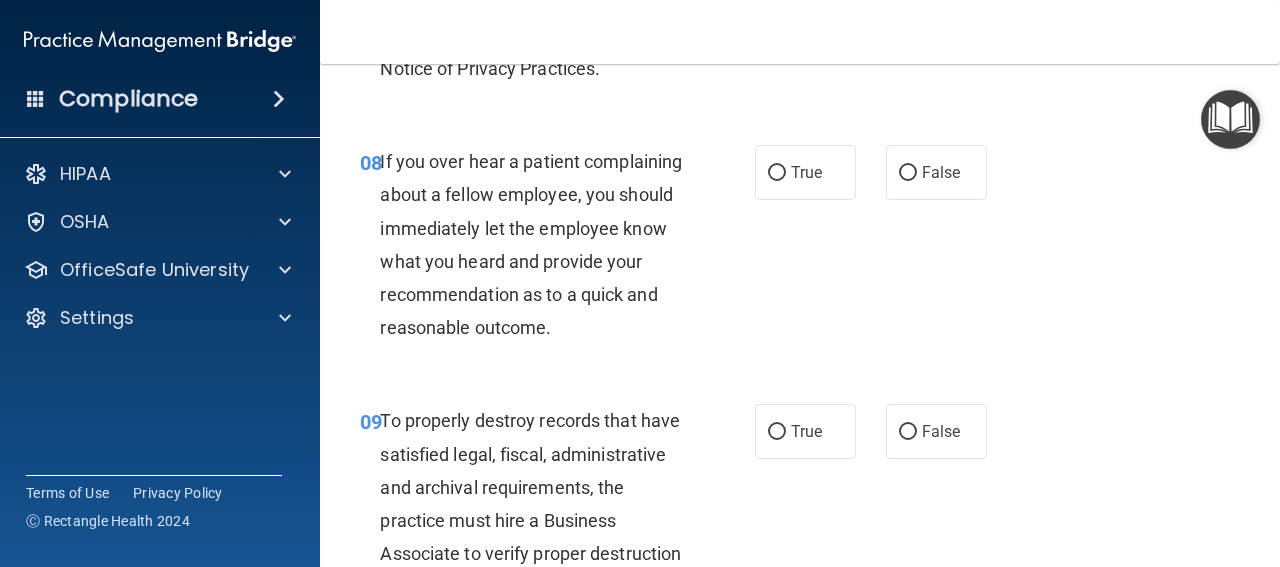 scroll, scrollTop: 1800, scrollLeft: 0, axis: vertical 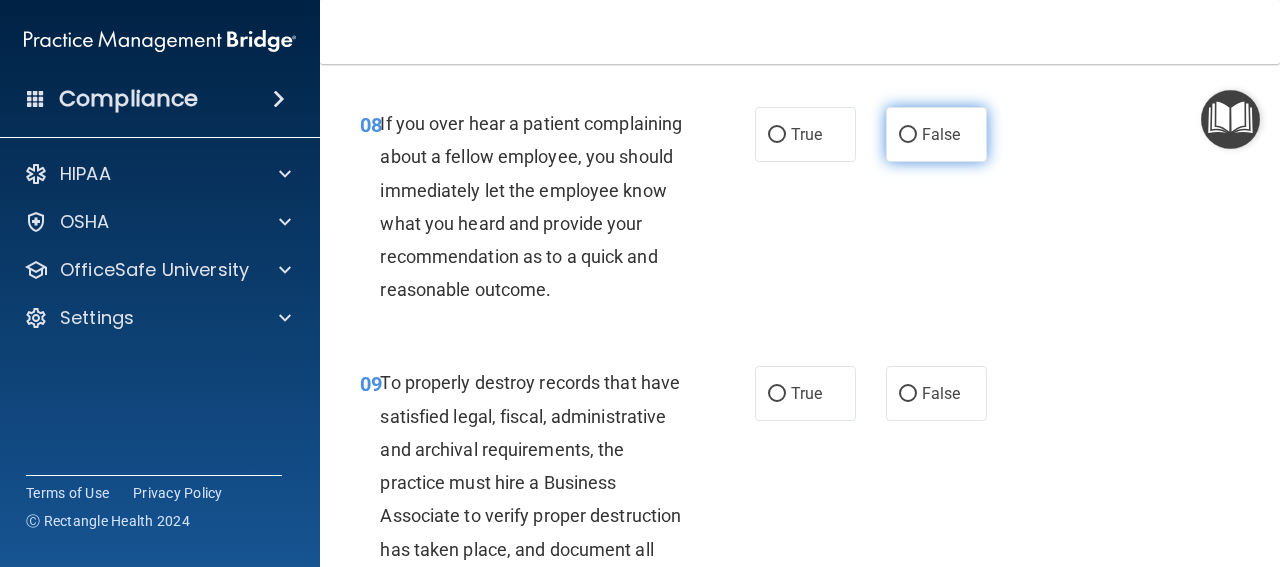 click on "False" at bounding box center [941, 134] 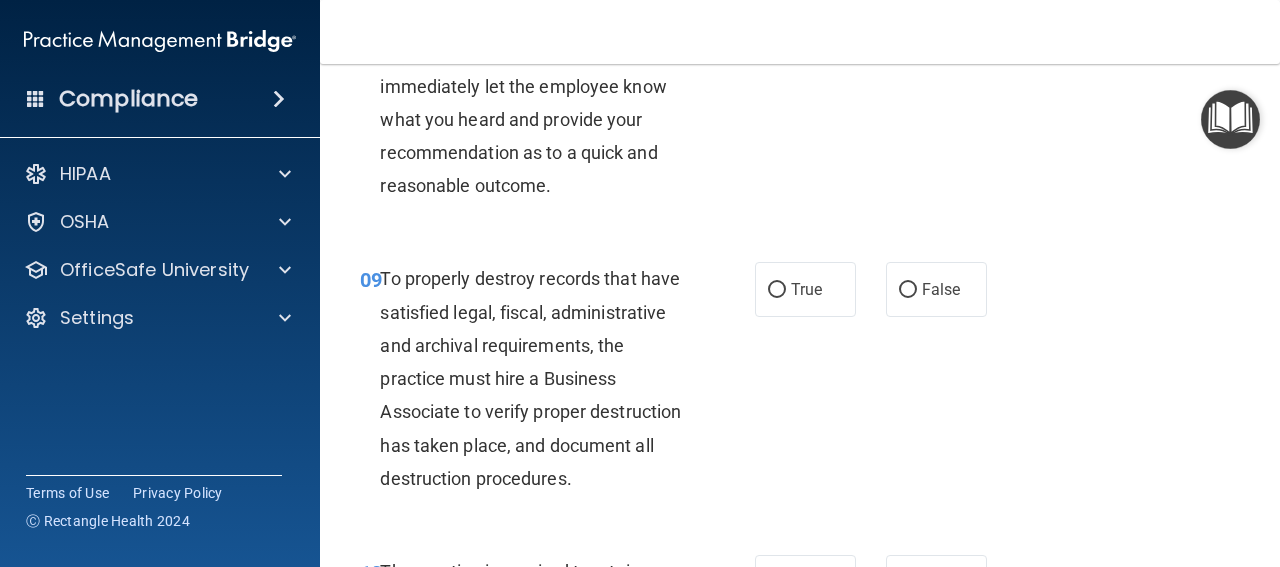scroll, scrollTop: 1700, scrollLeft: 0, axis: vertical 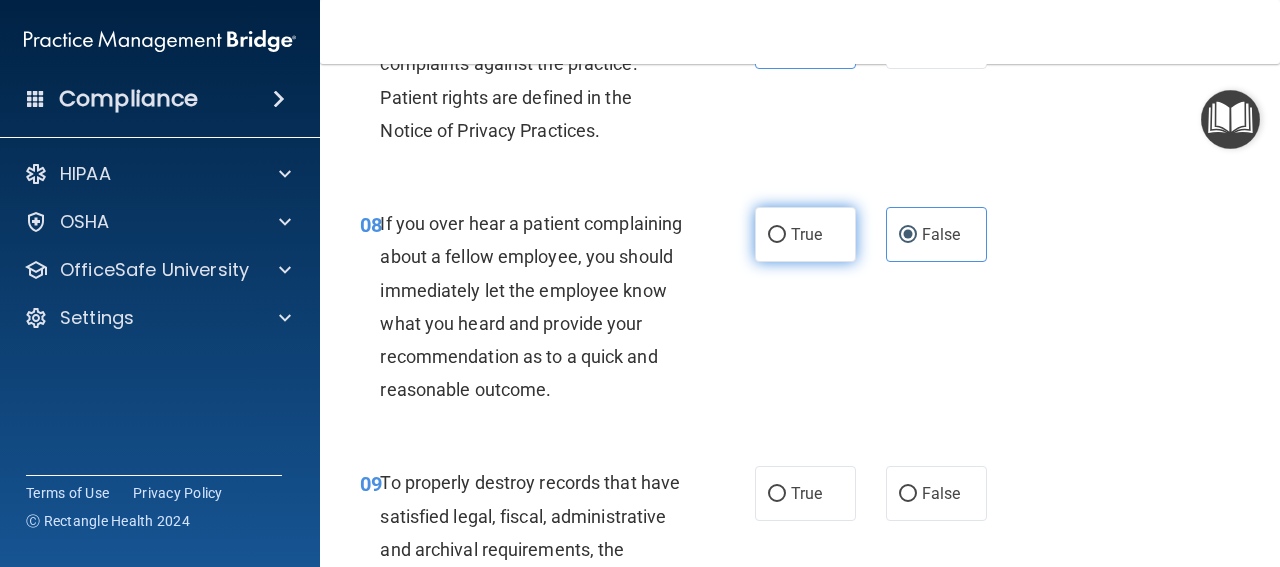 click on "True" at bounding box center (805, 234) 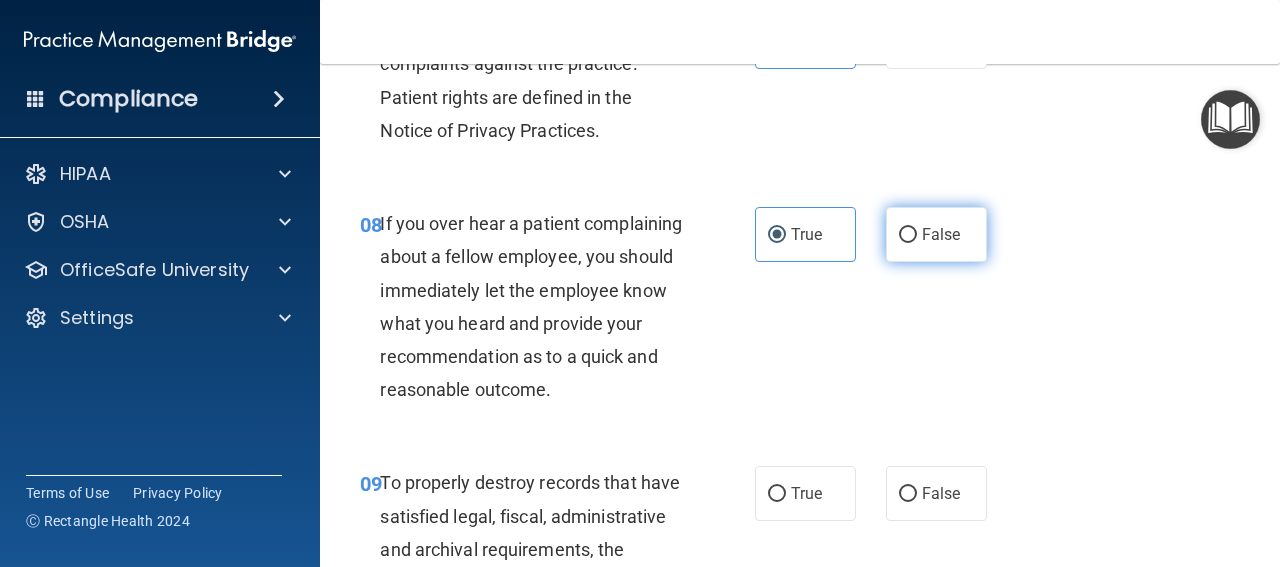 click on "False" at bounding box center (936, 234) 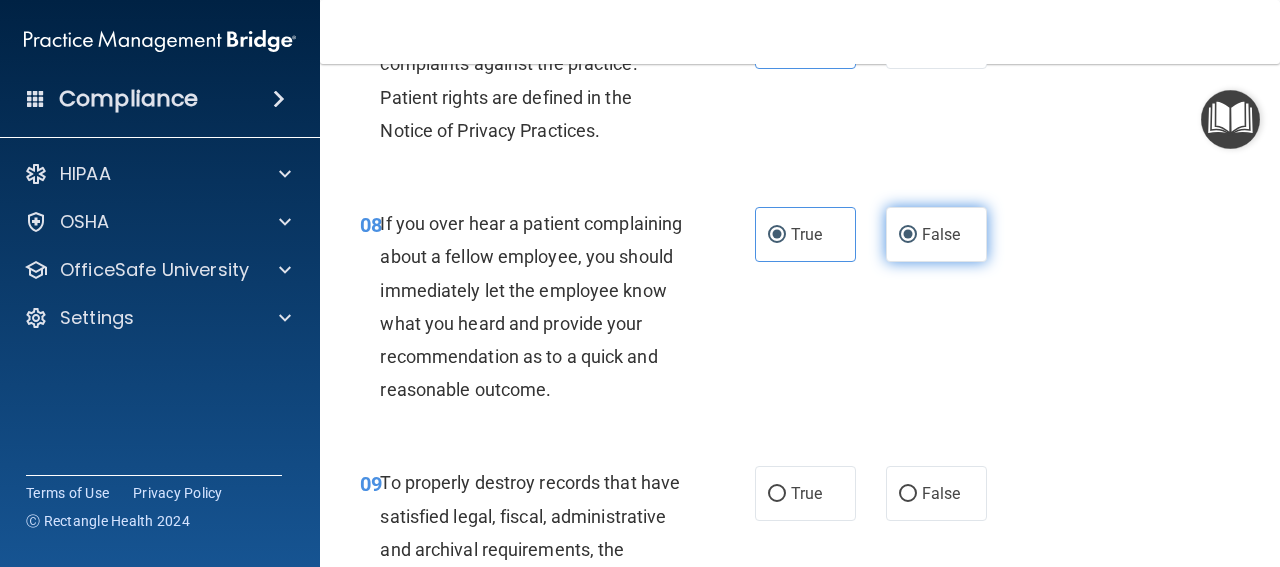 radio on "false" 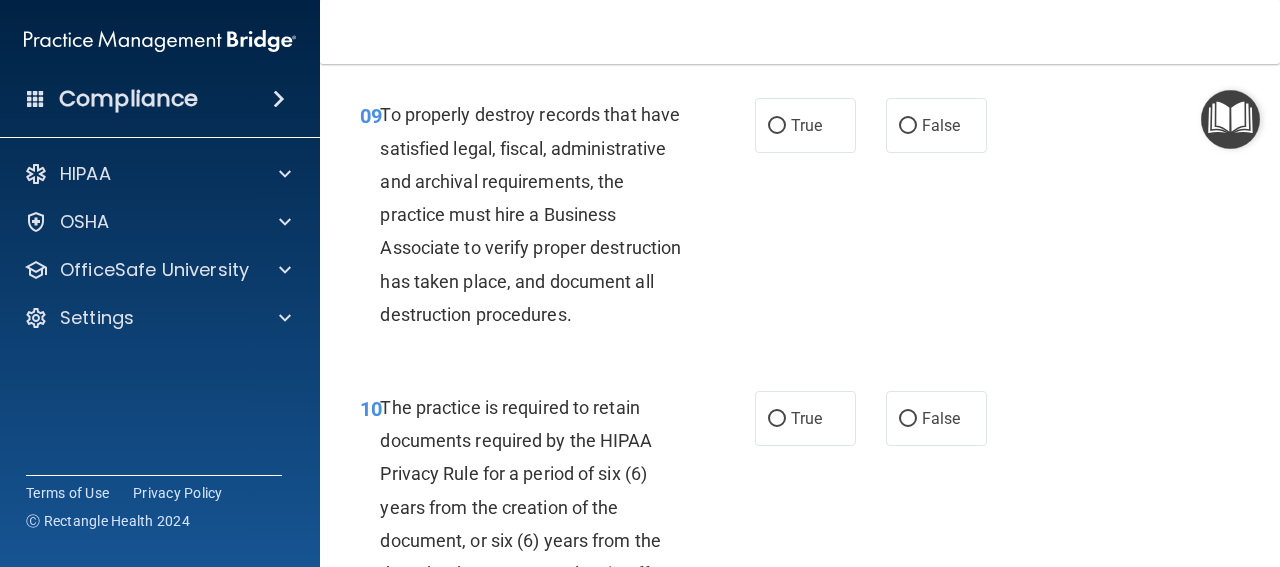 scroll, scrollTop: 2100, scrollLeft: 0, axis: vertical 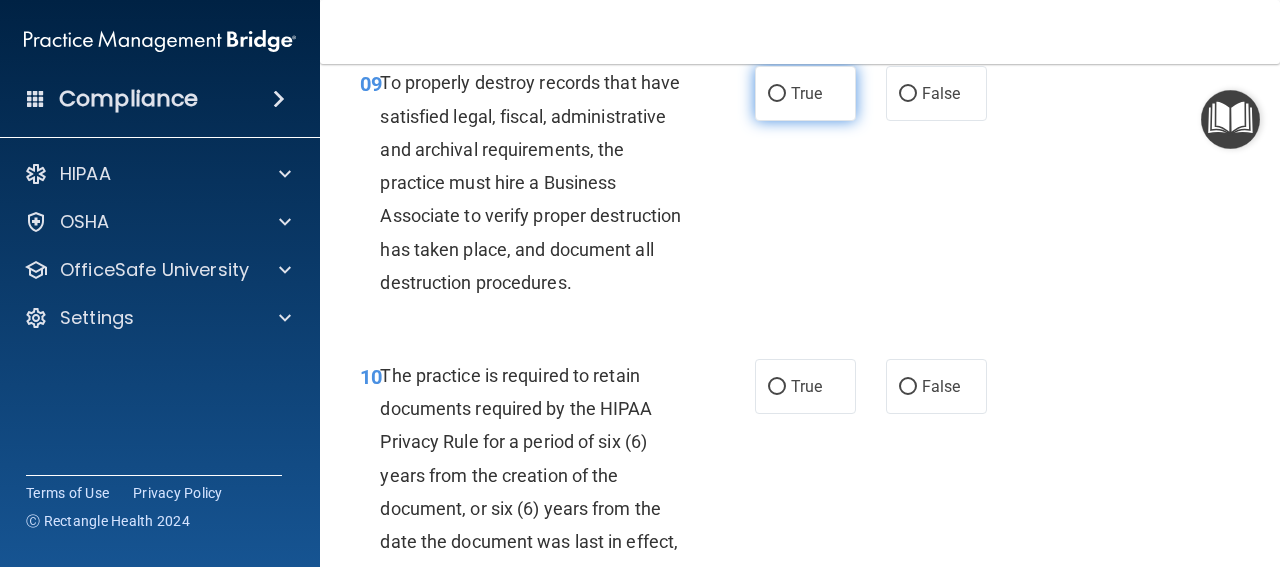 click on "True" at bounding box center (806, 93) 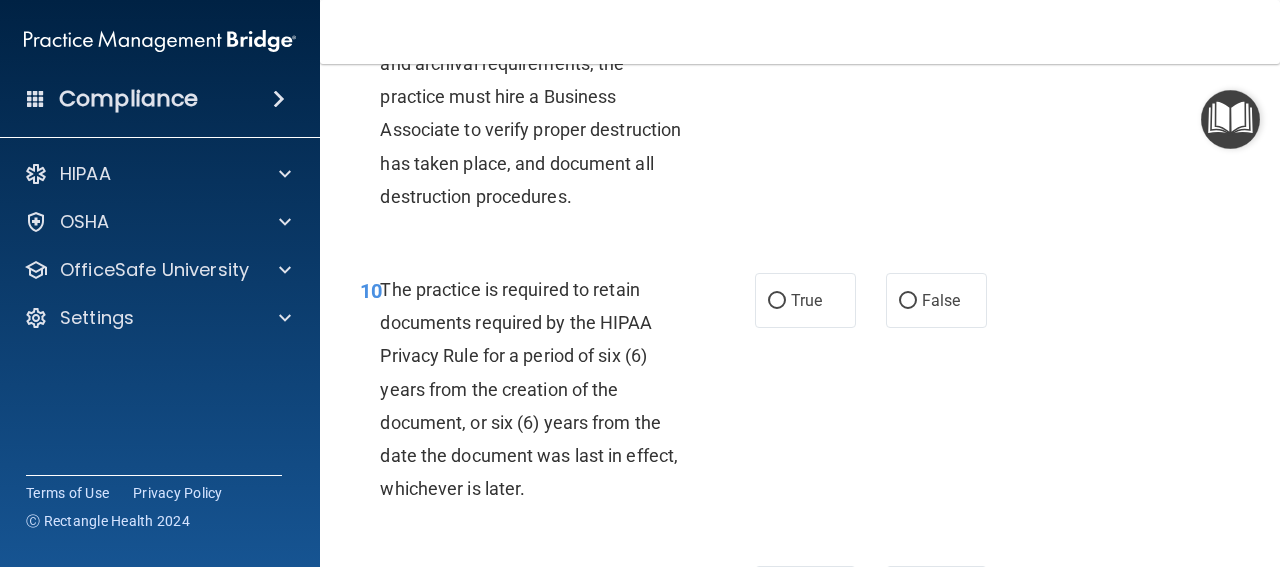 scroll, scrollTop: 2300, scrollLeft: 0, axis: vertical 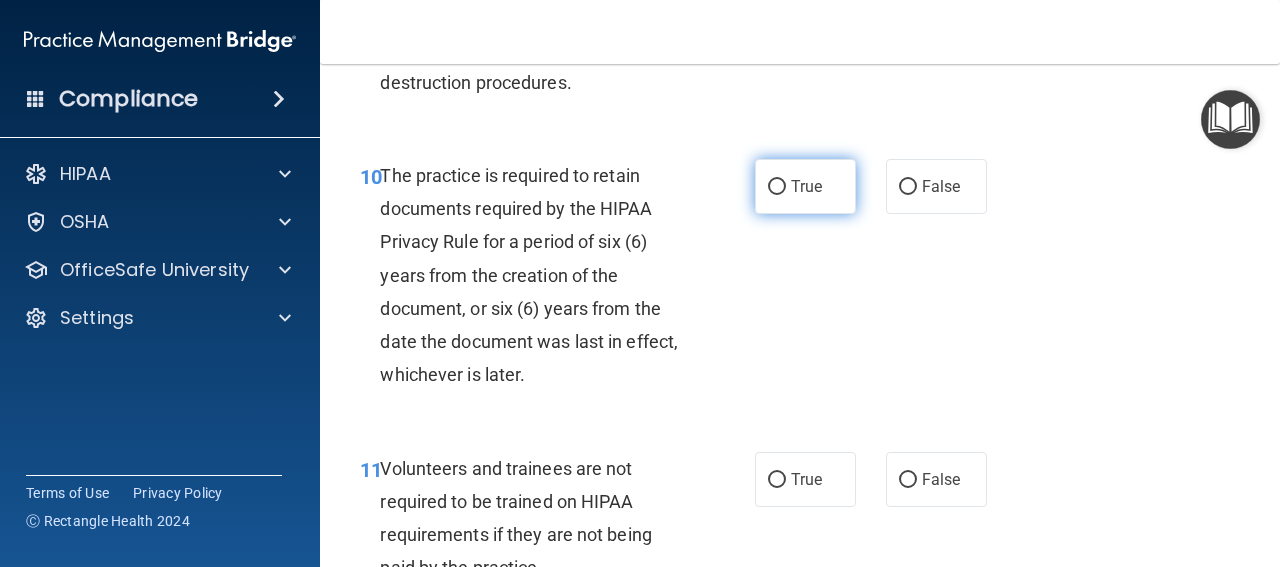 click on "True" at bounding box center (805, 186) 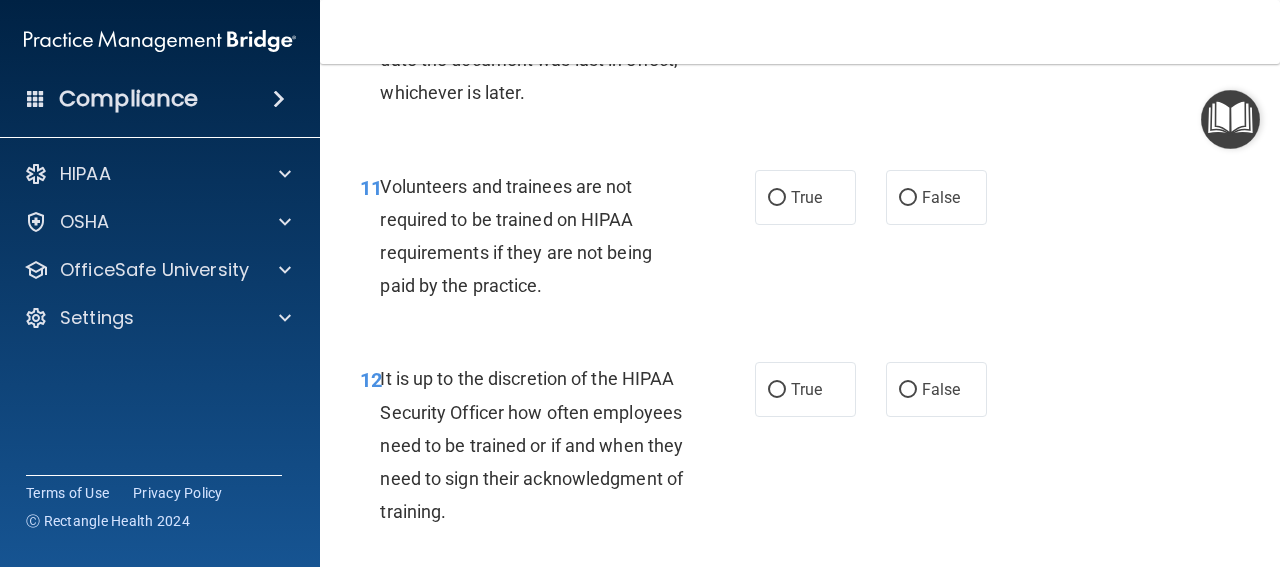 scroll, scrollTop: 2600, scrollLeft: 0, axis: vertical 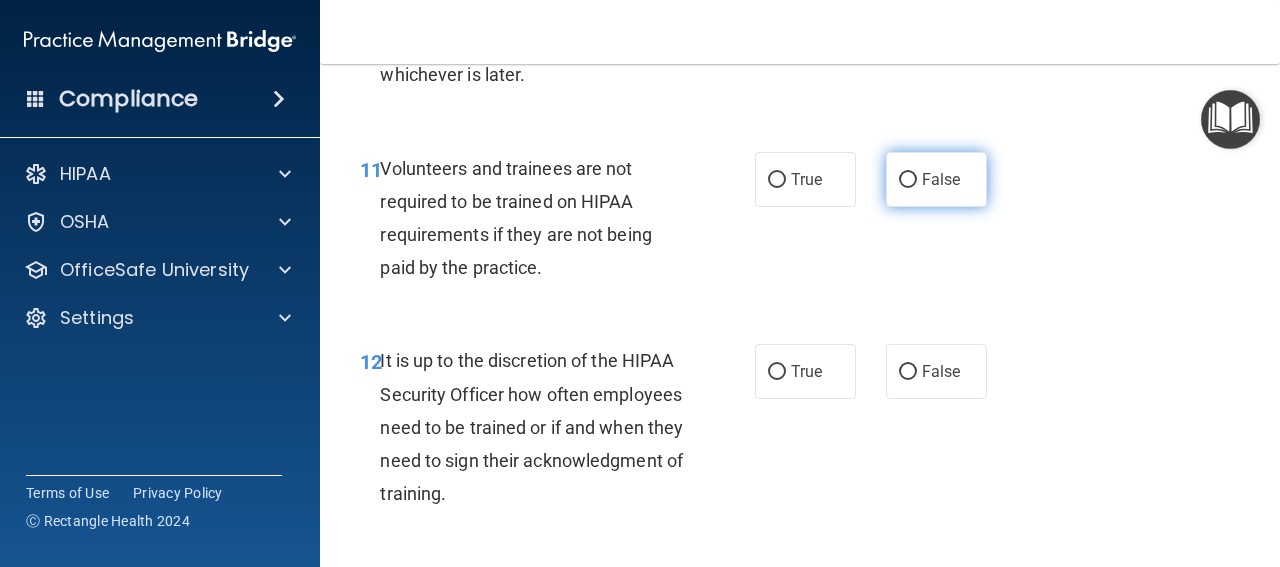 click on "False" at bounding box center [941, 179] 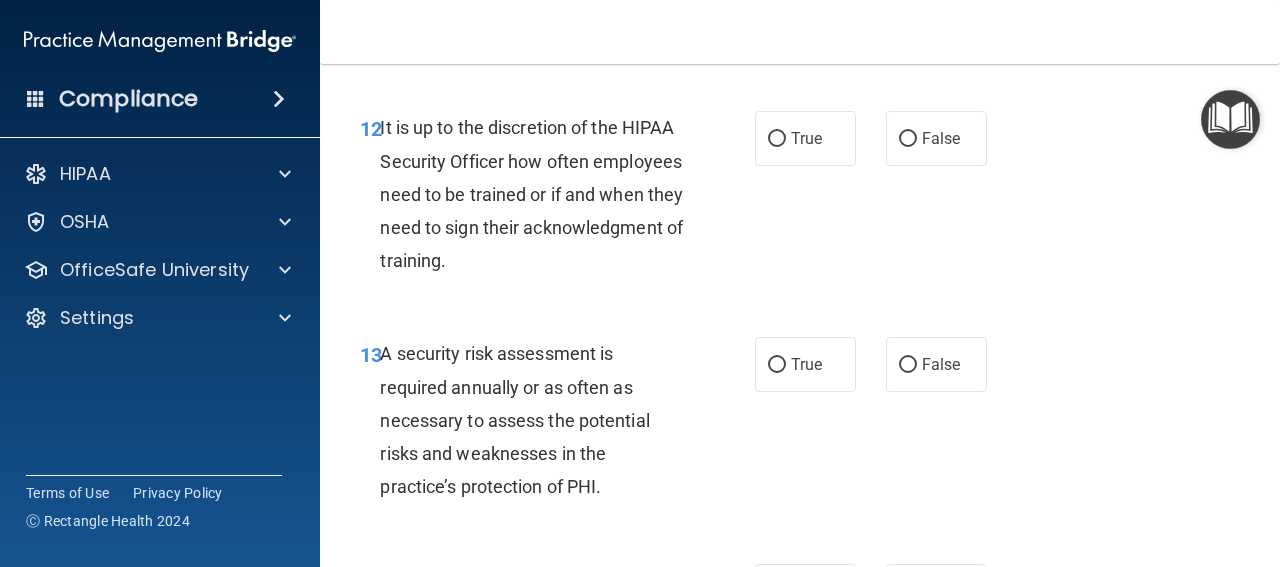 scroll, scrollTop: 2900, scrollLeft: 0, axis: vertical 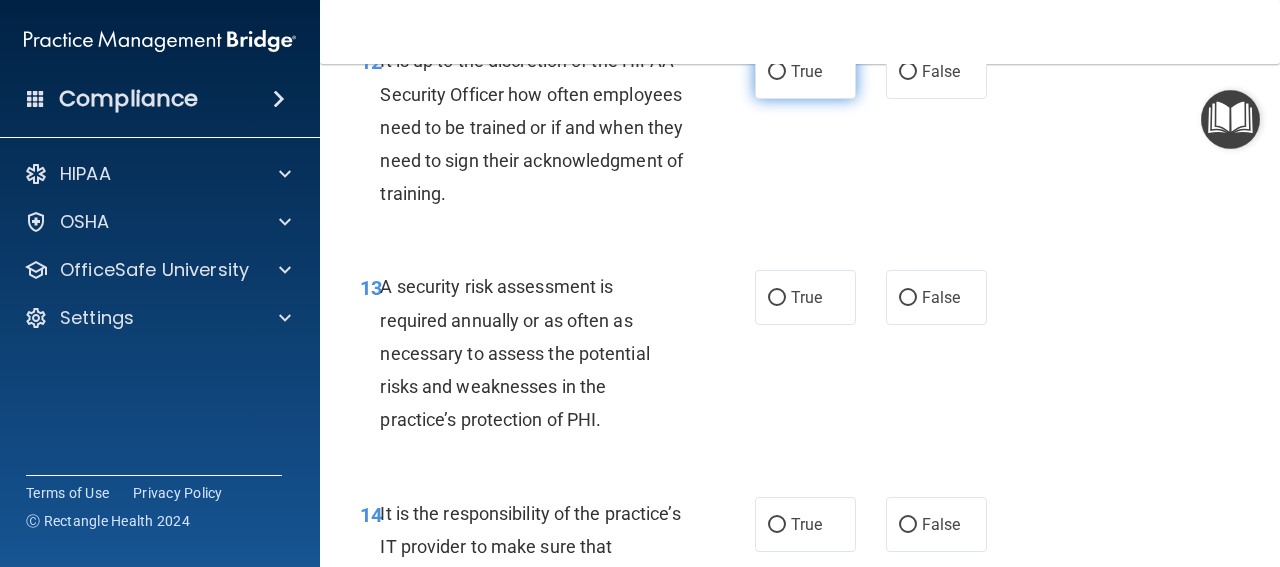 click on "True" at bounding box center (806, 71) 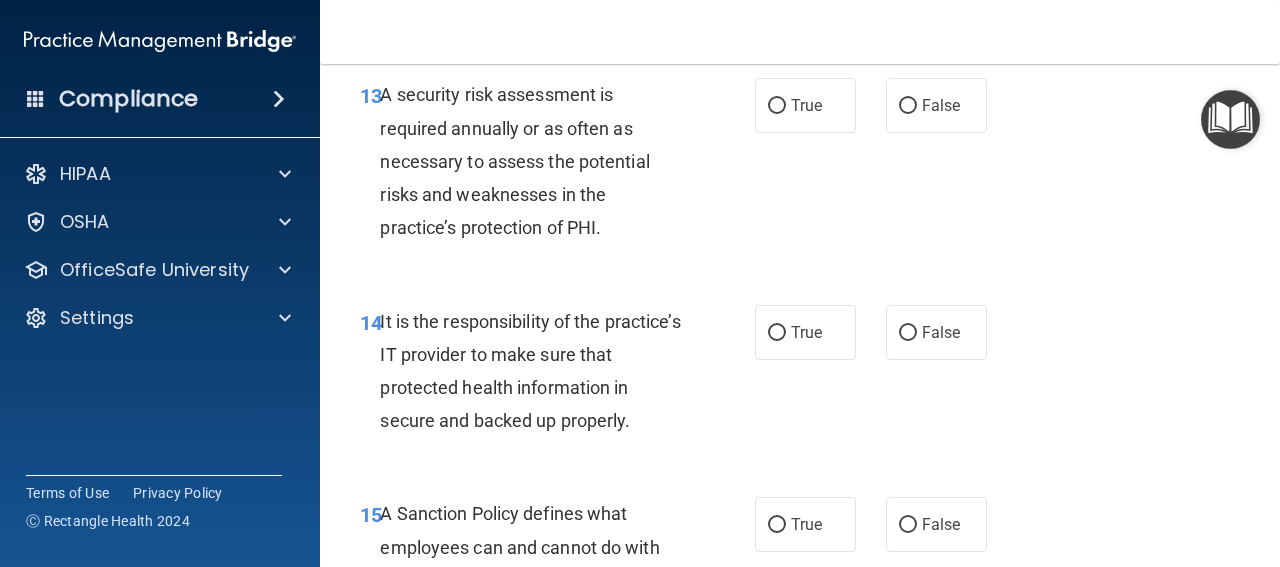 scroll, scrollTop: 3100, scrollLeft: 0, axis: vertical 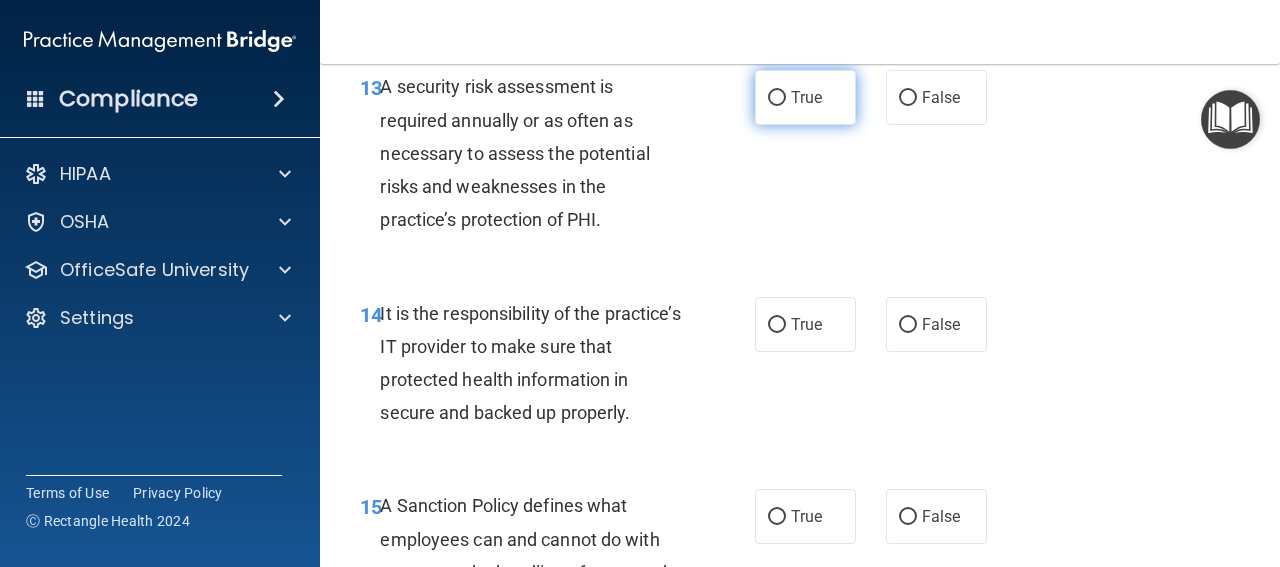 click on "True" at bounding box center (805, 97) 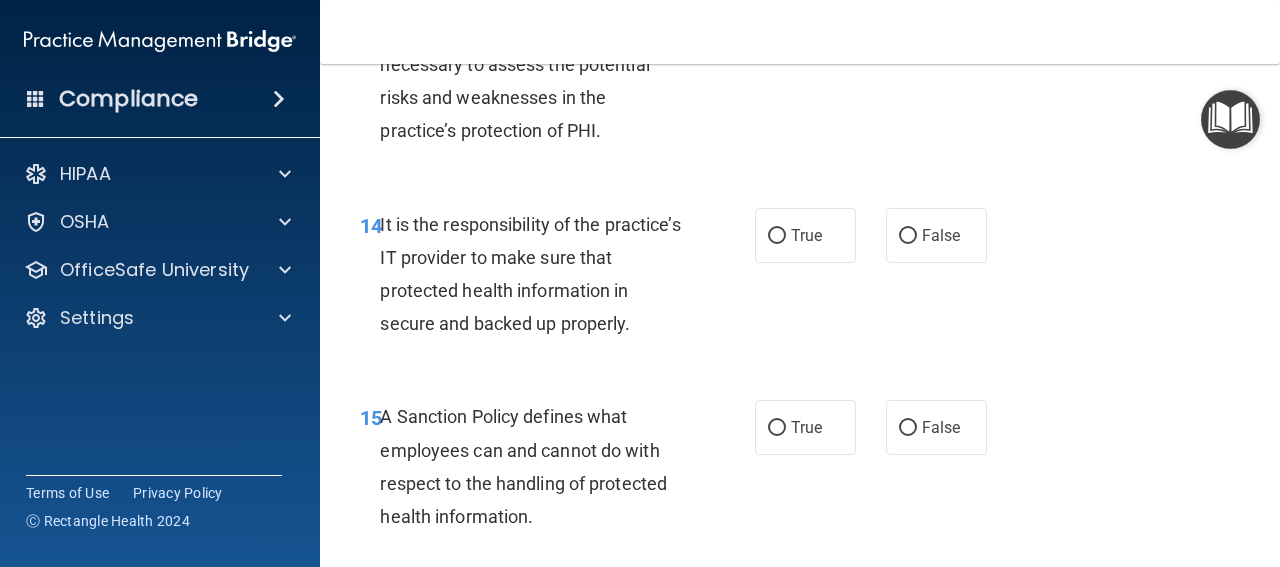 scroll, scrollTop: 3300, scrollLeft: 0, axis: vertical 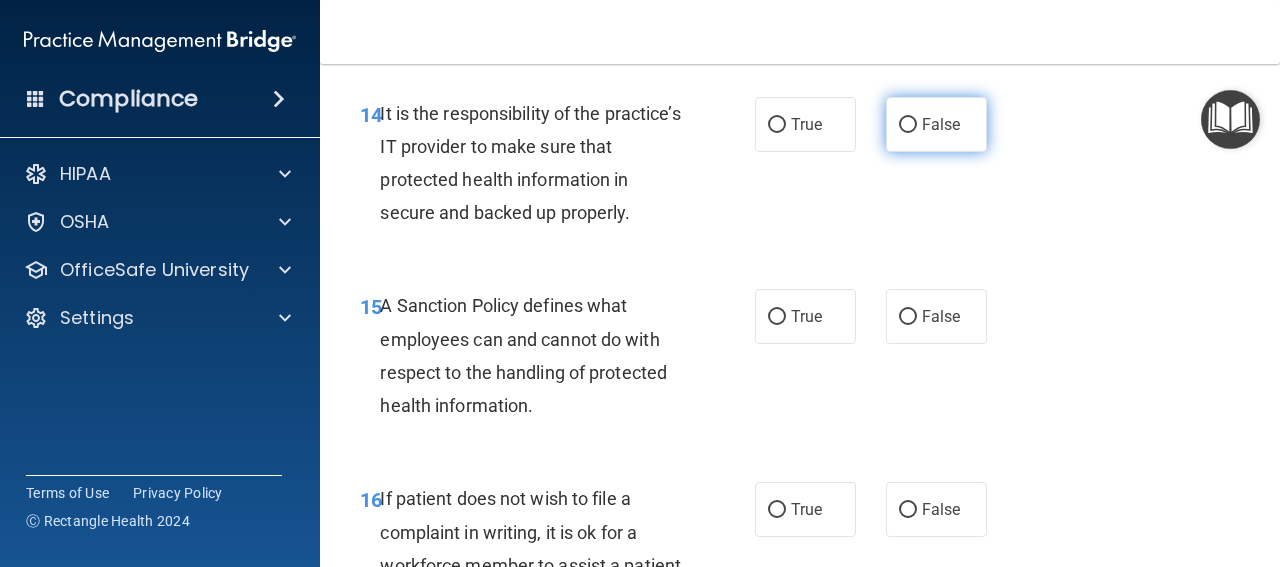 click on "False" at bounding box center (936, 124) 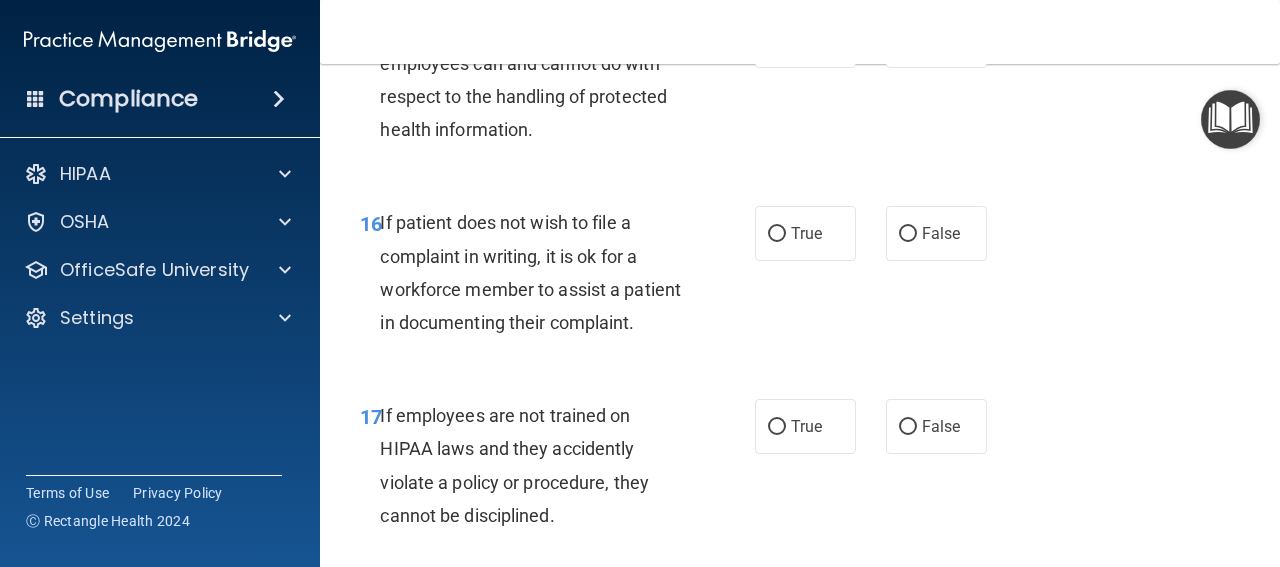 scroll, scrollTop: 3600, scrollLeft: 0, axis: vertical 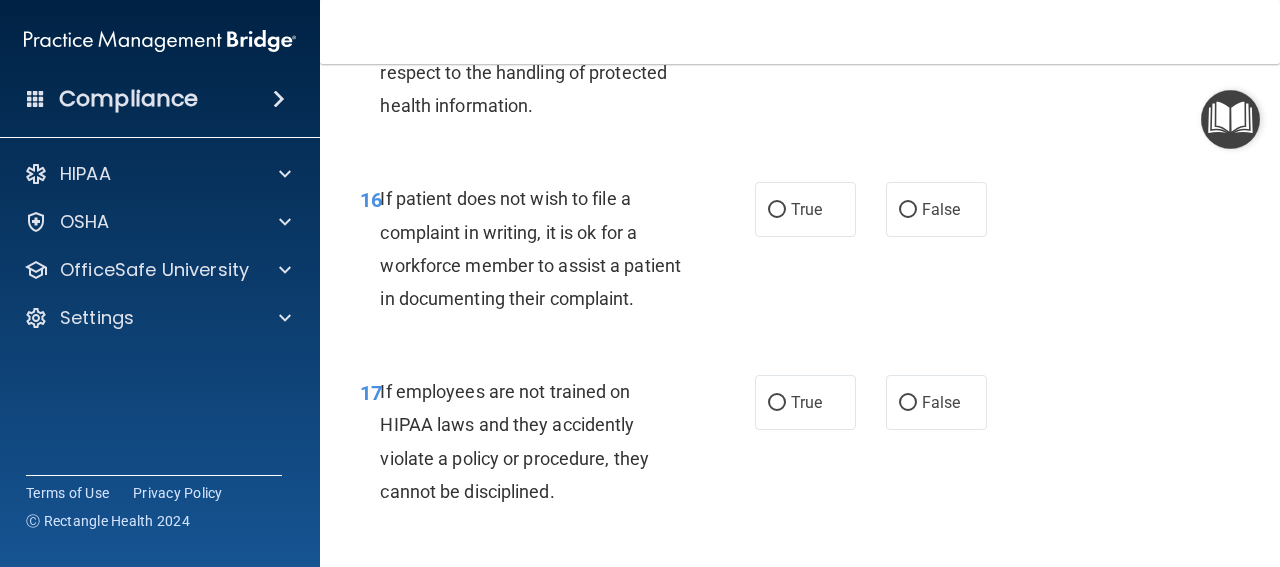 click on "True" at bounding box center (805, 16) 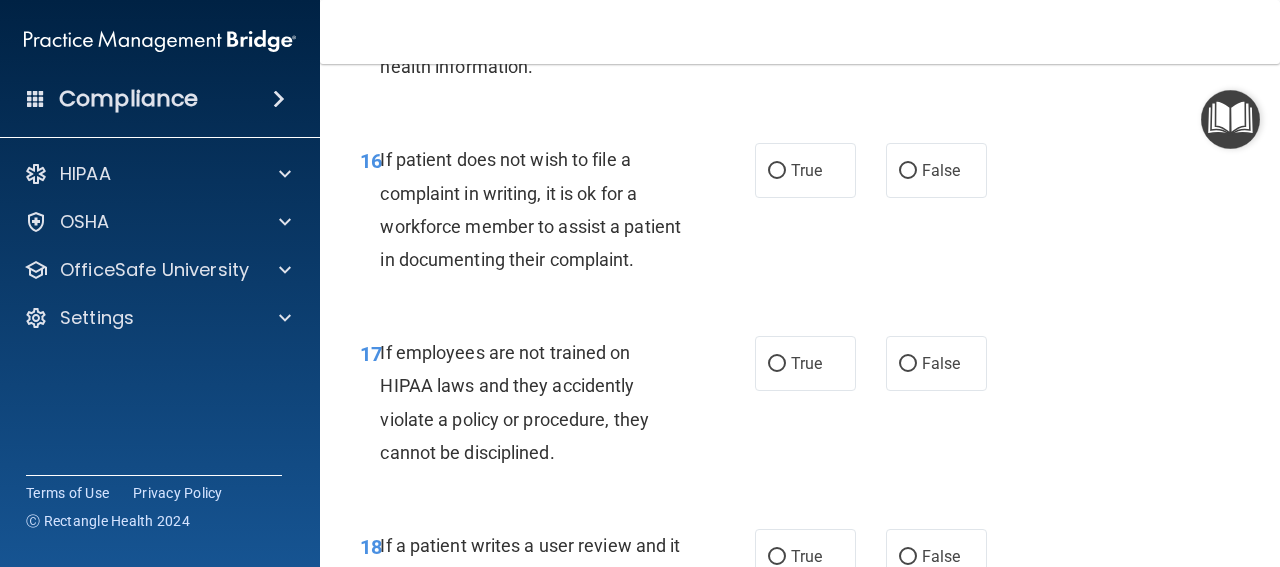 scroll, scrollTop: 3700, scrollLeft: 0, axis: vertical 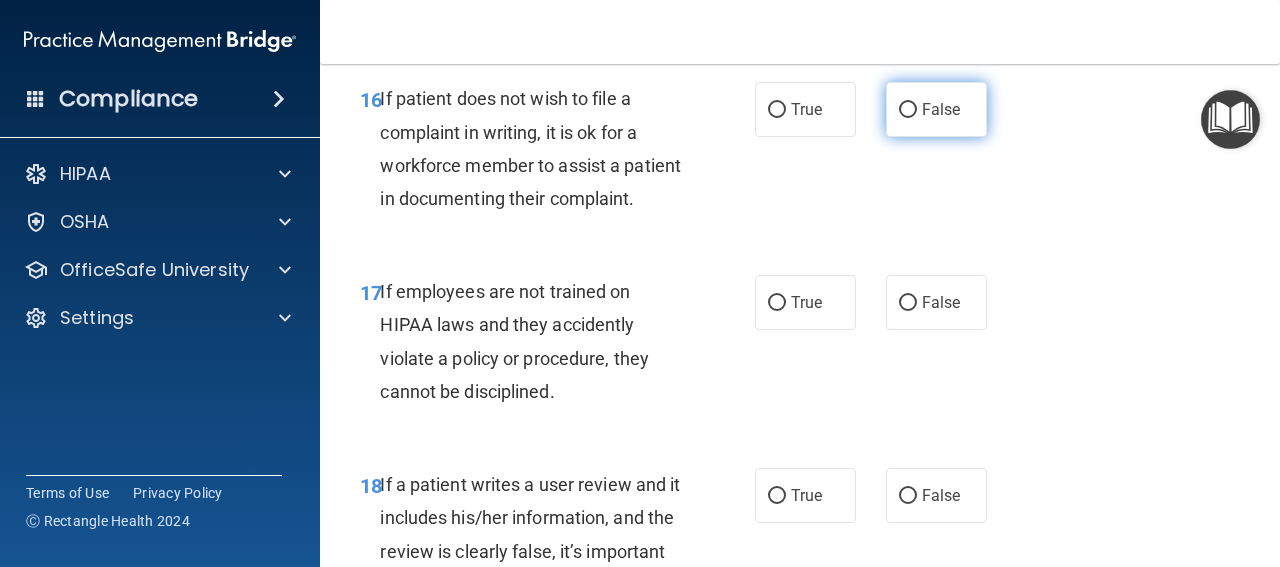 click on "False" at bounding box center [941, 109] 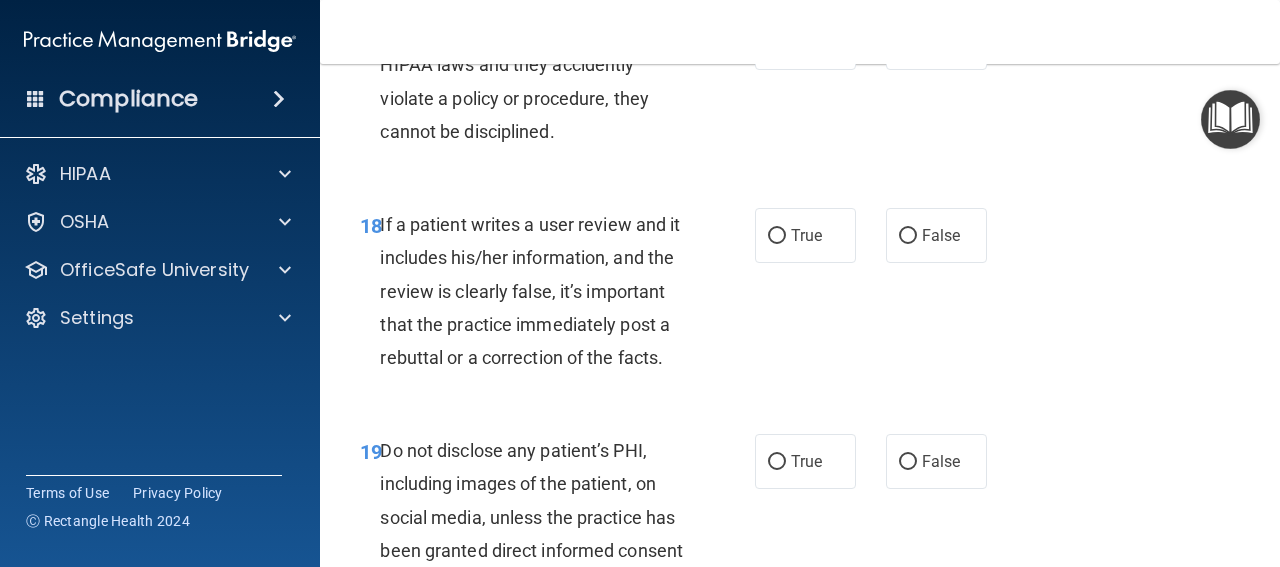 scroll, scrollTop: 4000, scrollLeft: 0, axis: vertical 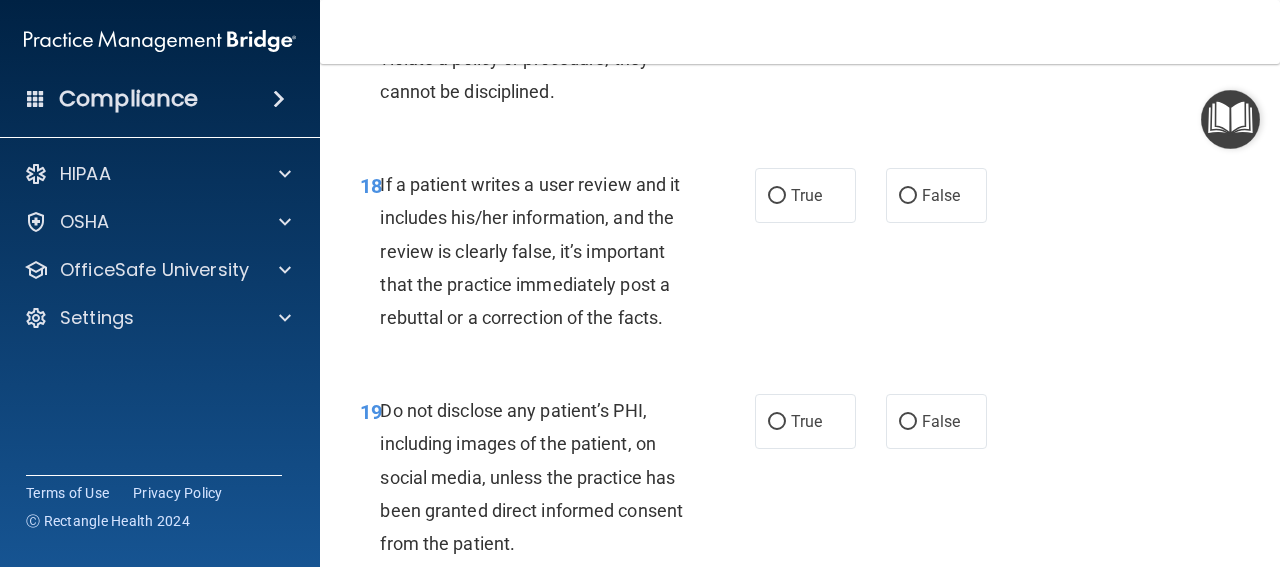click on "False" at bounding box center [936, 2] 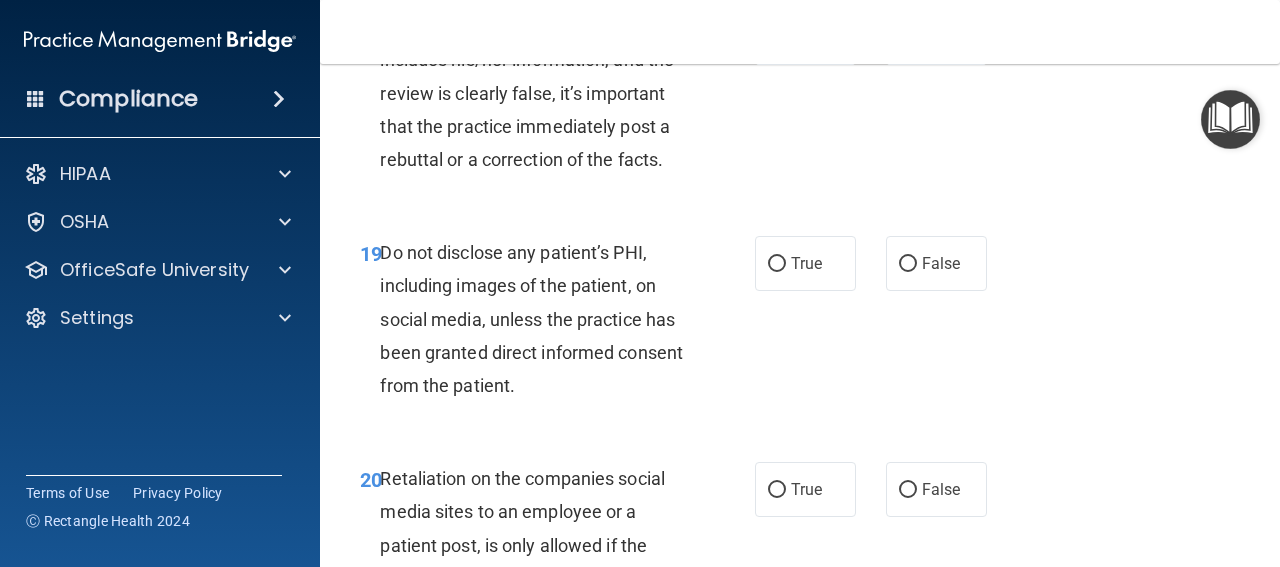 scroll, scrollTop: 4200, scrollLeft: 0, axis: vertical 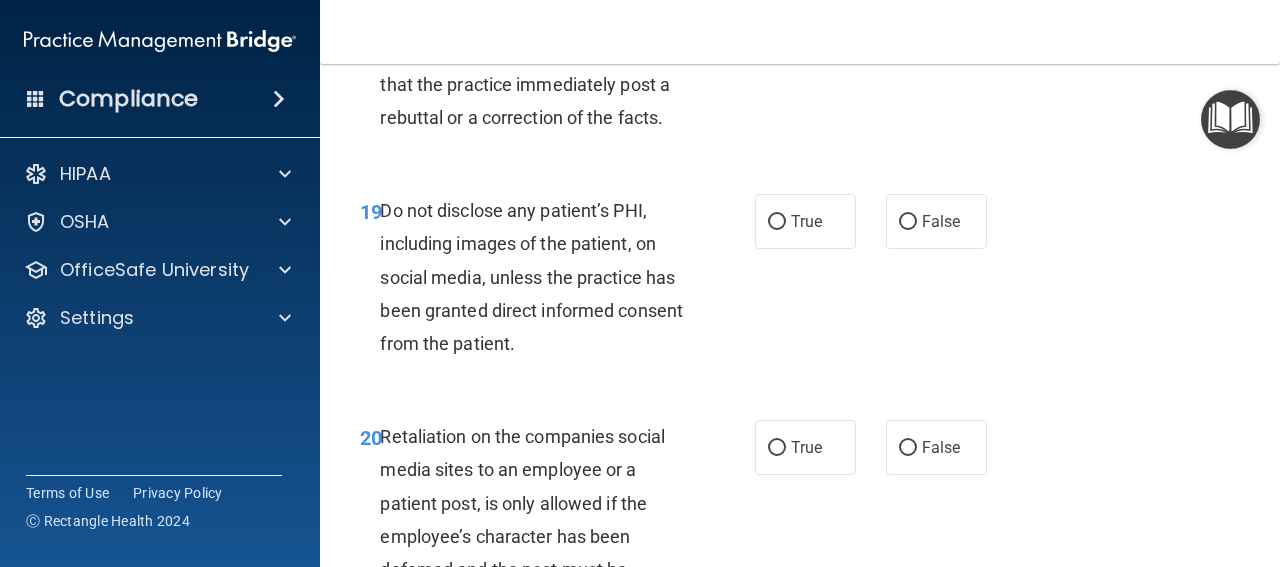 click on "True" at bounding box center [777, -4] 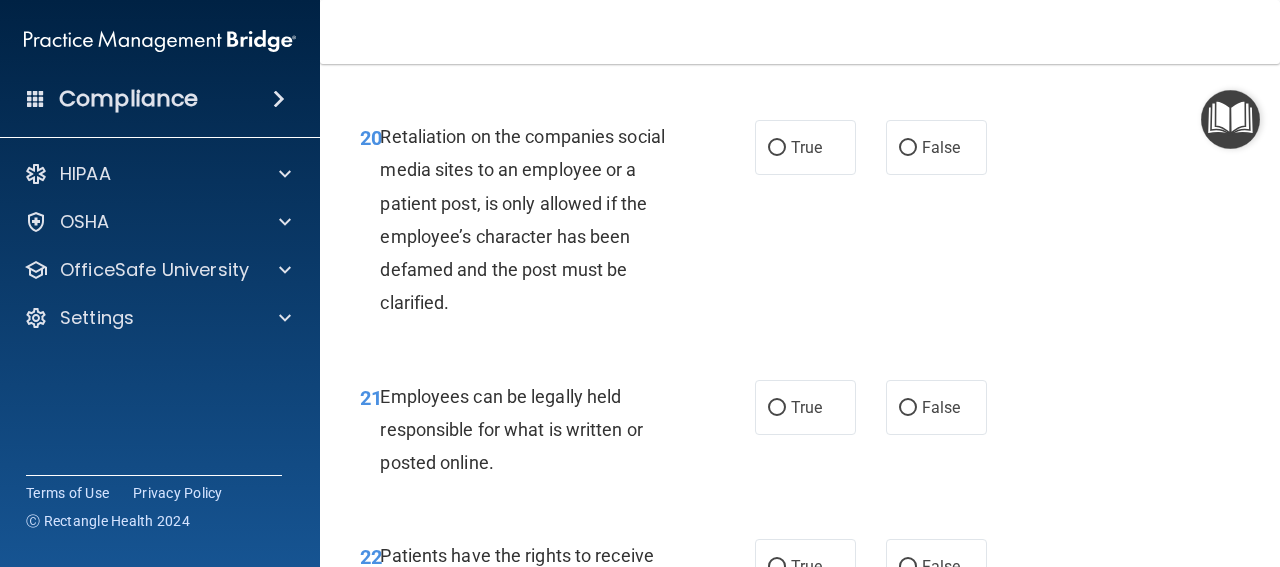 scroll, scrollTop: 4400, scrollLeft: 0, axis: vertical 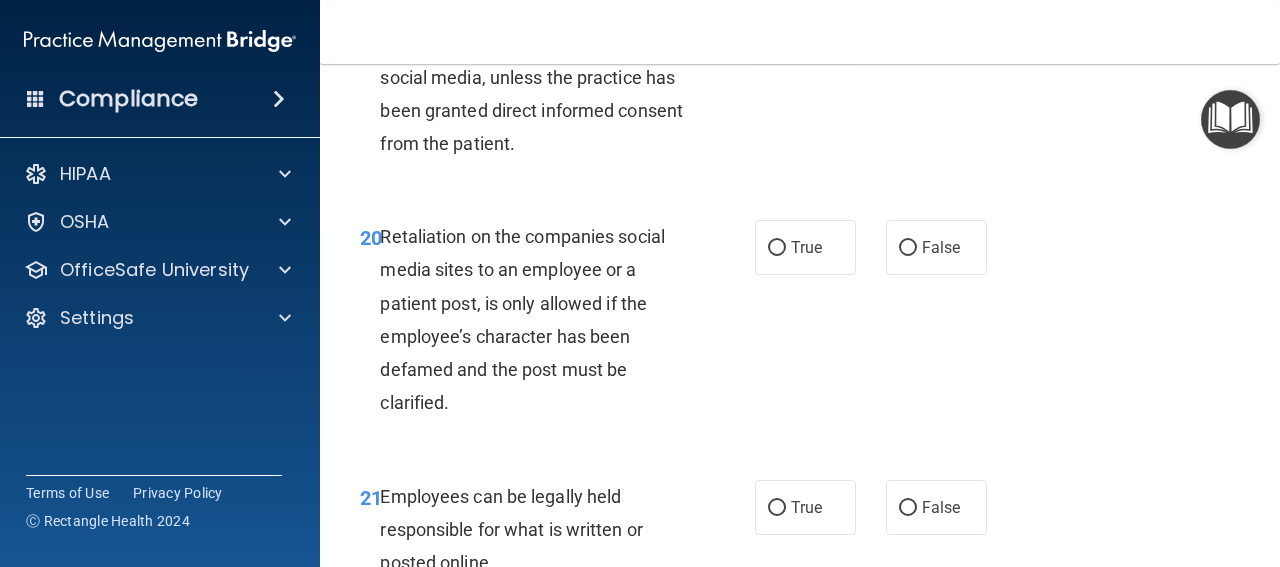click on "True" at bounding box center (806, 21) 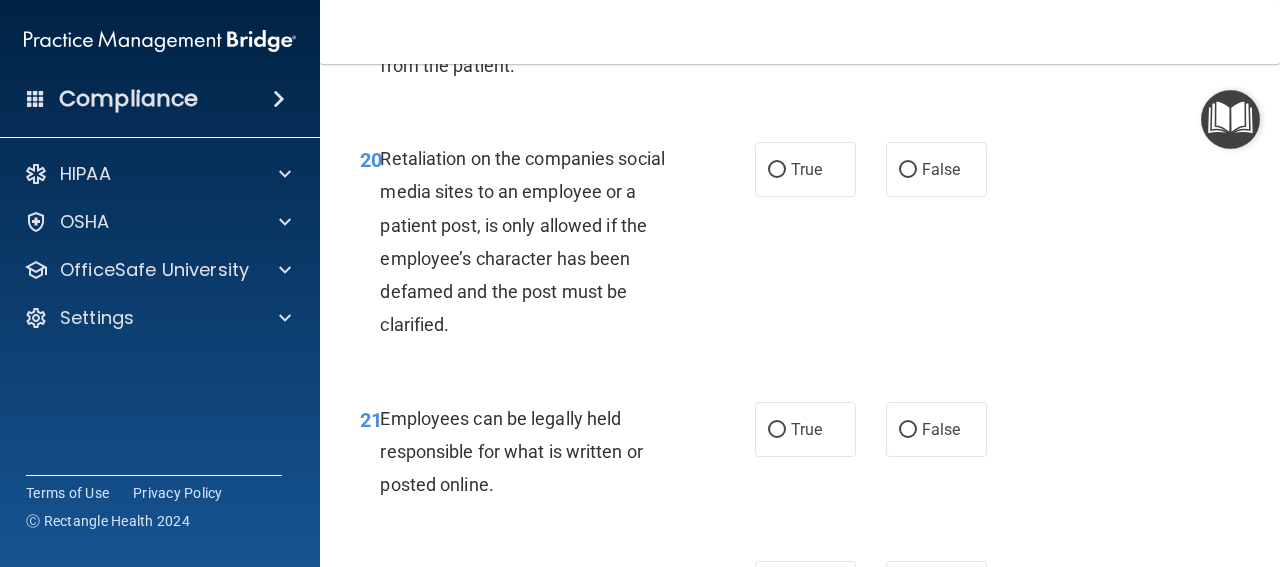 scroll, scrollTop: 4600, scrollLeft: 0, axis: vertical 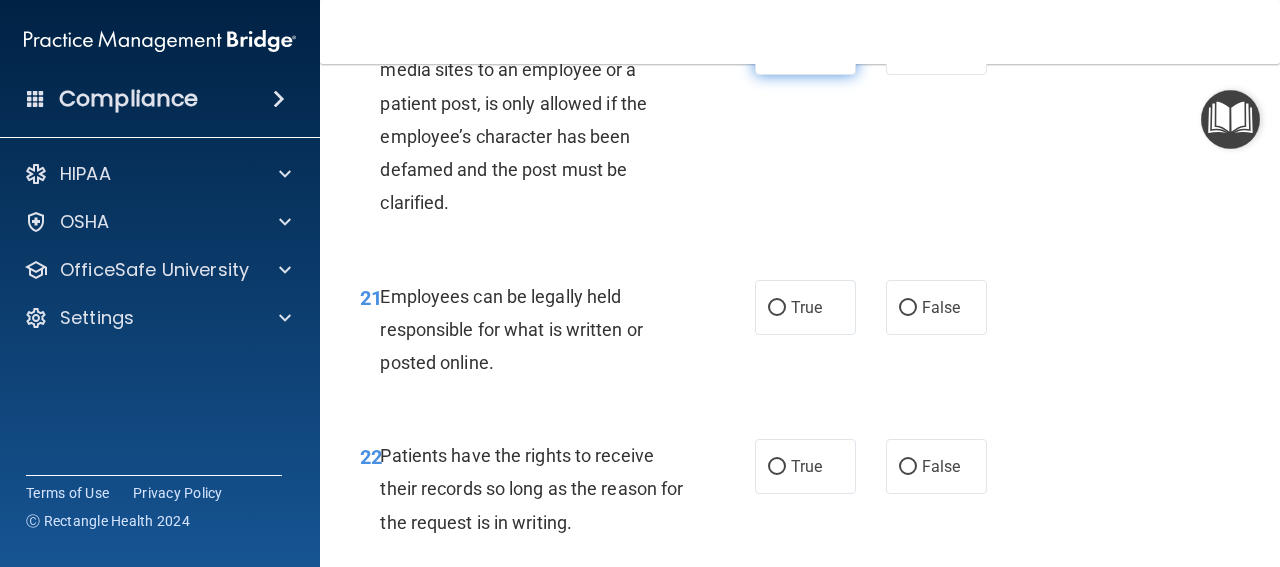 click on "True" at bounding box center [806, 47] 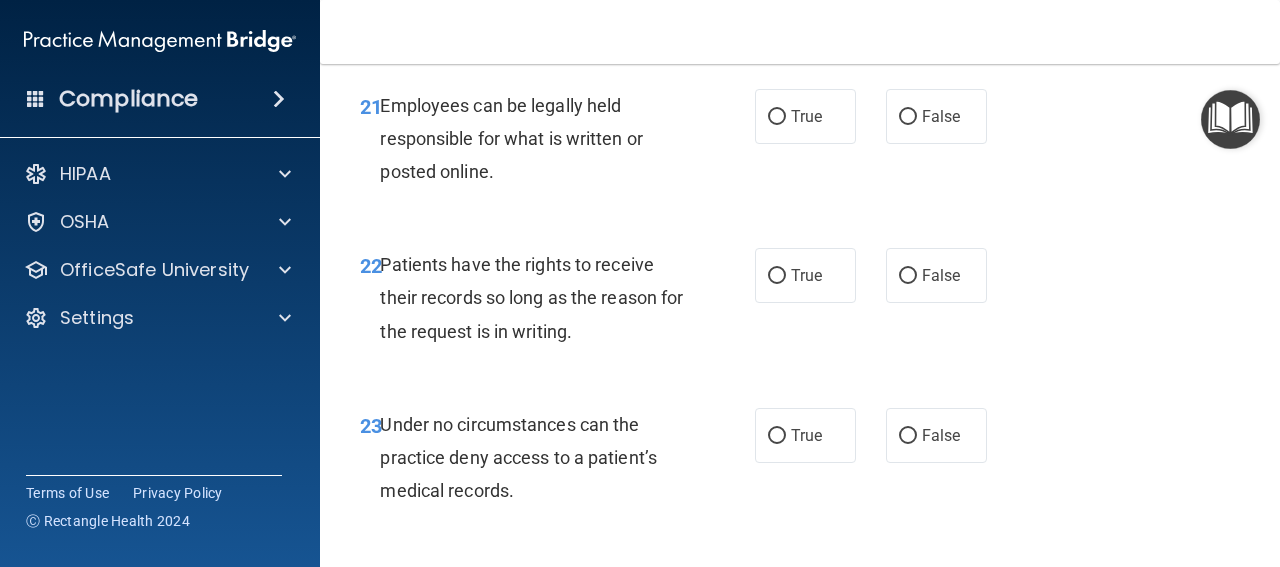 scroll, scrollTop: 4900, scrollLeft: 0, axis: vertical 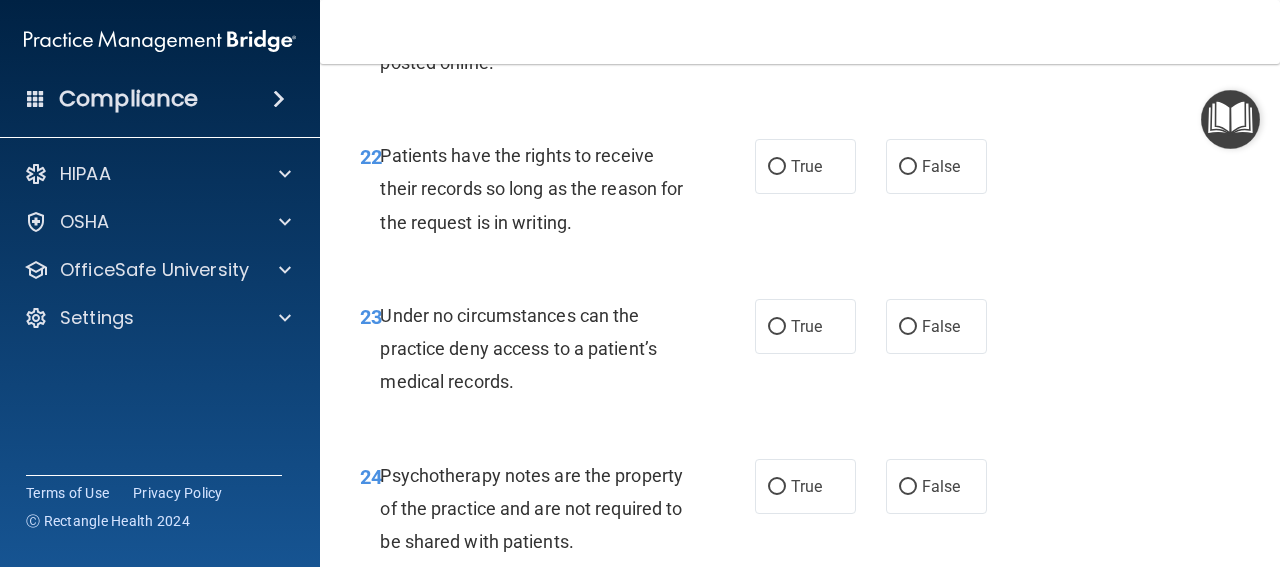 click on "True" at bounding box center (805, 7) 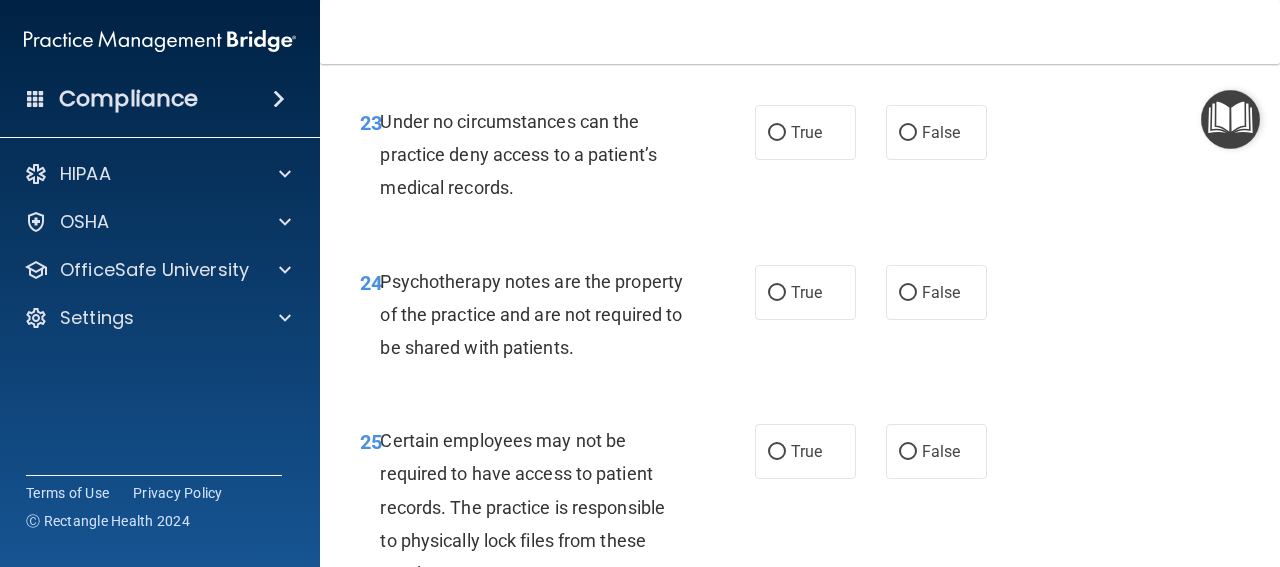 scroll, scrollTop: 5100, scrollLeft: 0, axis: vertical 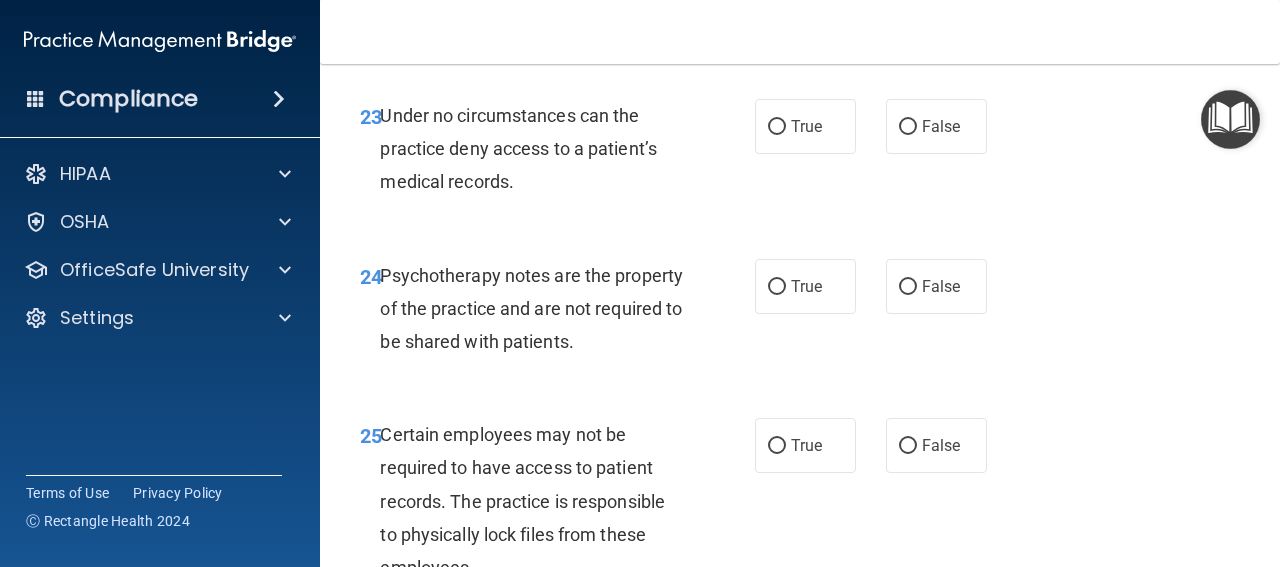 click on "True" at bounding box center [806, -34] 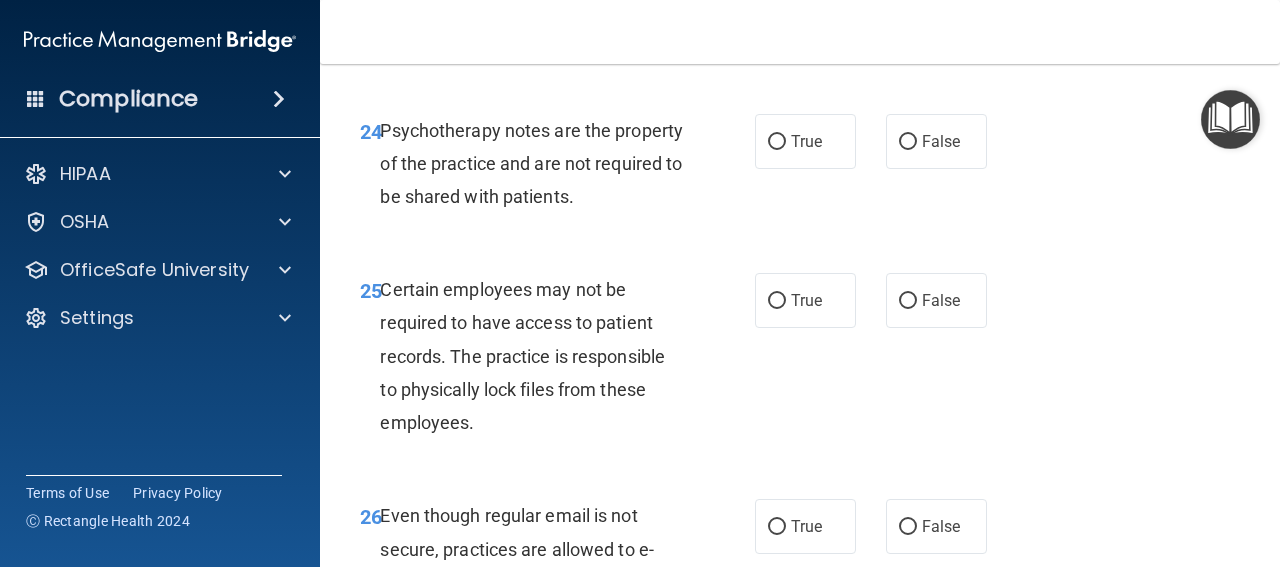 scroll, scrollTop: 5200, scrollLeft: 0, axis: vertical 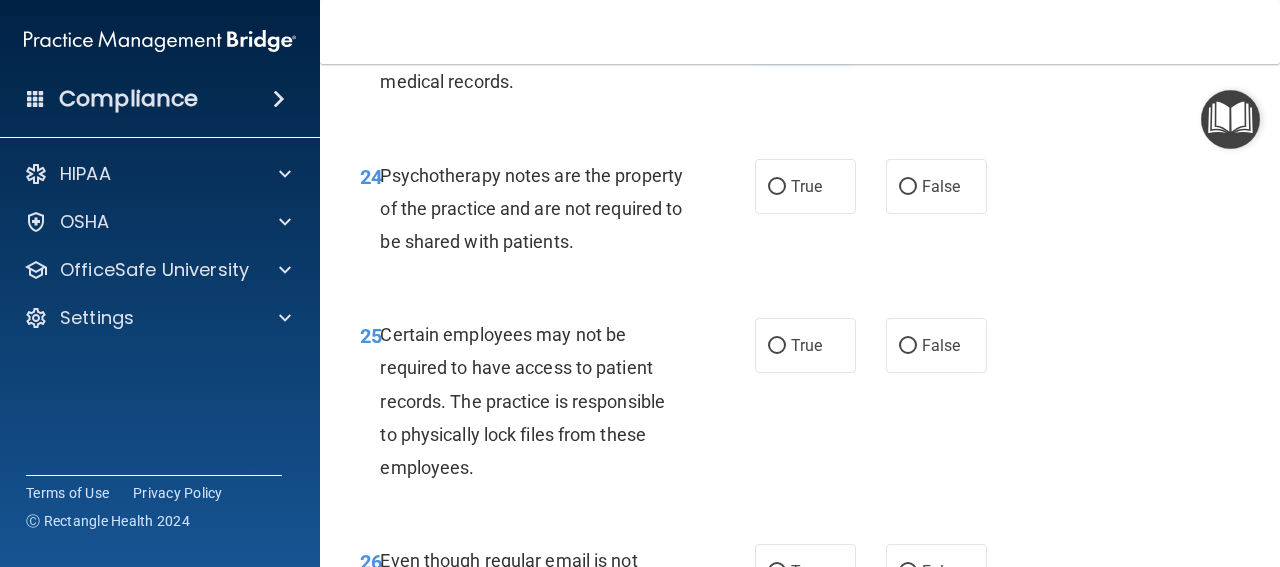 click on "True" at bounding box center [806, 26] 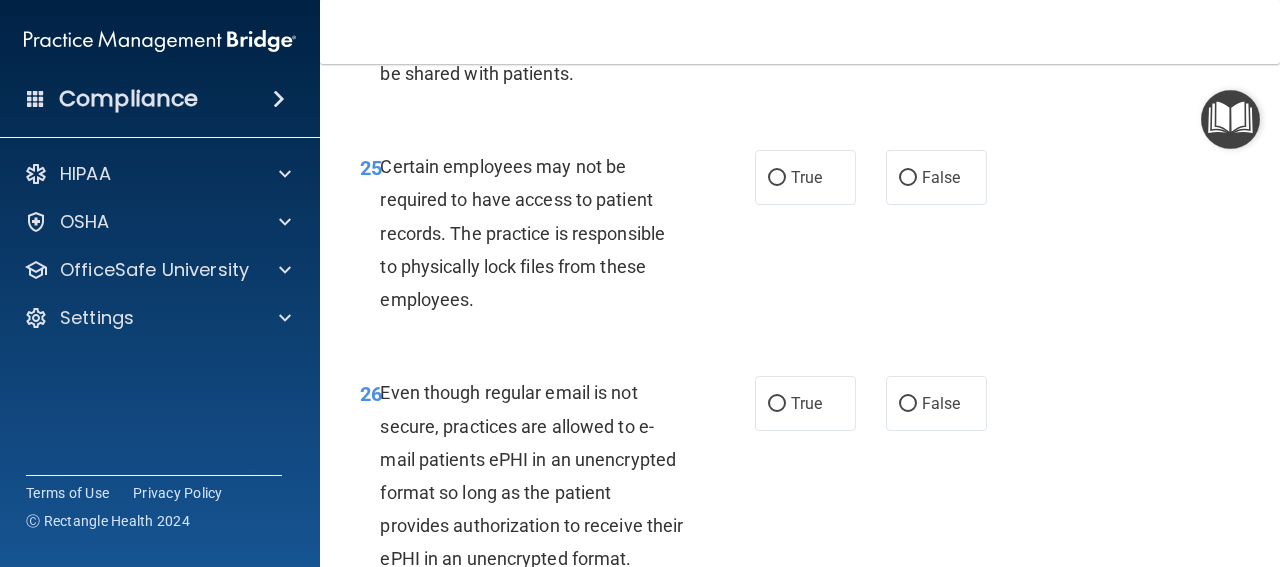 scroll, scrollTop: 5400, scrollLeft: 0, axis: vertical 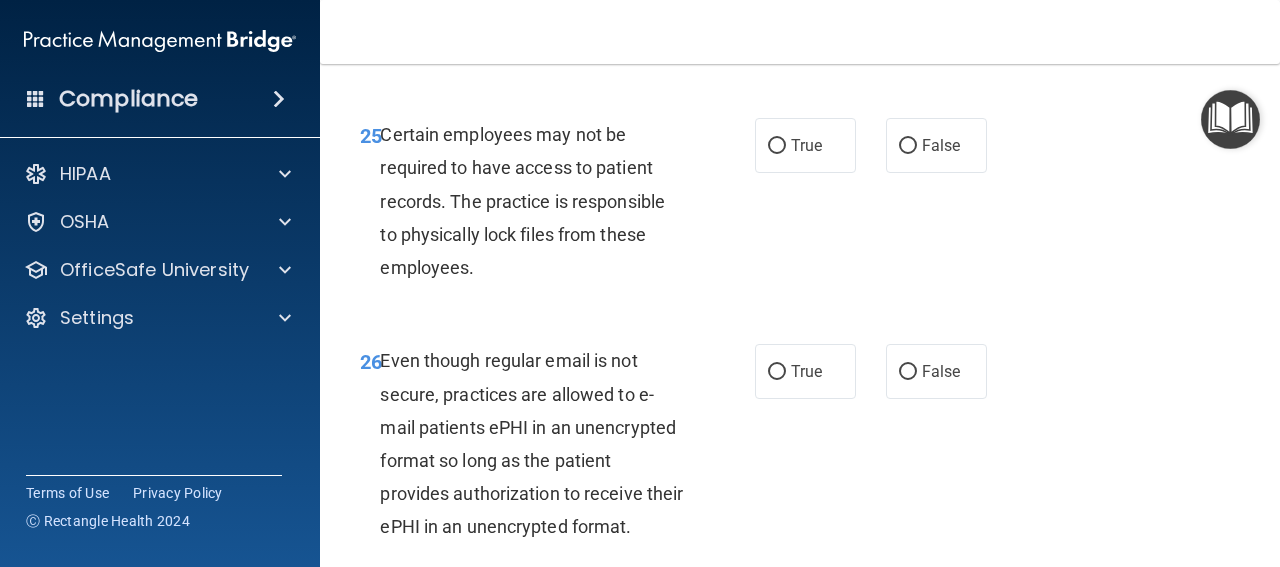 click on "True" at bounding box center (805, -14) 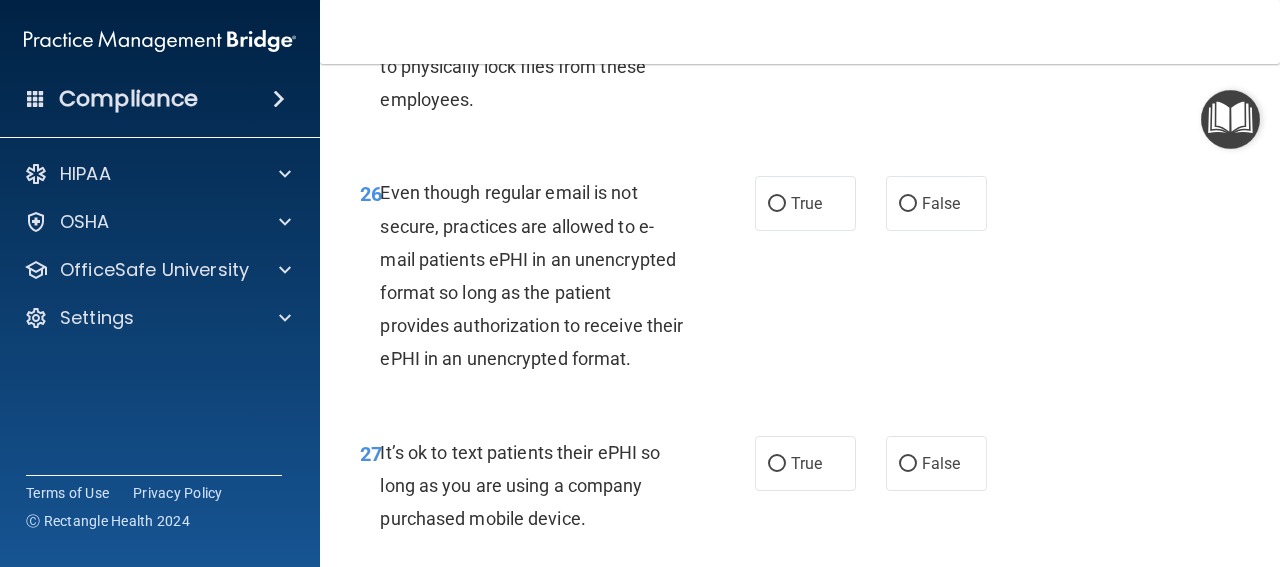 scroll, scrollTop: 5600, scrollLeft: 0, axis: vertical 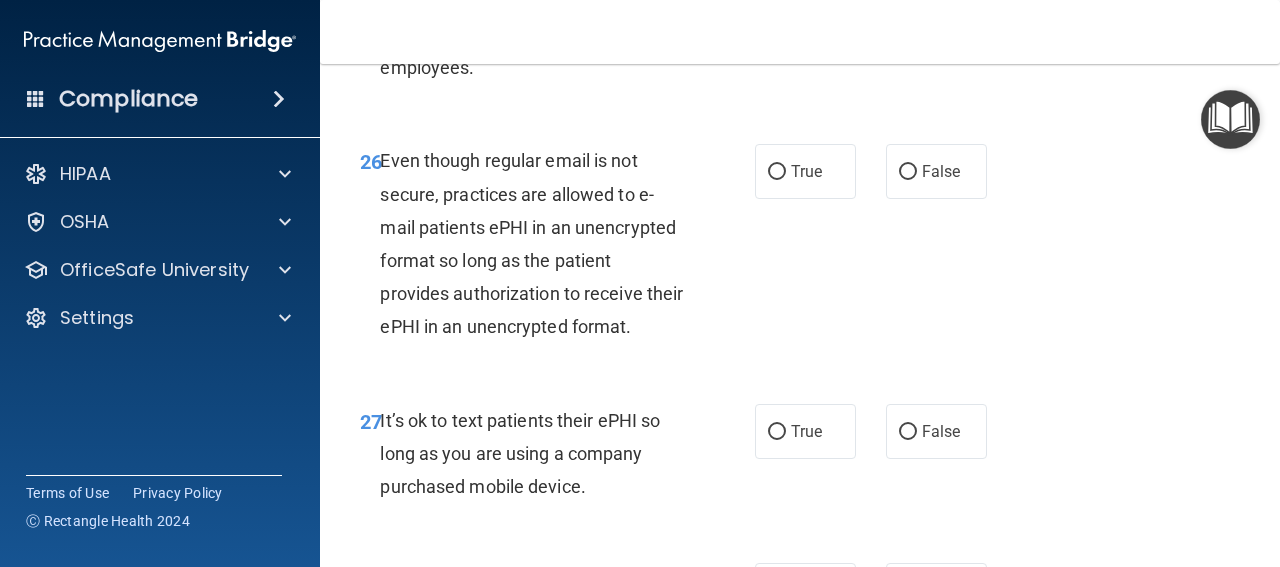 click on "True" at bounding box center [805, -55] 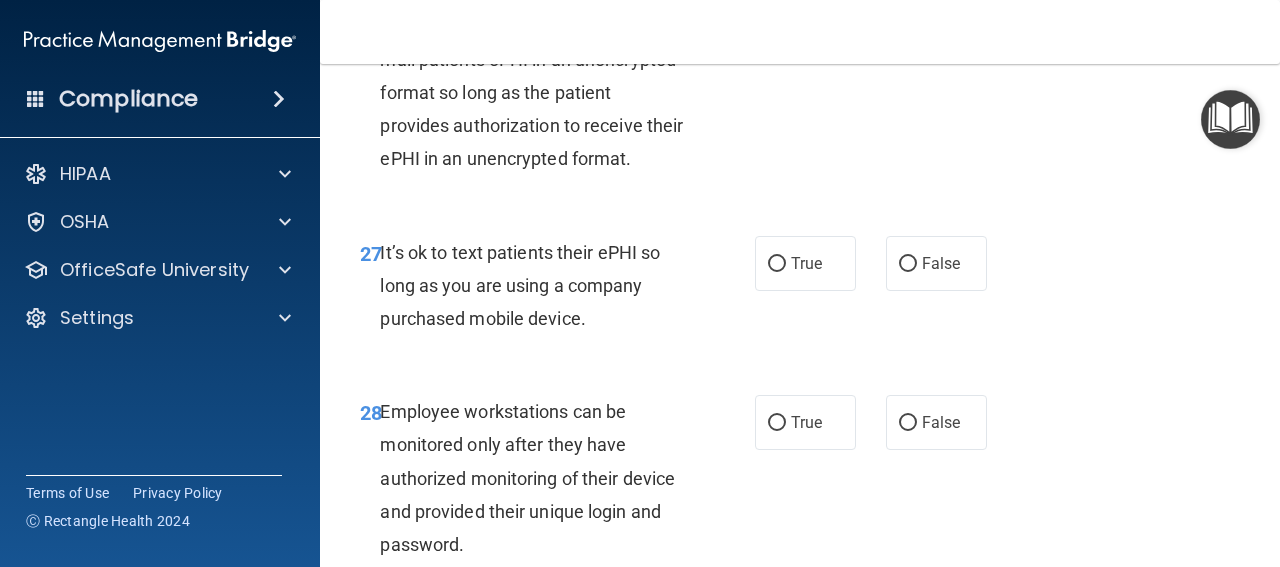 scroll, scrollTop: 5800, scrollLeft: 0, axis: vertical 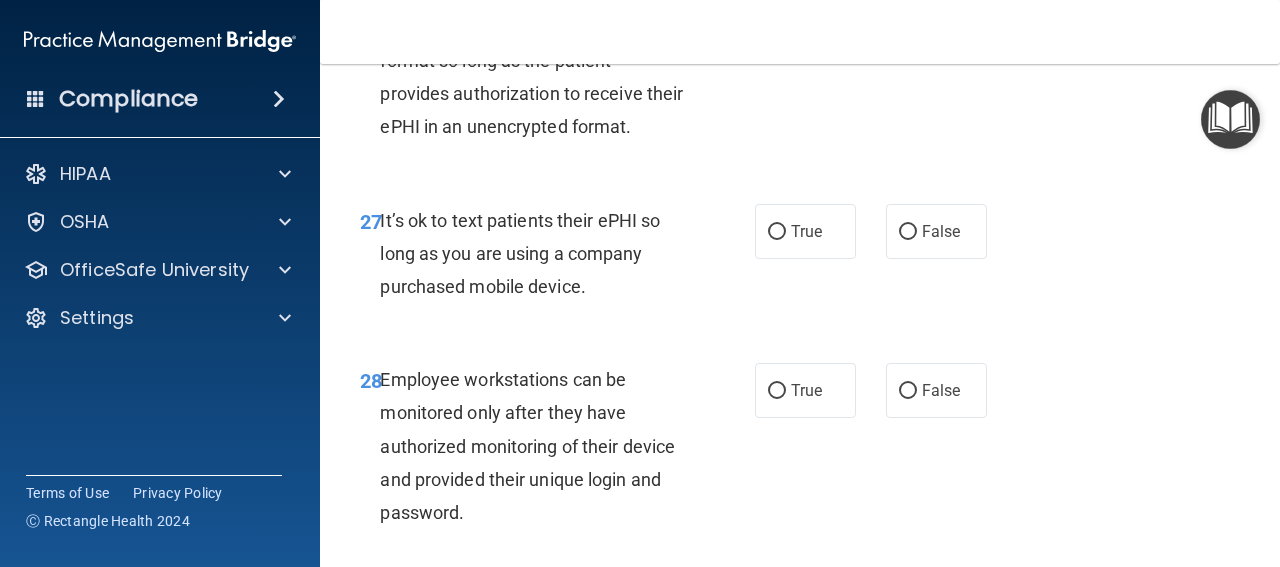 click on "True" at bounding box center [805, -29] 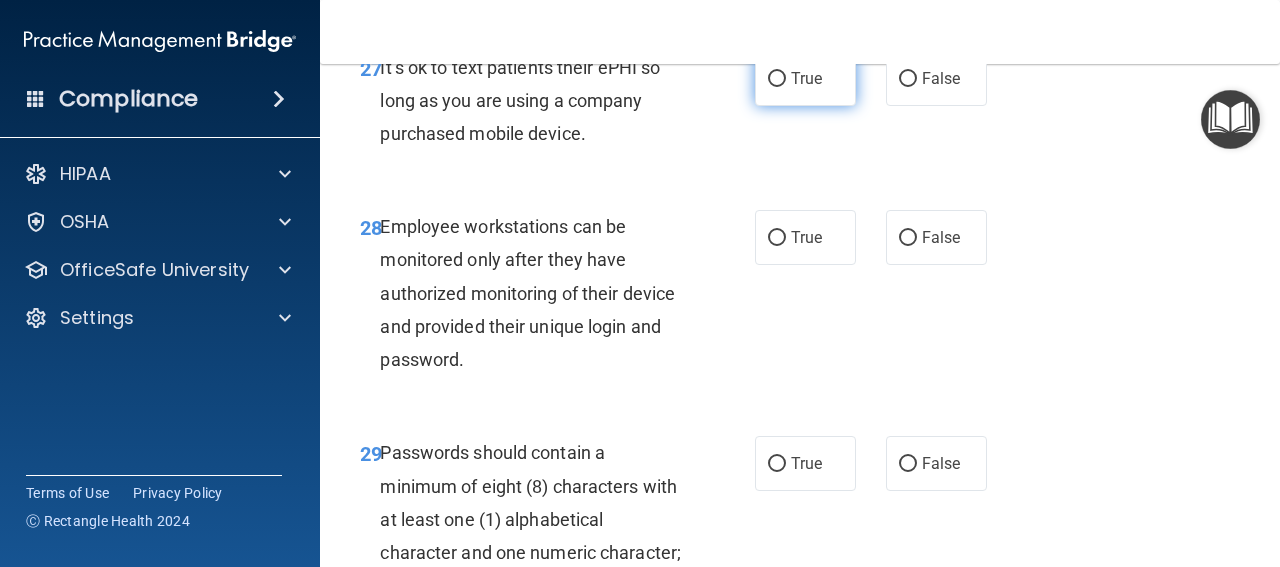 scroll, scrollTop: 6000, scrollLeft: 0, axis: vertical 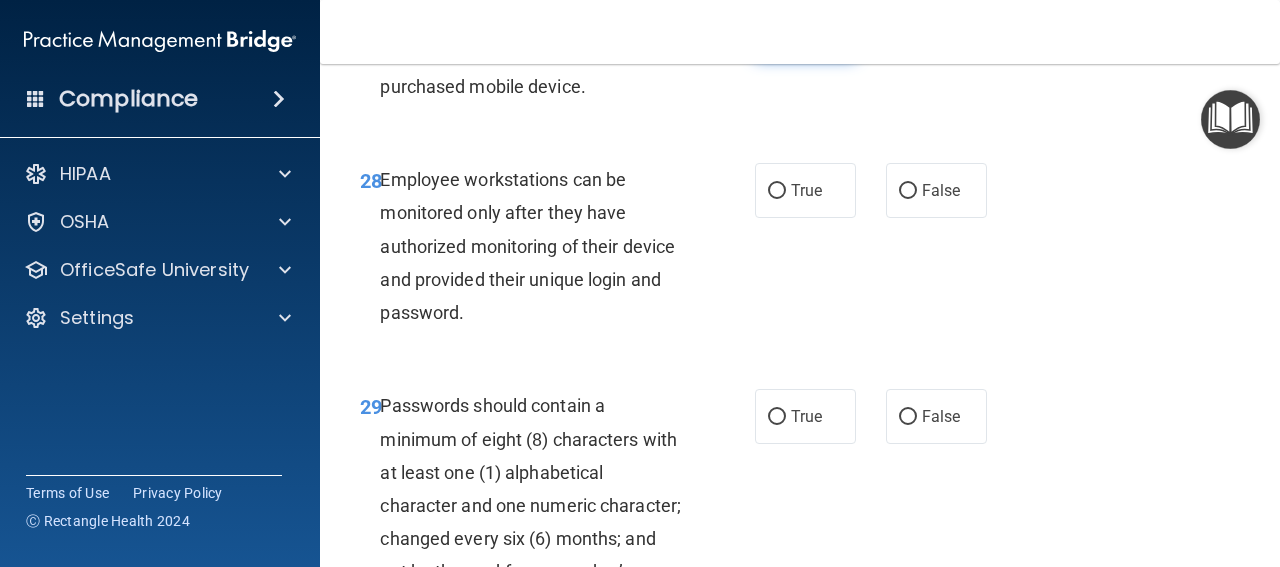 click on "True" at bounding box center (805, 31) 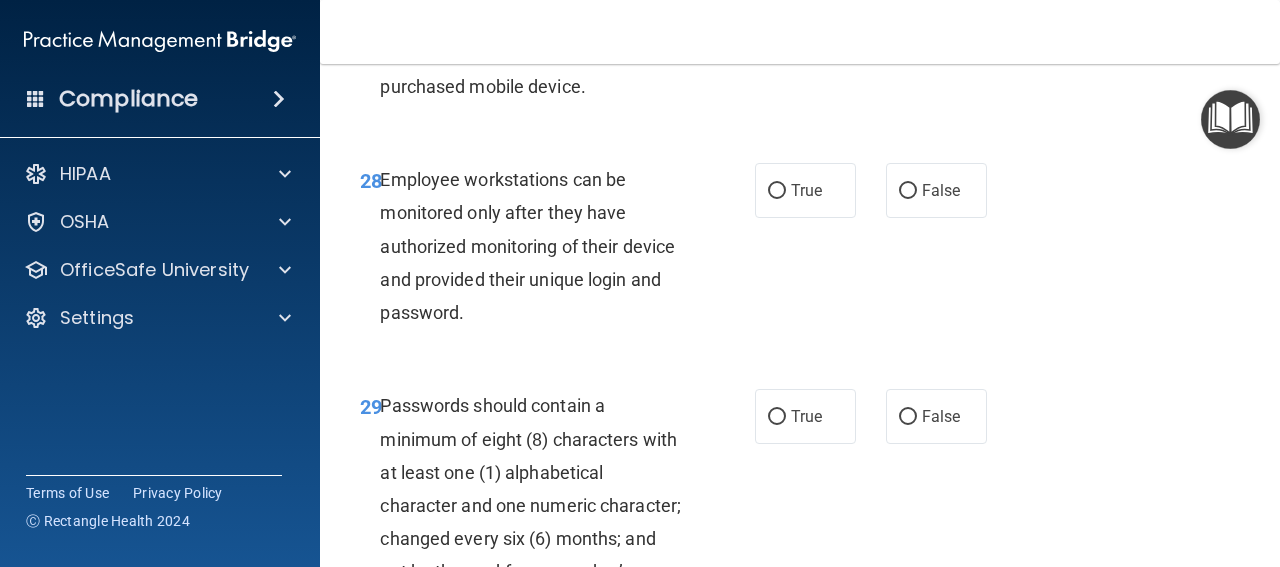 scroll, scrollTop: 6200, scrollLeft: 0, axis: vertical 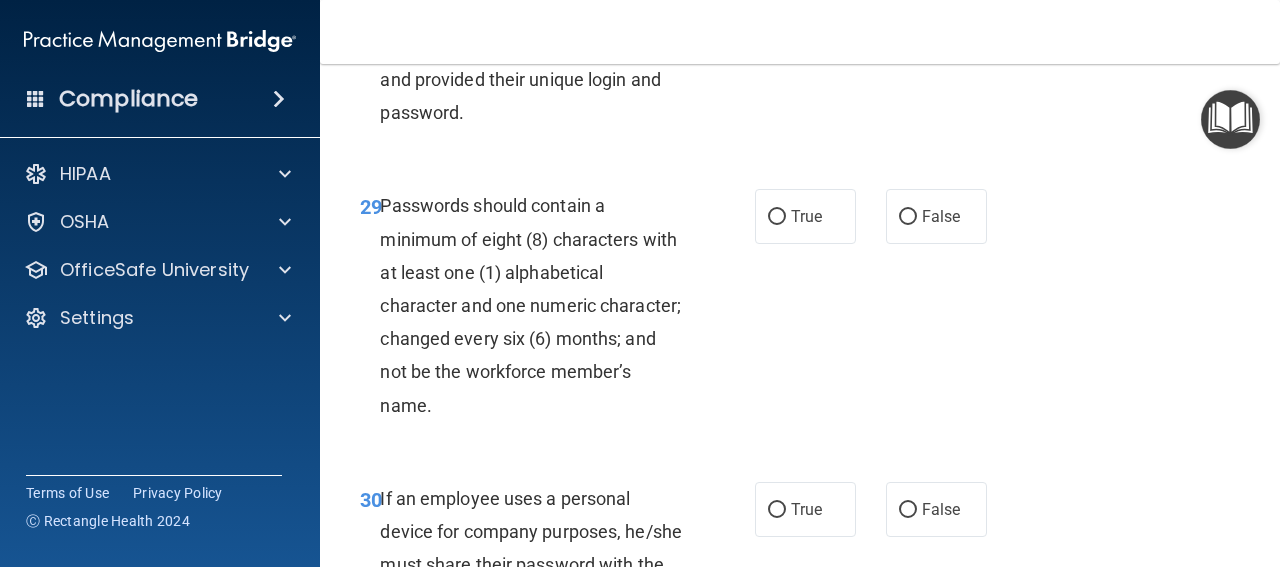 click on "True" at bounding box center (805, -10) 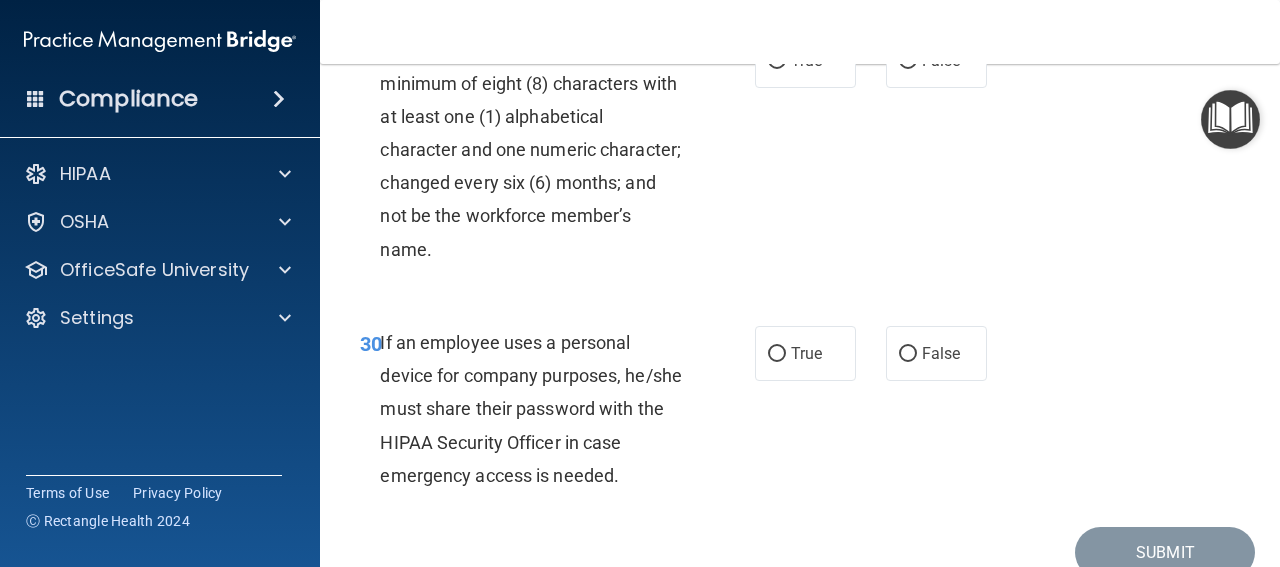 scroll, scrollTop: 6400, scrollLeft: 0, axis: vertical 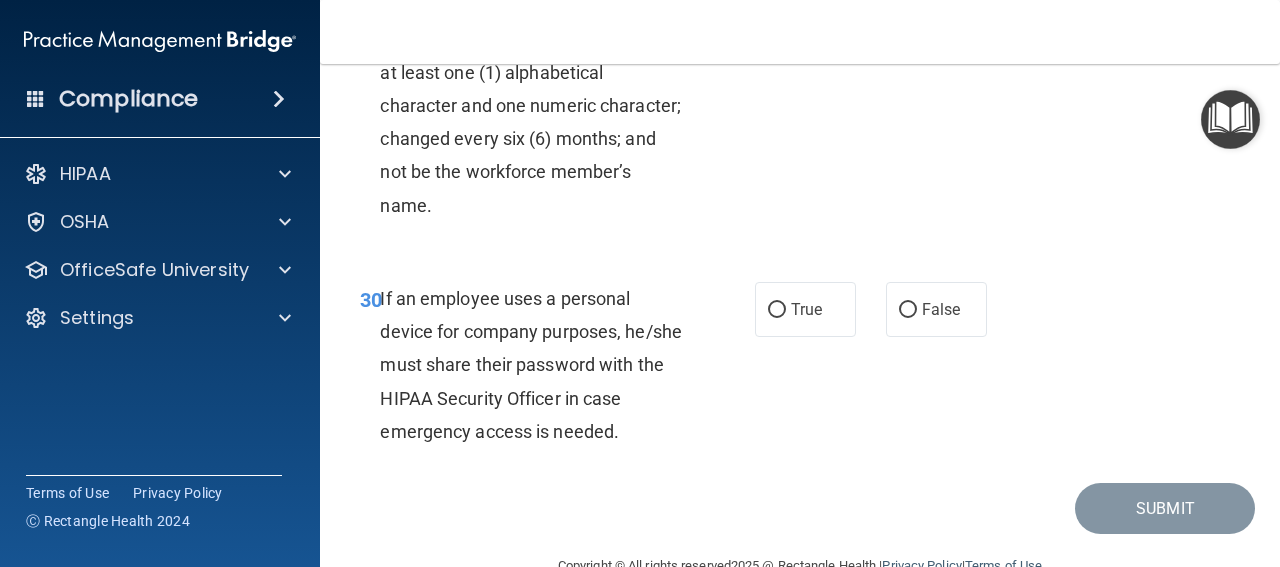 click on "True" at bounding box center [805, 16] 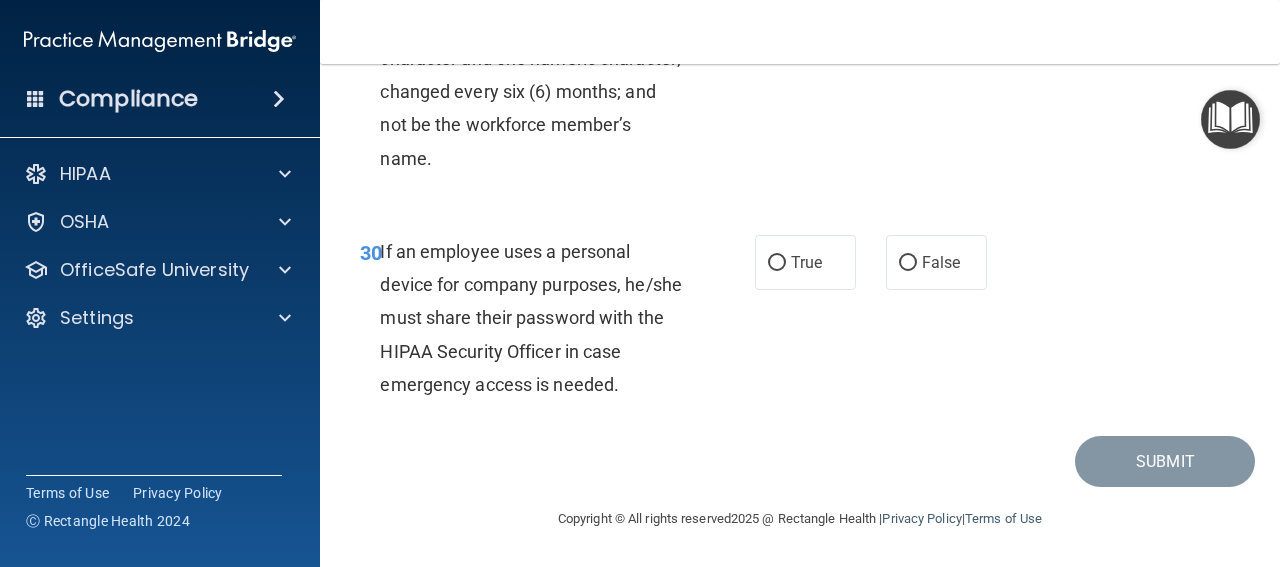 scroll, scrollTop: 6578, scrollLeft: 0, axis: vertical 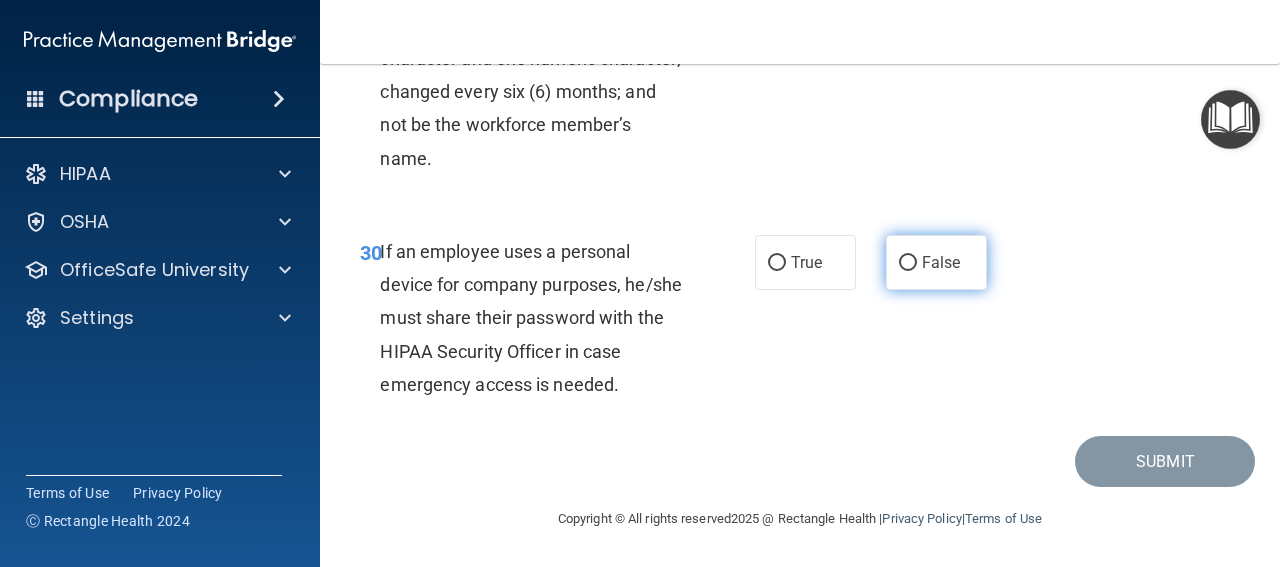 click on "False" at bounding box center [941, 262] 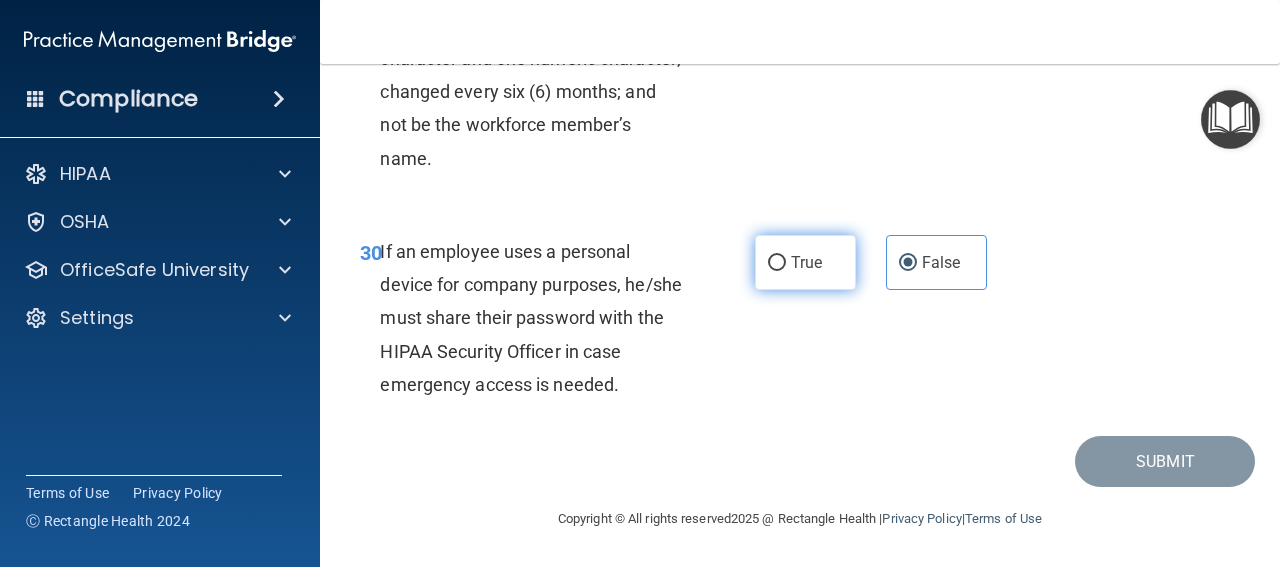 click on "True" at bounding box center (805, 262) 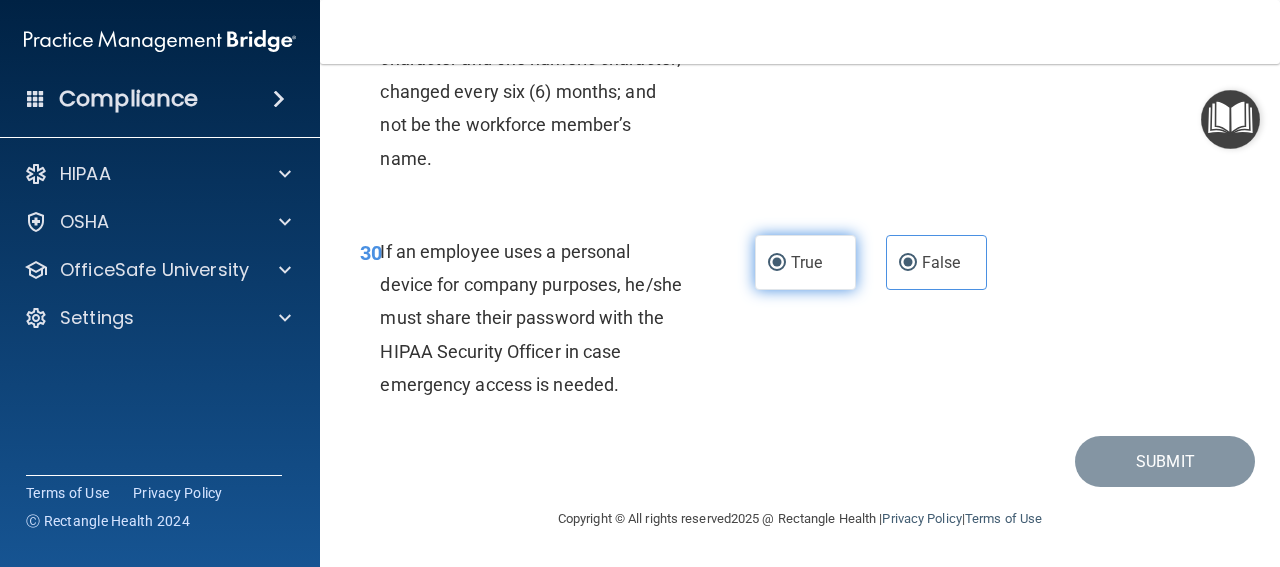 radio on "false" 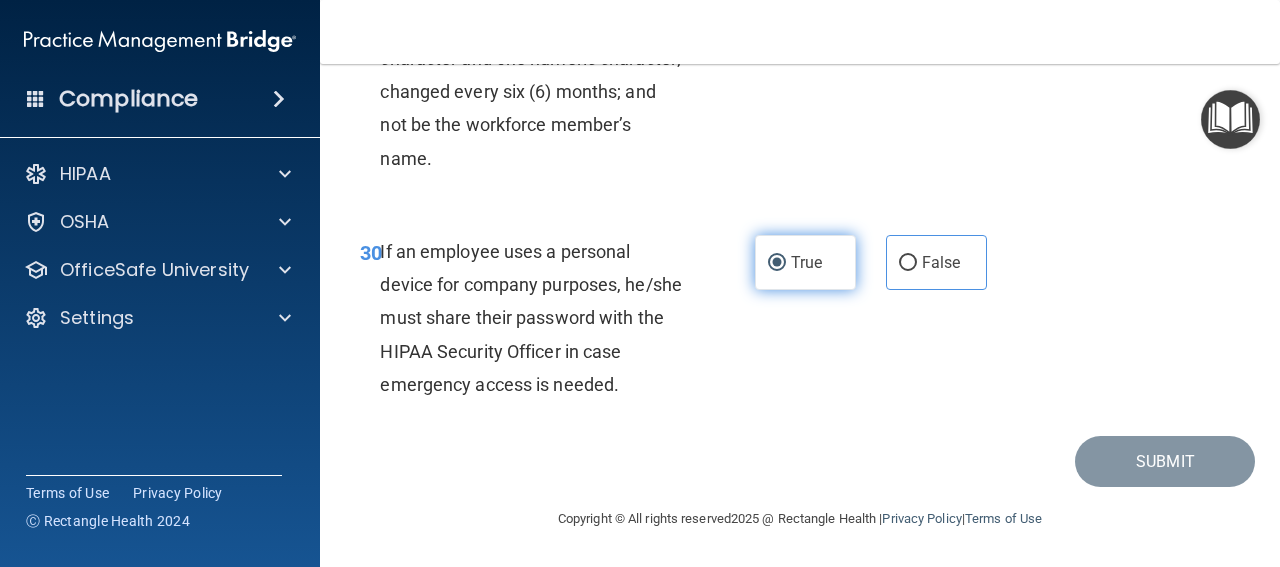 click on "True" at bounding box center (805, 262) 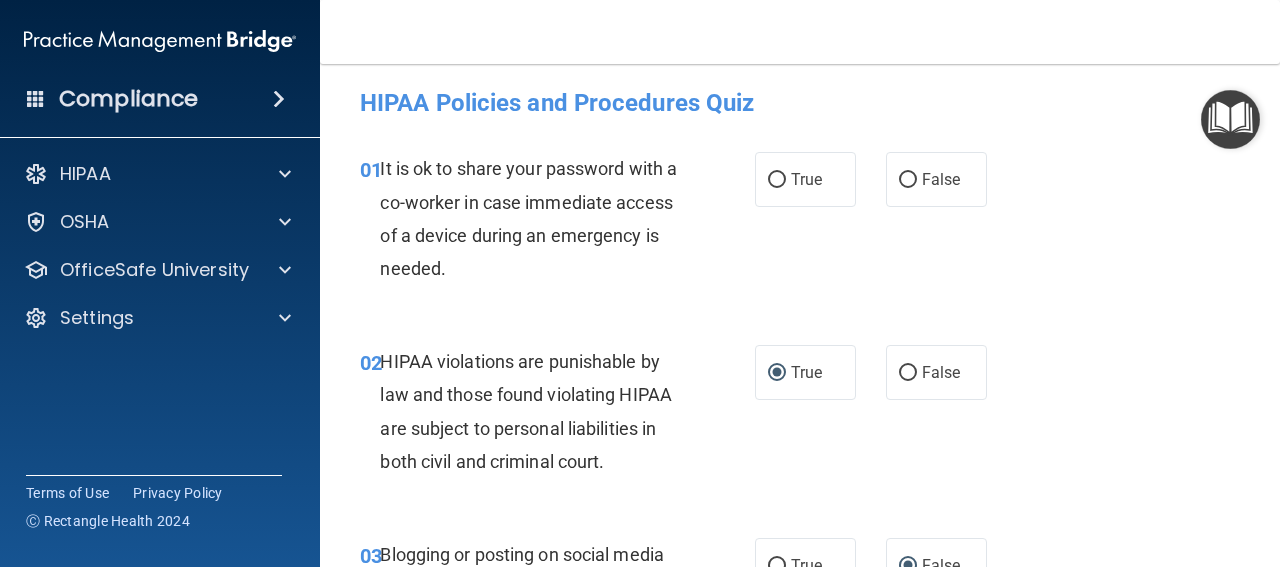scroll, scrollTop: 0, scrollLeft: 0, axis: both 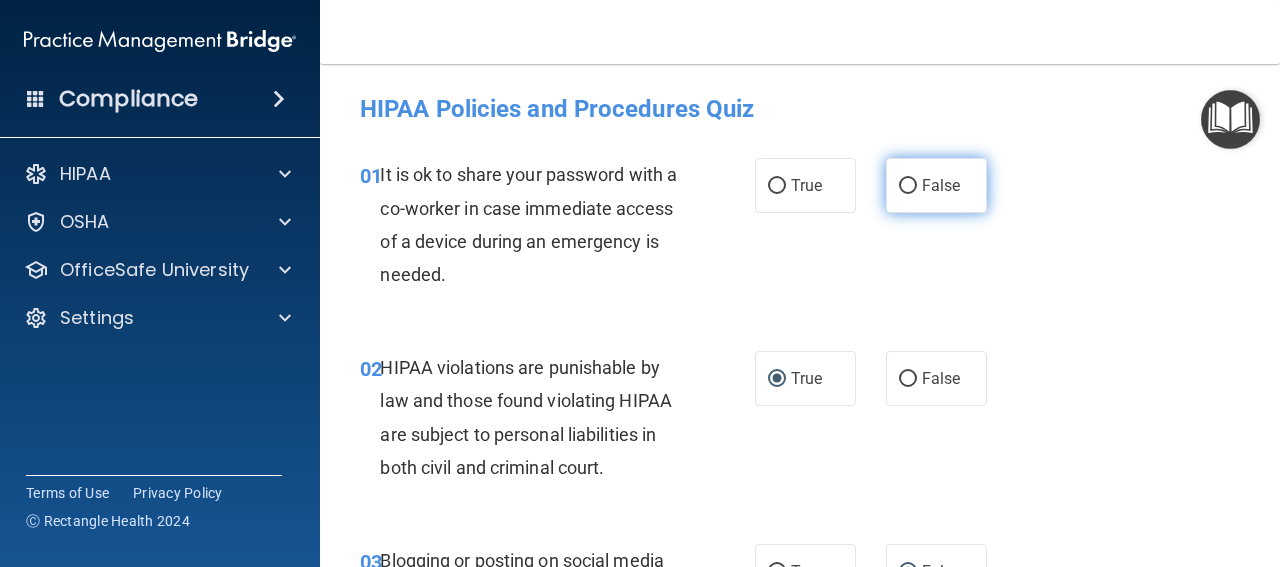 click on "False" at bounding box center (941, 185) 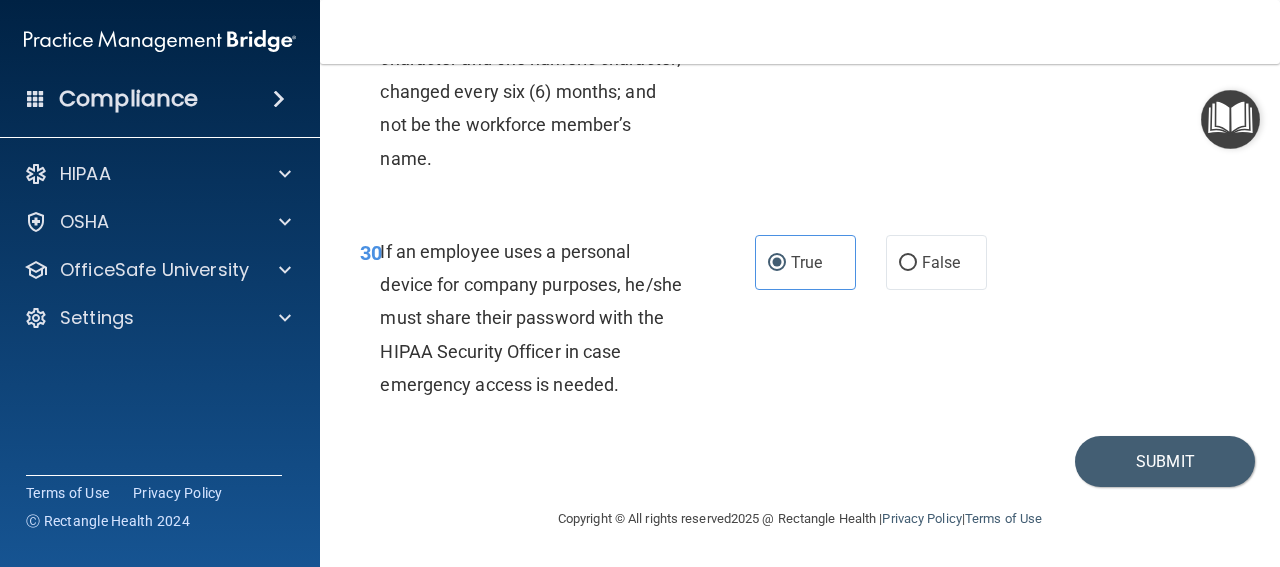 scroll, scrollTop: 6578, scrollLeft: 0, axis: vertical 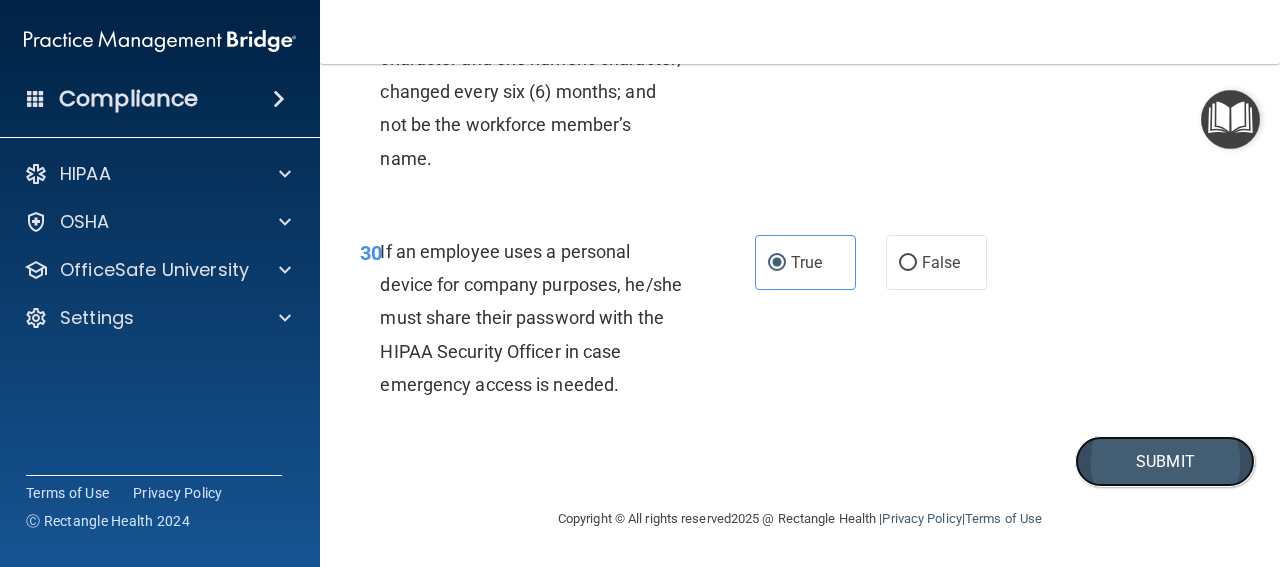 click on "Submit" at bounding box center (1165, 461) 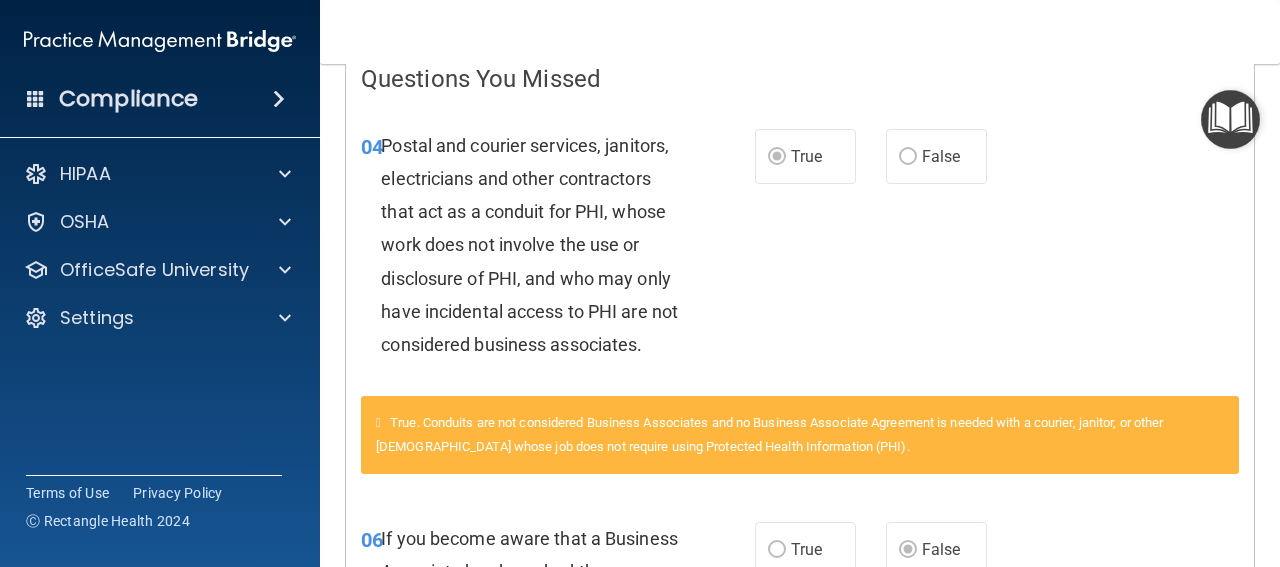 scroll, scrollTop: 0, scrollLeft: 0, axis: both 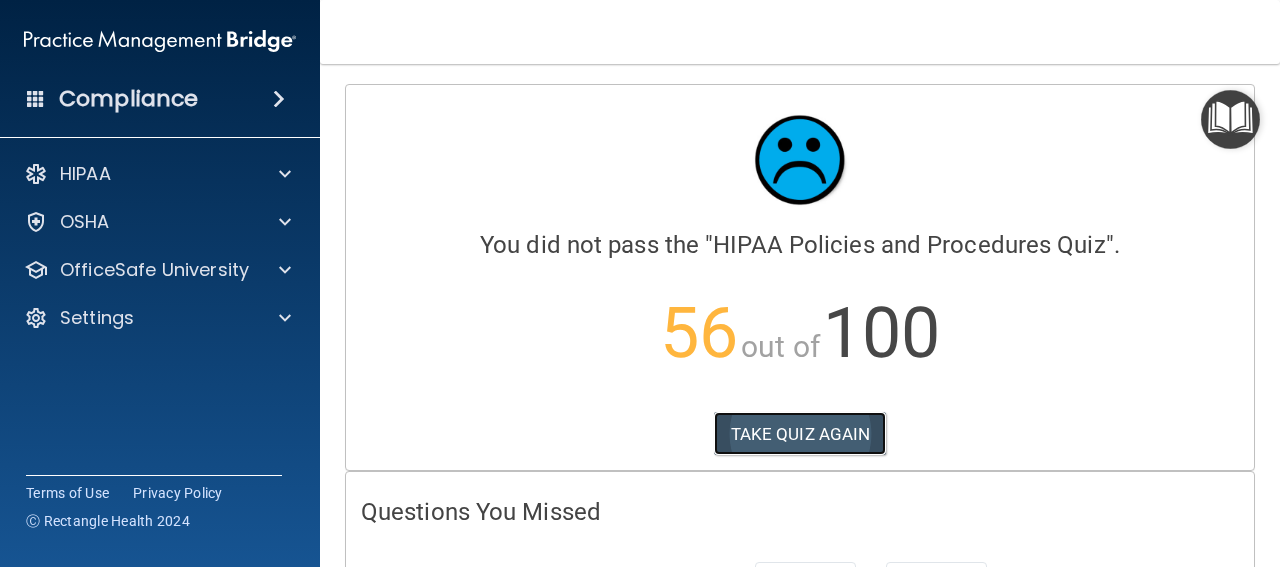 click on "TAKE QUIZ AGAIN" at bounding box center (800, 434) 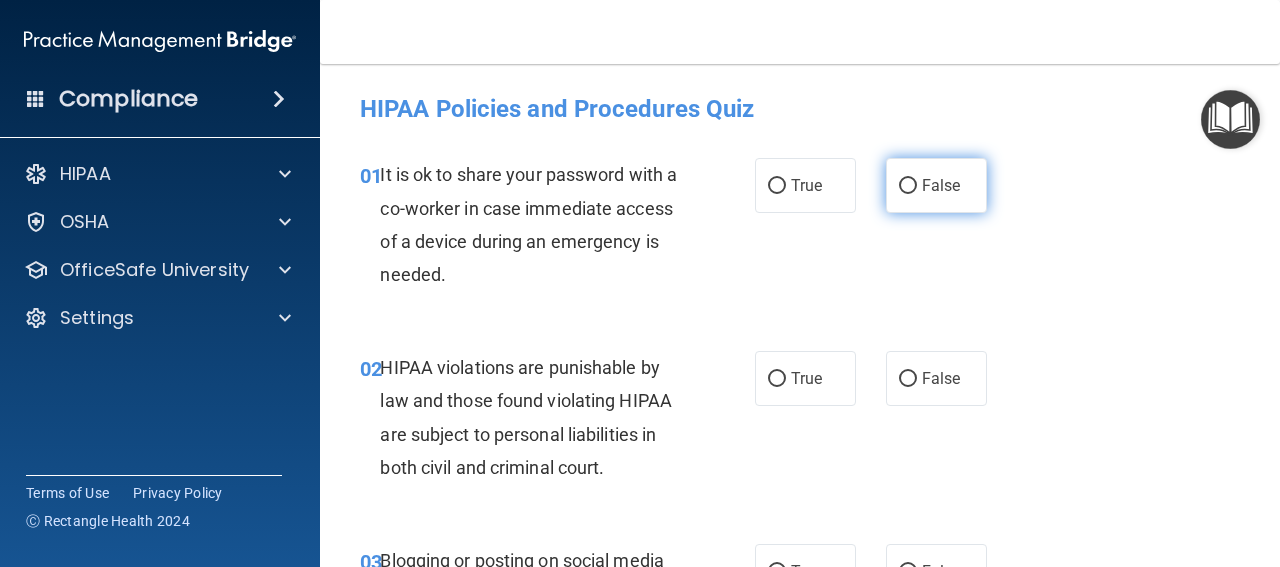 click on "False" at bounding box center [936, 185] 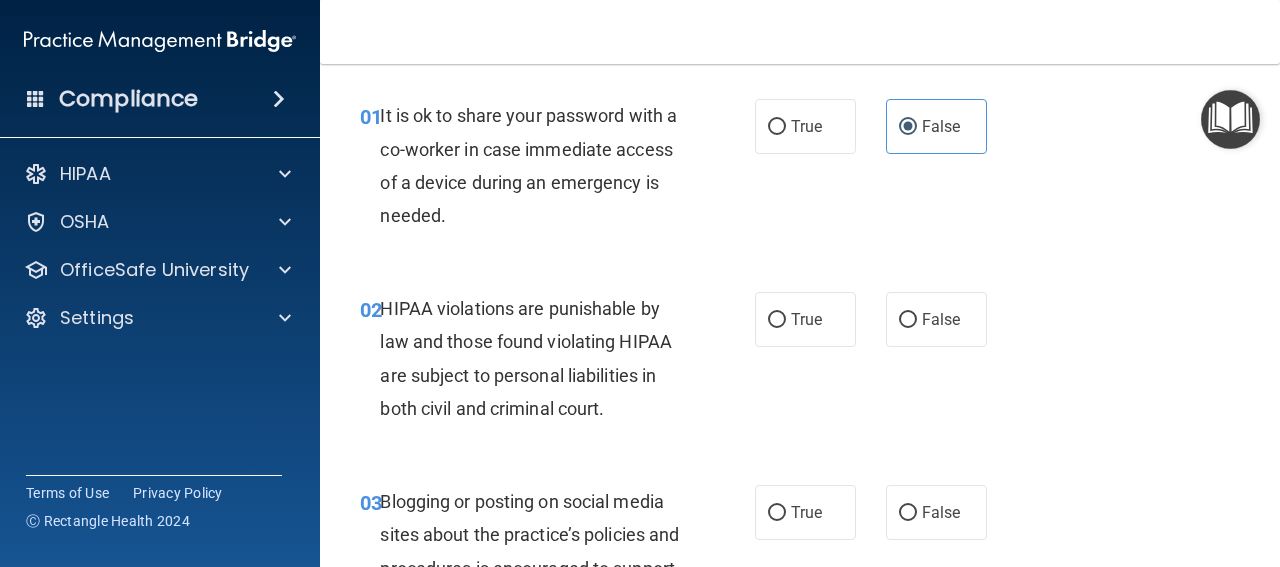 scroll, scrollTop: 100, scrollLeft: 0, axis: vertical 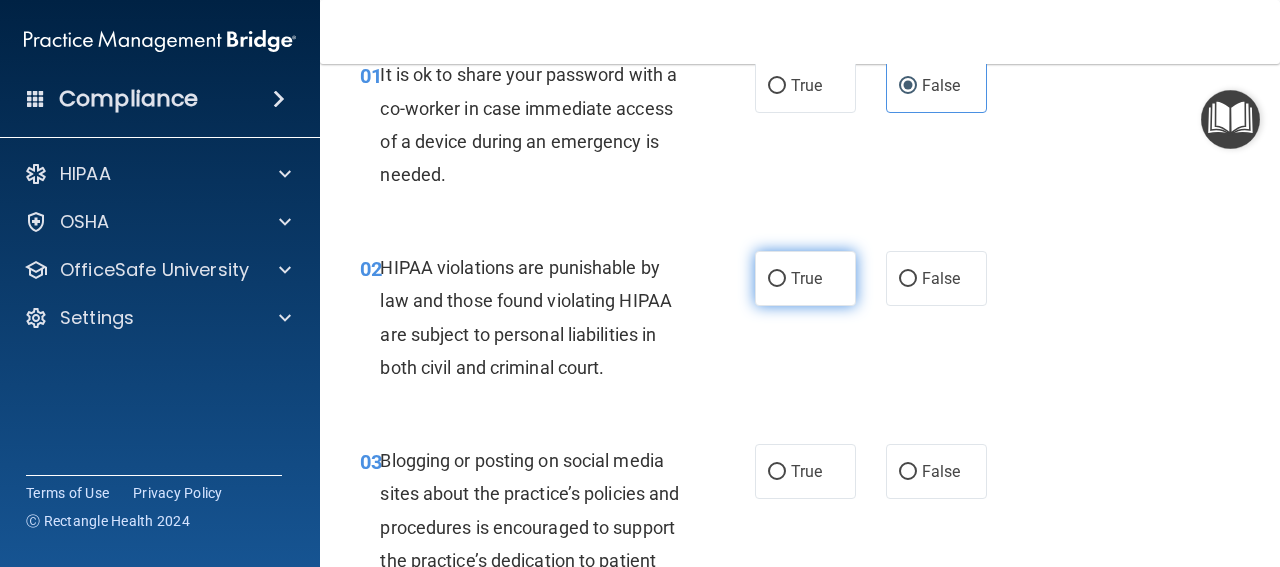 click on "True" at bounding box center [806, 278] 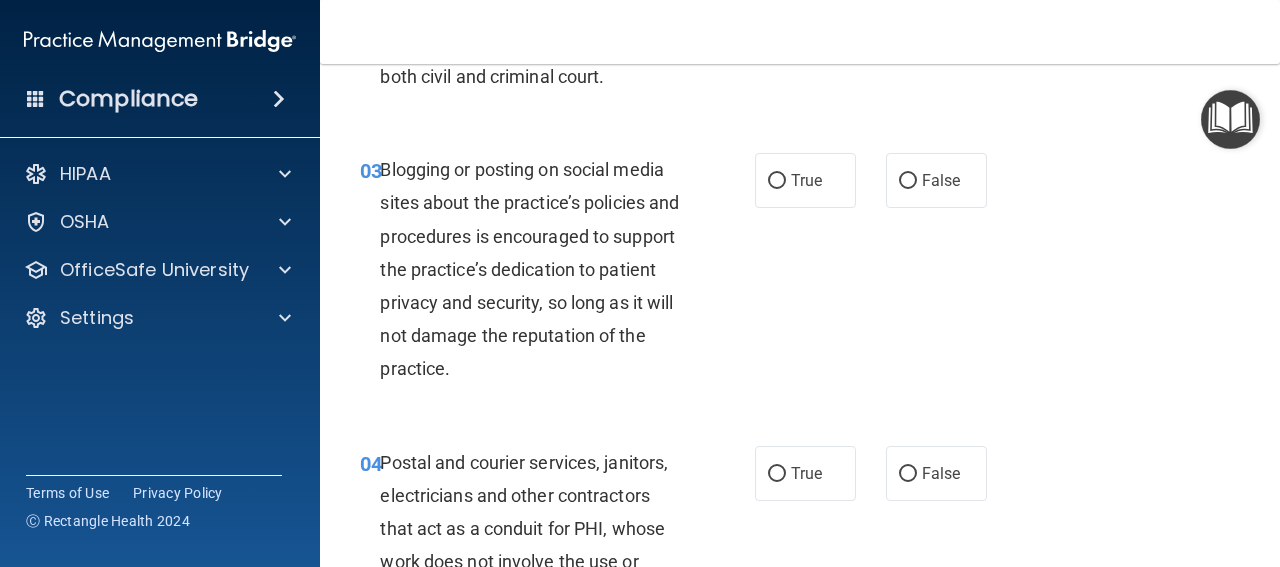 scroll, scrollTop: 400, scrollLeft: 0, axis: vertical 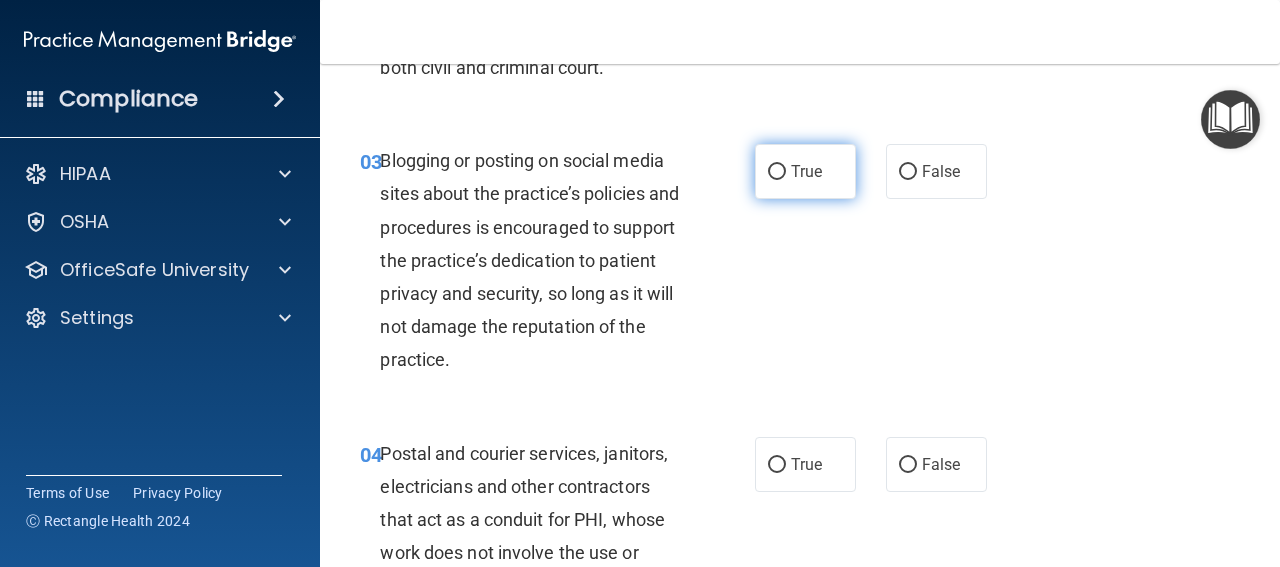 click on "True" at bounding box center (777, 172) 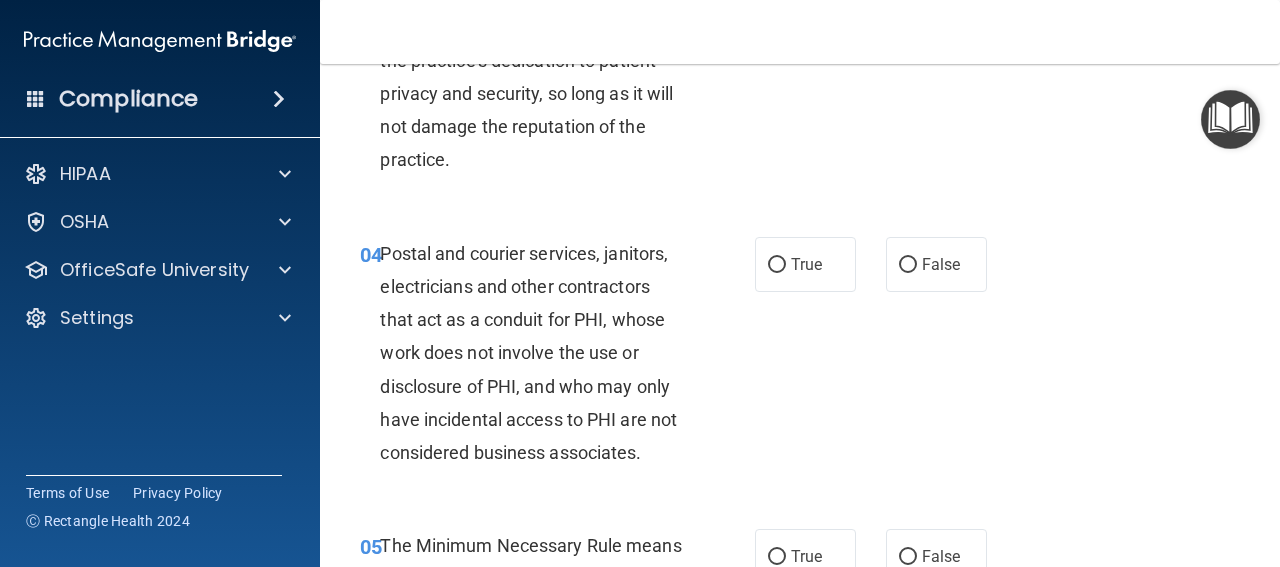 scroll, scrollTop: 700, scrollLeft: 0, axis: vertical 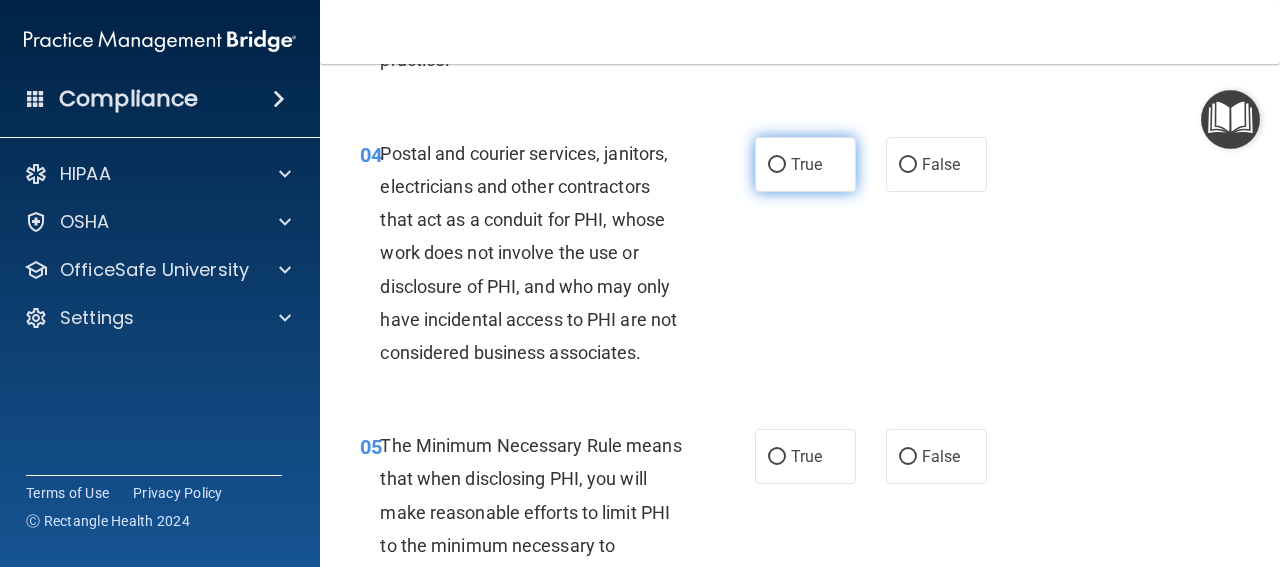 click on "True" at bounding box center (805, 164) 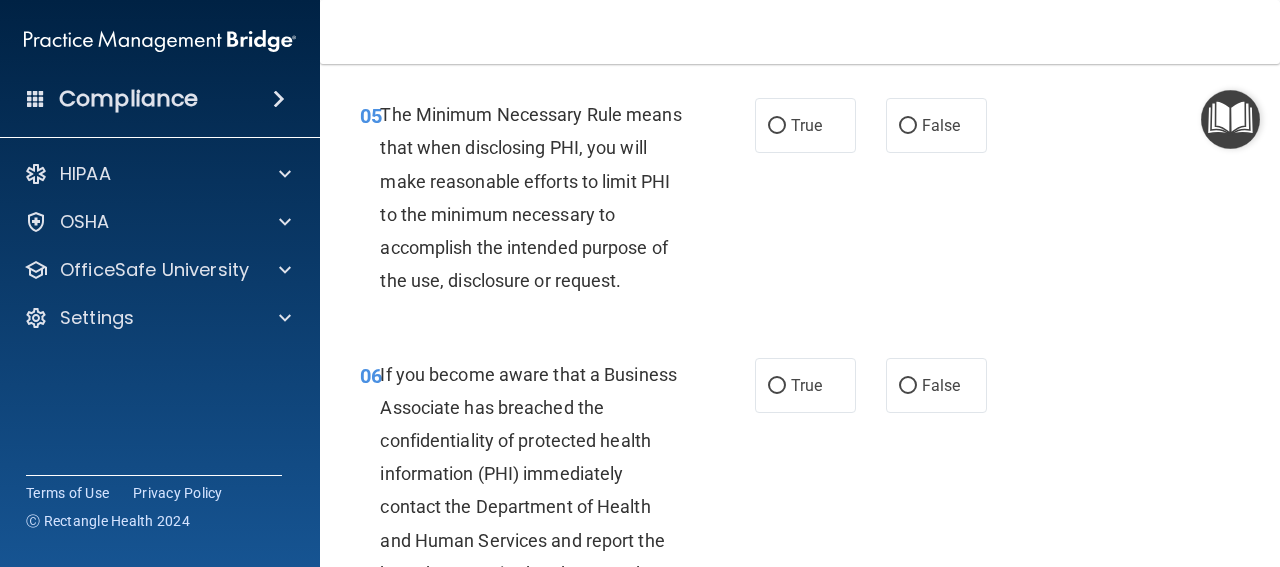 scroll, scrollTop: 1000, scrollLeft: 0, axis: vertical 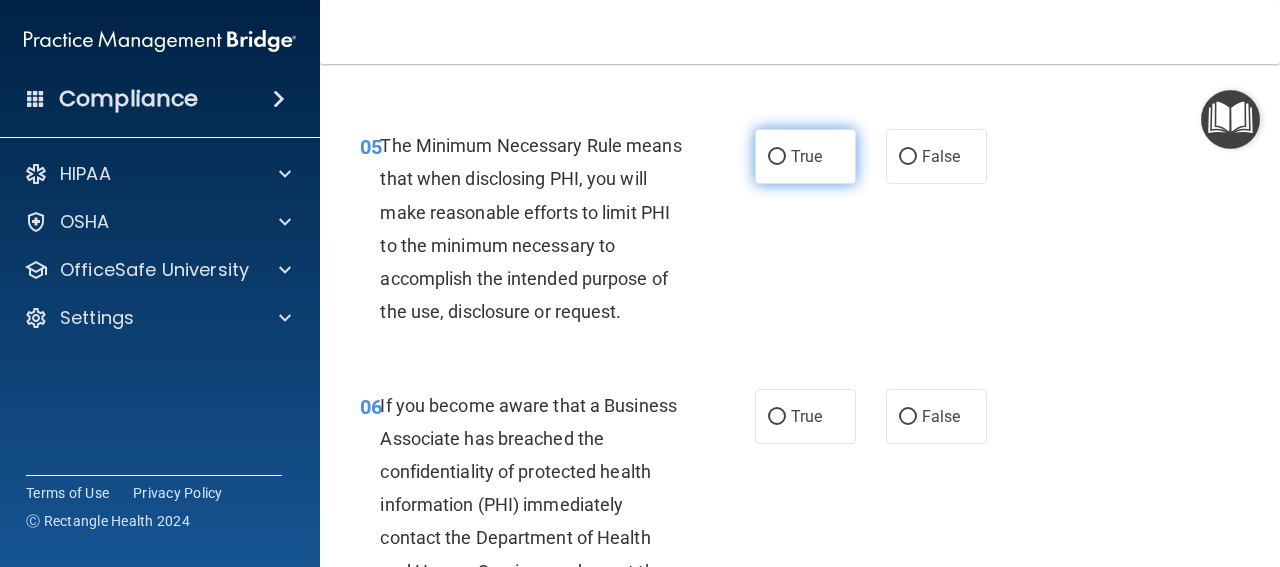 click on "True" at bounding box center [806, 156] 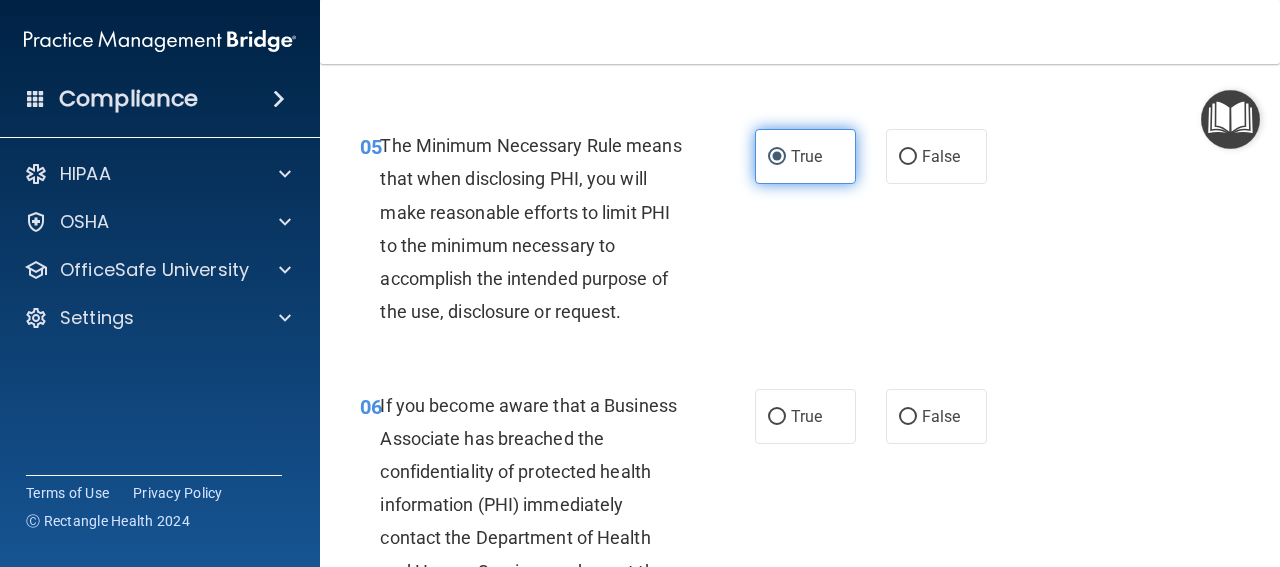 click on "True" at bounding box center [806, 156] 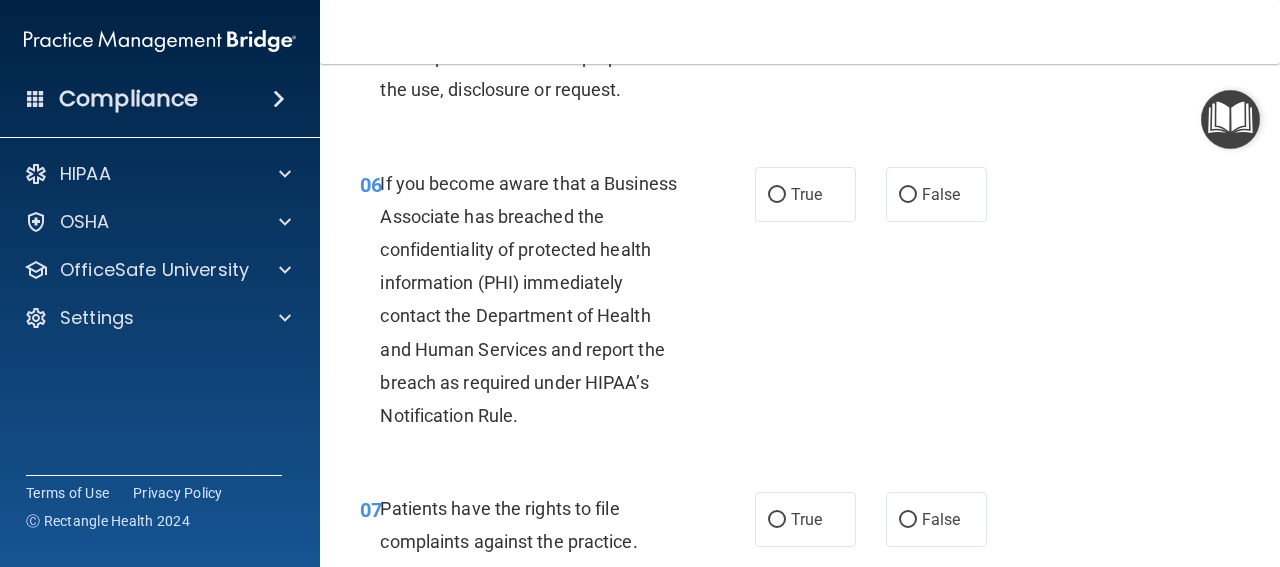 scroll, scrollTop: 1300, scrollLeft: 0, axis: vertical 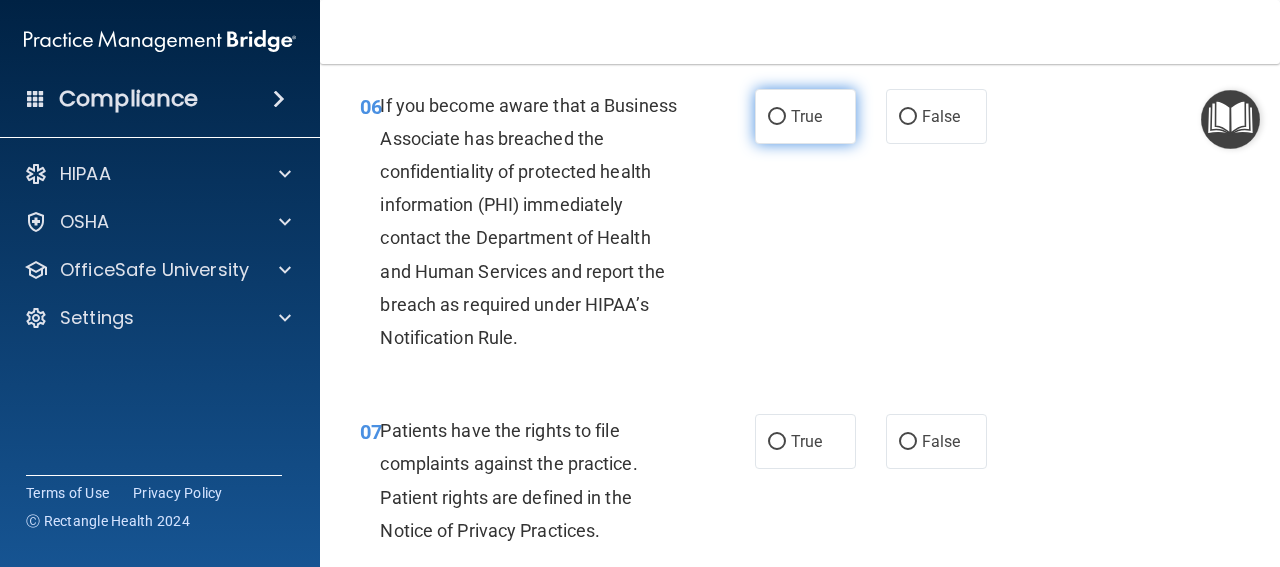 click on "True" at bounding box center [806, 116] 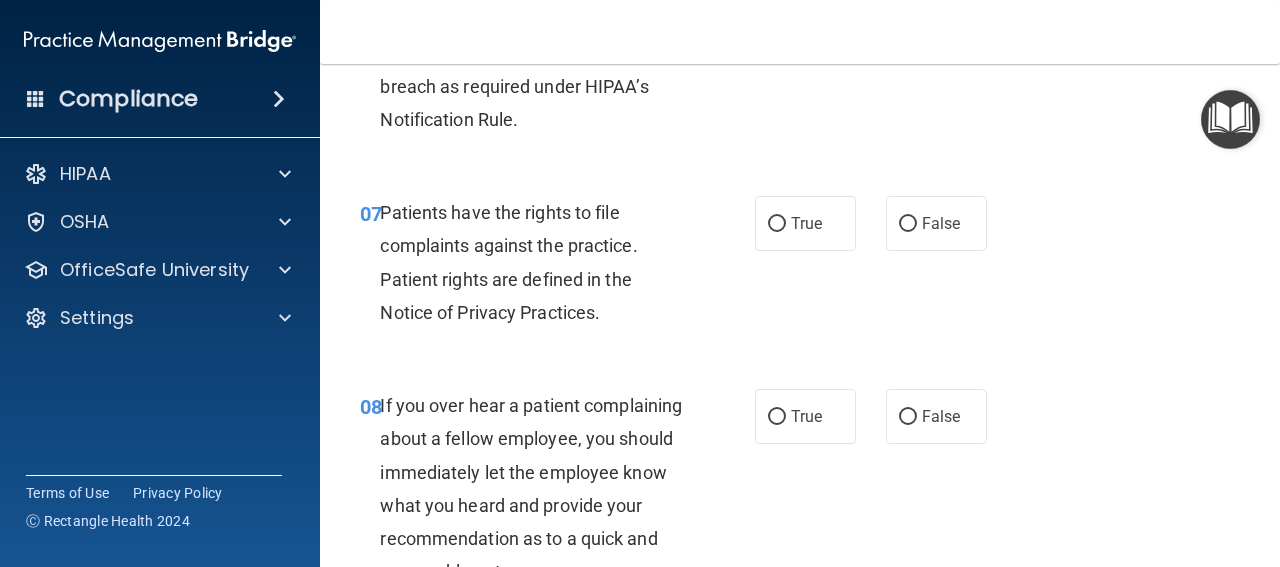 scroll, scrollTop: 1600, scrollLeft: 0, axis: vertical 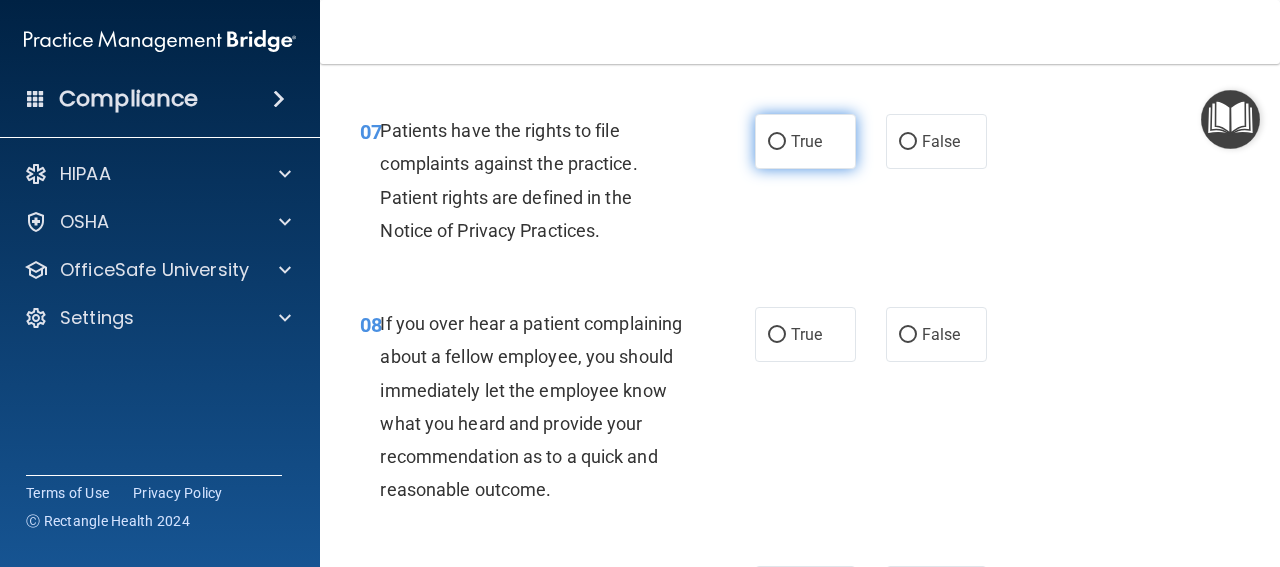 click on "True" at bounding box center [806, 141] 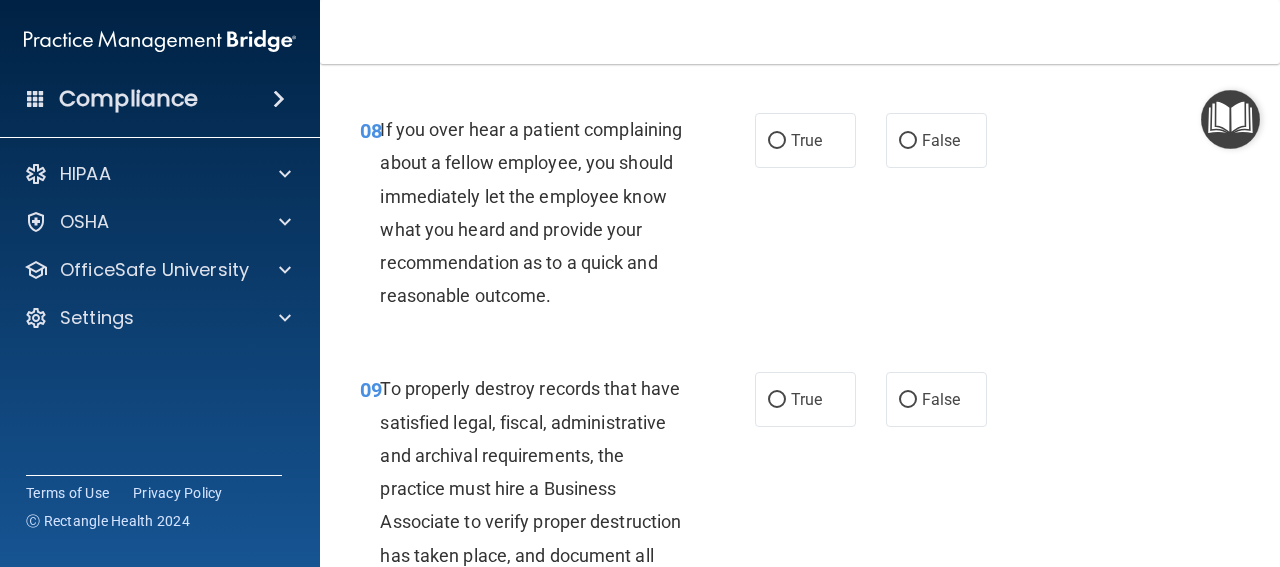 scroll, scrollTop: 1800, scrollLeft: 0, axis: vertical 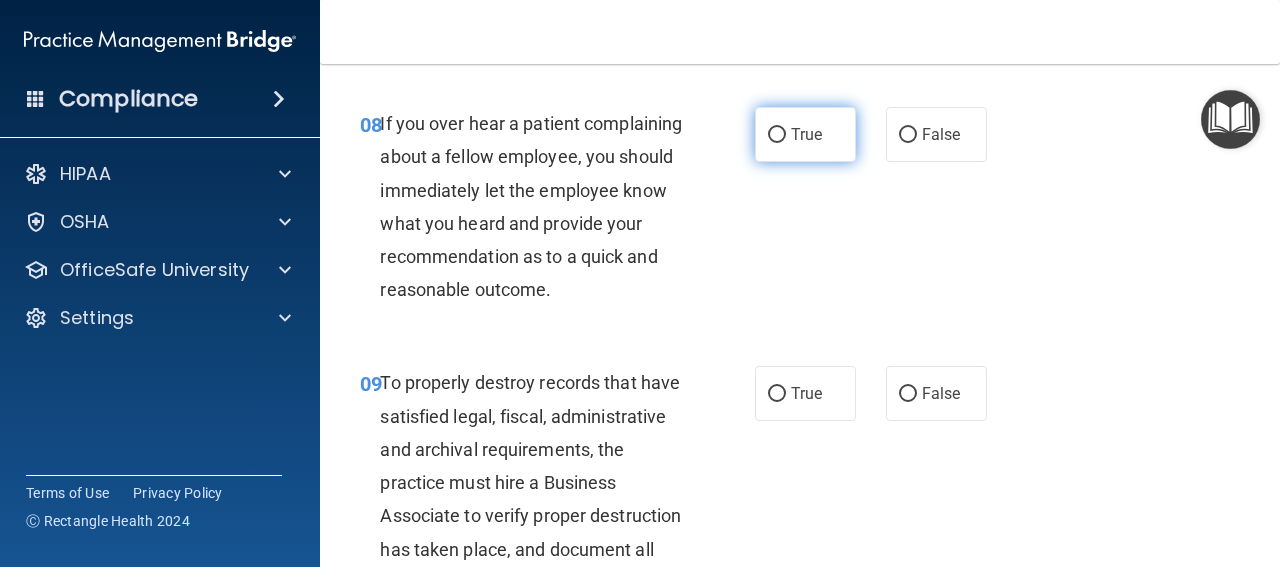 click on "True" at bounding box center [806, 134] 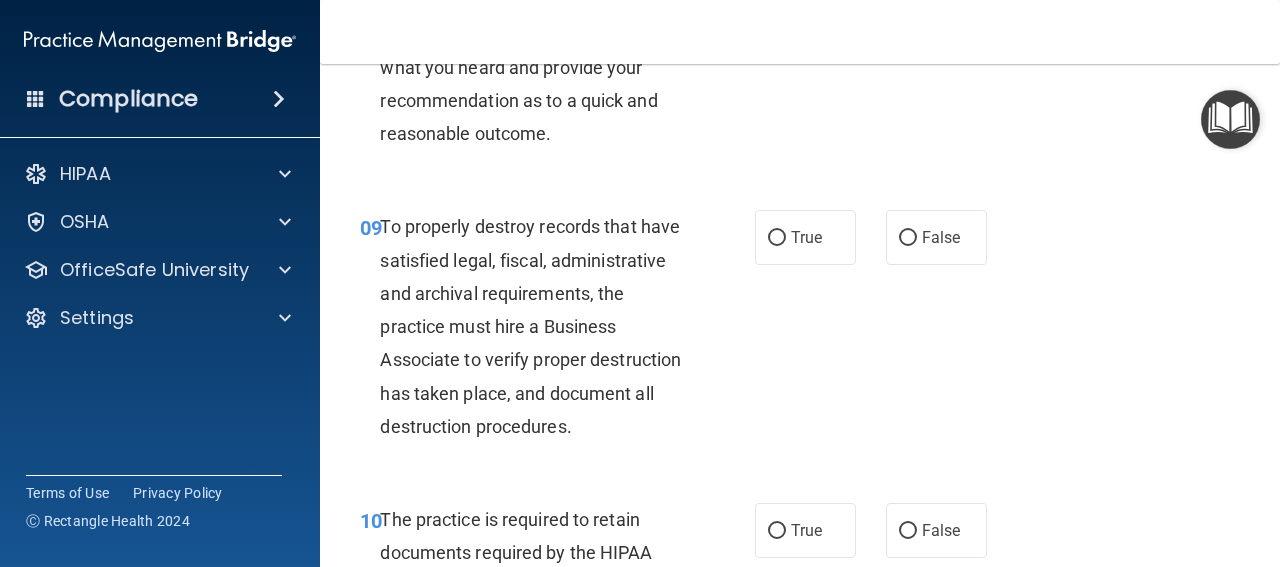 scroll, scrollTop: 2000, scrollLeft: 0, axis: vertical 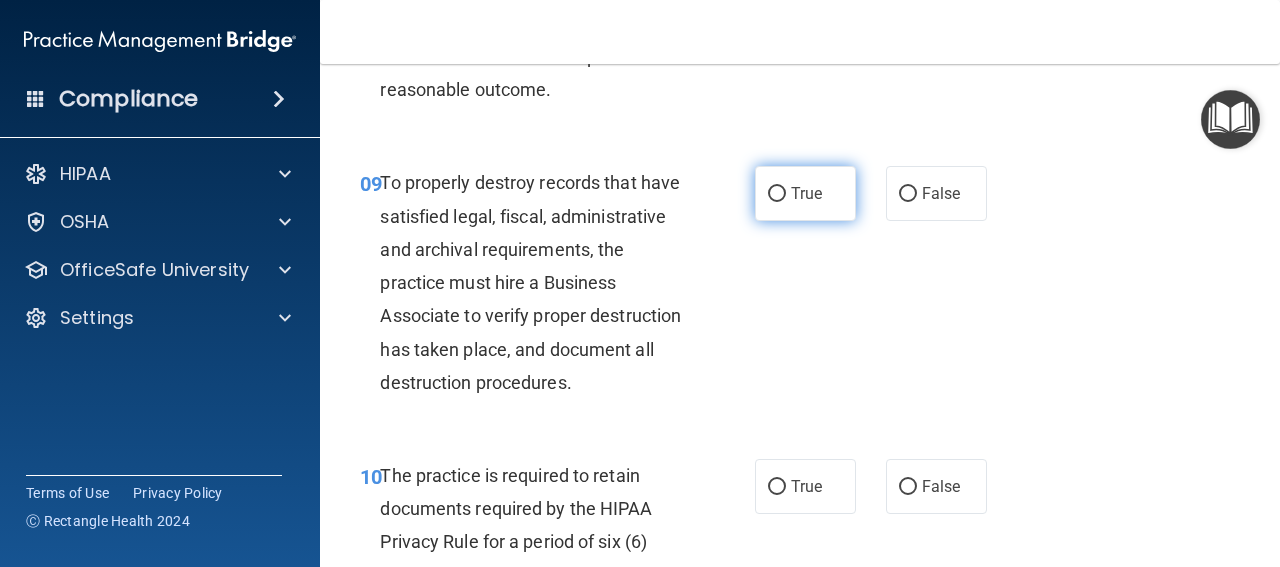 drag, startPoint x: 761, startPoint y: 235, endPoint x: 772, endPoint y: 251, distance: 19.416489 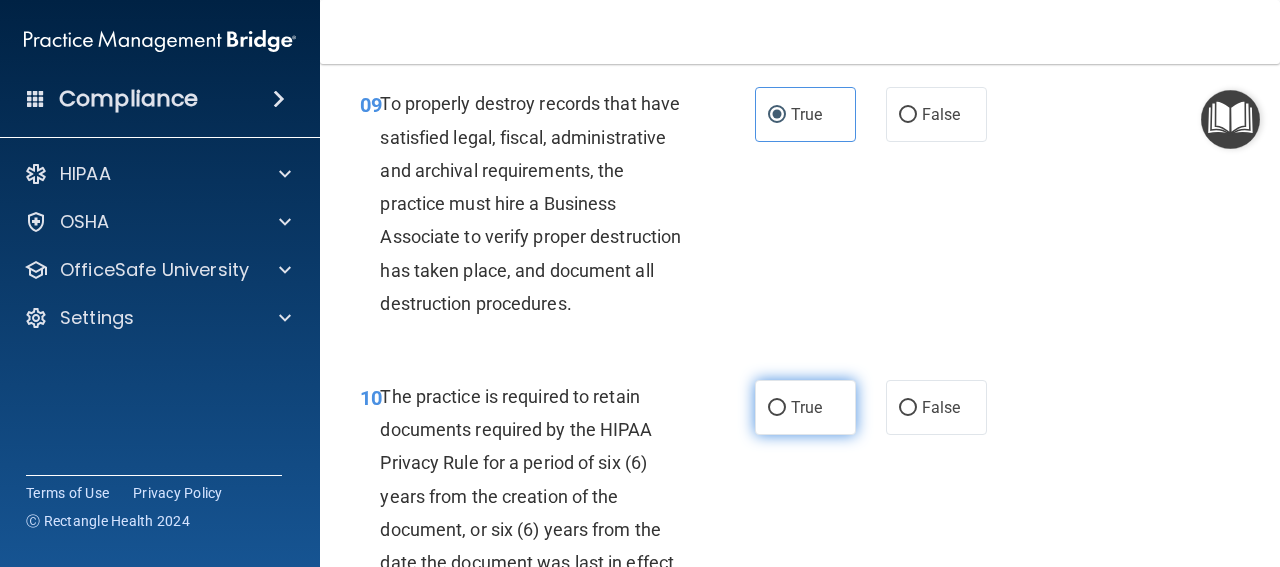 scroll, scrollTop: 2300, scrollLeft: 0, axis: vertical 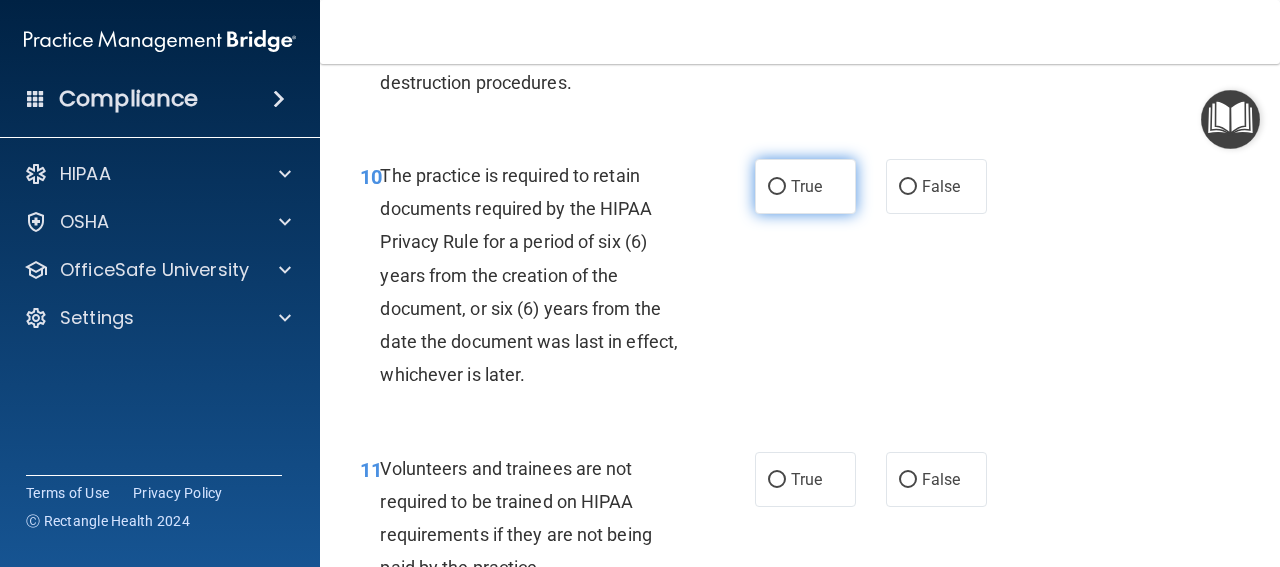 click on "True" at bounding box center [805, 186] 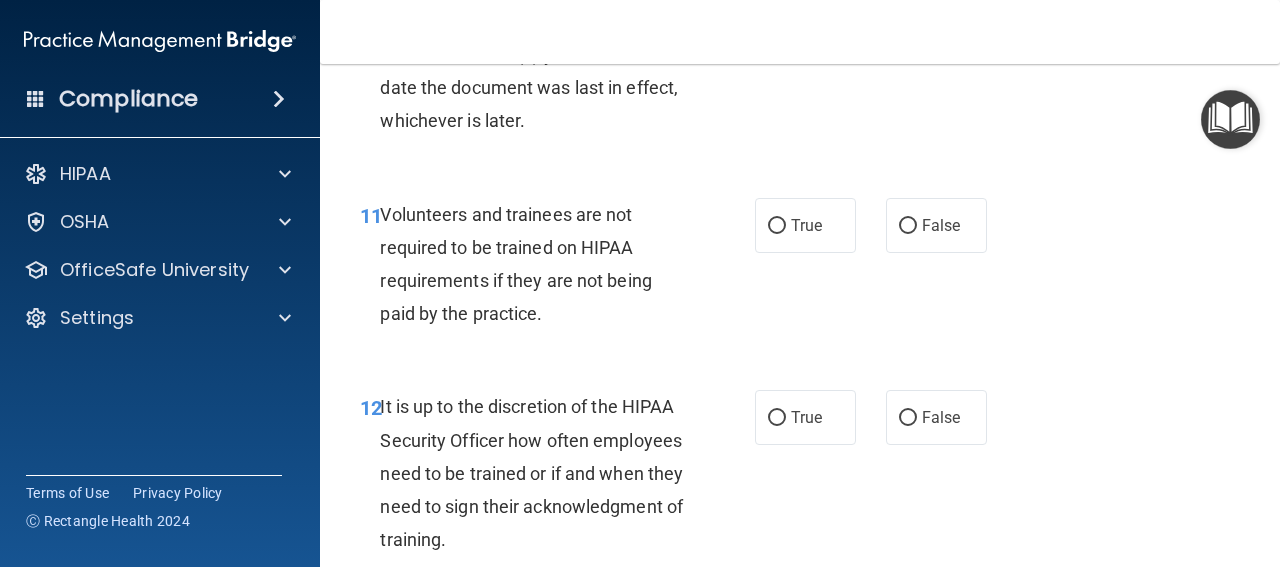 scroll, scrollTop: 2600, scrollLeft: 0, axis: vertical 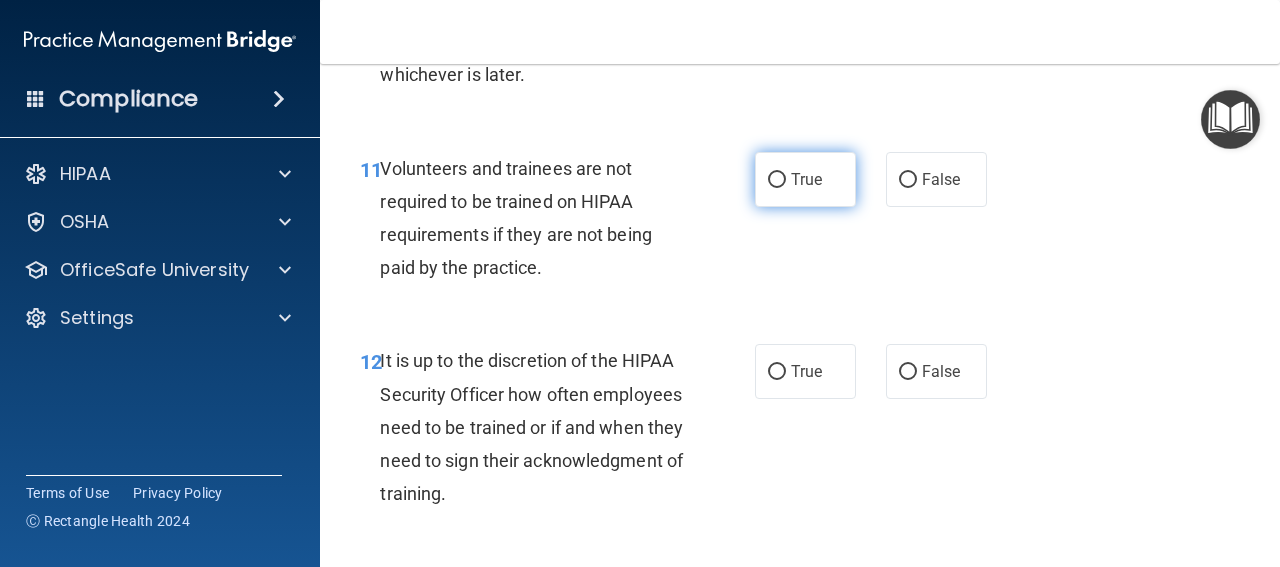 click on "True" at bounding box center [806, 179] 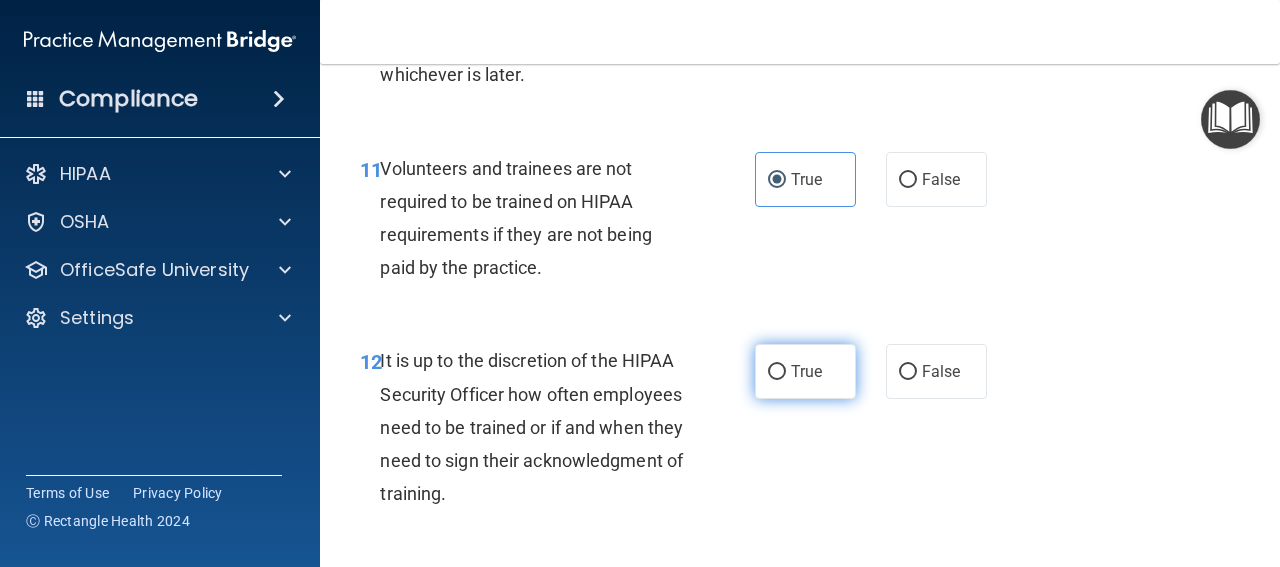 click on "True" at bounding box center [806, 371] 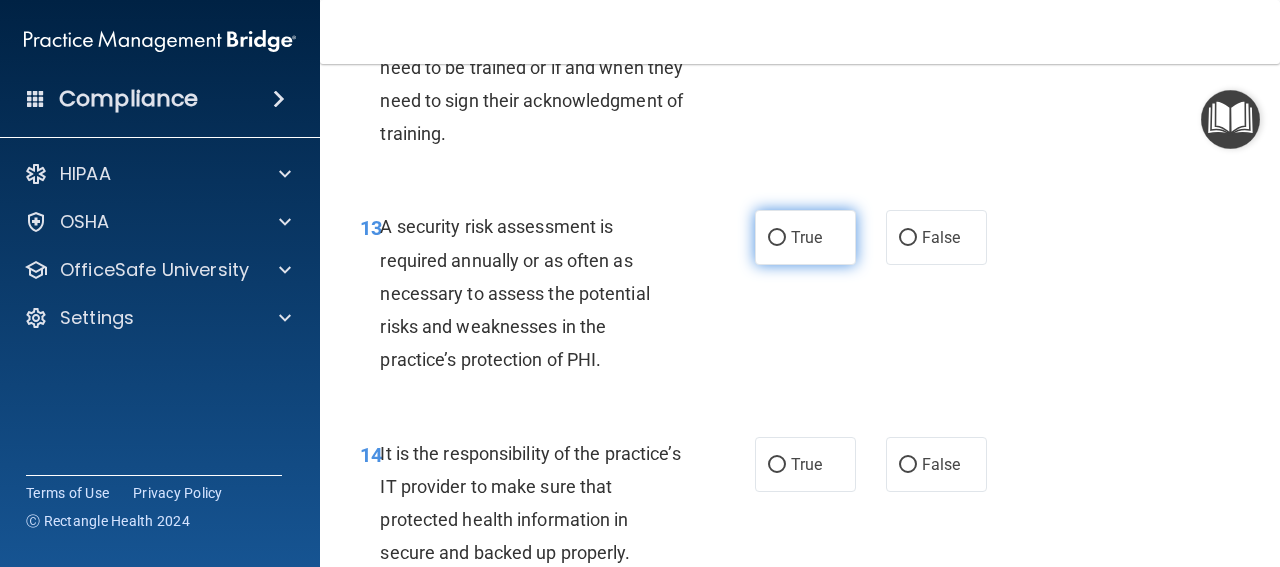 scroll, scrollTop: 2900, scrollLeft: 0, axis: vertical 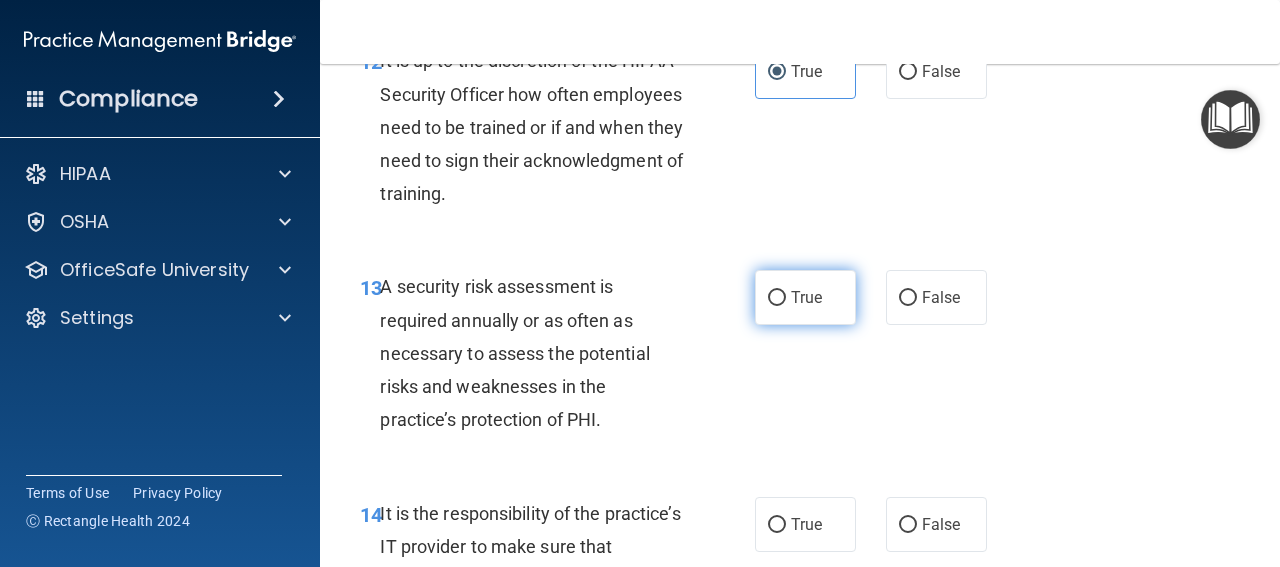 click on "True" at bounding box center (805, 297) 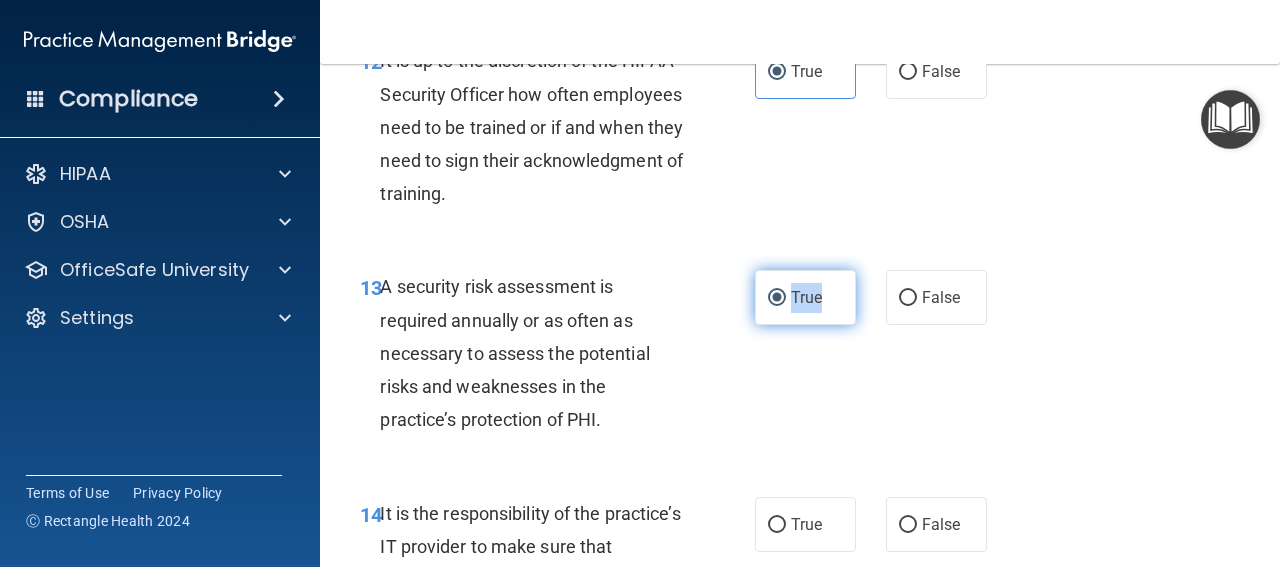 click on "True" at bounding box center [805, 297] 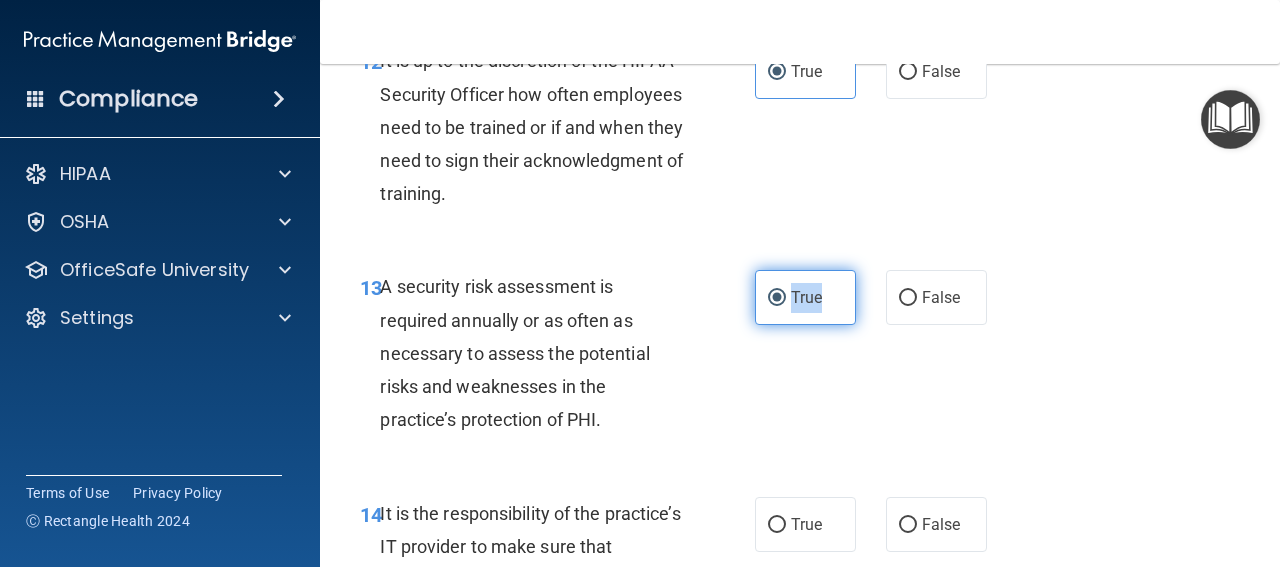 scroll, scrollTop: 3200, scrollLeft: 0, axis: vertical 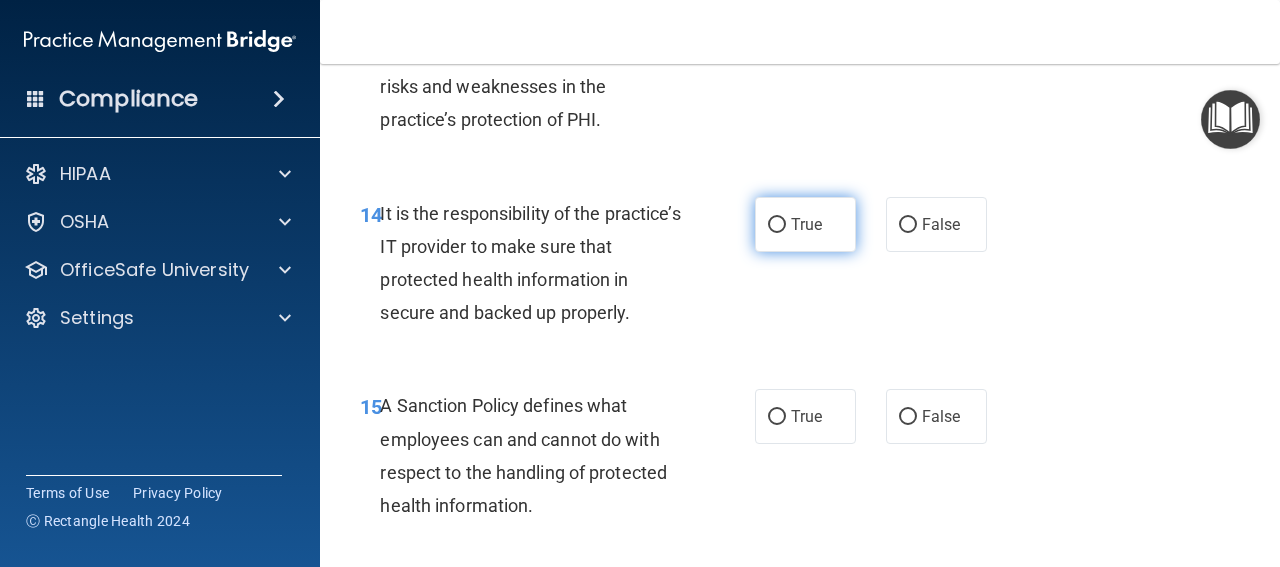 click on "True" at bounding box center [806, 224] 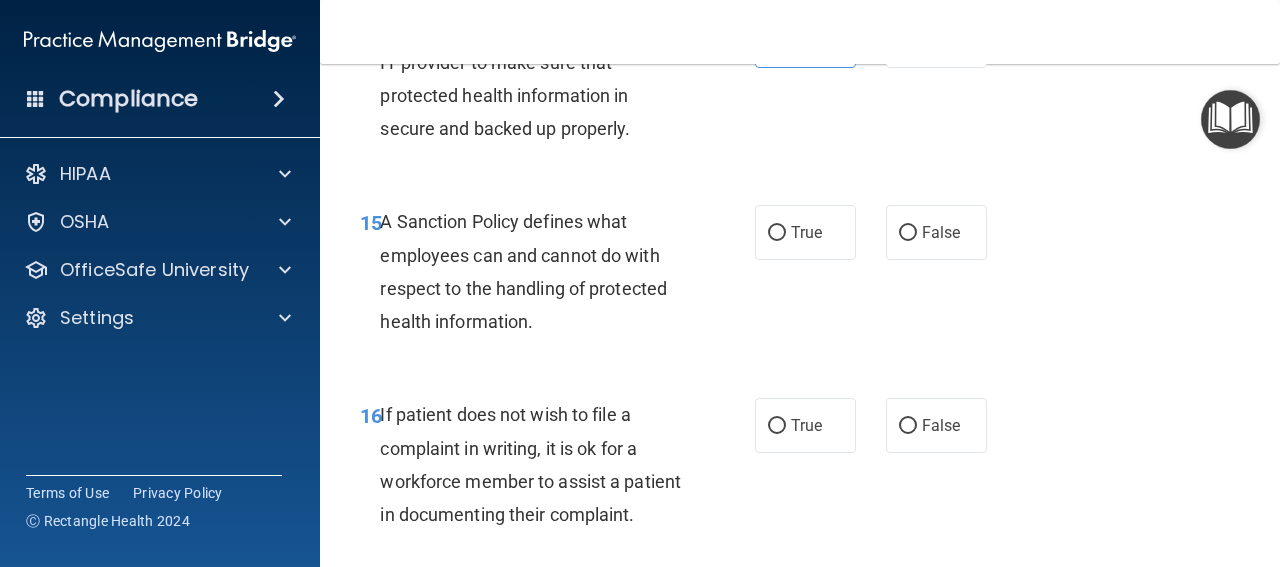 scroll, scrollTop: 3400, scrollLeft: 0, axis: vertical 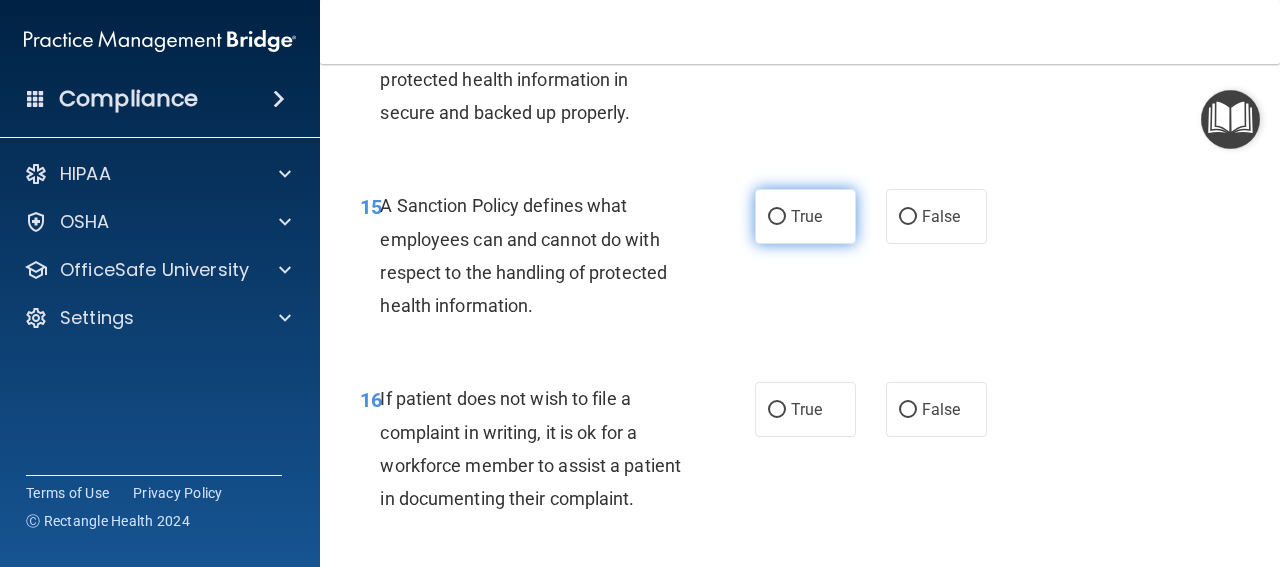 click on "True" at bounding box center [805, 216] 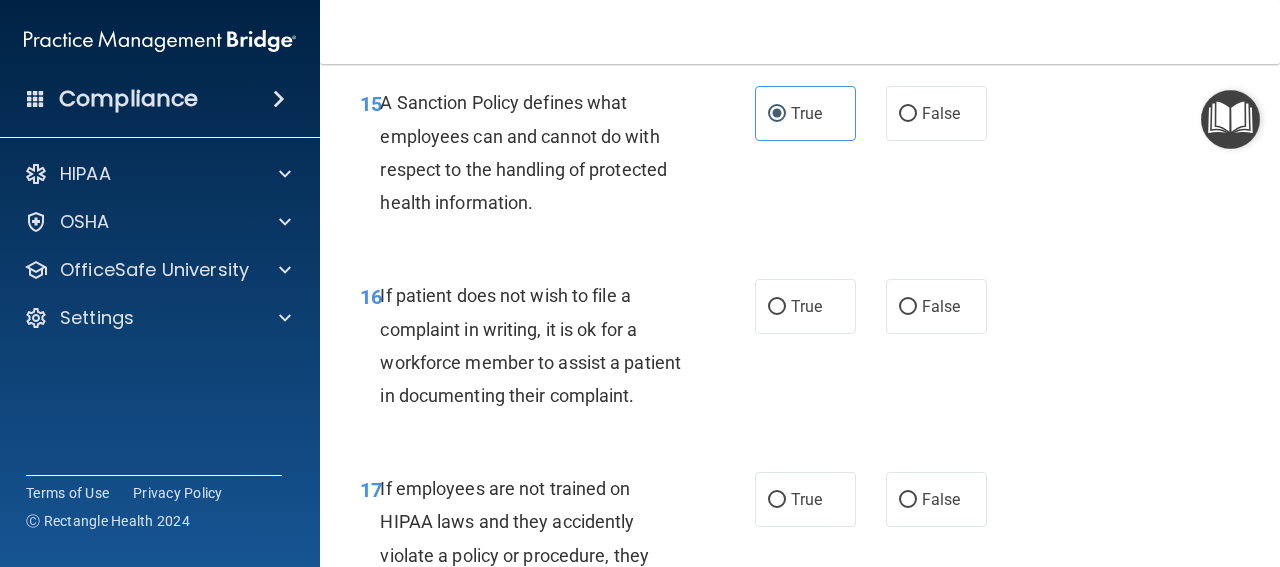 scroll, scrollTop: 3600, scrollLeft: 0, axis: vertical 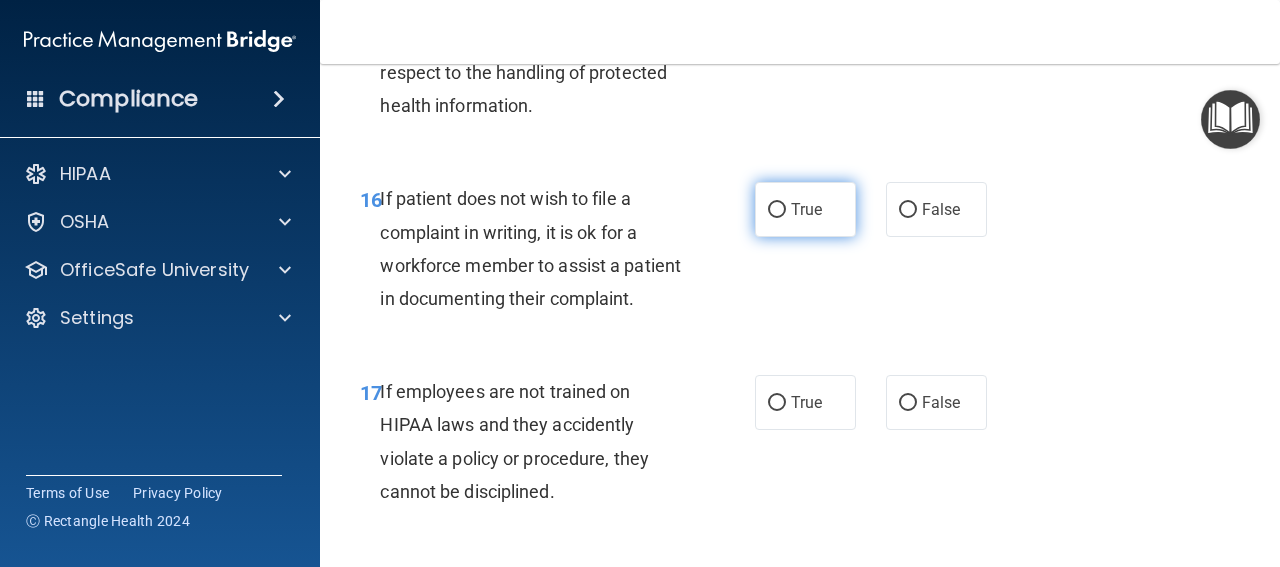 click on "True" at bounding box center [806, 209] 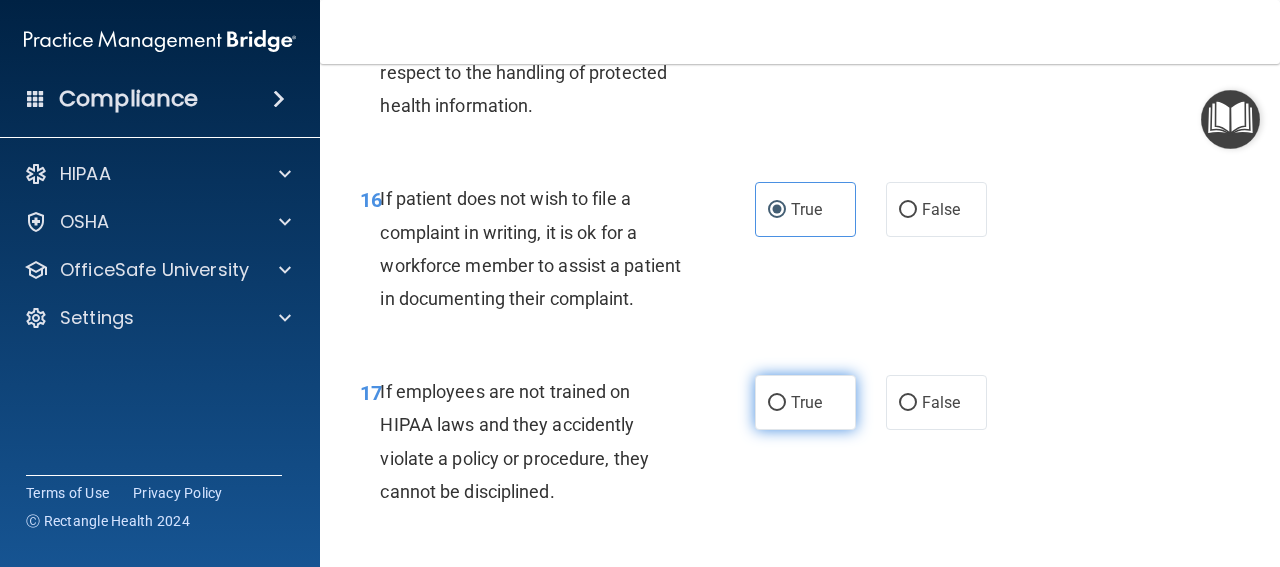 click on "True" at bounding box center [777, 403] 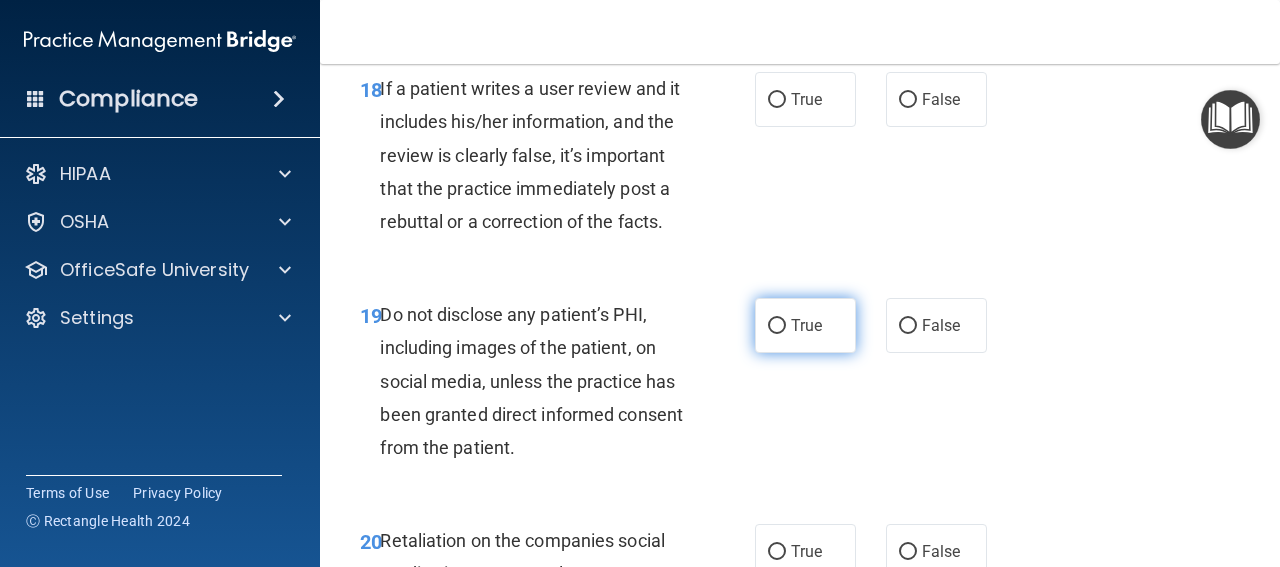 scroll, scrollTop: 4100, scrollLeft: 0, axis: vertical 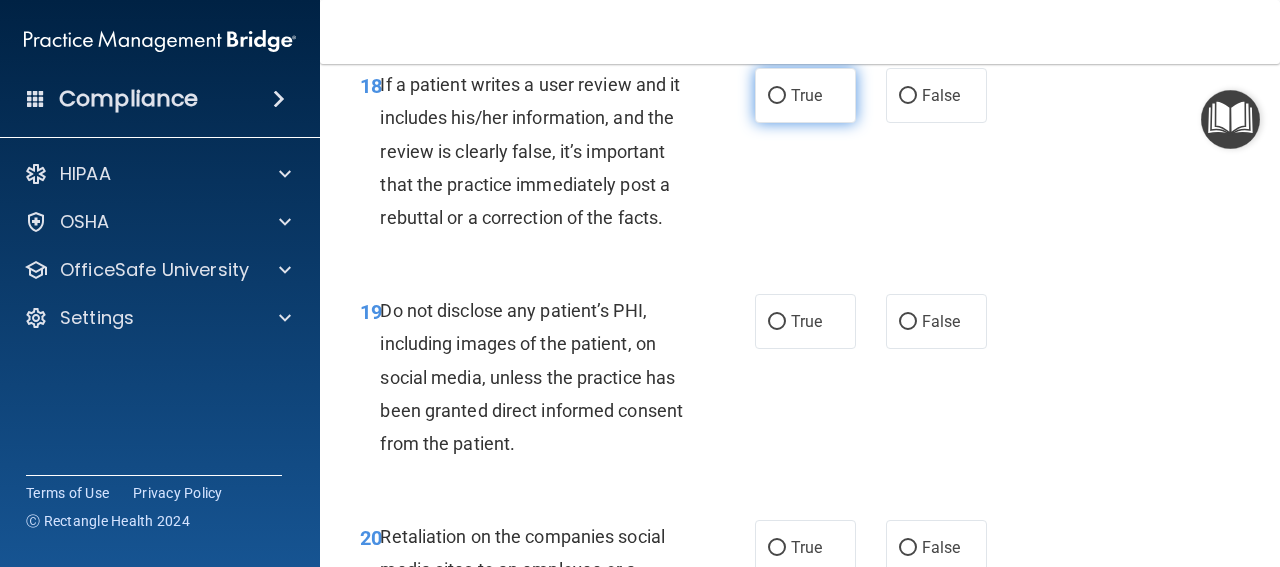 click on "True" at bounding box center [805, 95] 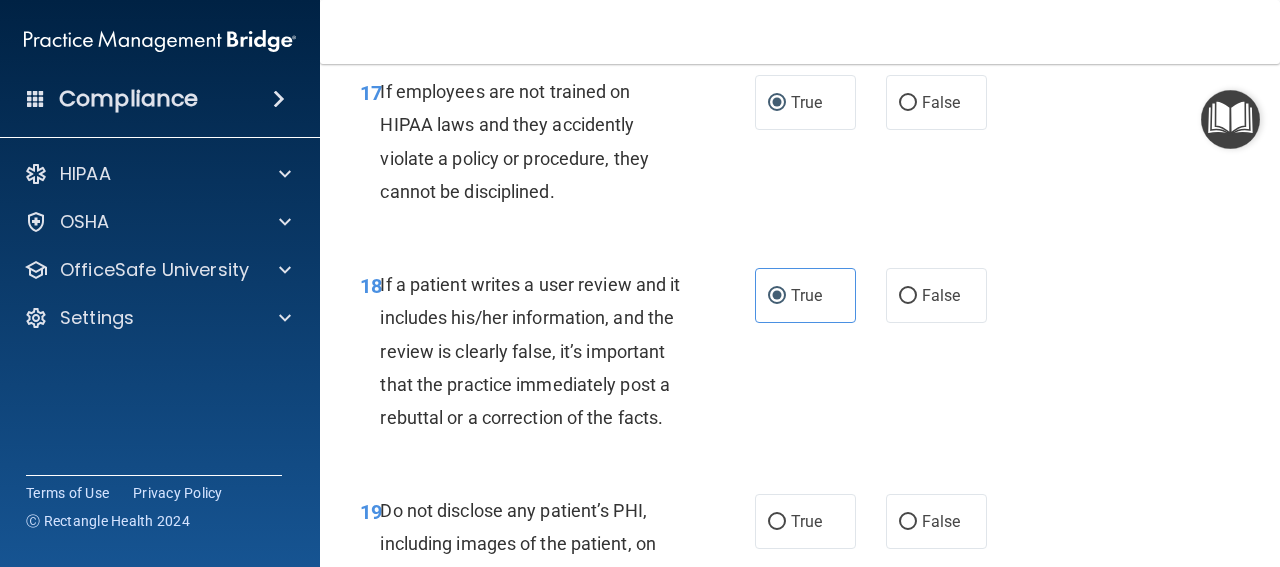 scroll, scrollTop: 4200, scrollLeft: 0, axis: vertical 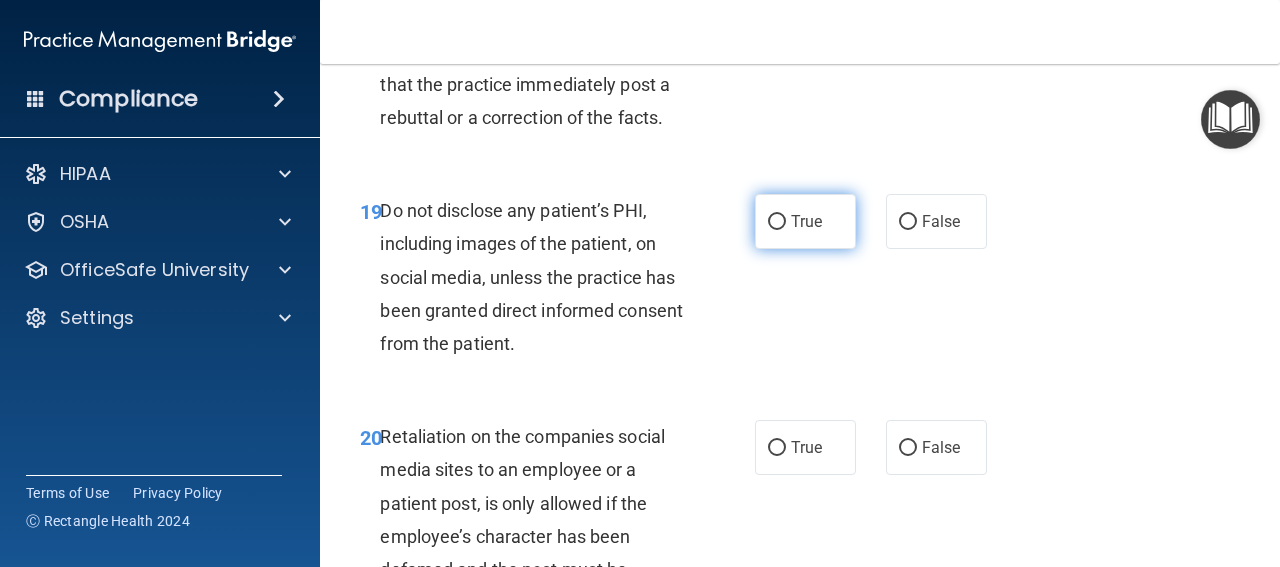 click on "True" at bounding box center (805, 221) 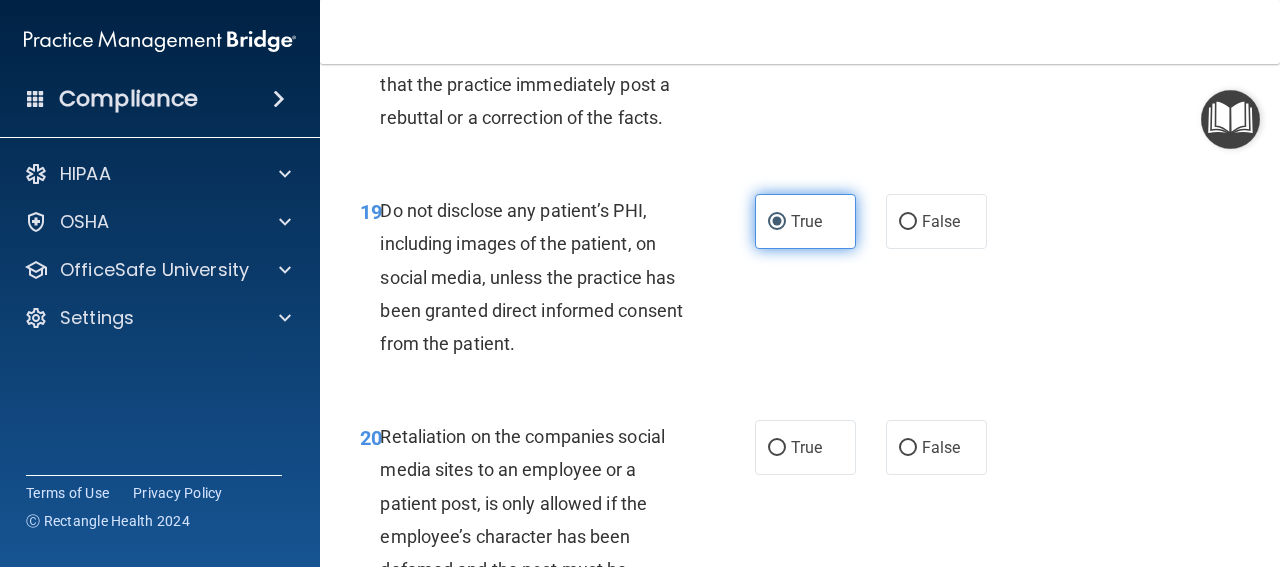scroll, scrollTop: 4600, scrollLeft: 0, axis: vertical 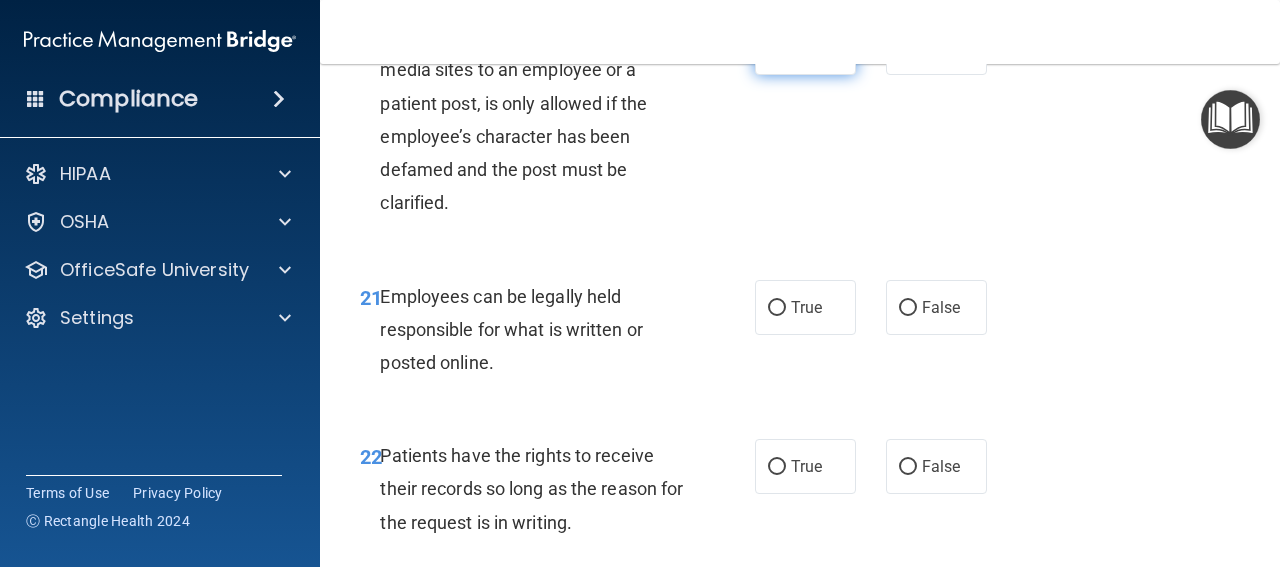 click on "True" at bounding box center [806, 47] 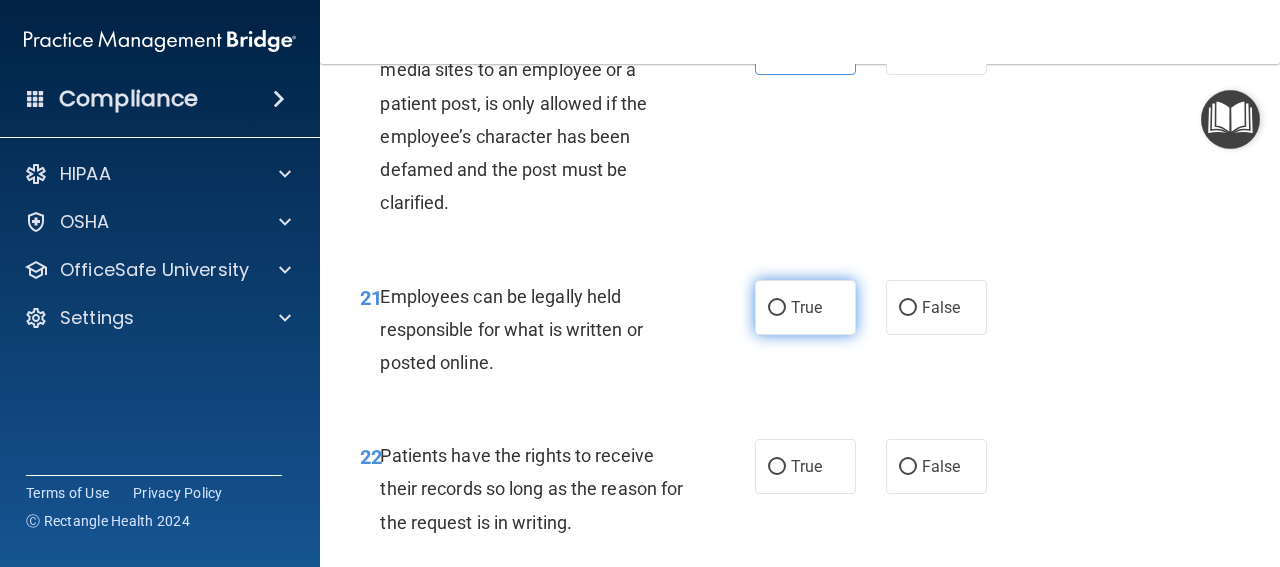 click on "True" at bounding box center (806, 307) 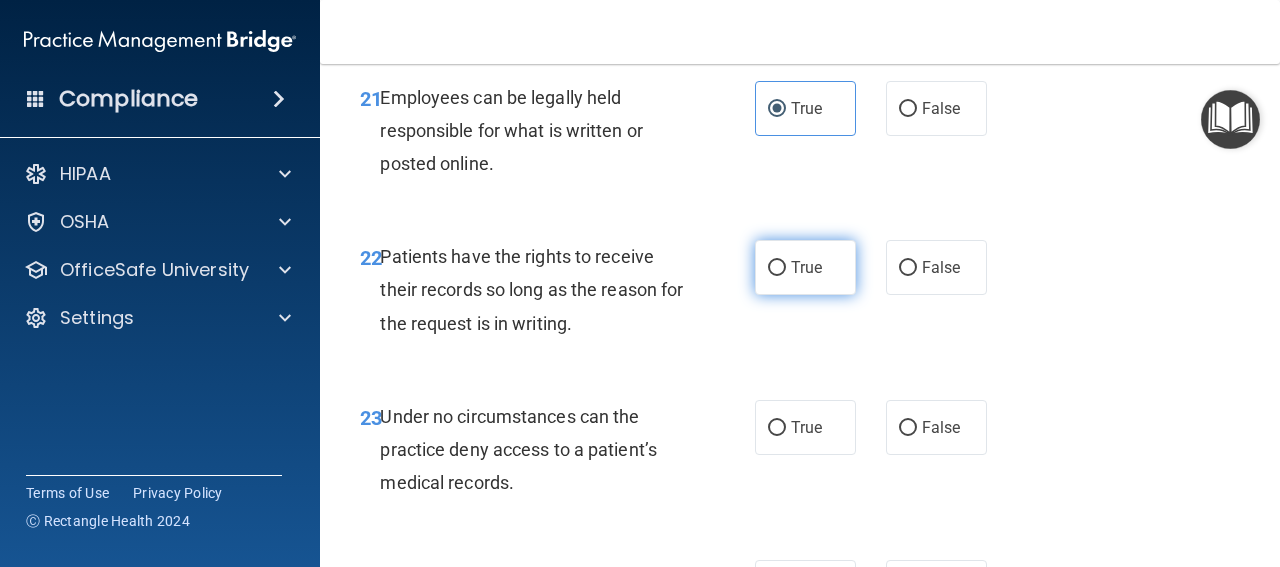 scroll, scrollTop: 4800, scrollLeft: 0, axis: vertical 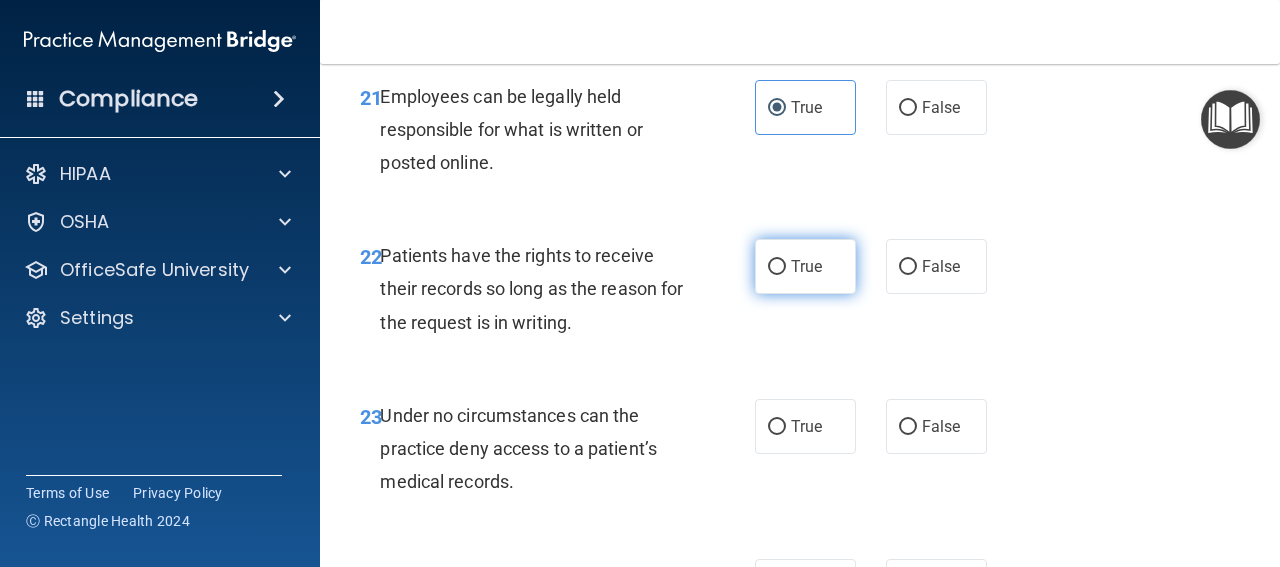 click on "True" at bounding box center (806, 266) 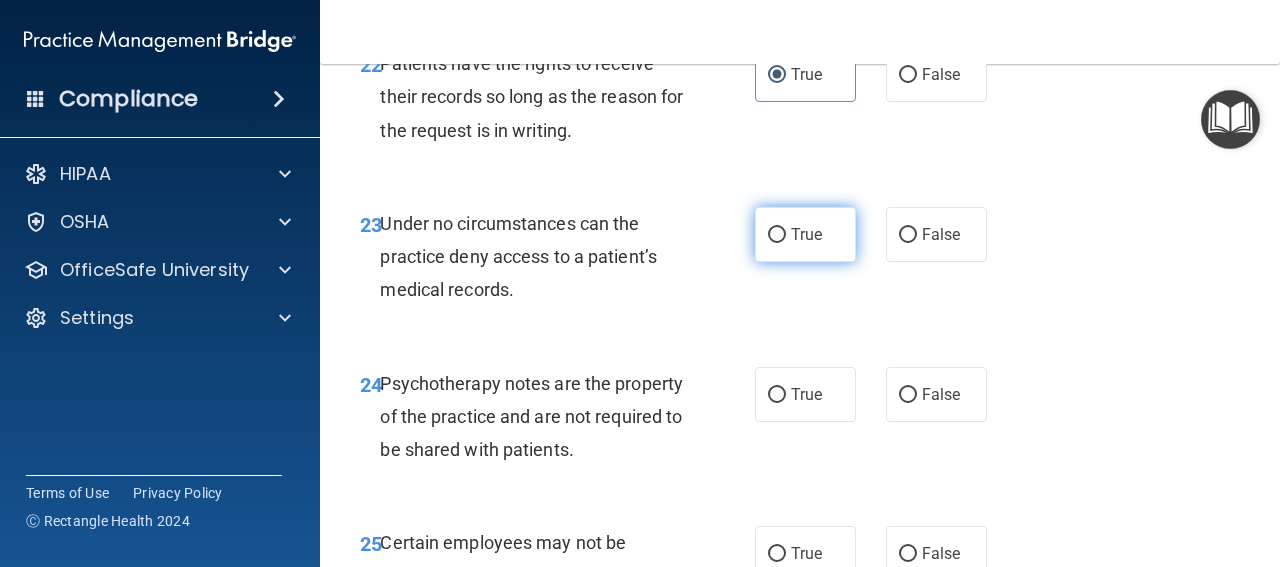 scroll, scrollTop: 5000, scrollLeft: 0, axis: vertical 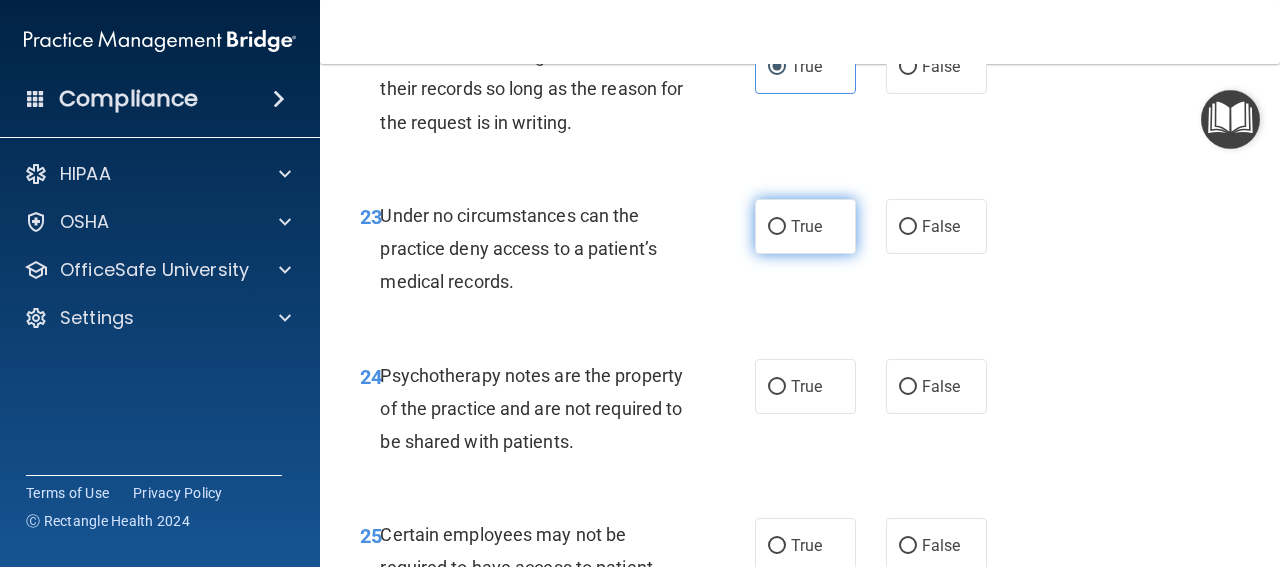 click on "True" at bounding box center (806, 226) 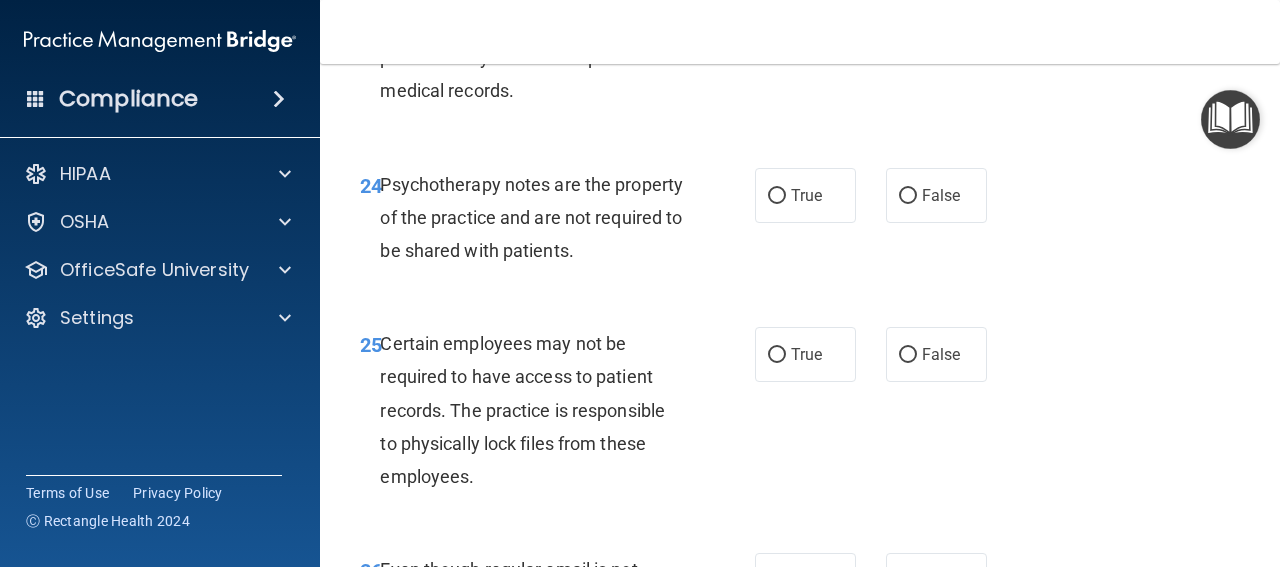 scroll, scrollTop: 5200, scrollLeft: 0, axis: vertical 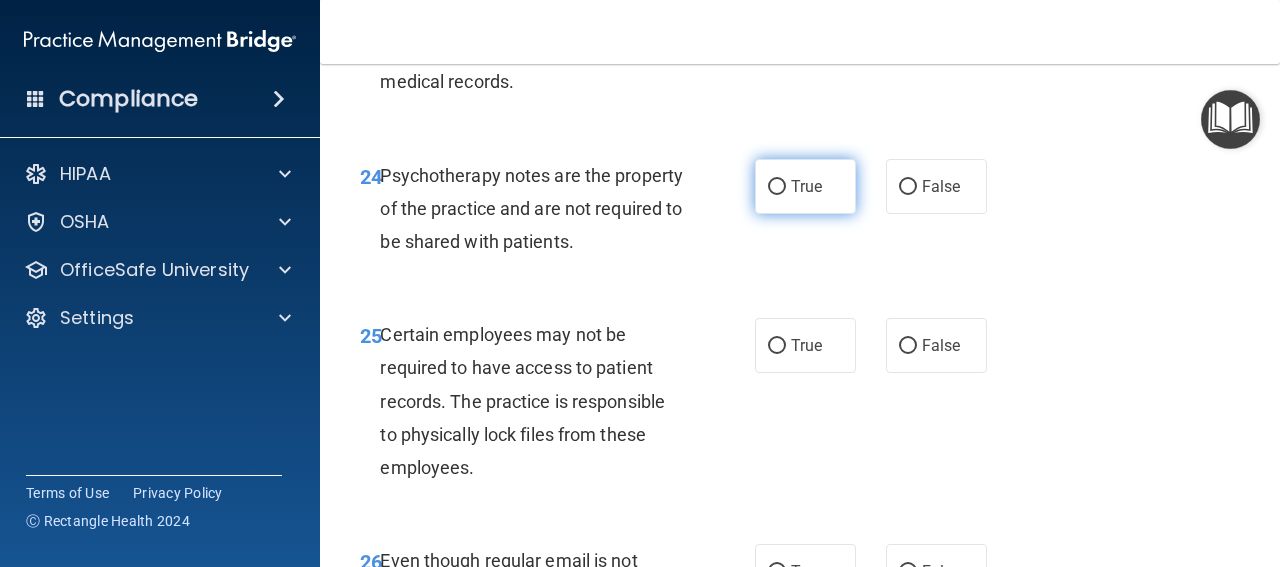click on "True" at bounding box center (805, 186) 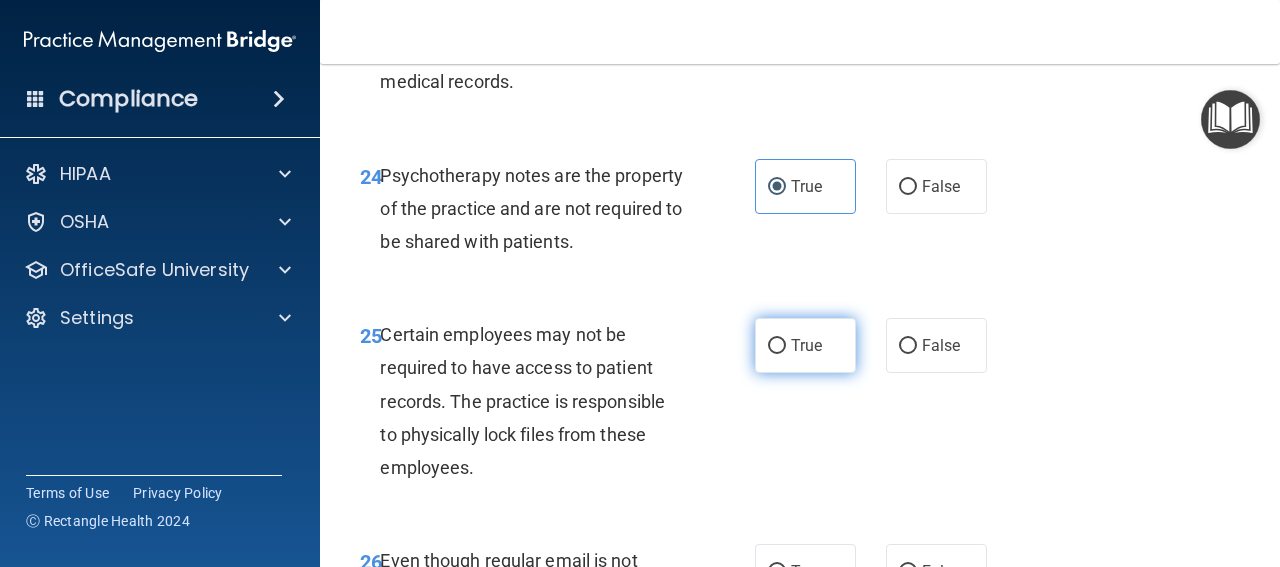 click on "True" at bounding box center (806, 345) 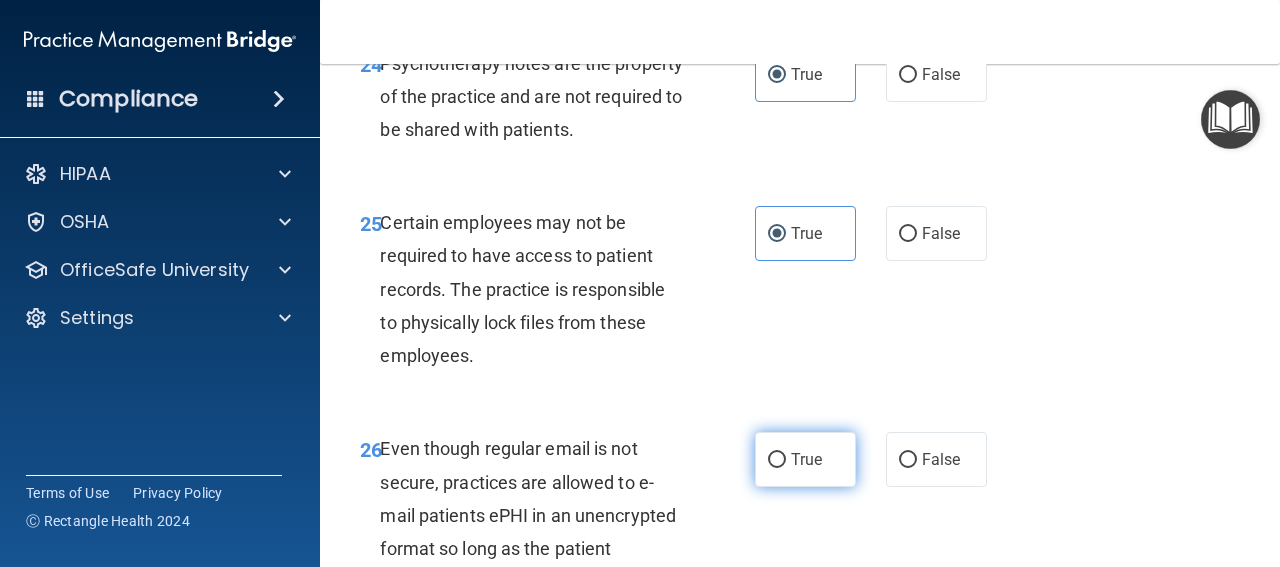 scroll, scrollTop: 5500, scrollLeft: 0, axis: vertical 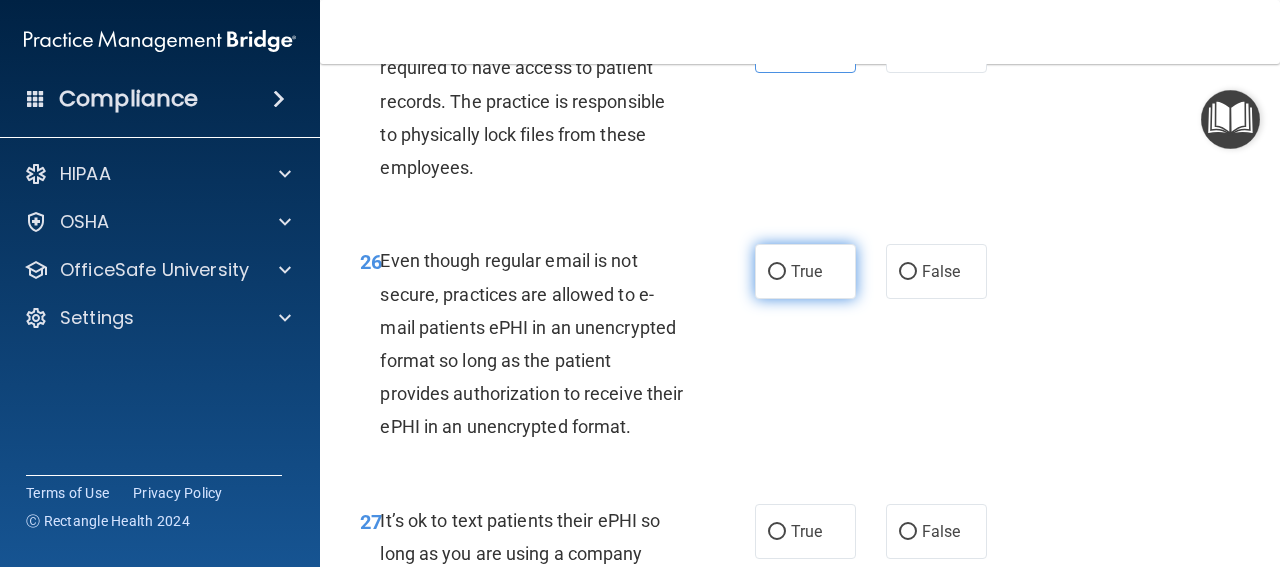 click on "True" at bounding box center (806, 271) 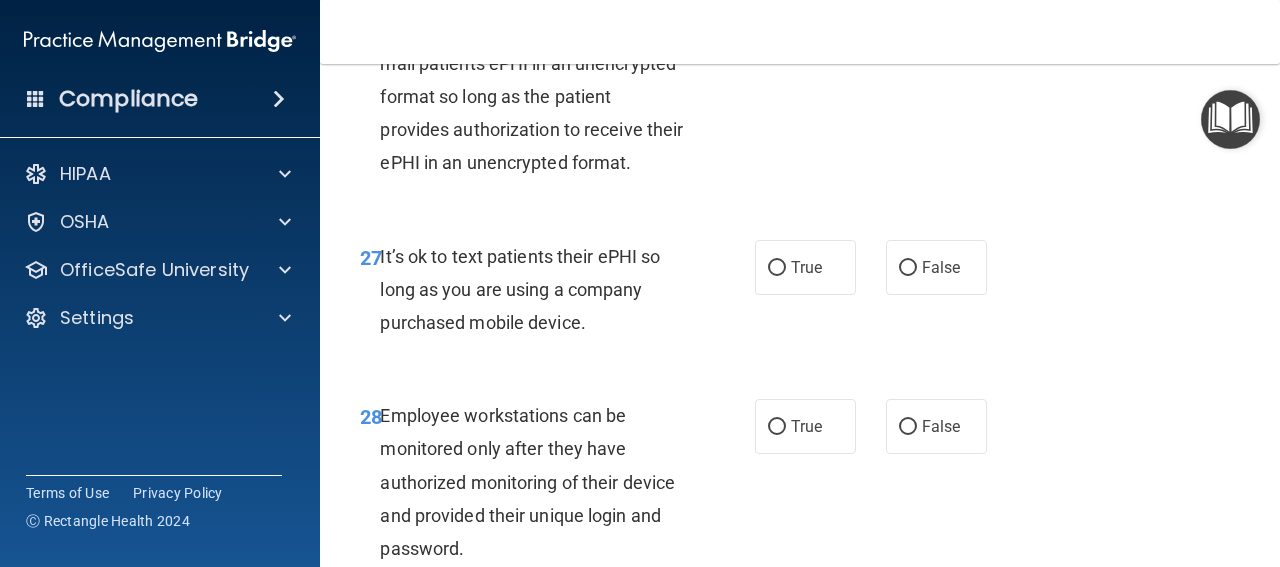 scroll, scrollTop: 5800, scrollLeft: 0, axis: vertical 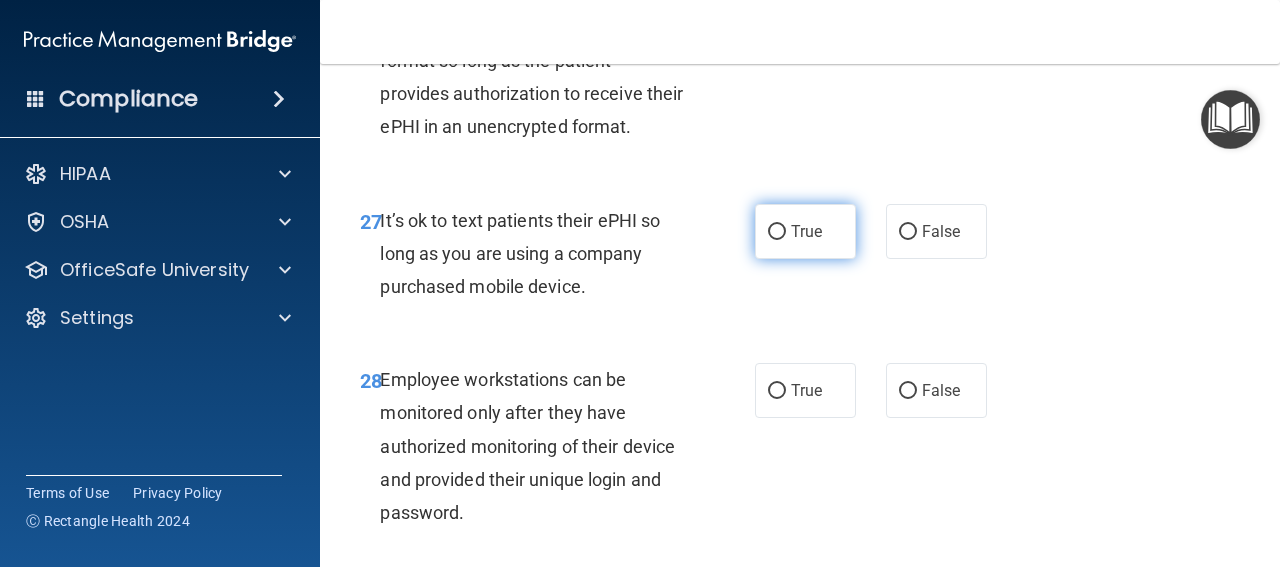 click on "True" at bounding box center [806, 231] 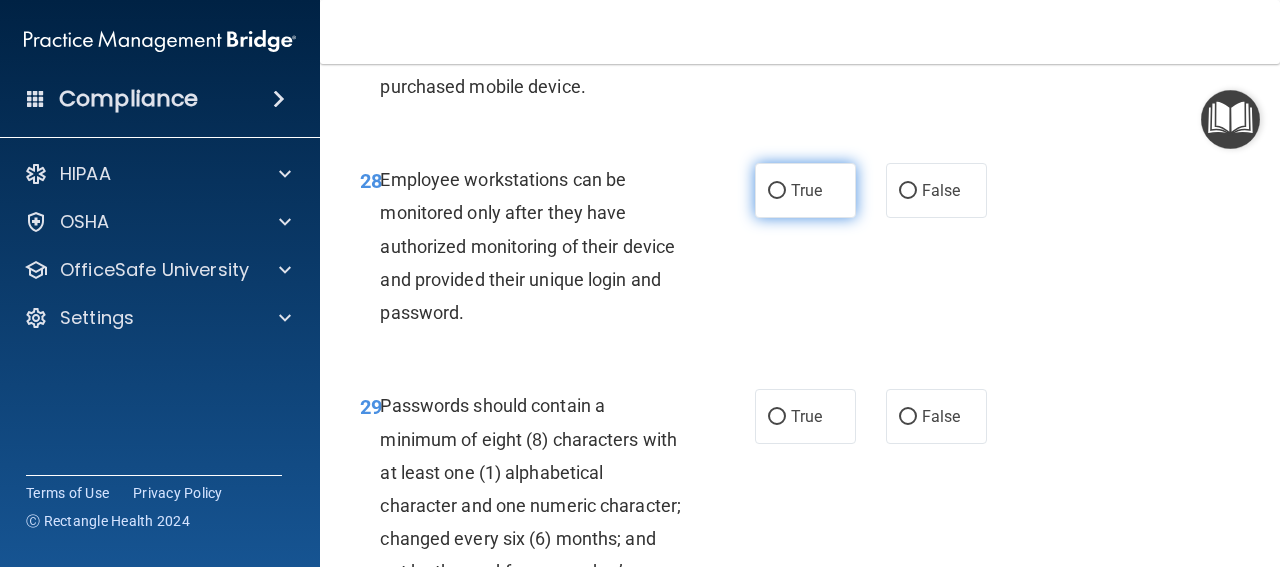 click on "True" at bounding box center (806, 190) 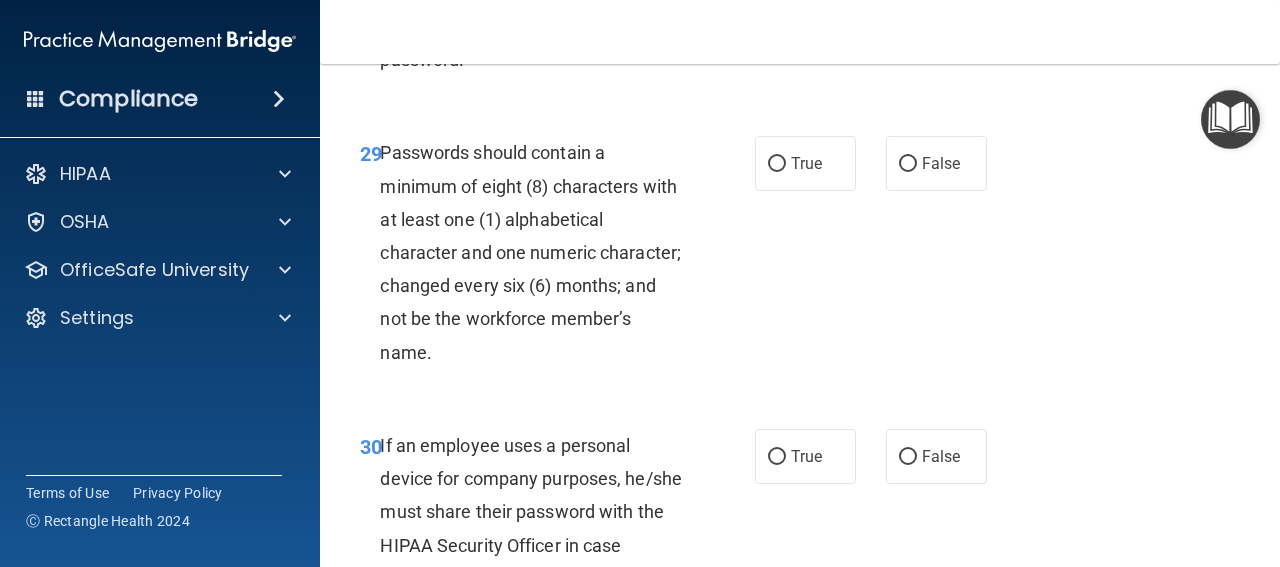scroll, scrollTop: 6300, scrollLeft: 0, axis: vertical 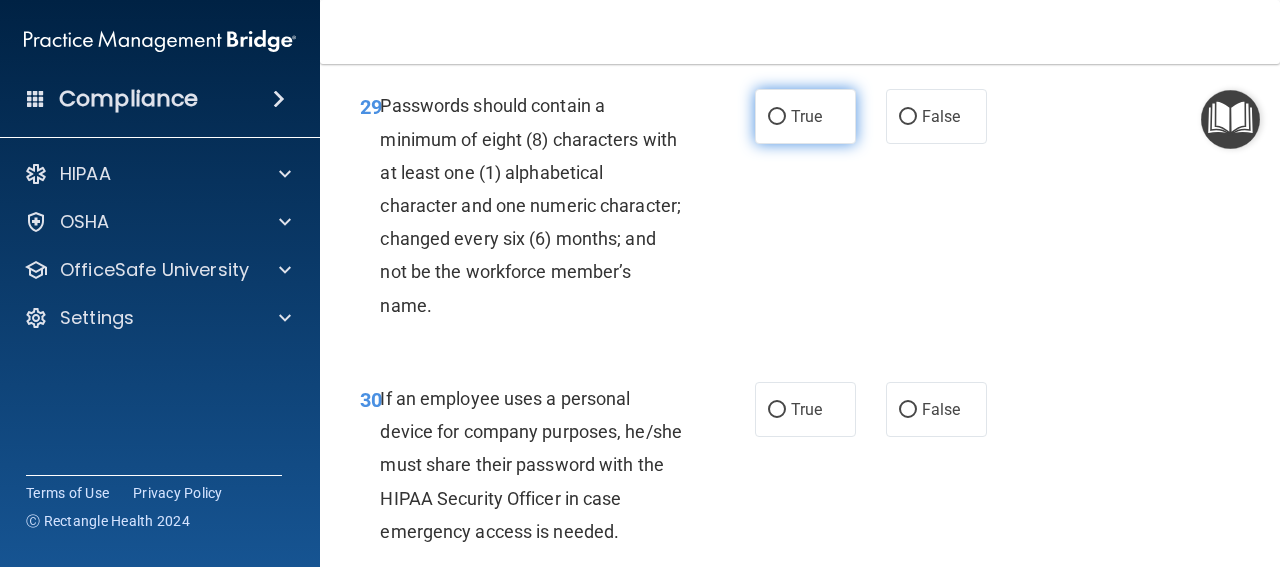 click on "True" at bounding box center [805, 116] 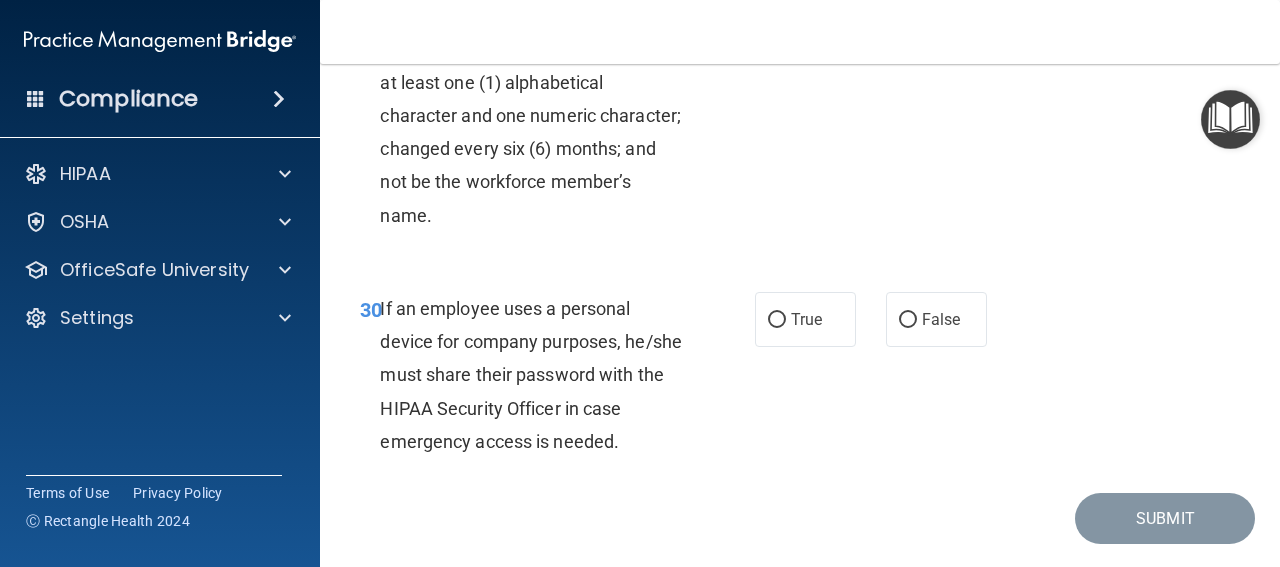 scroll, scrollTop: 6500, scrollLeft: 0, axis: vertical 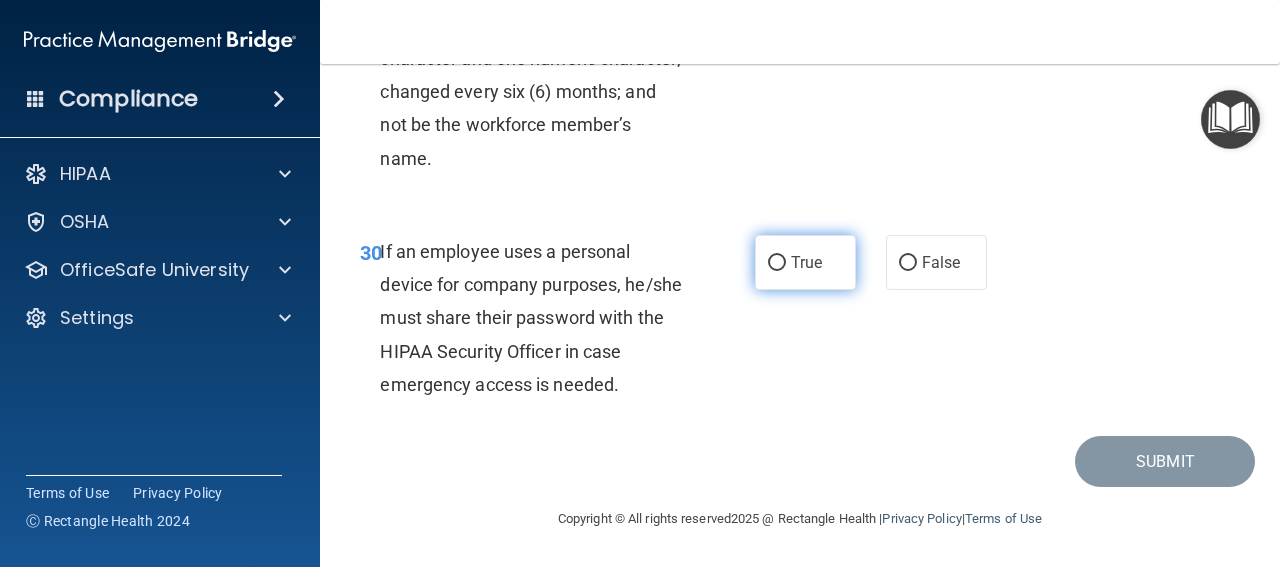 click on "True" at bounding box center (805, 262) 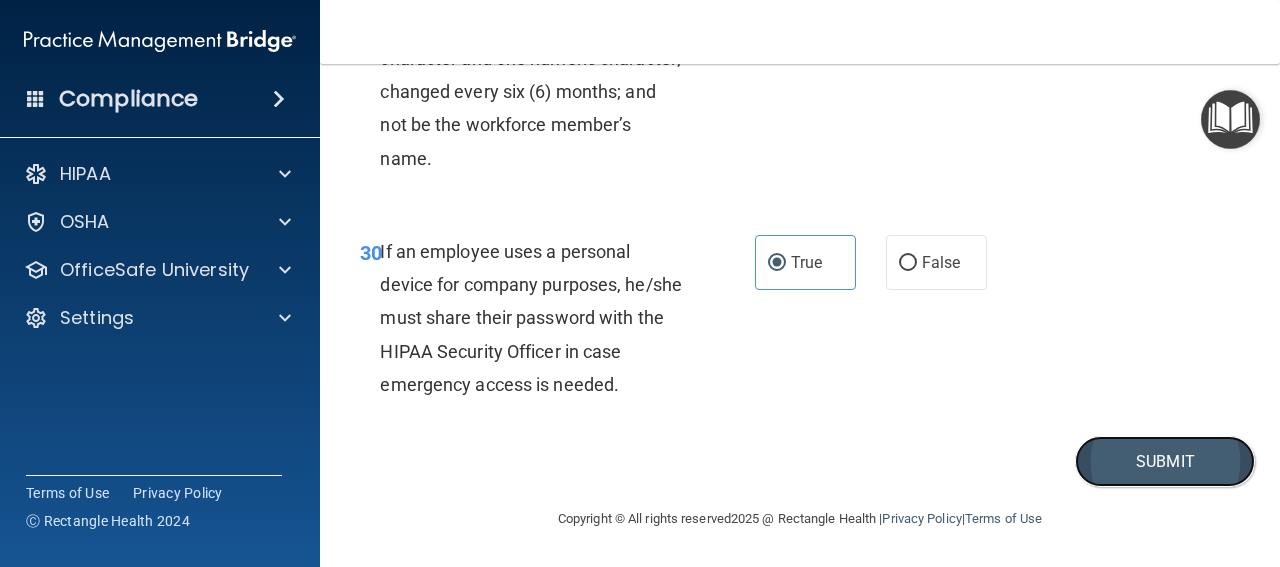 click on "Submit" at bounding box center [1165, 461] 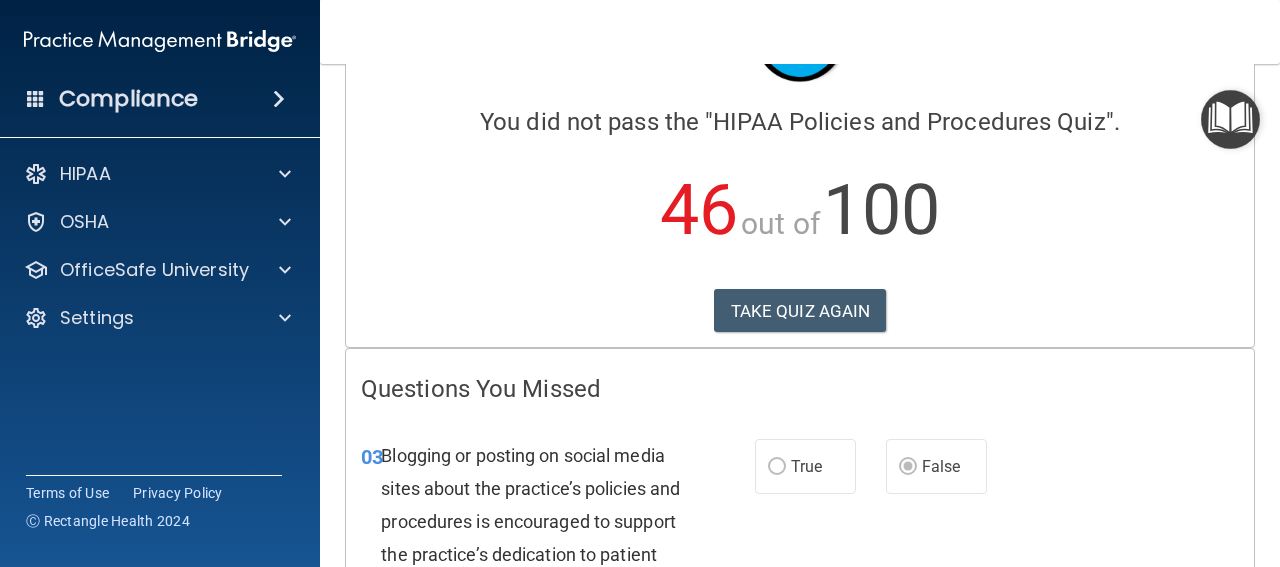 scroll, scrollTop: 0, scrollLeft: 0, axis: both 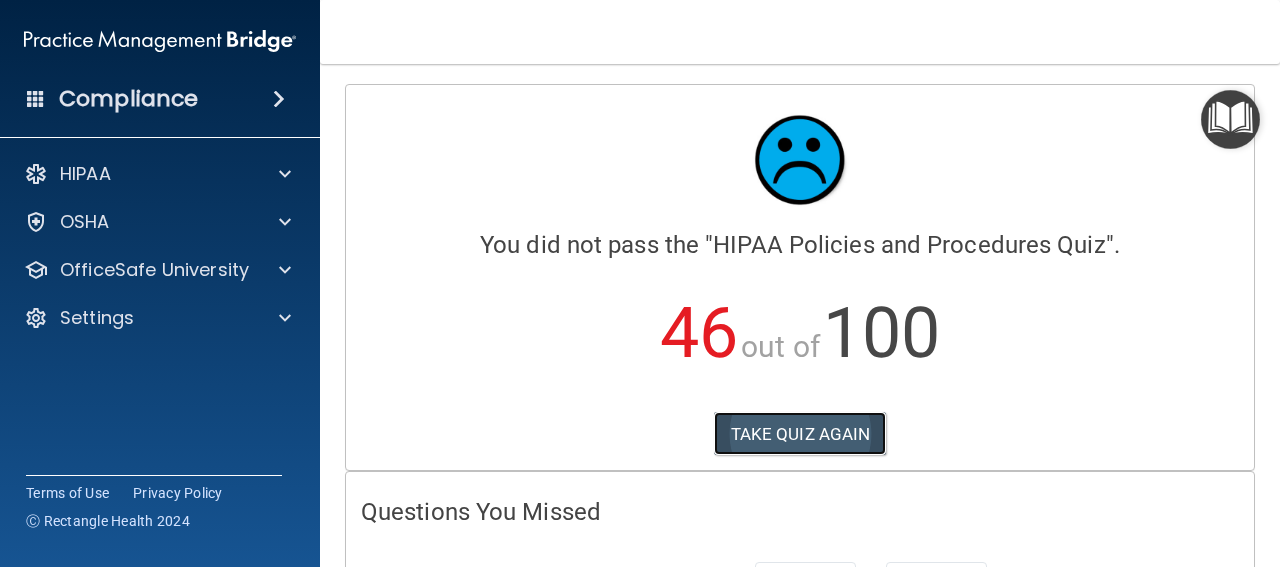 click on "TAKE QUIZ AGAIN" at bounding box center (800, 434) 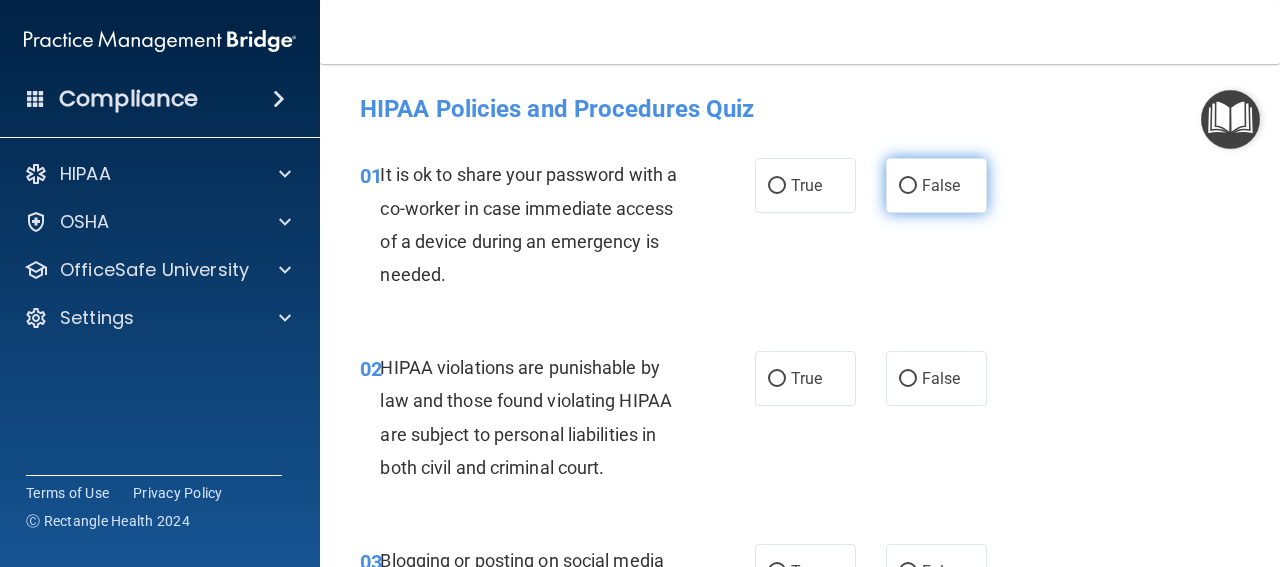 click on "False" at bounding box center [941, 185] 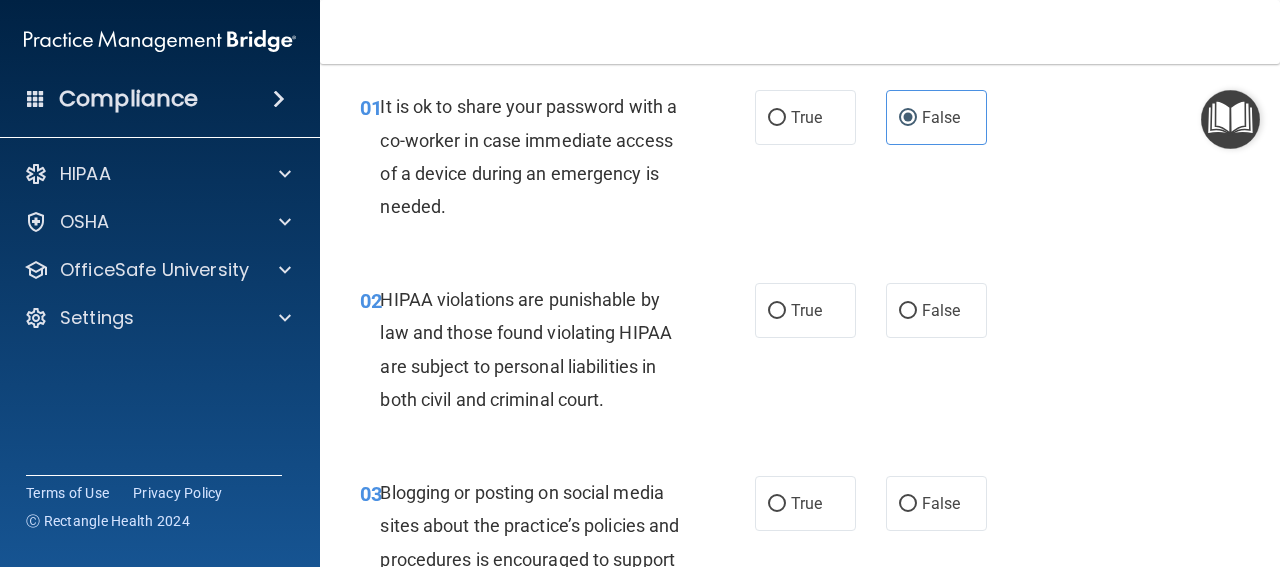 scroll, scrollTop: 100, scrollLeft: 0, axis: vertical 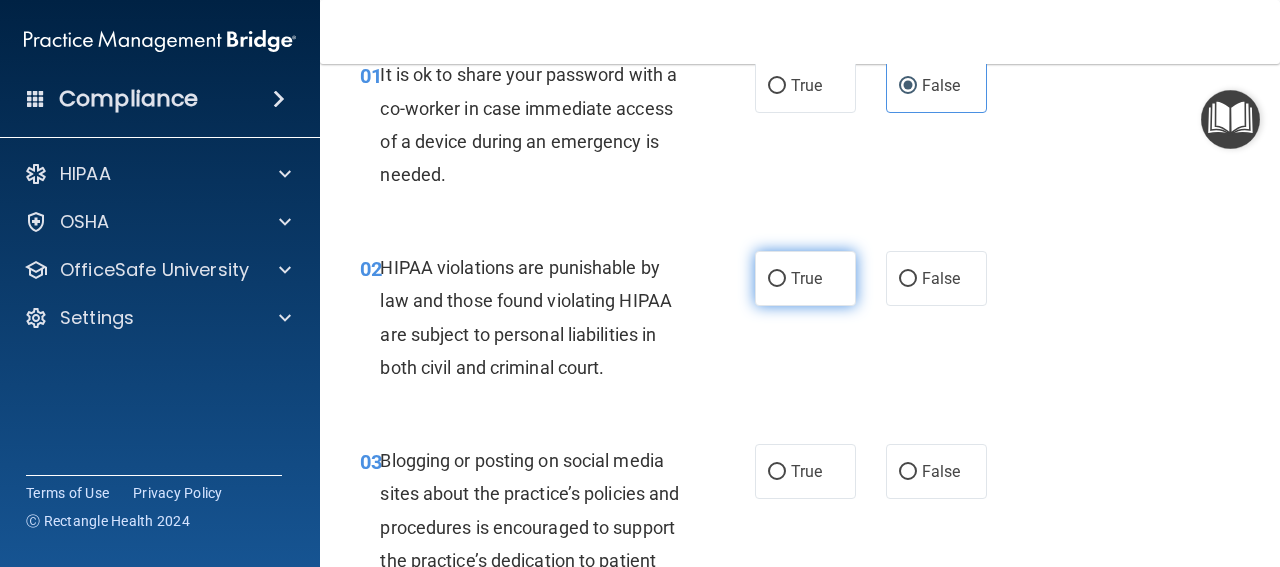 click on "True" at bounding box center [777, 279] 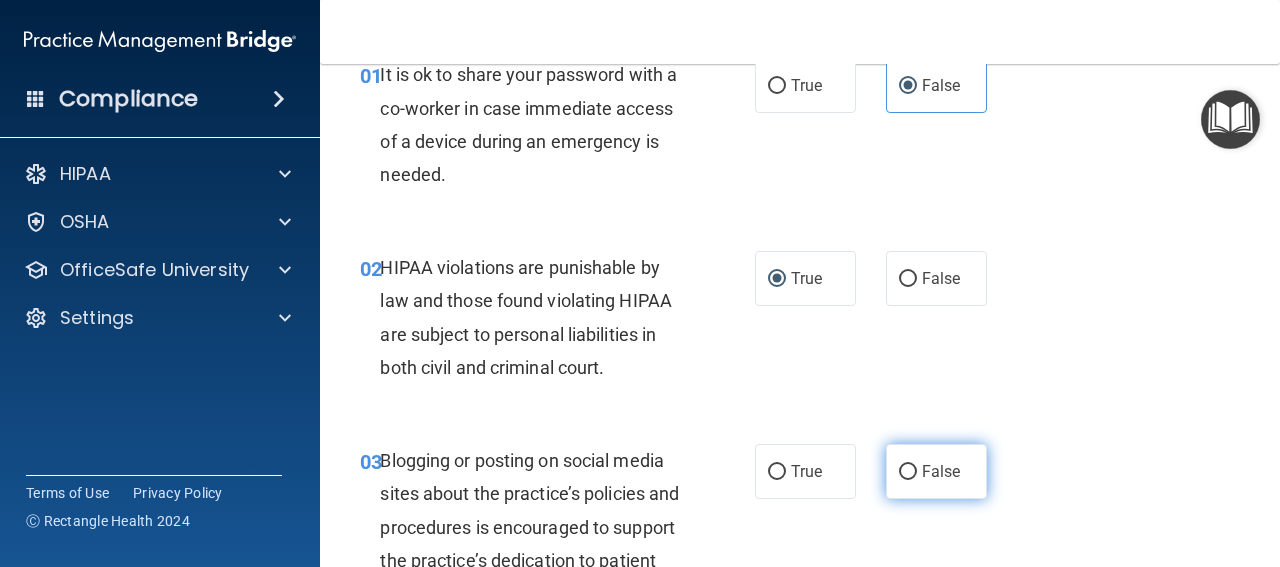 click on "False" at bounding box center [941, 471] 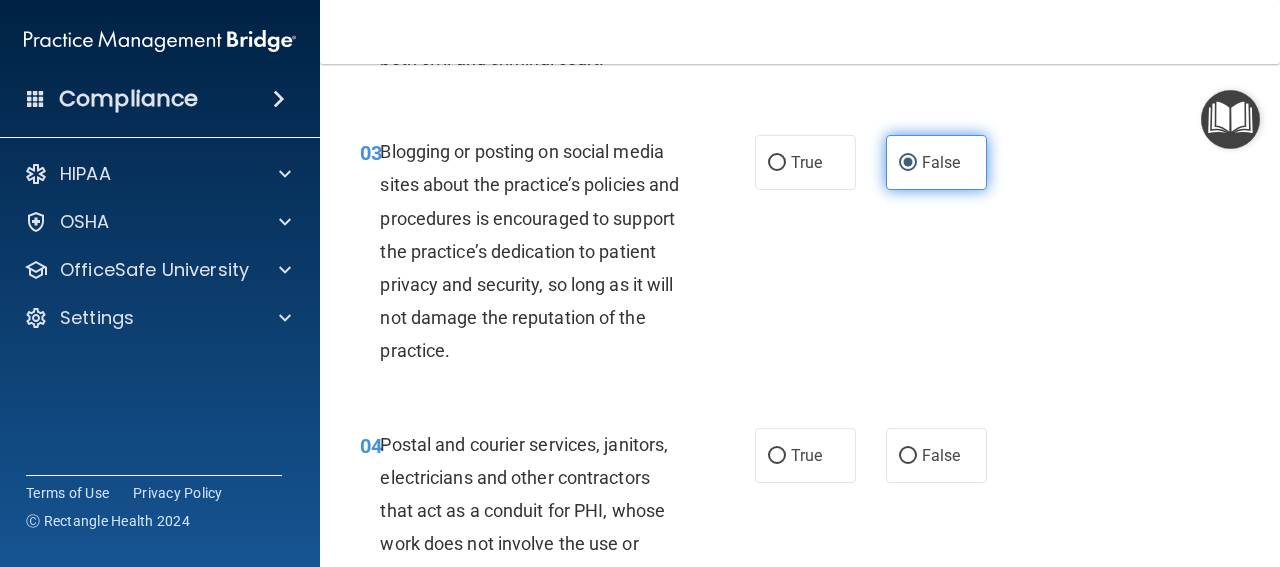 scroll, scrollTop: 500, scrollLeft: 0, axis: vertical 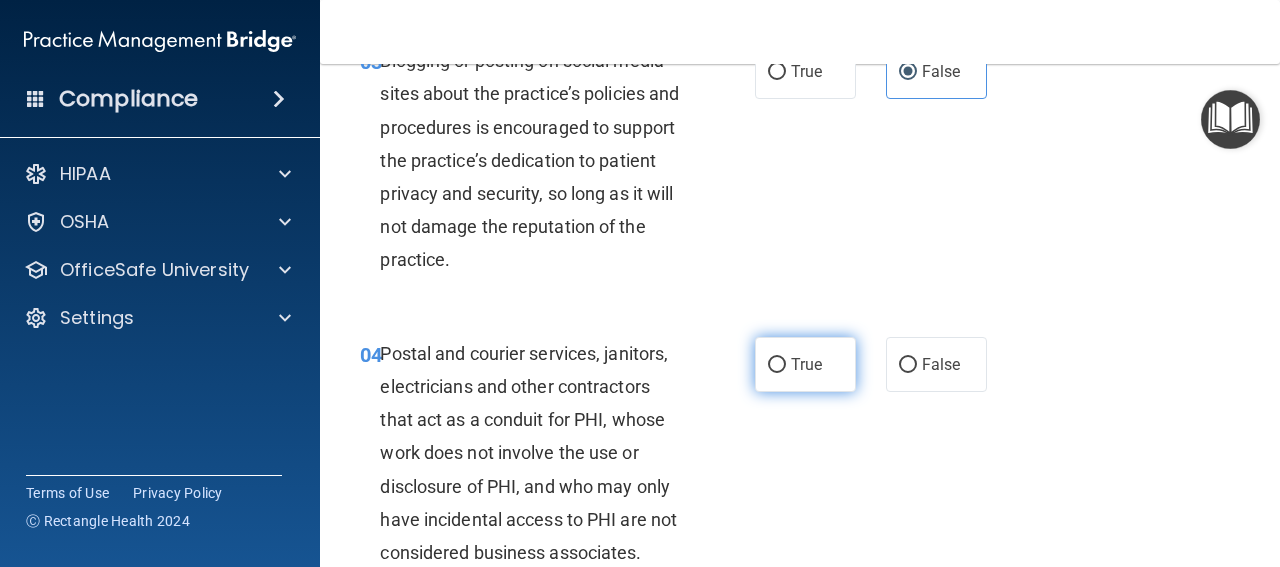 click on "True" at bounding box center [805, 364] 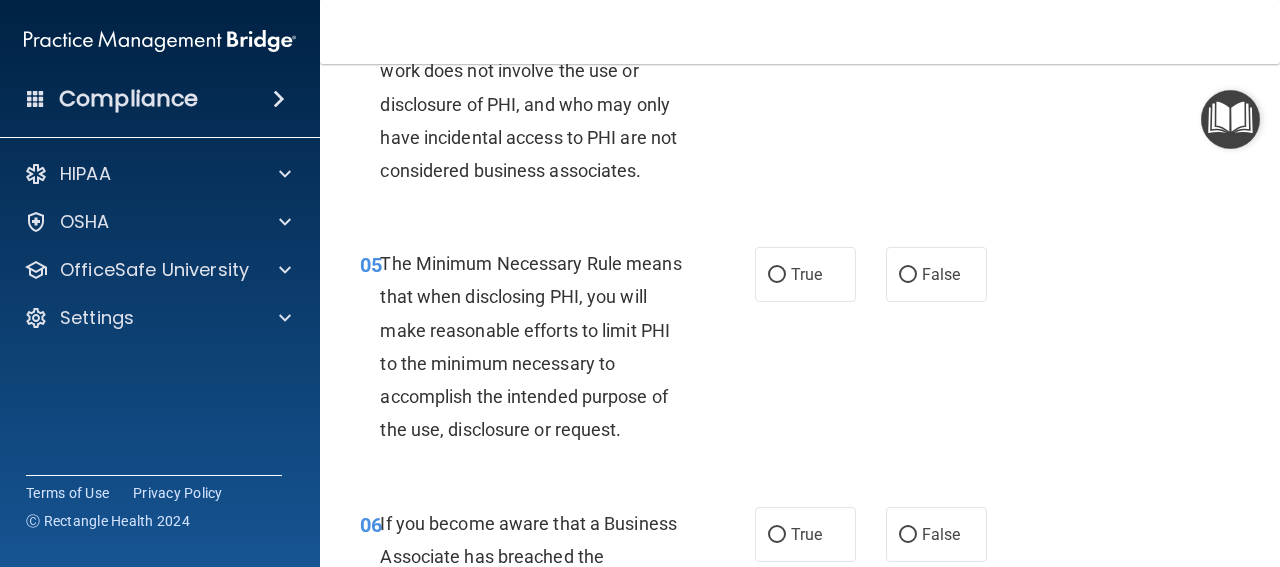 scroll, scrollTop: 900, scrollLeft: 0, axis: vertical 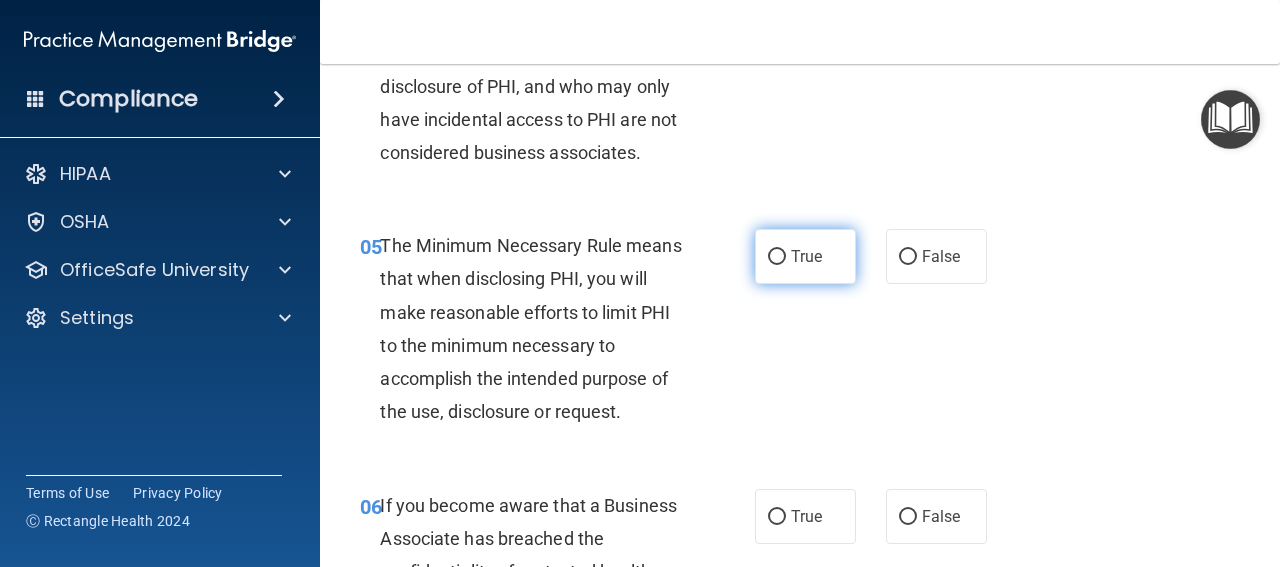 click on "True" at bounding box center [806, 256] 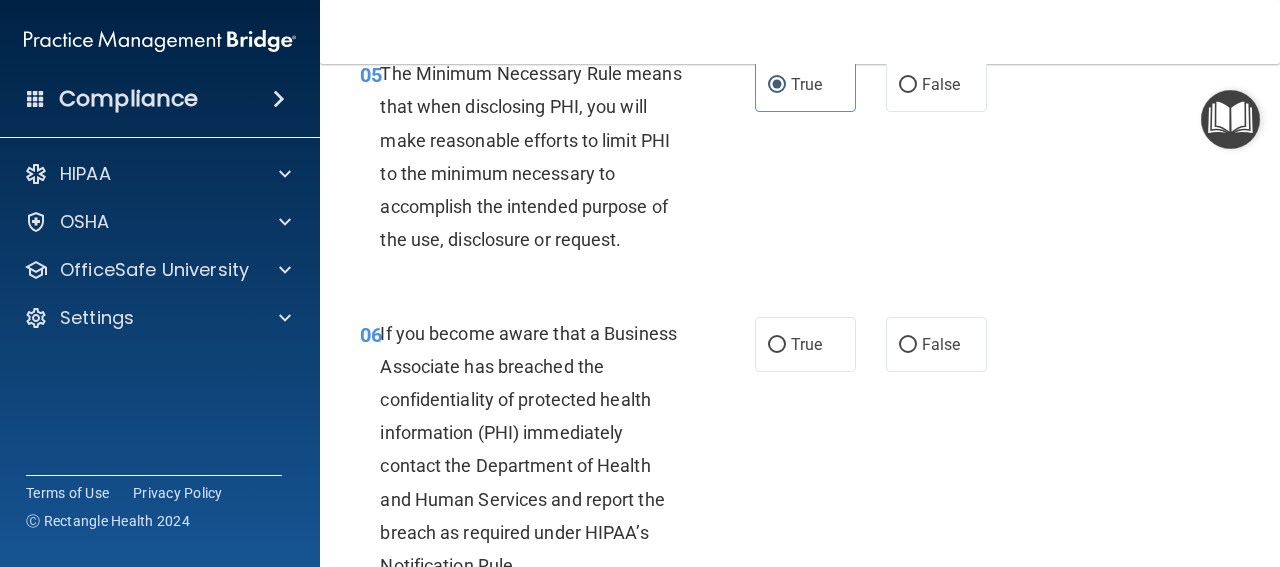 scroll, scrollTop: 1100, scrollLeft: 0, axis: vertical 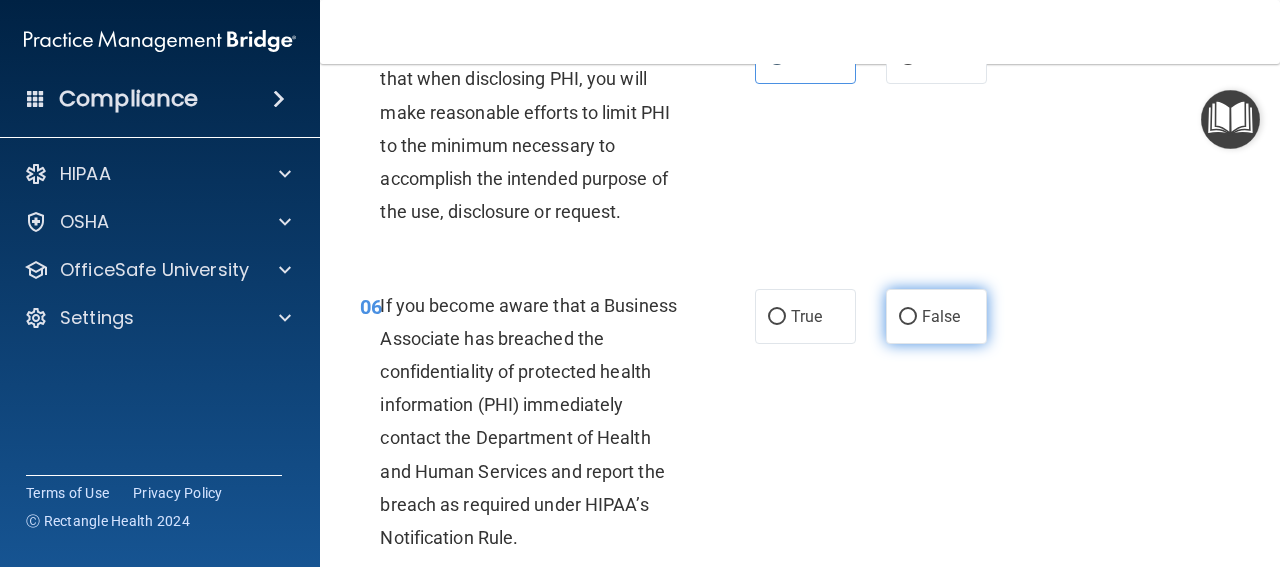 click on "False" at bounding box center [936, 316] 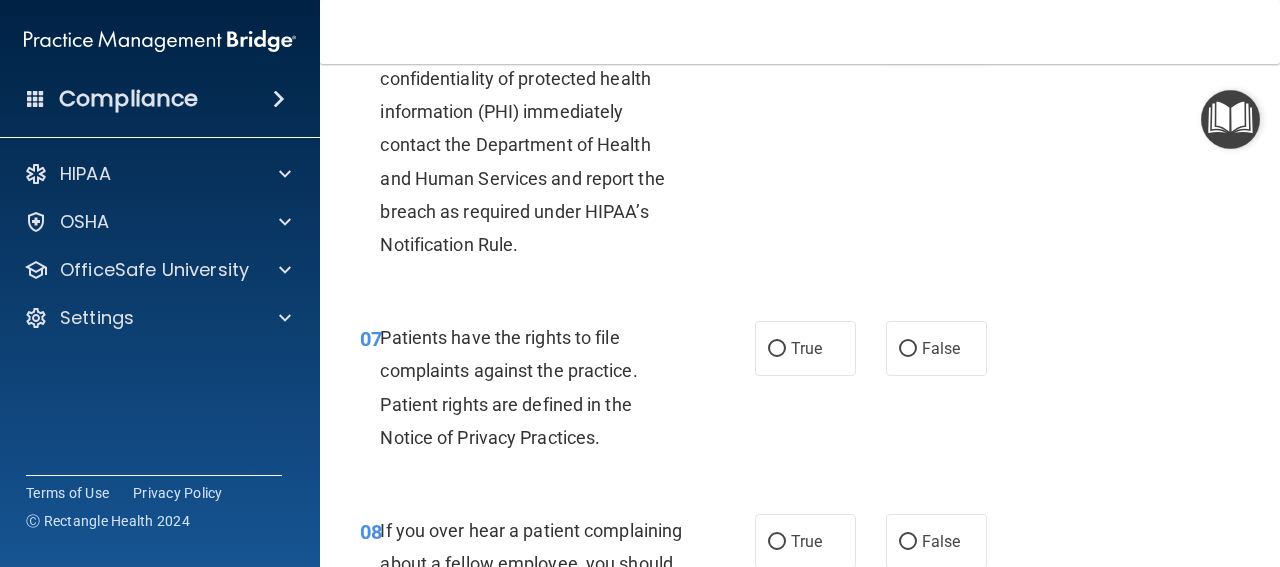 scroll, scrollTop: 1400, scrollLeft: 0, axis: vertical 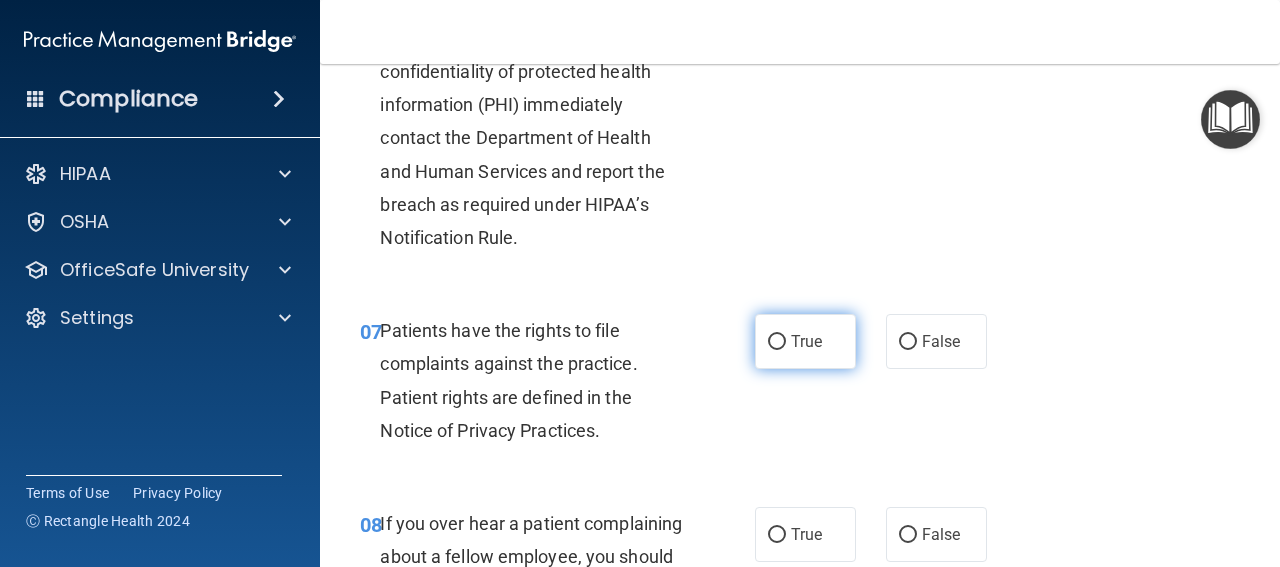 click on "True" at bounding box center (805, 341) 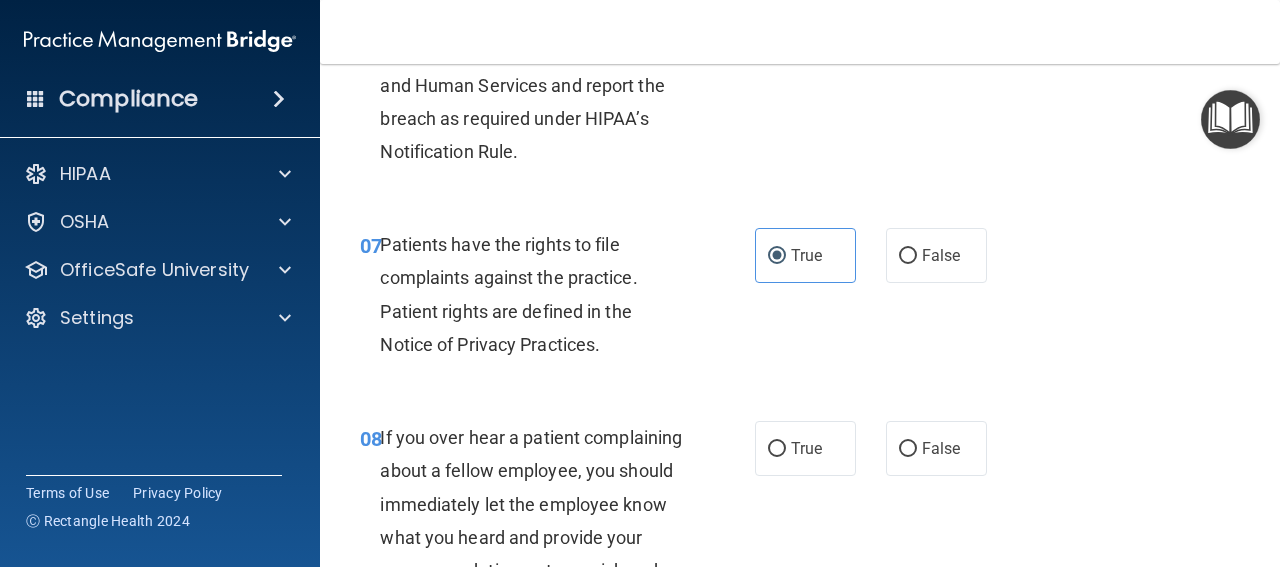 scroll, scrollTop: 1600, scrollLeft: 0, axis: vertical 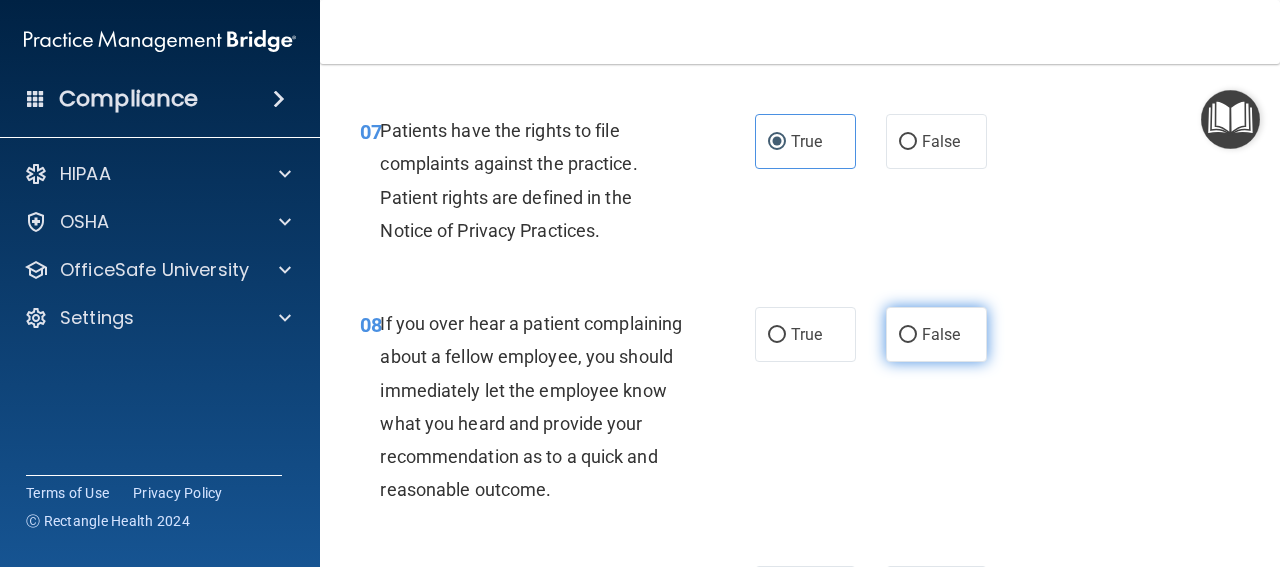 click on "False" at bounding box center [936, 334] 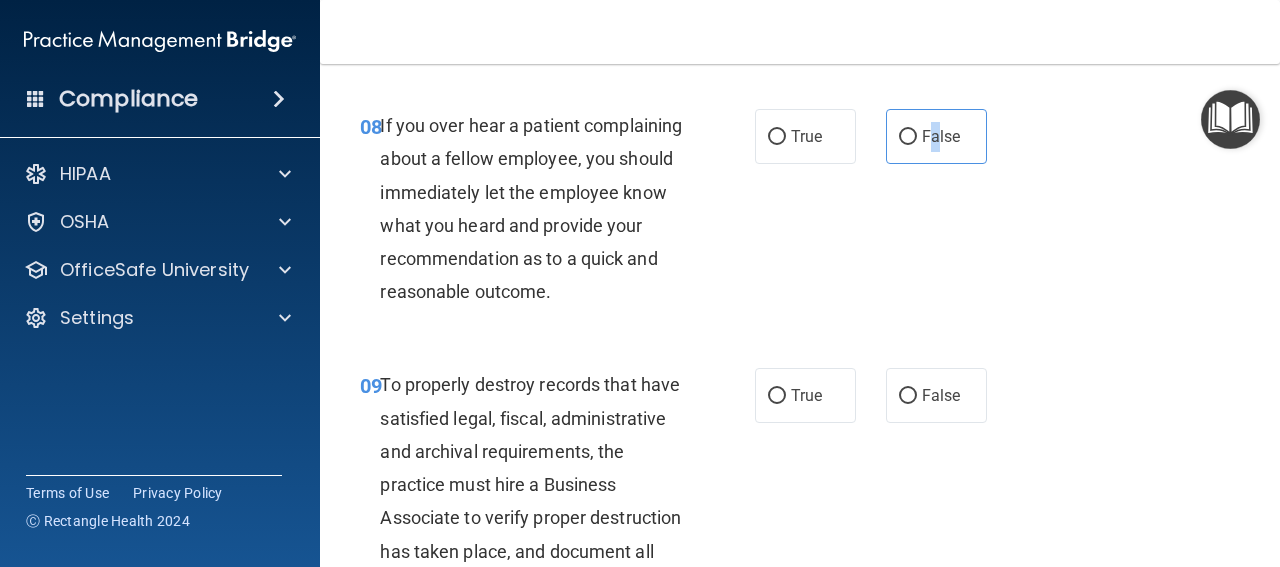 scroll, scrollTop: 1800, scrollLeft: 0, axis: vertical 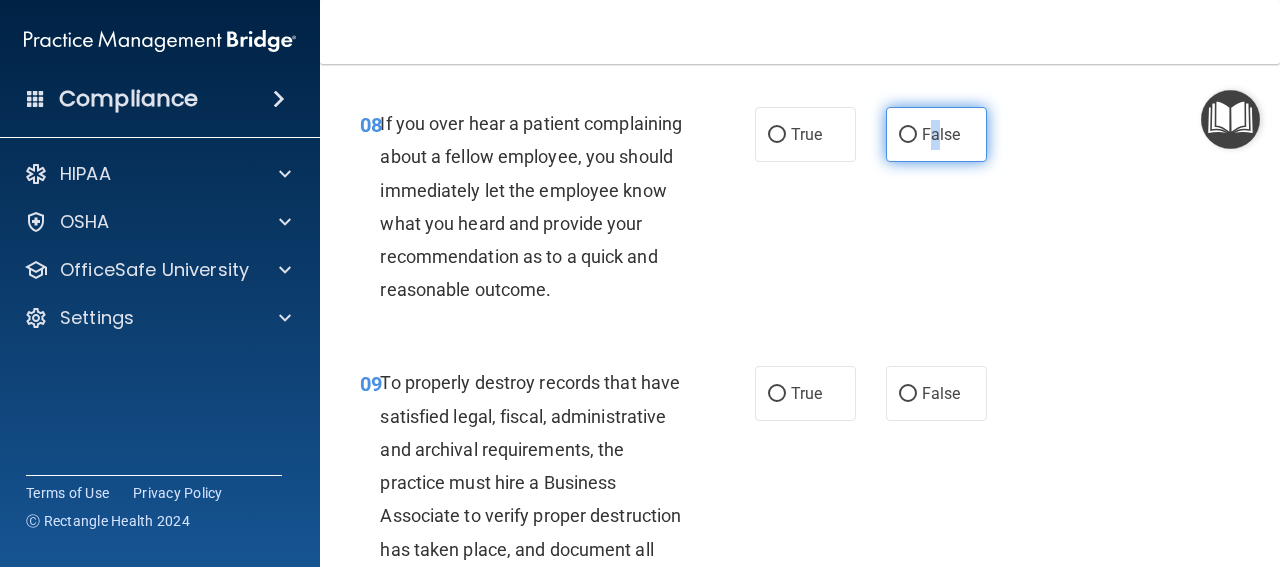 click on "False" at bounding box center (941, 134) 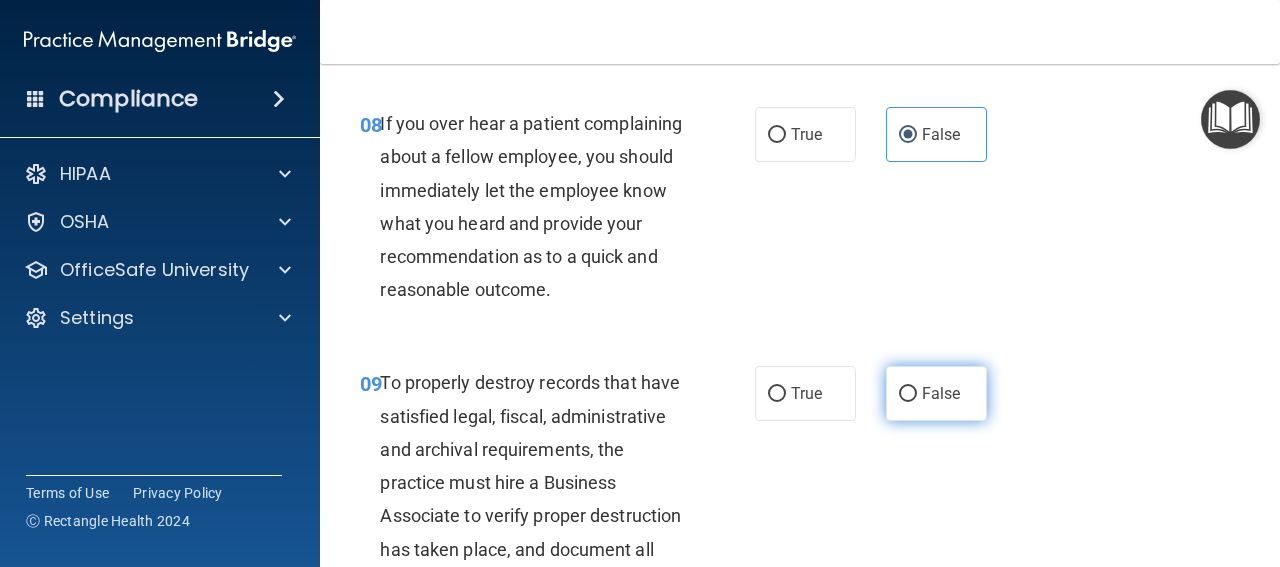 click on "False" at bounding box center [941, 393] 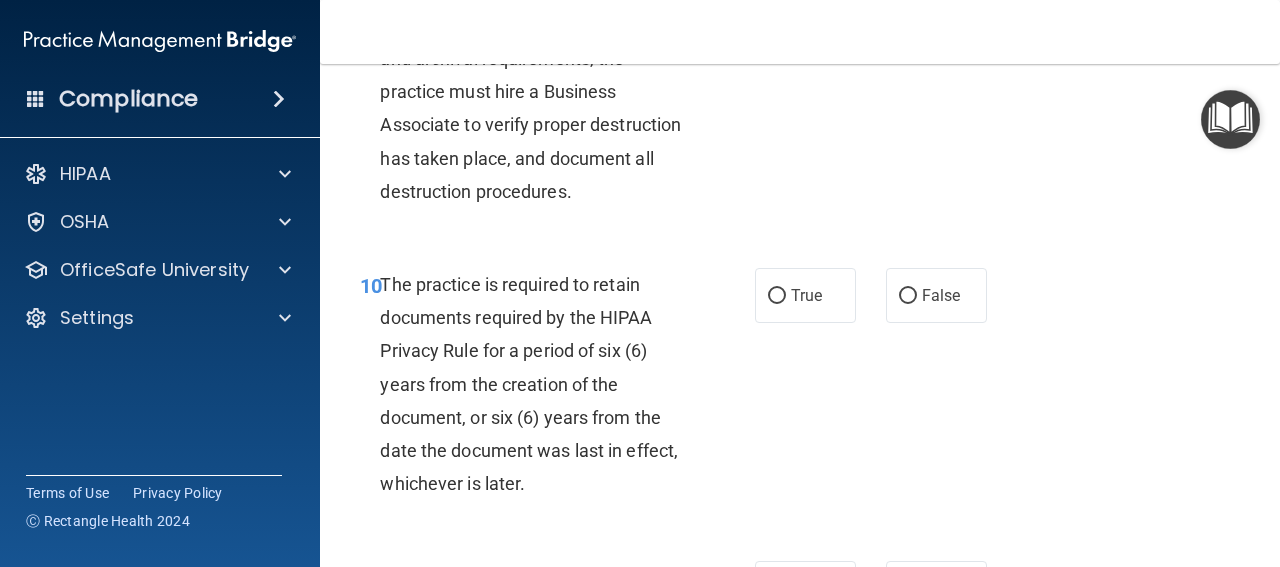 scroll, scrollTop: 2200, scrollLeft: 0, axis: vertical 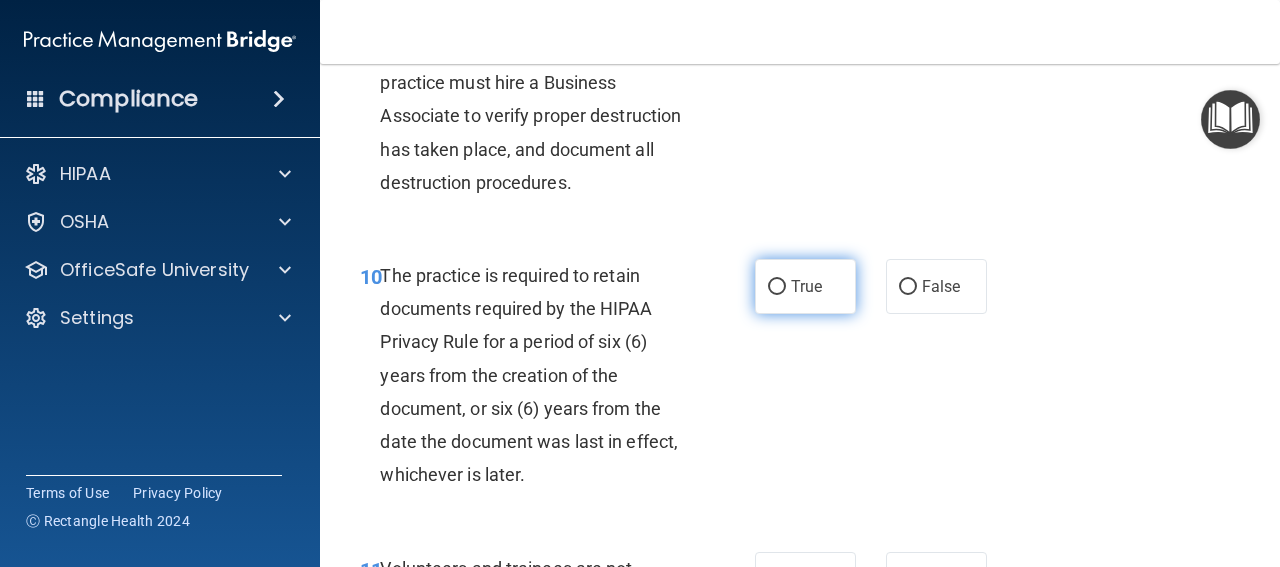 click on "True" at bounding box center (805, 286) 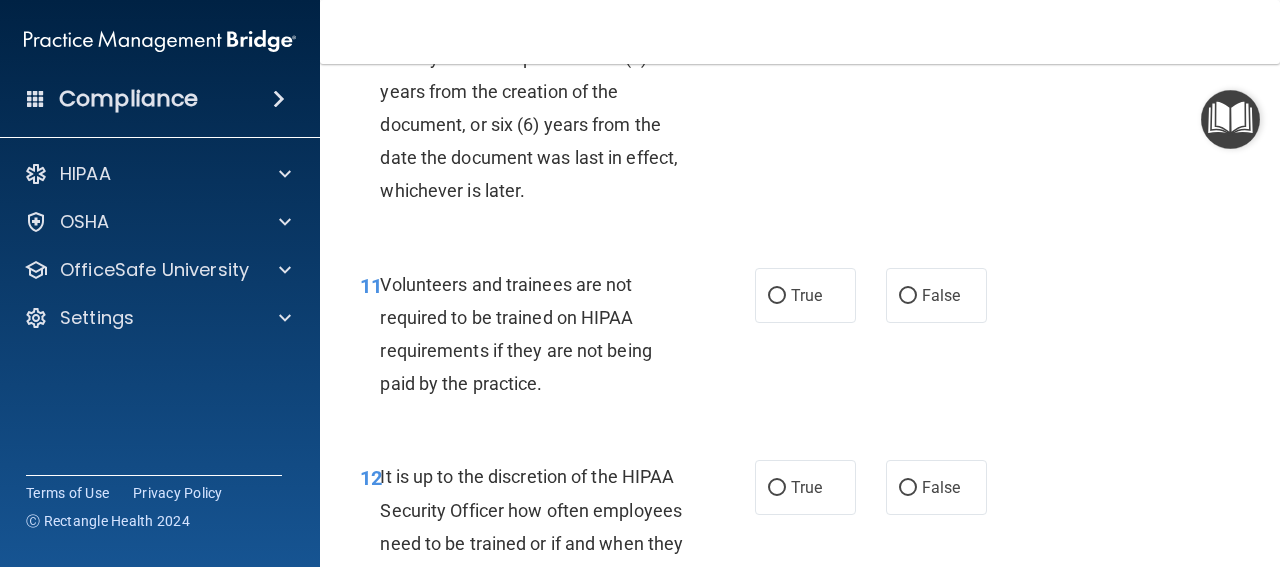 scroll, scrollTop: 2600, scrollLeft: 0, axis: vertical 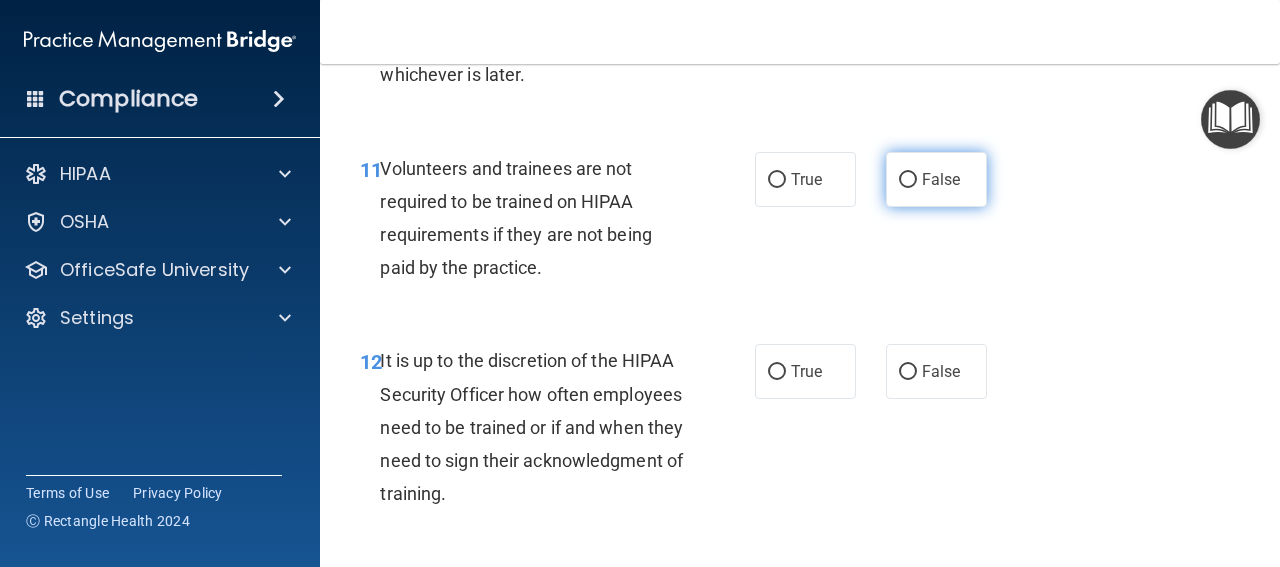 click on "False" at bounding box center [941, 179] 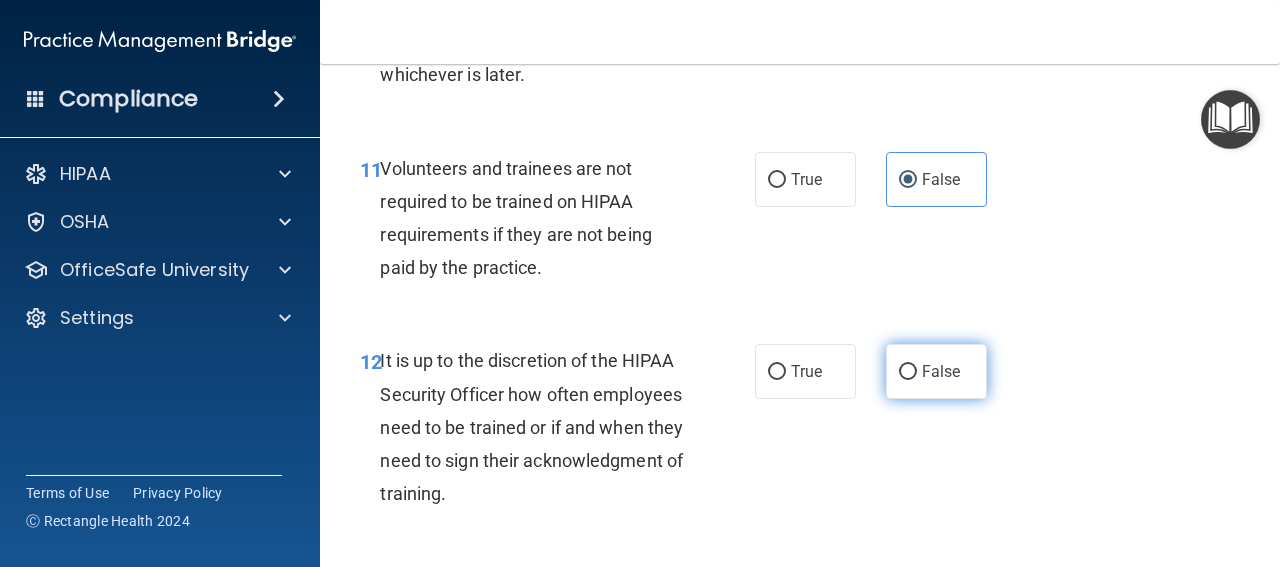 click on "False" at bounding box center [941, 371] 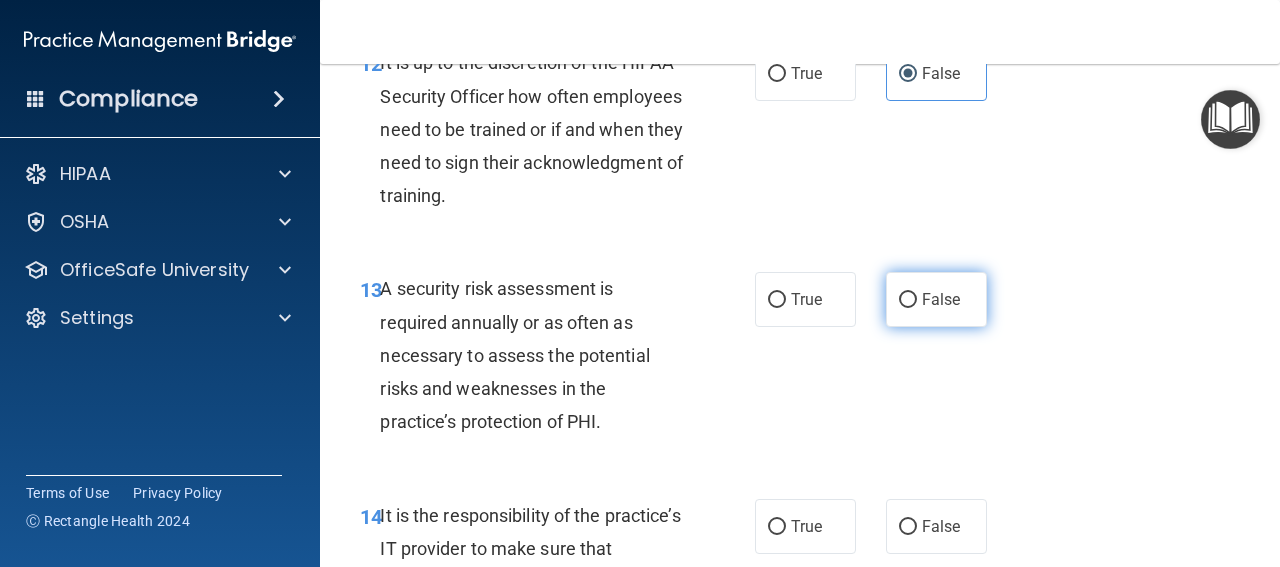scroll, scrollTop: 2900, scrollLeft: 0, axis: vertical 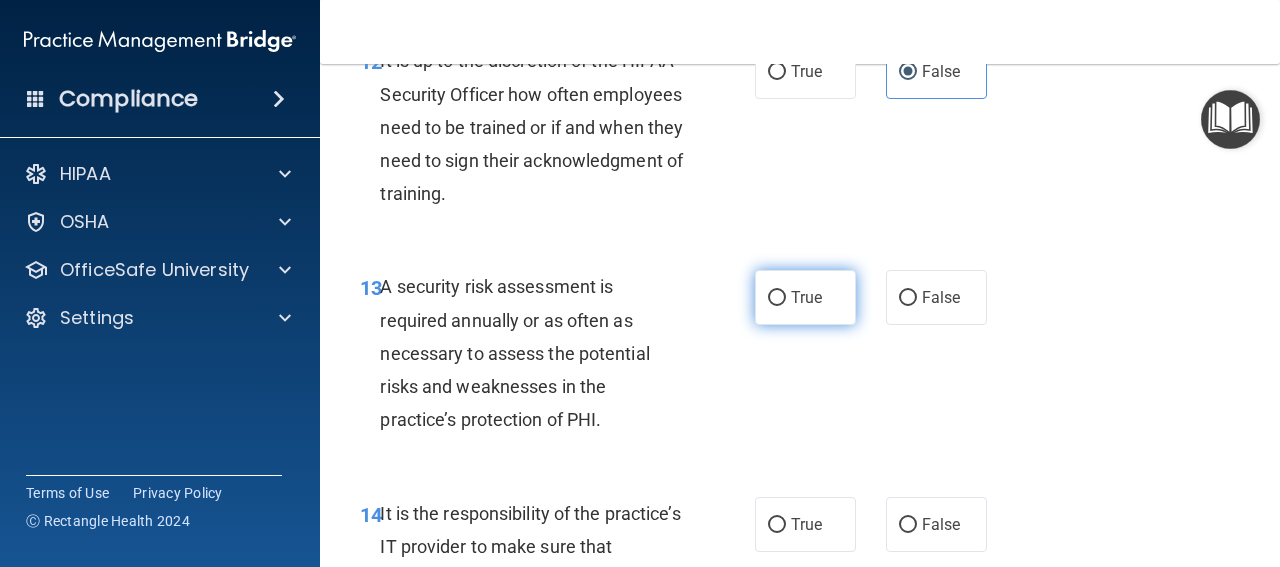 click on "True" at bounding box center [806, 297] 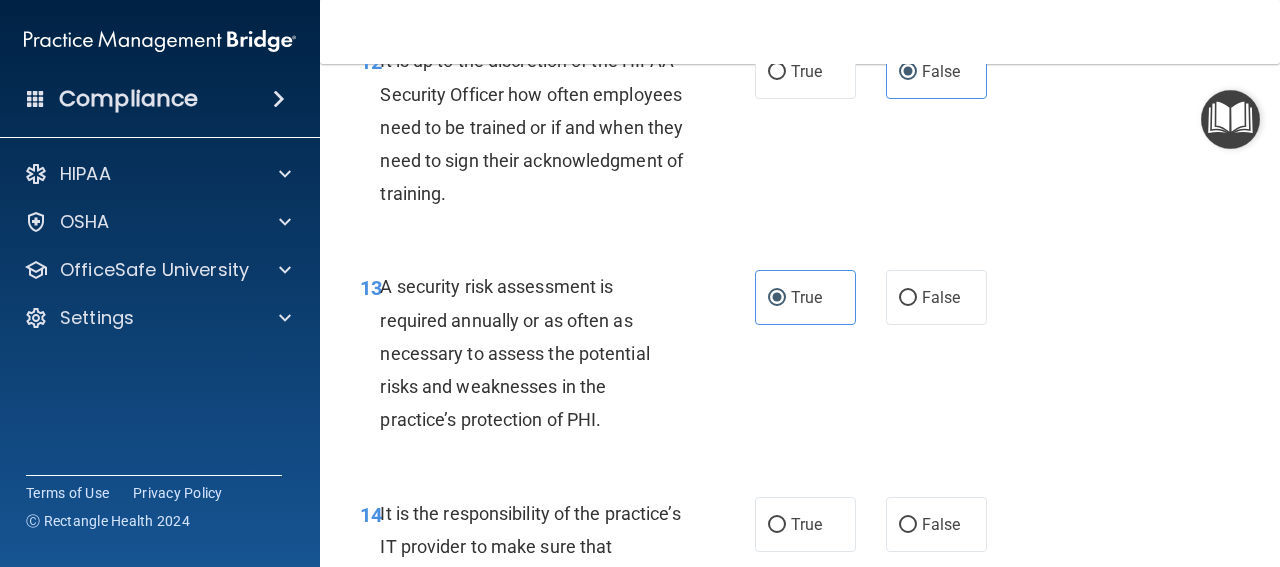 scroll, scrollTop: 3000, scrollLeft: 0, axis: vertical 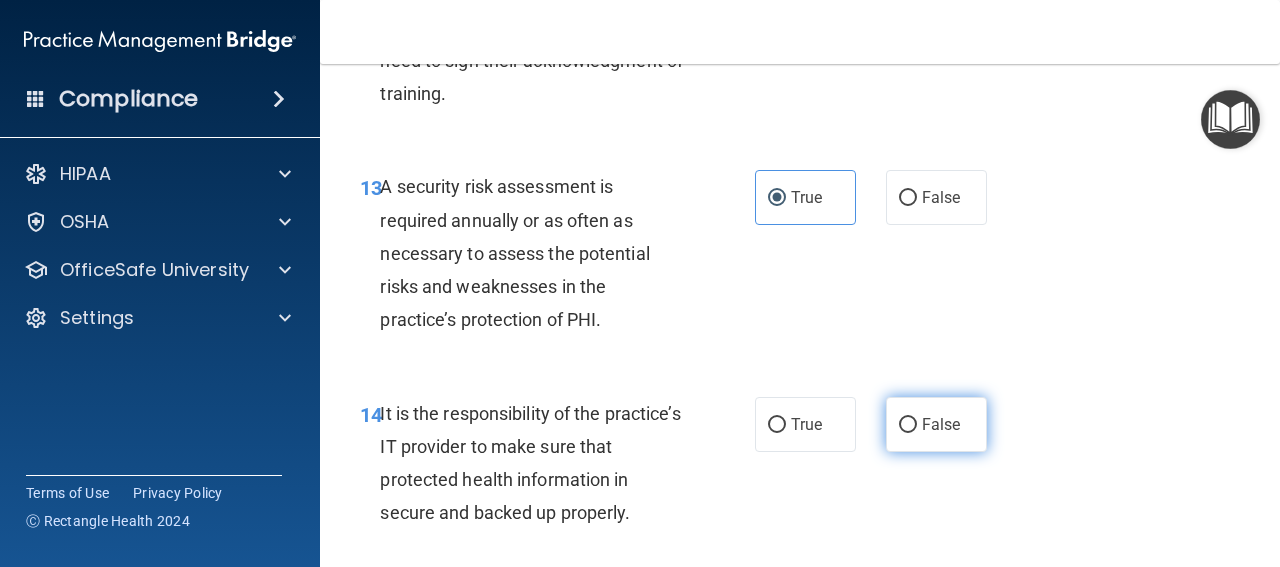 click on "False" at bounding box center [941, 424] 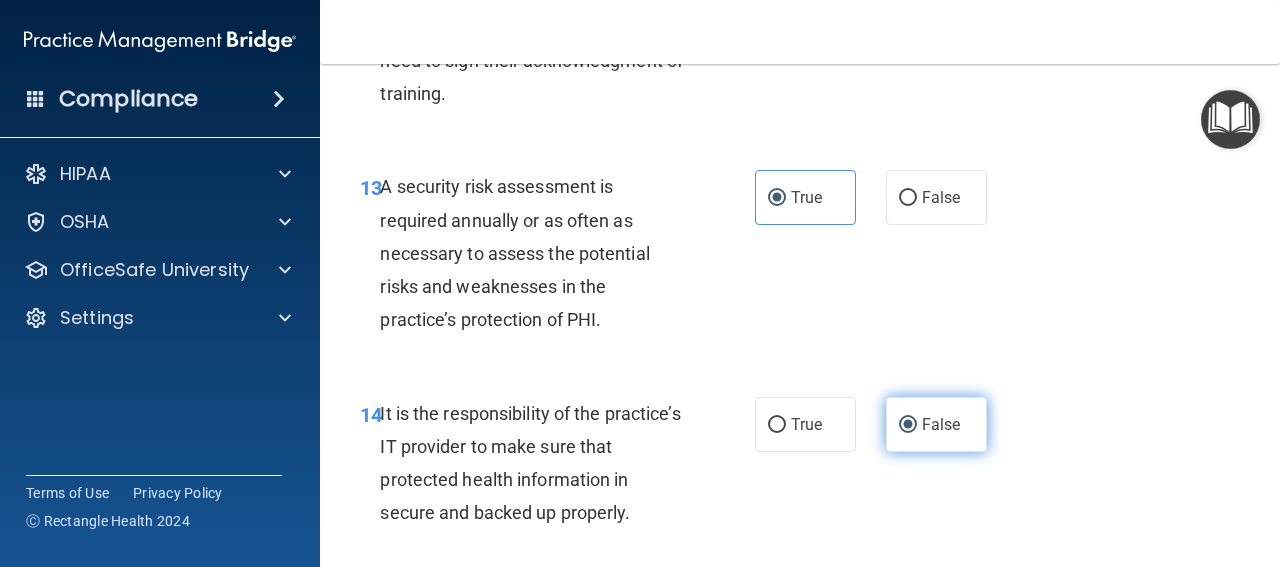click on "False" at bounding box center (941, 424) 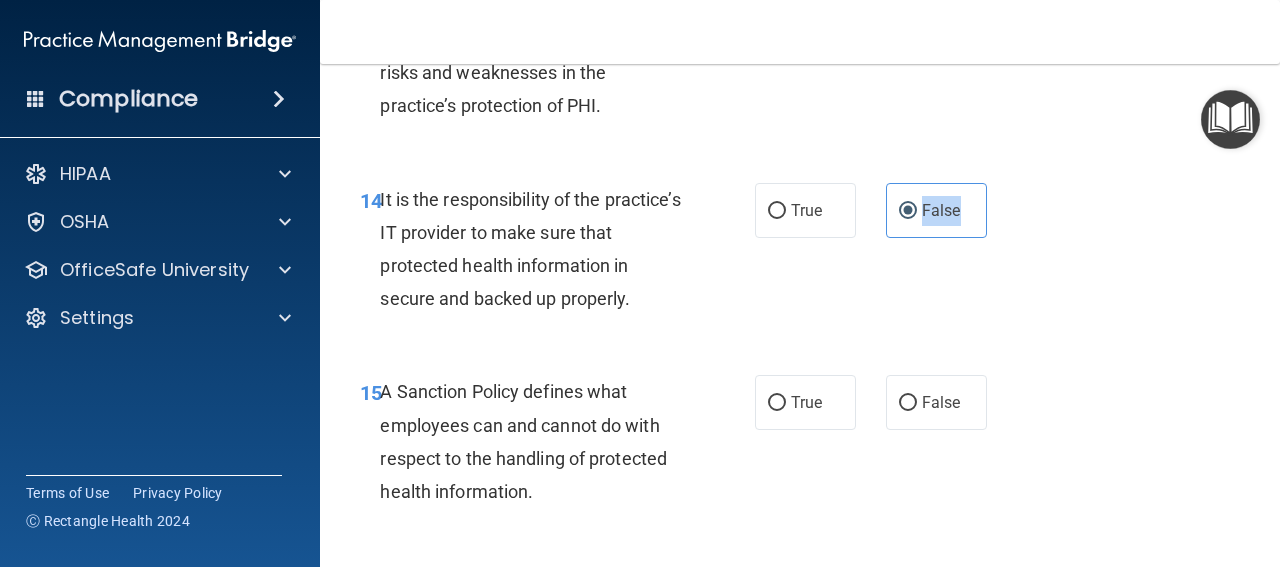 scroll, scrollTop: 3300, scrollLeft: 0, axis: vertical 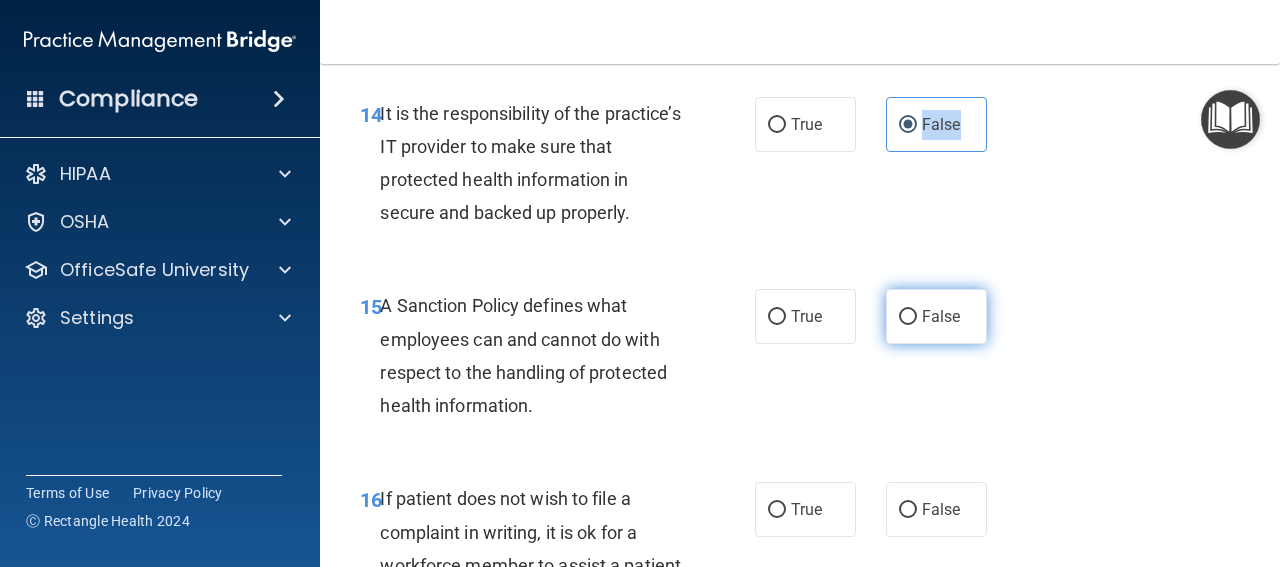 click on "False" at bounding box center [936, 316] 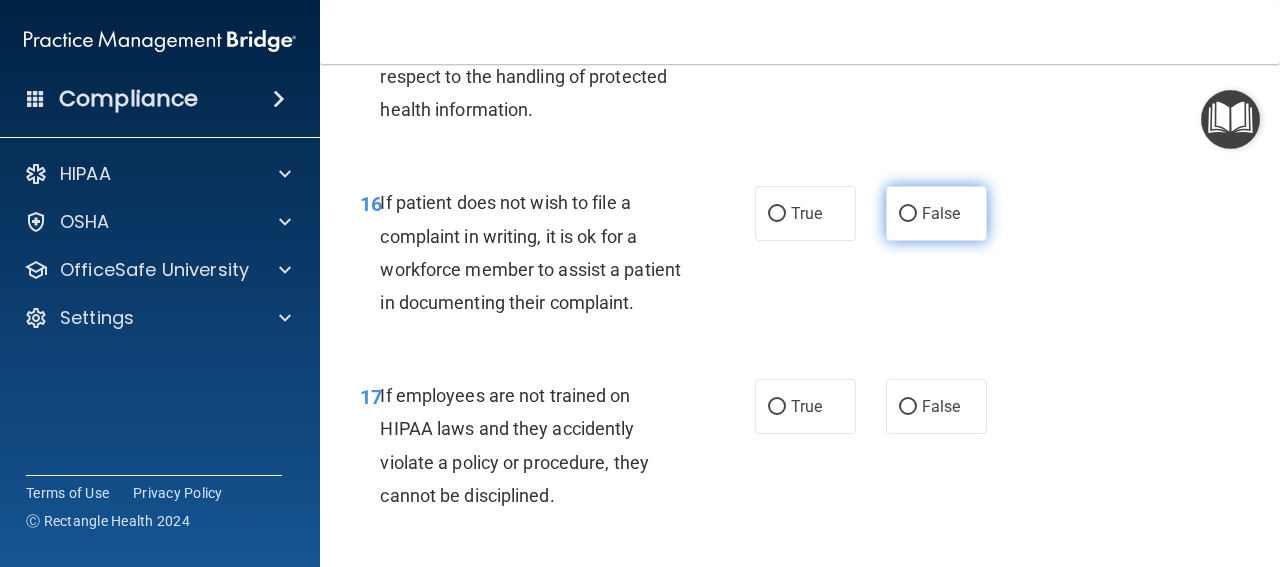 scroll, scrollTop: 3600, scrollLeft: 0, axis: vertical 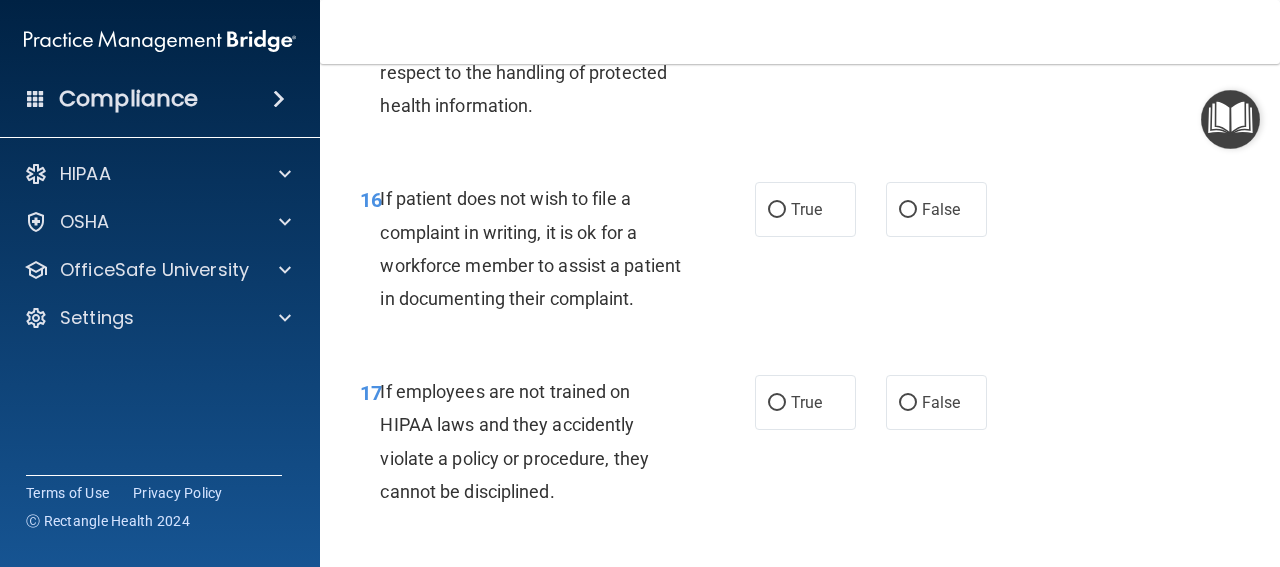 click on "False" at bounding box center [936, 16] 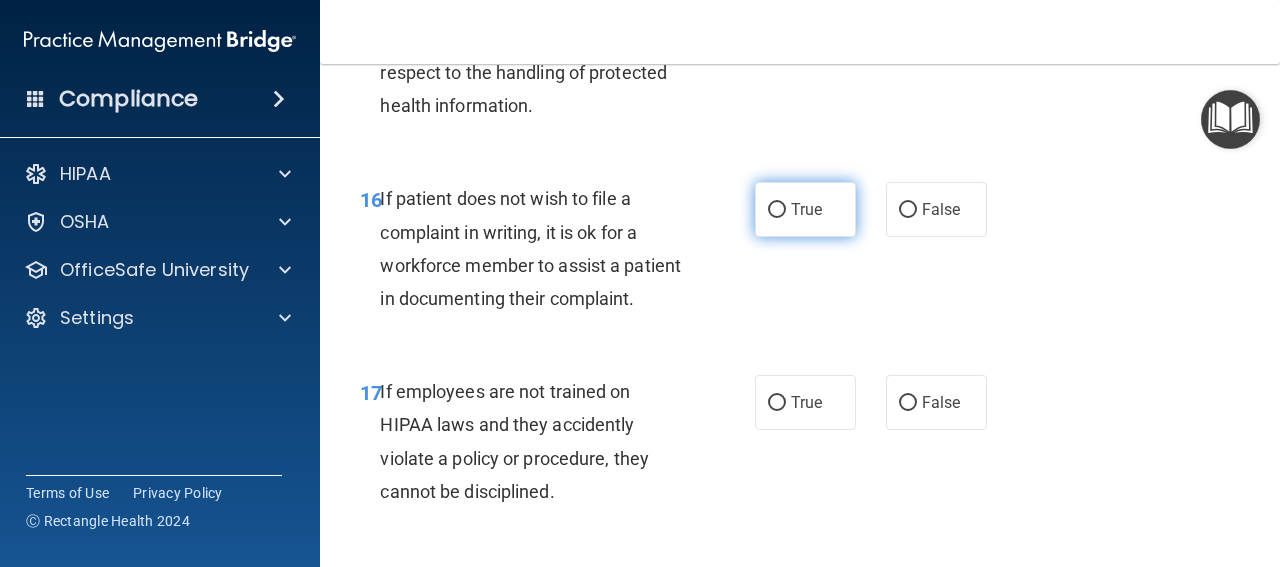 click on "True" at bounding box center (805, 209) 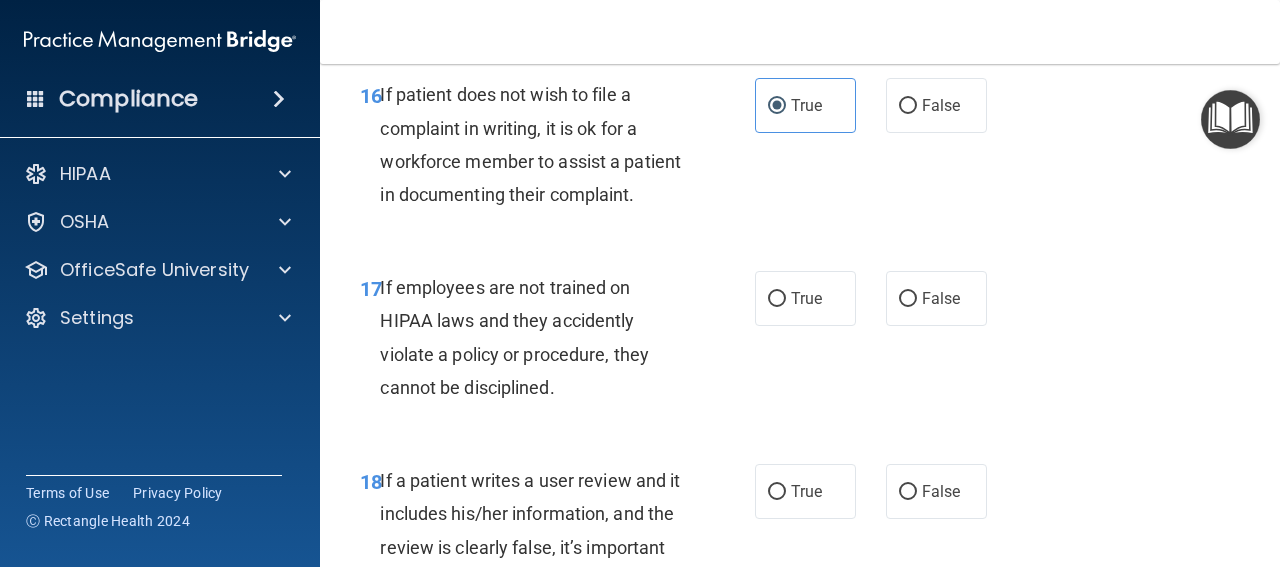 scroll, scrollTop: 3800, scrollLeft: 0, axis: vertical 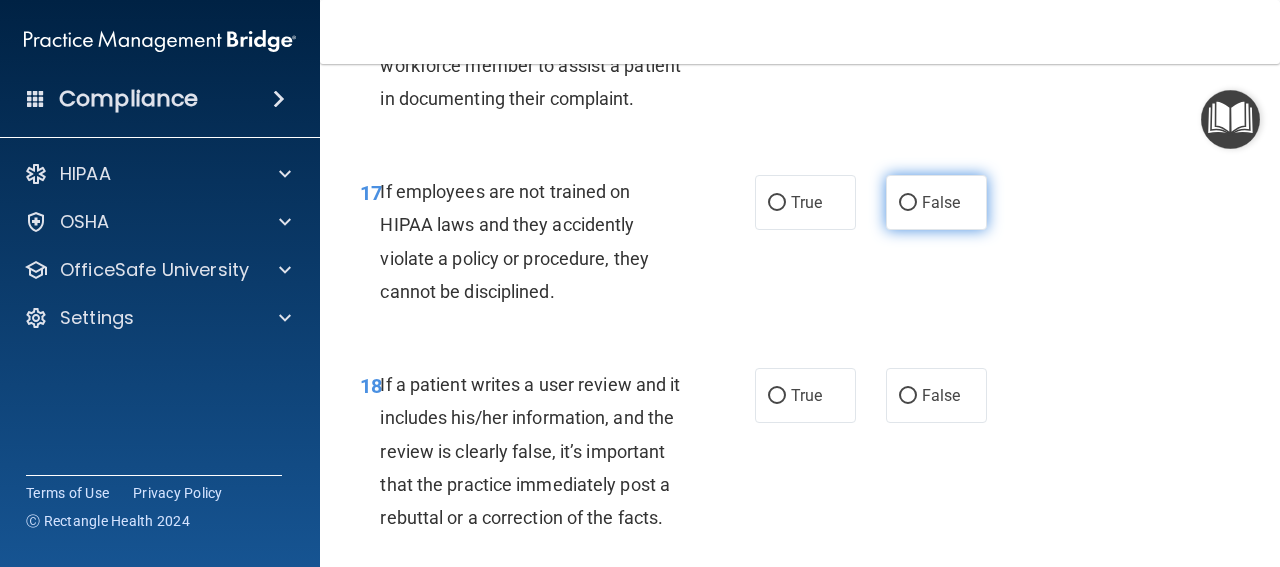 click on "False" at bounding box center [941, 202] 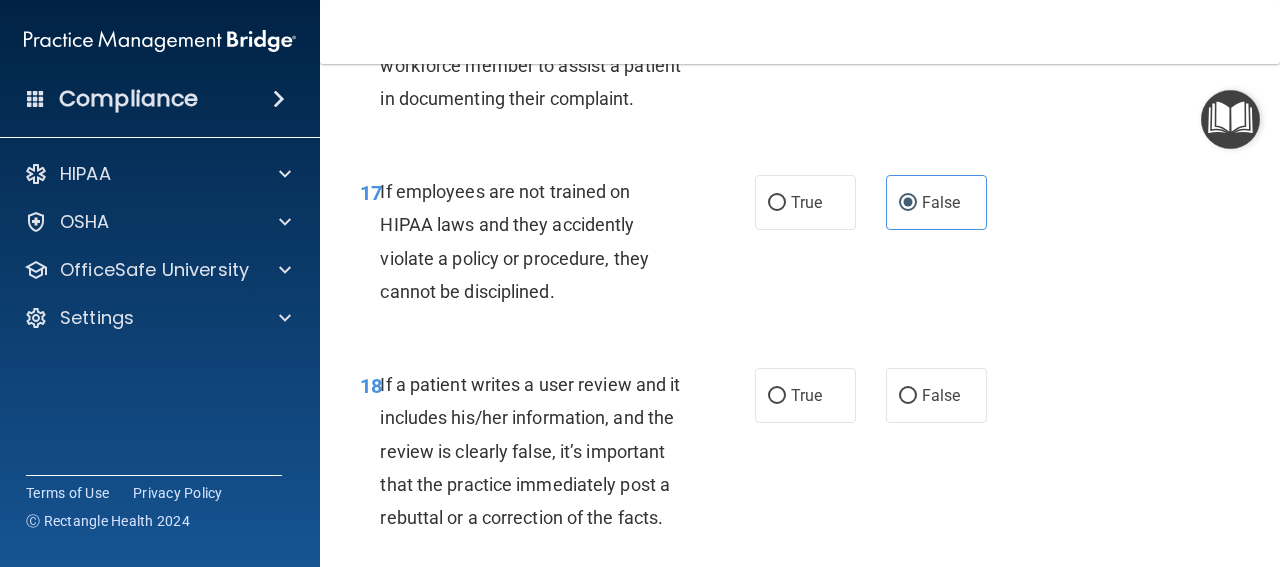 scroll, scrollTop: 3900, scrollLeft: 0, axis: vertical 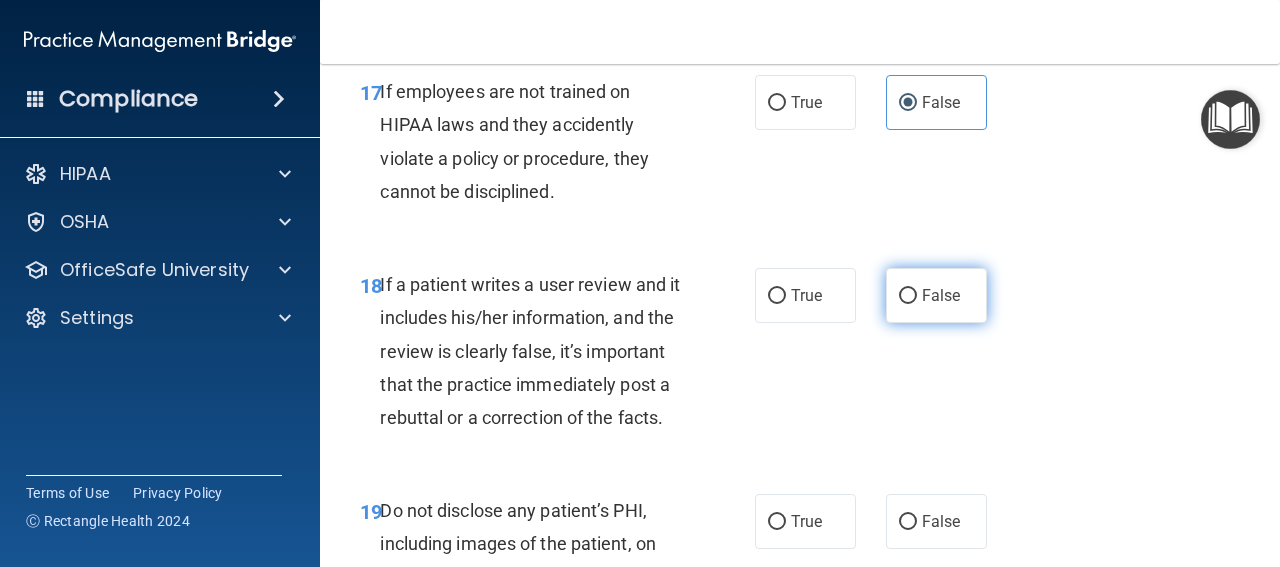 click on "False" at bounding box center (941, 295) 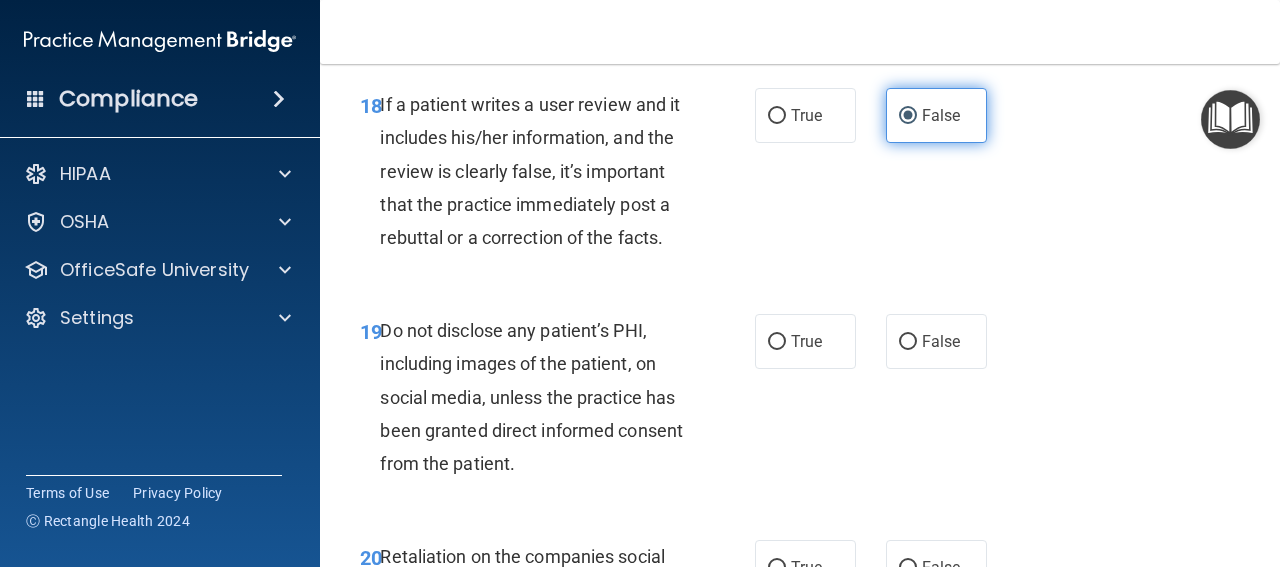 scroll, scrollTop: 4200, scrollLeft: 0, axis: vertical 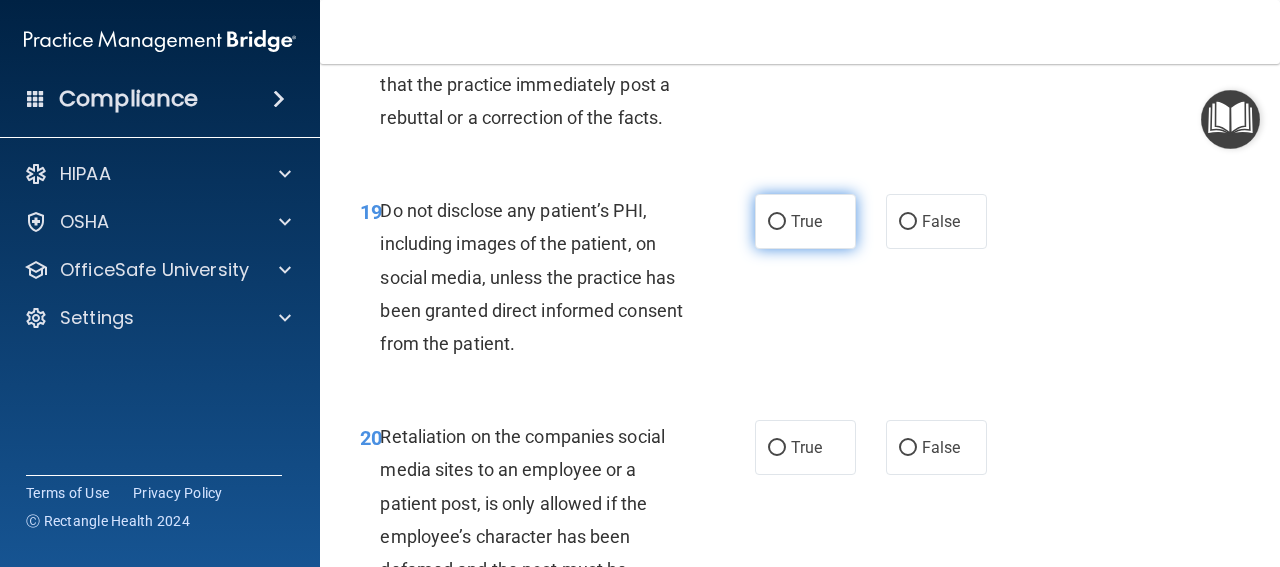 click on "True" at bounding box center [805, 221] 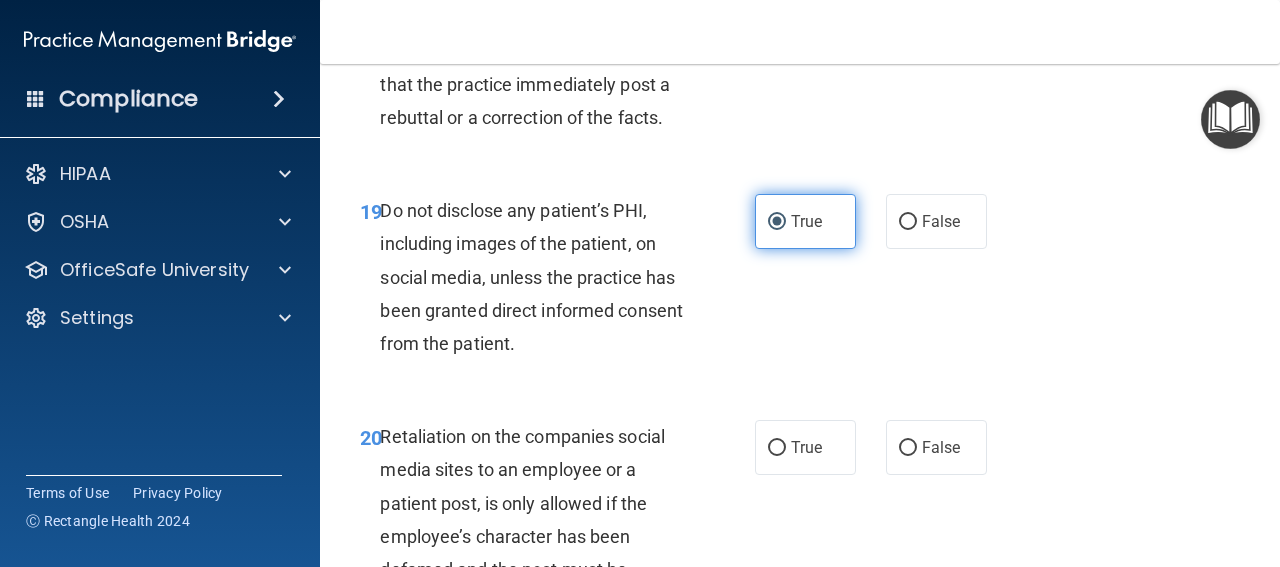 scroll, scrollTop: 4400, scrollLeft: 0, axis: vertical 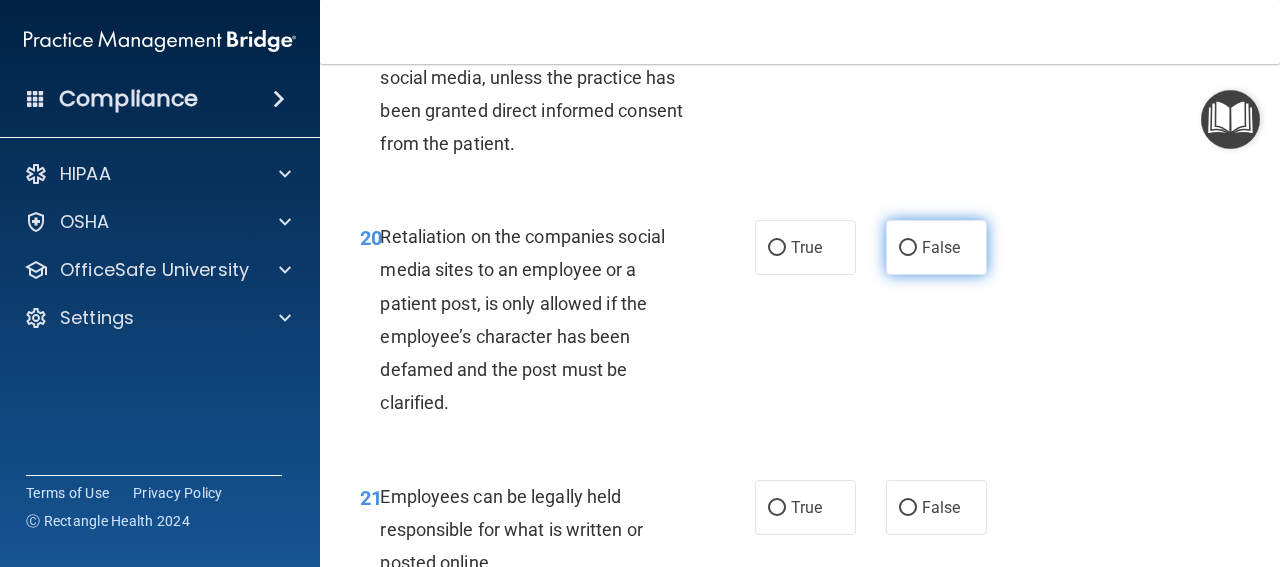 click on "False" at bounding box center (936, 247) 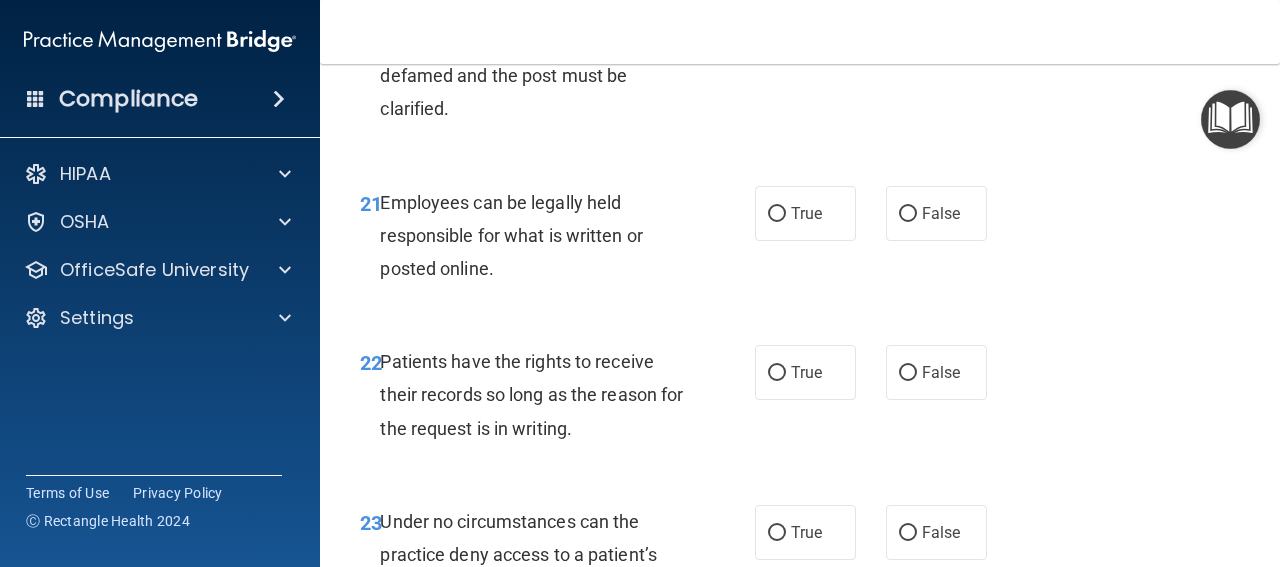 scroll, scrollTop: 4700, scrollLeft: 0, axis: vertical 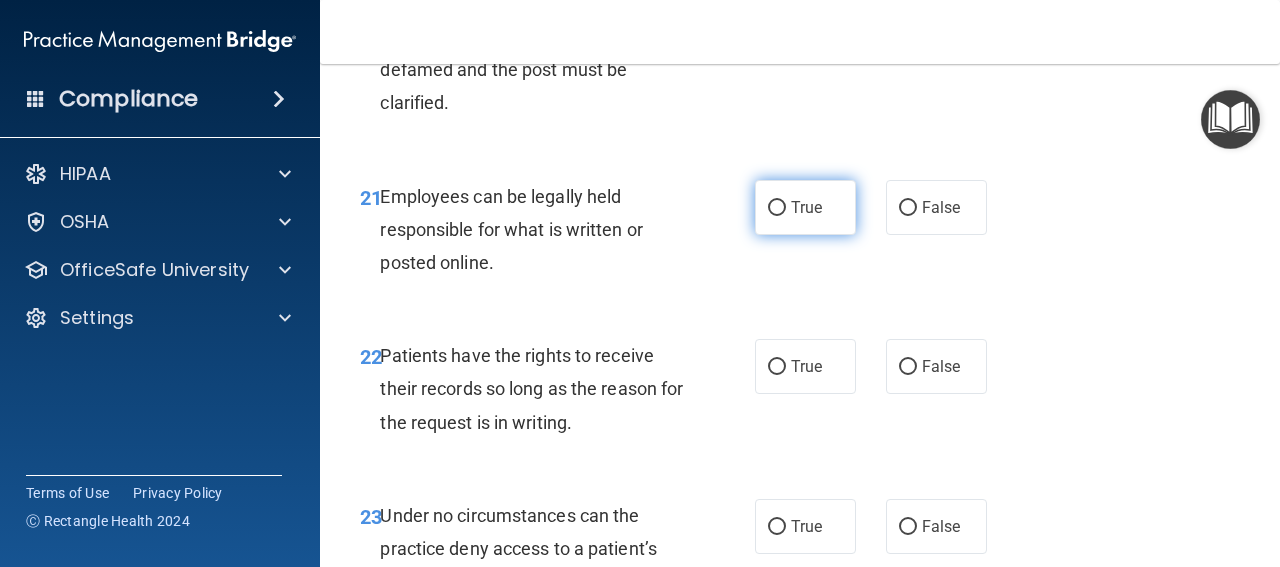 click on "True" at bounding box center [806, 207] 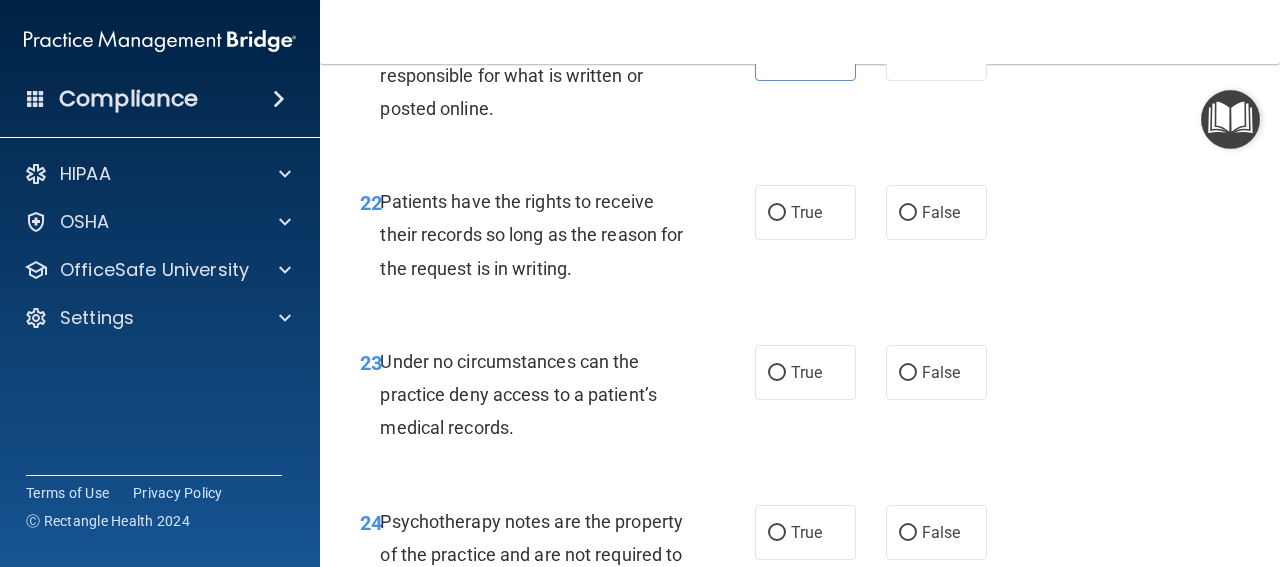 scroll, scrollTop: 4900, scrollLeft: 0, axis: vertical 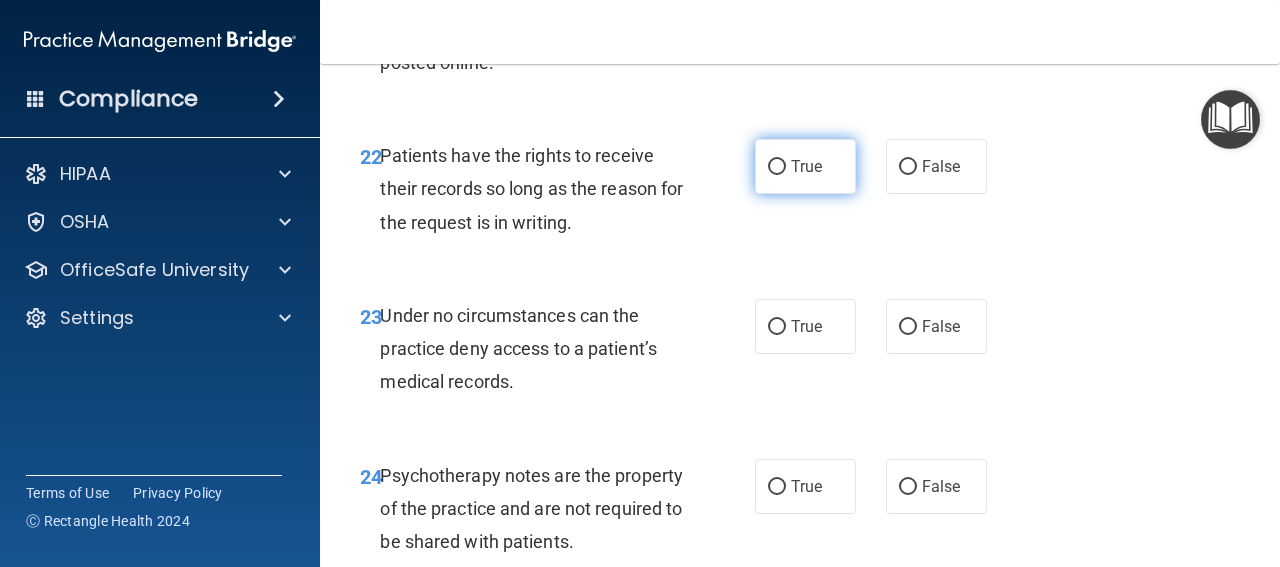 click on "True" at bounding box center (806, 166) 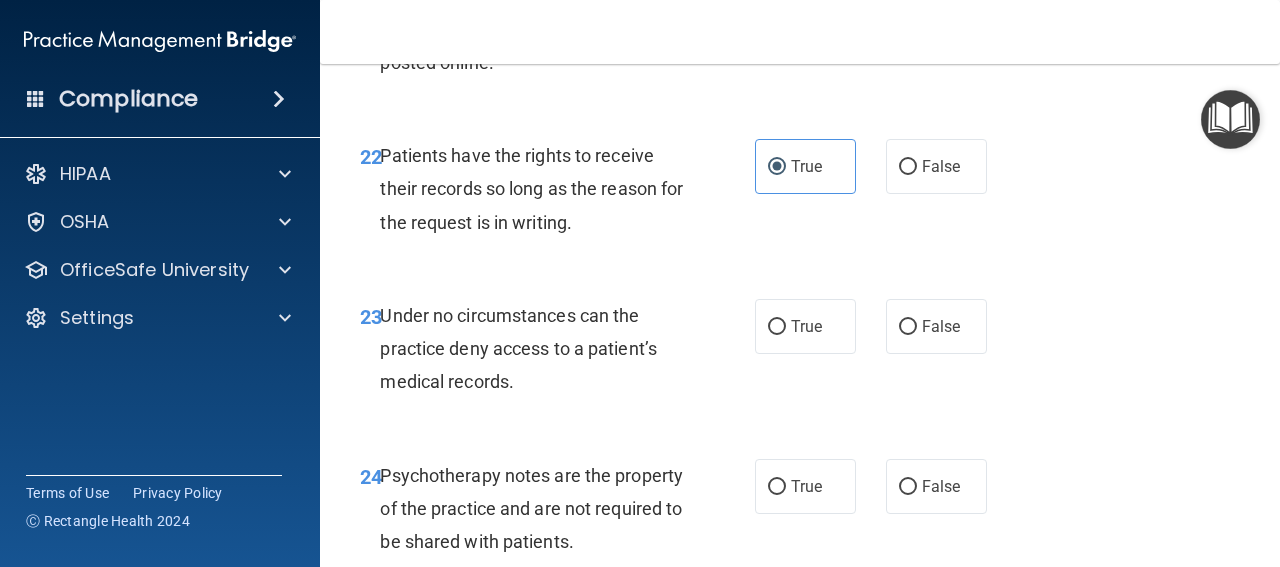 scroll, scrollTop: 5100, scrollLeft: 0, axis: vertical 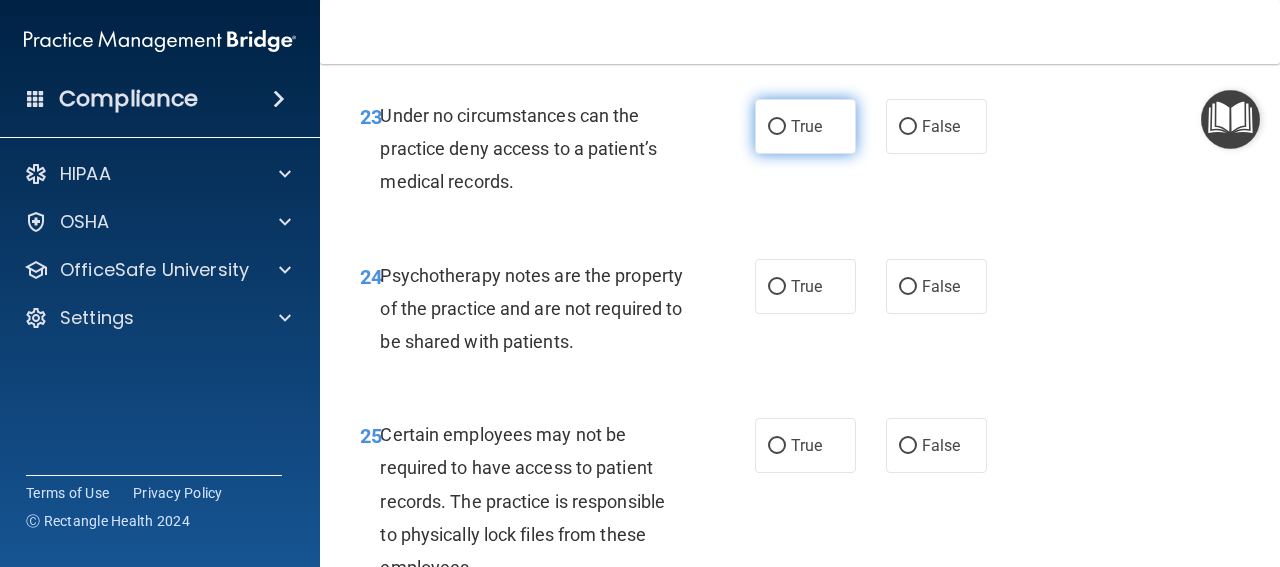 click on "True" at bounding box center (805, 126) 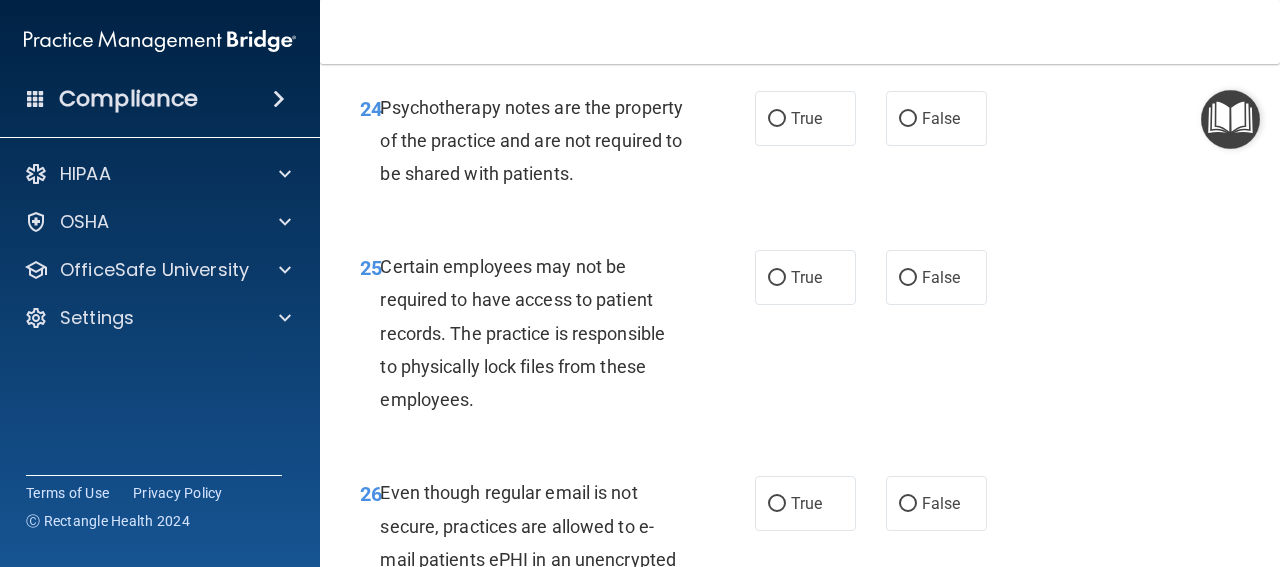 scroll, scrollTop: 5300, scrollLeft: 0, axis: vertical 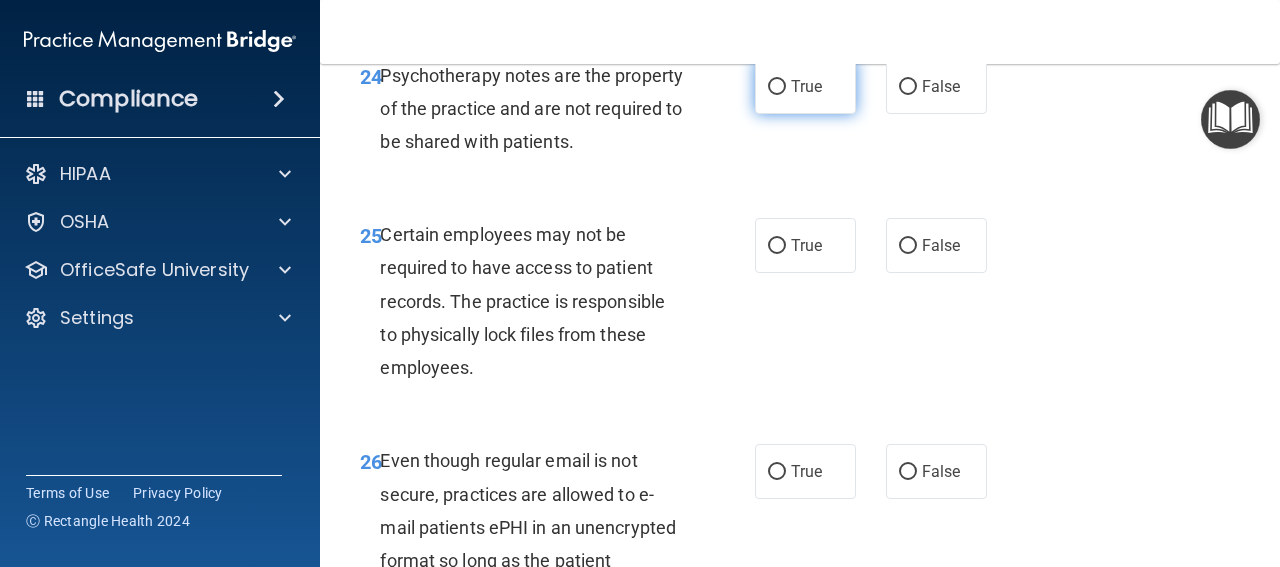 click on "True" at bounding box center (806, 86) 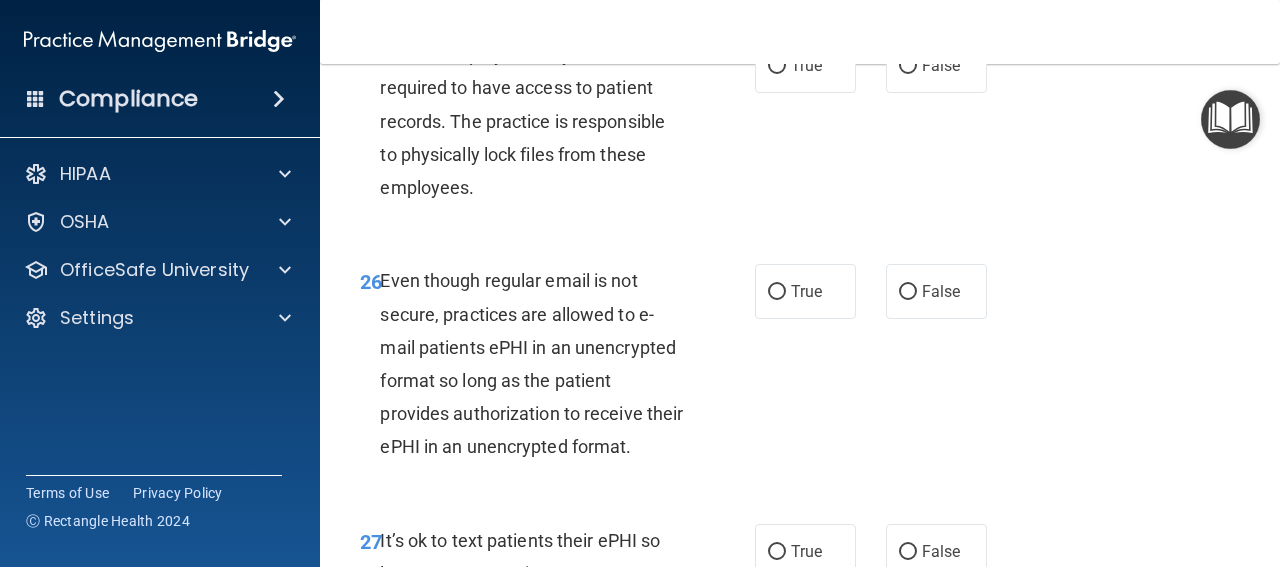 scroll, scrollTop: 5500, scrollLeft: 0, axis: vertical 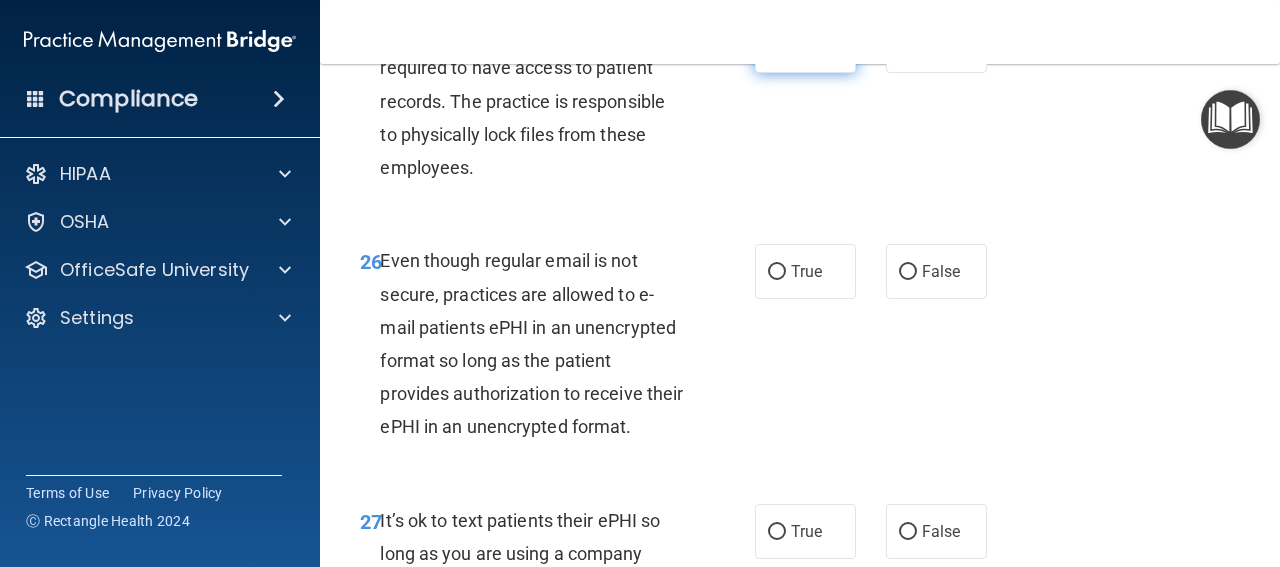 click on "True" at bounding box center (805, 45) 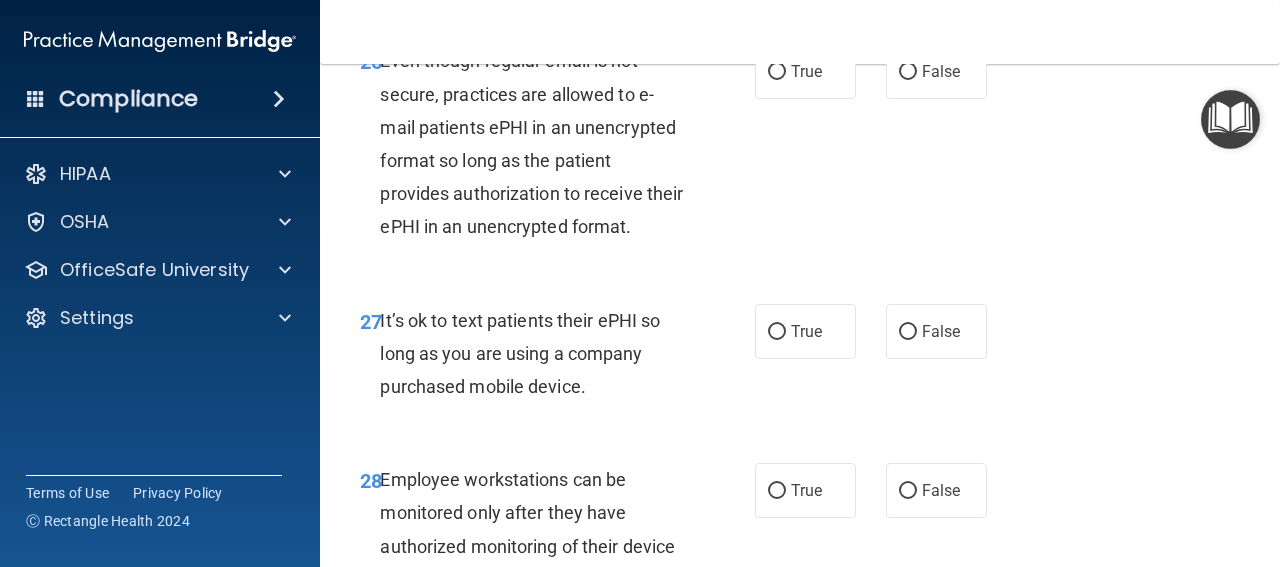 scroll, scrollTop: 5800, scrollLeft: 0, axis: vertical 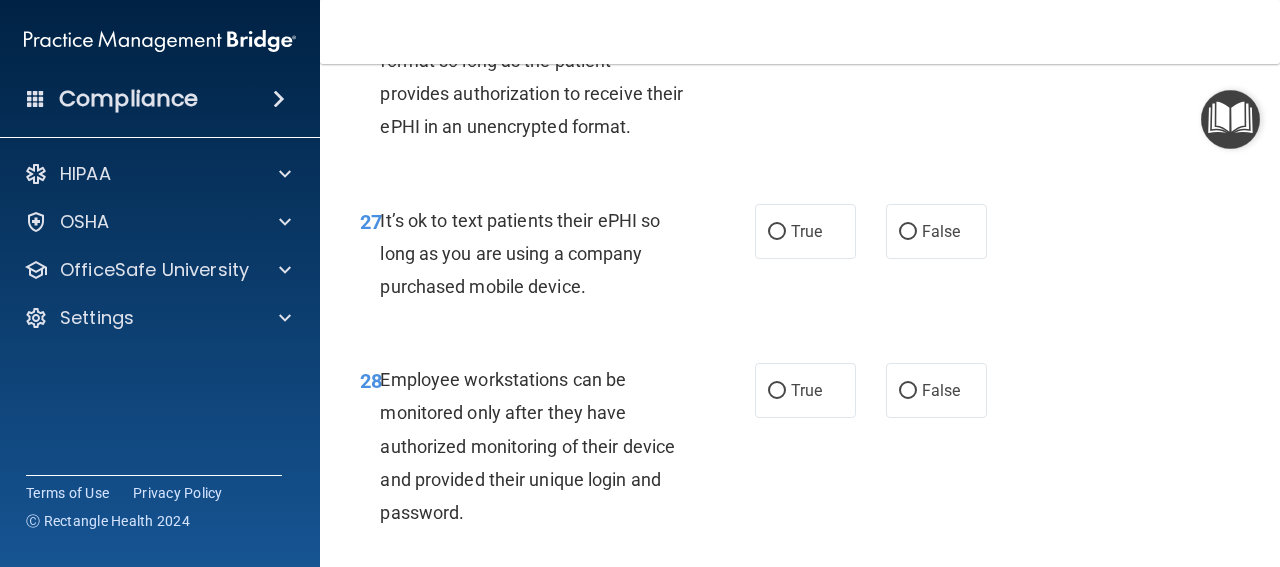 click on "True" at bounding box center (805, -29) 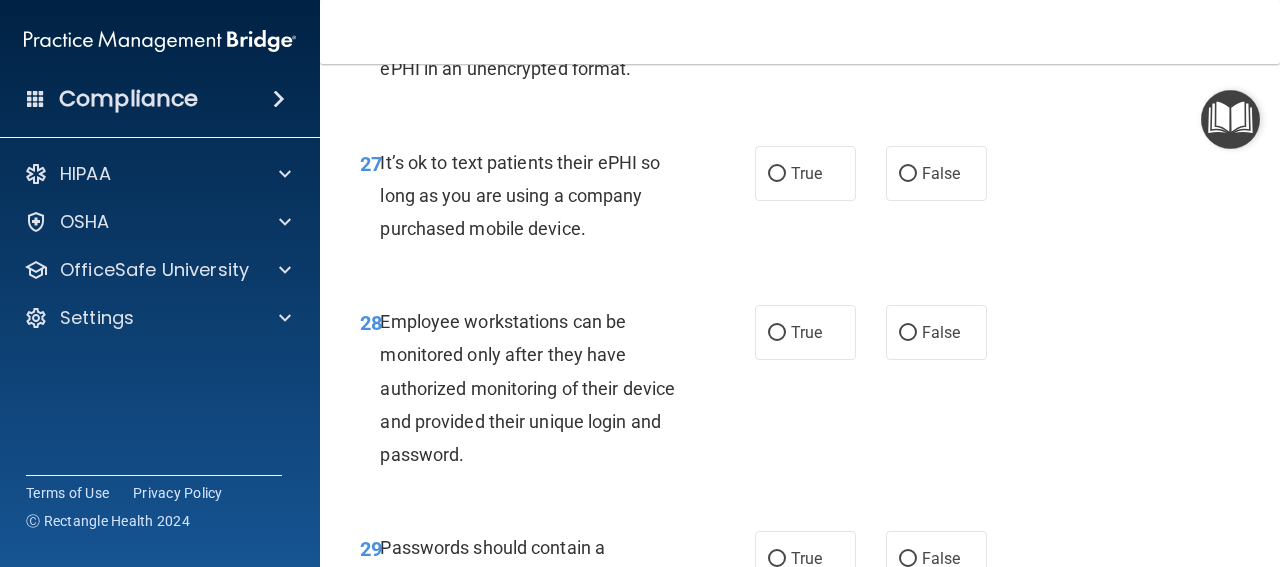scroll, scrollTop: 5900, scrollLeft: 0, axis: vertical 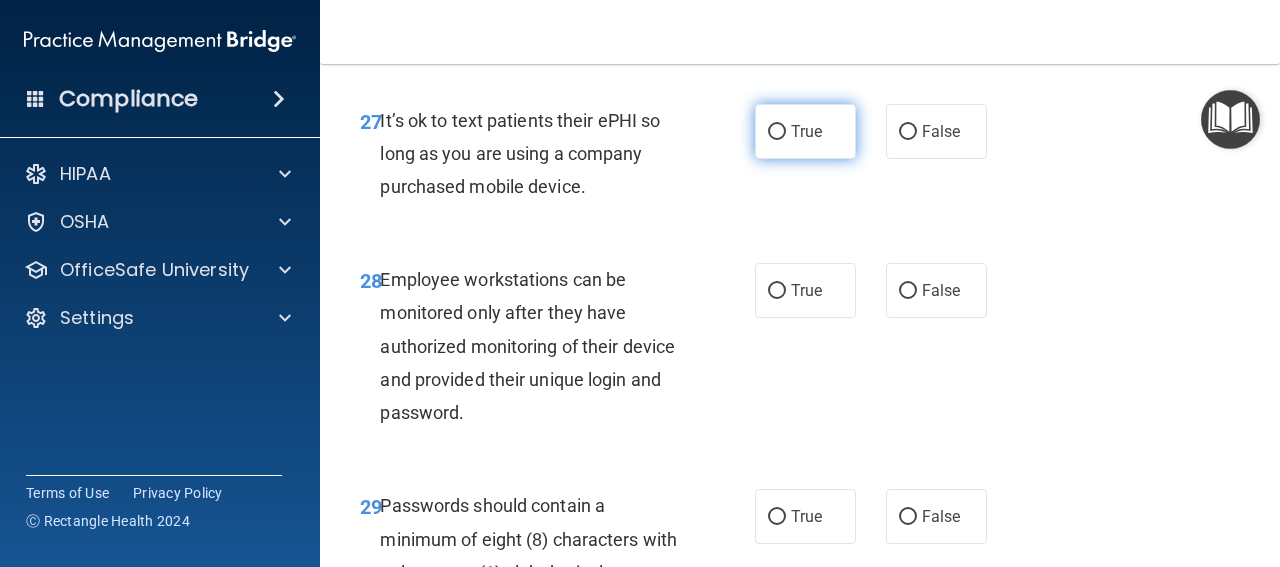 click on "True" at bounding box center (806, 131) 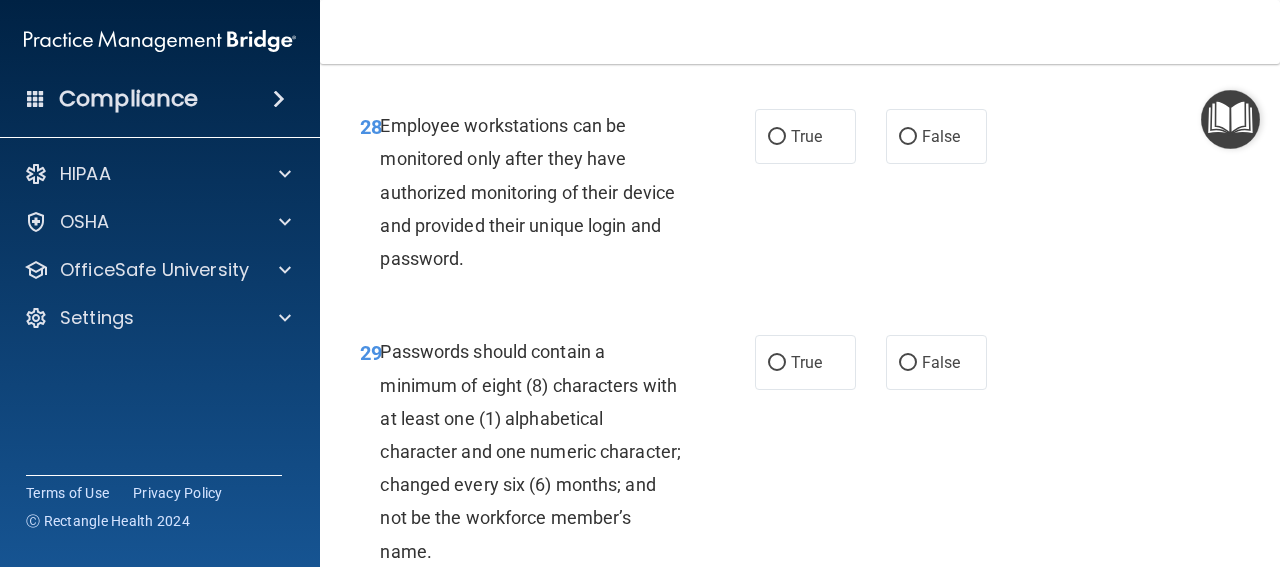 scroll, scrollTop: 6100, scrollLeft: 0, axis: vertical 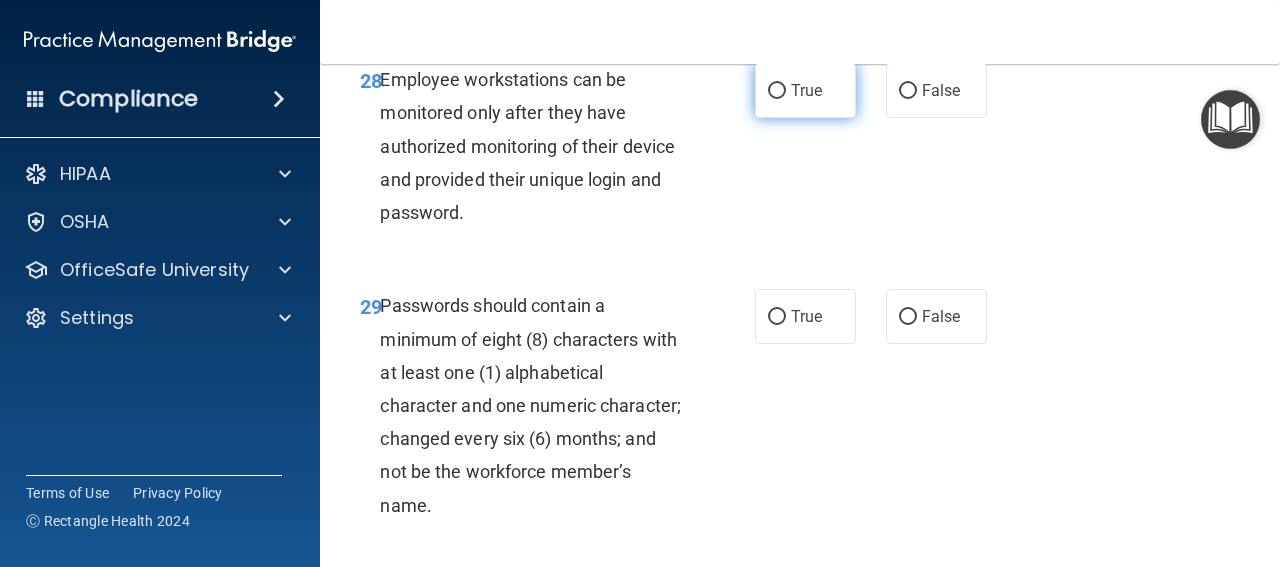 click on "True" at bounding box center (805, 90) 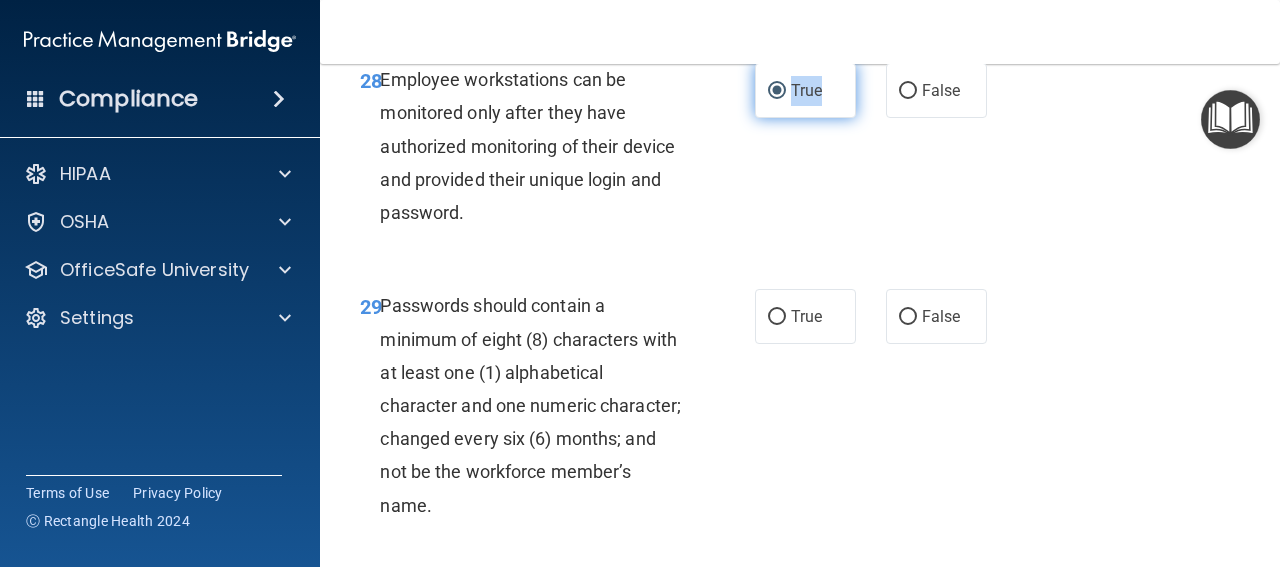 click on "True" at bounding box center [805, 90] 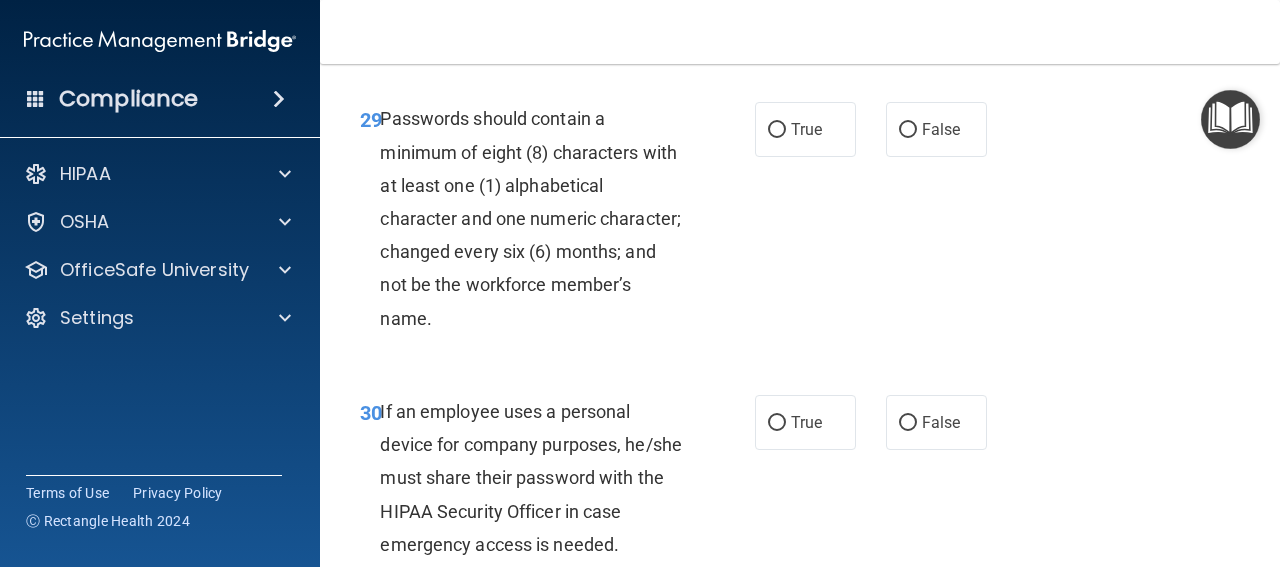 scroll, scrollTop: 6300, scrollLeft: 0, axis: vertical 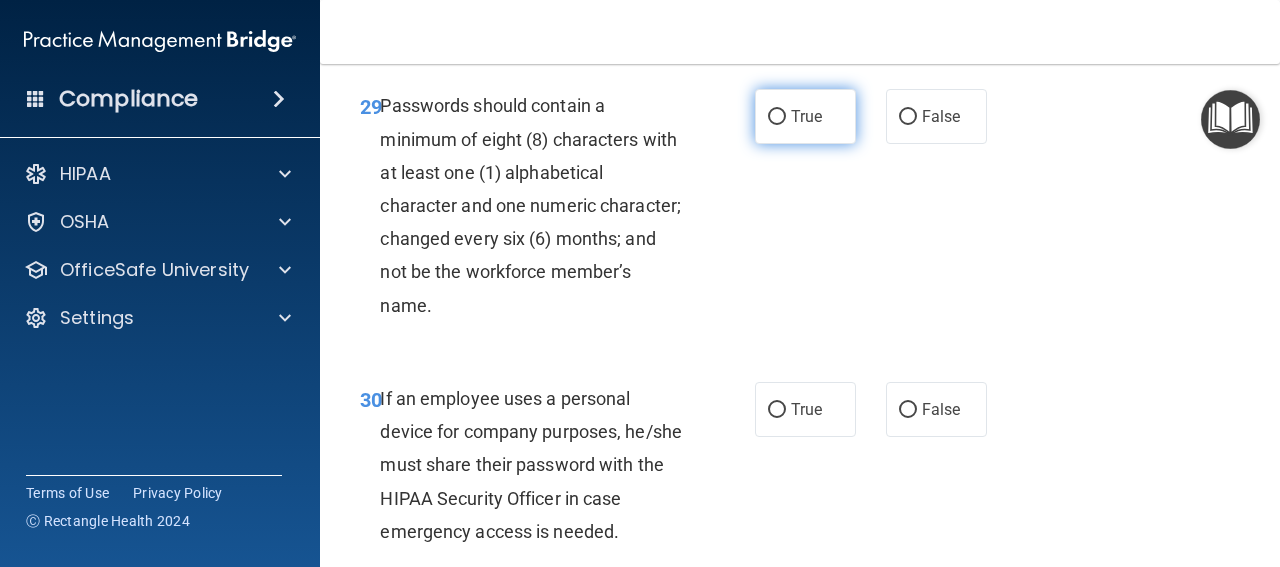 click on "True" at bounding box center [805, 116] 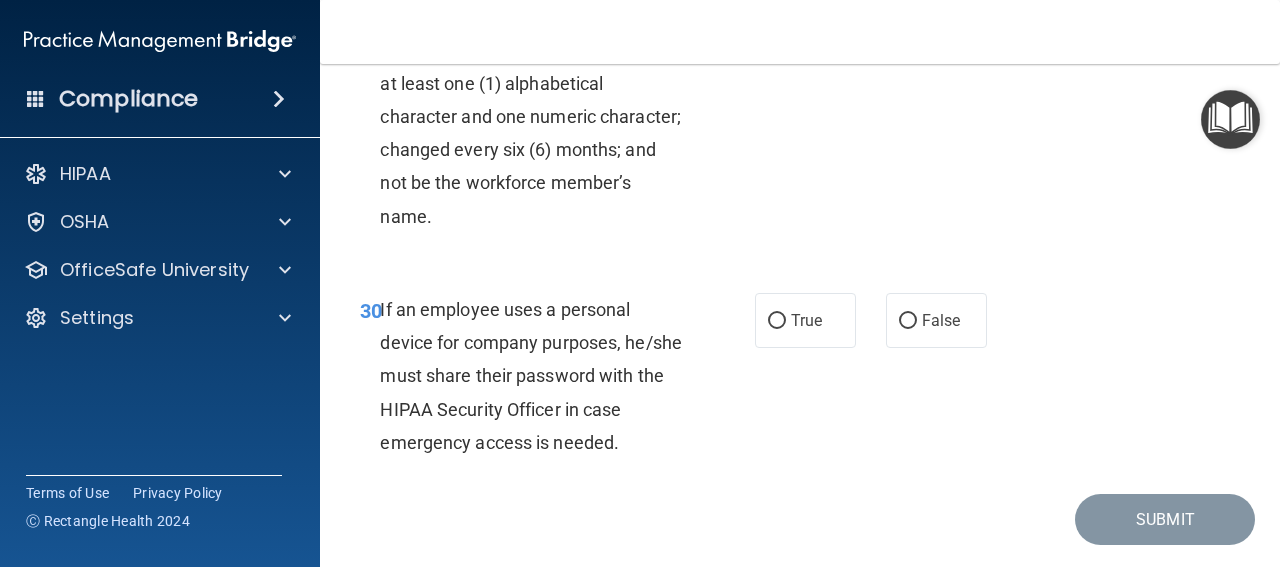 scroll, scrollTop: 6500, scrollLeft: 0, axis: vertical 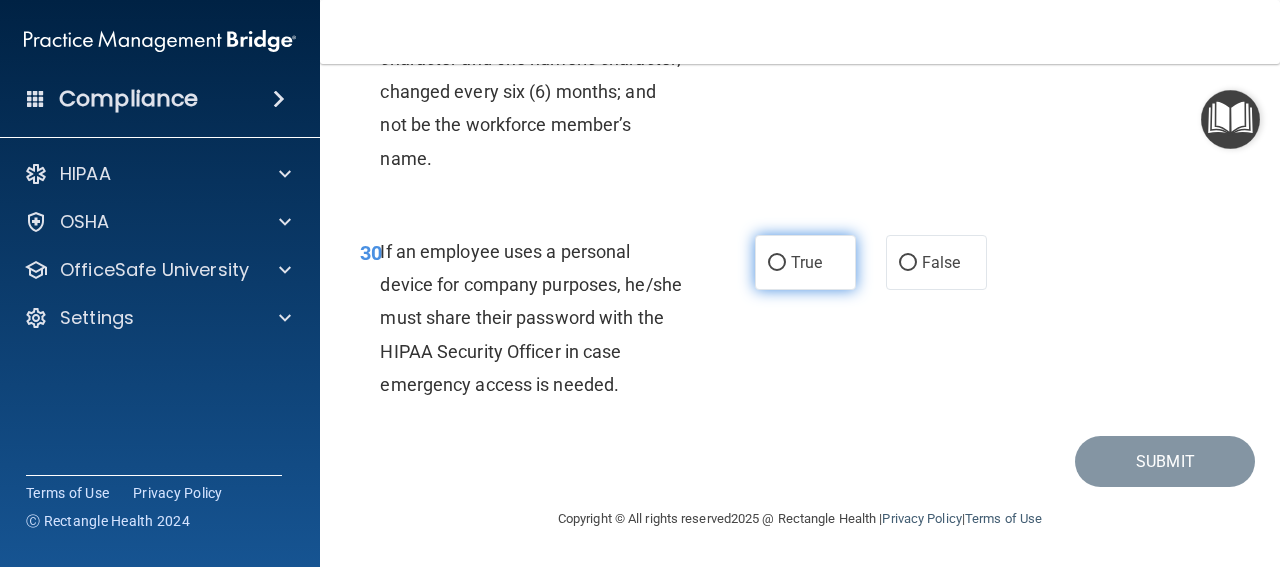 click on "True" at bounding box center (805, 262) 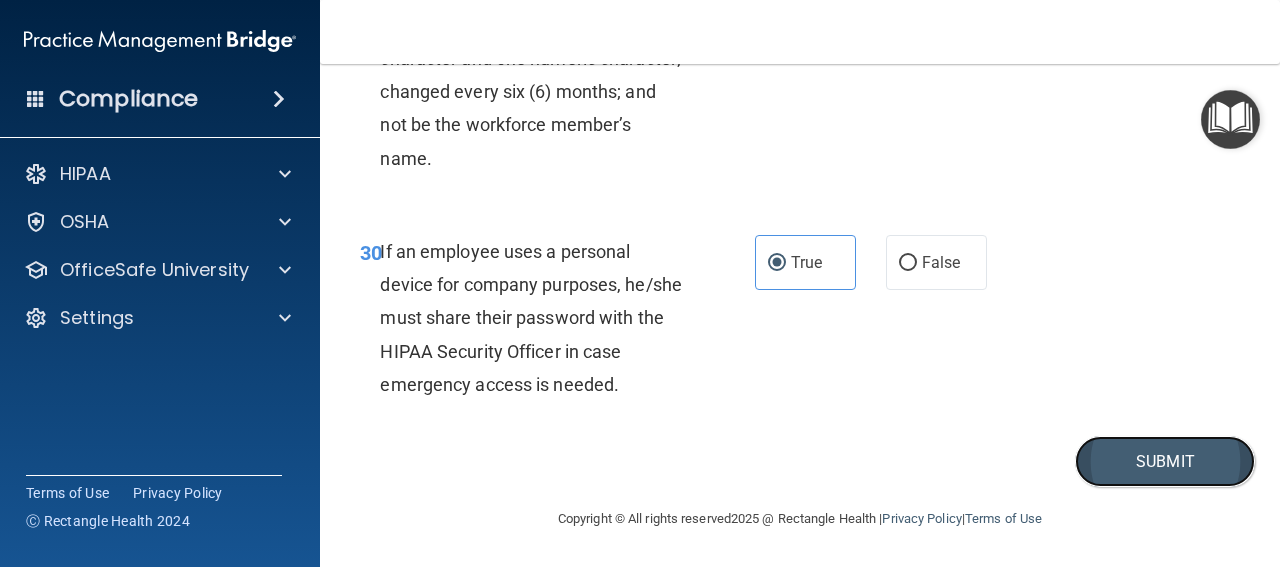click on "Submit" at bounding box center [1165, 461] 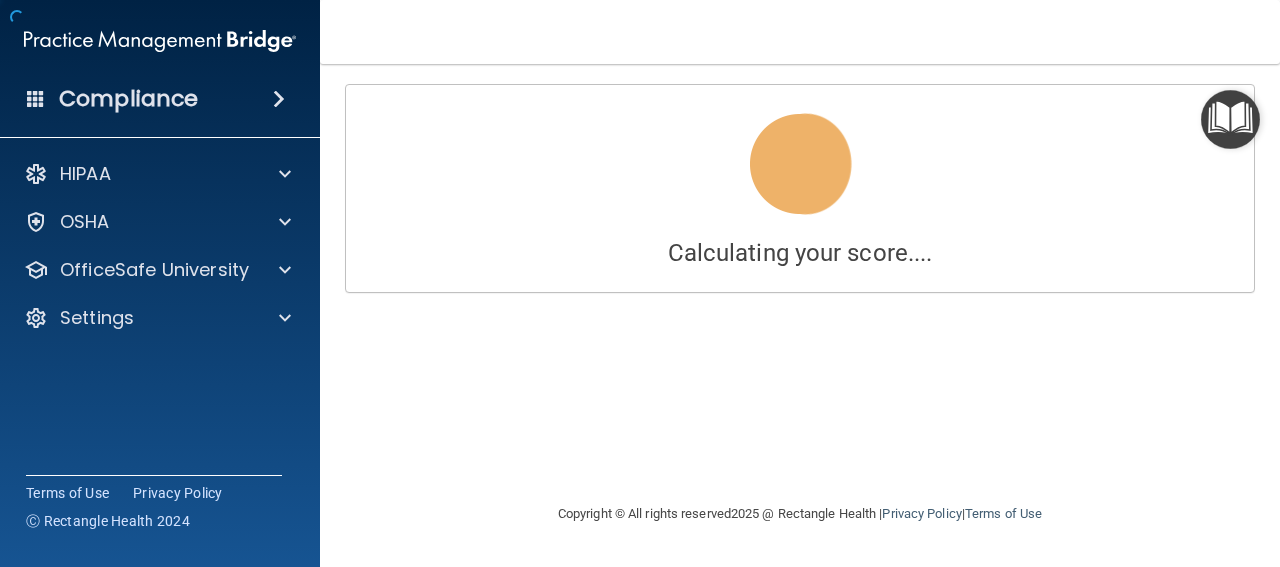 scroll, scrollTop: 0, scrollLeft: 0, axis: both 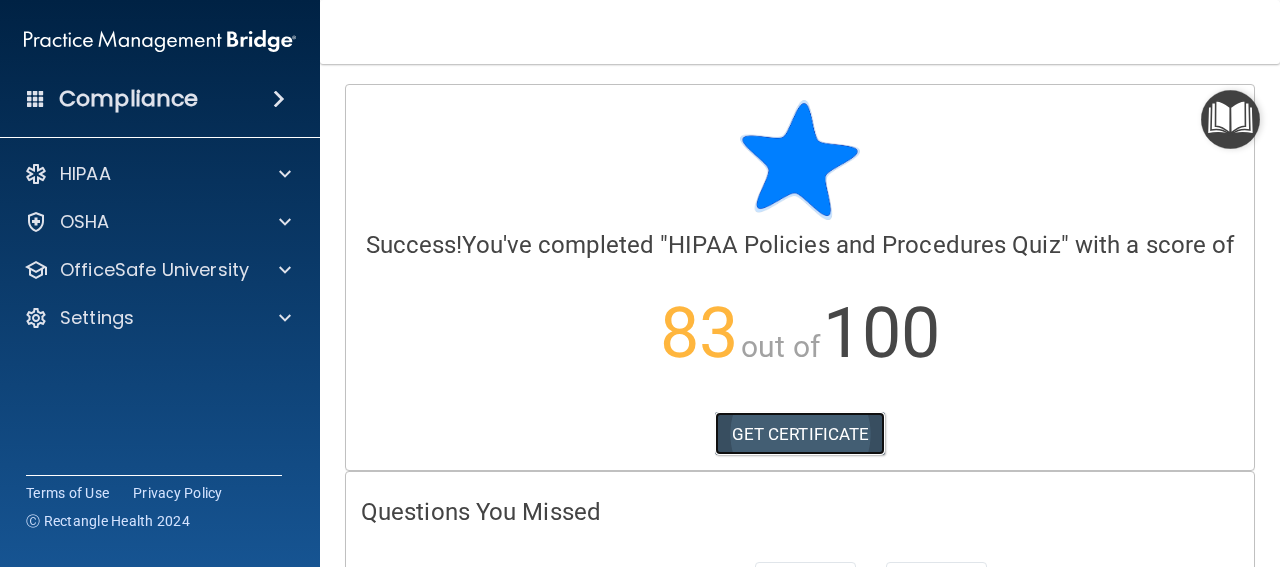 click on "GET CERTIFICATE" at bounding box center (800, 434) 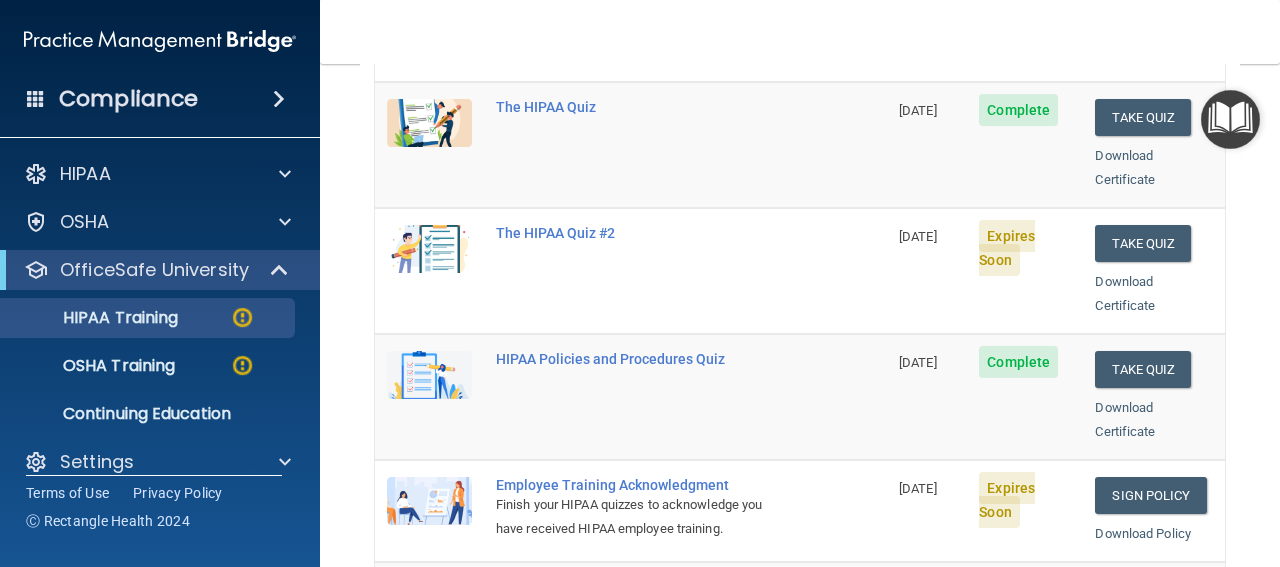 scroll, scrollTop: 300, scrollLeft: 0, axis: vertical 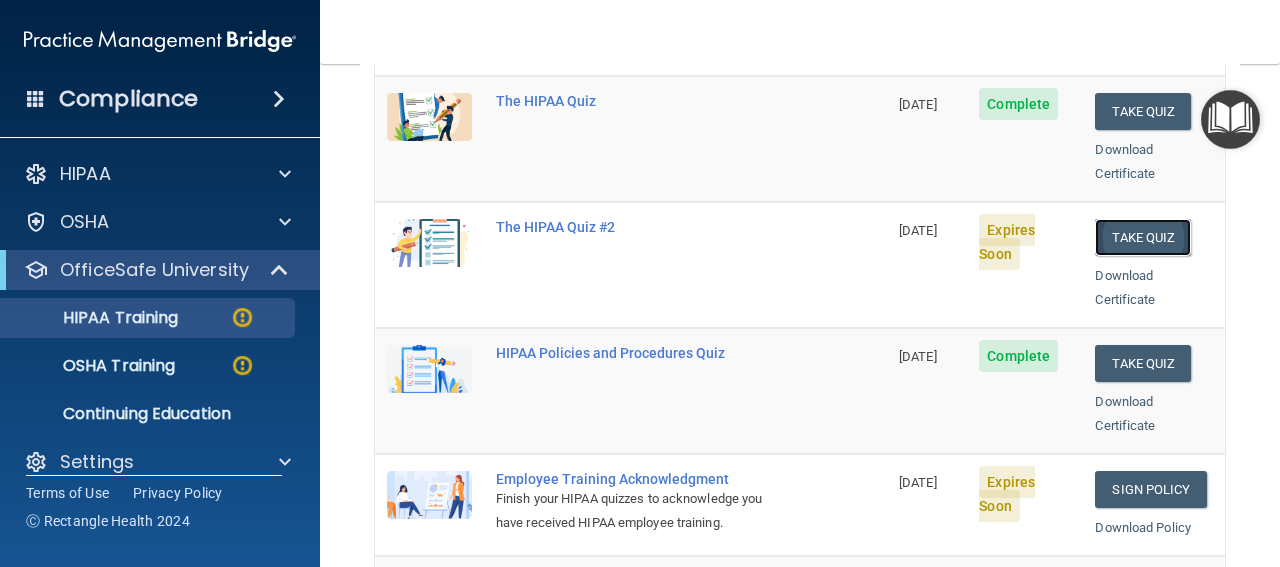 click on "Take Quiz" at bounding box center [1143, 237] 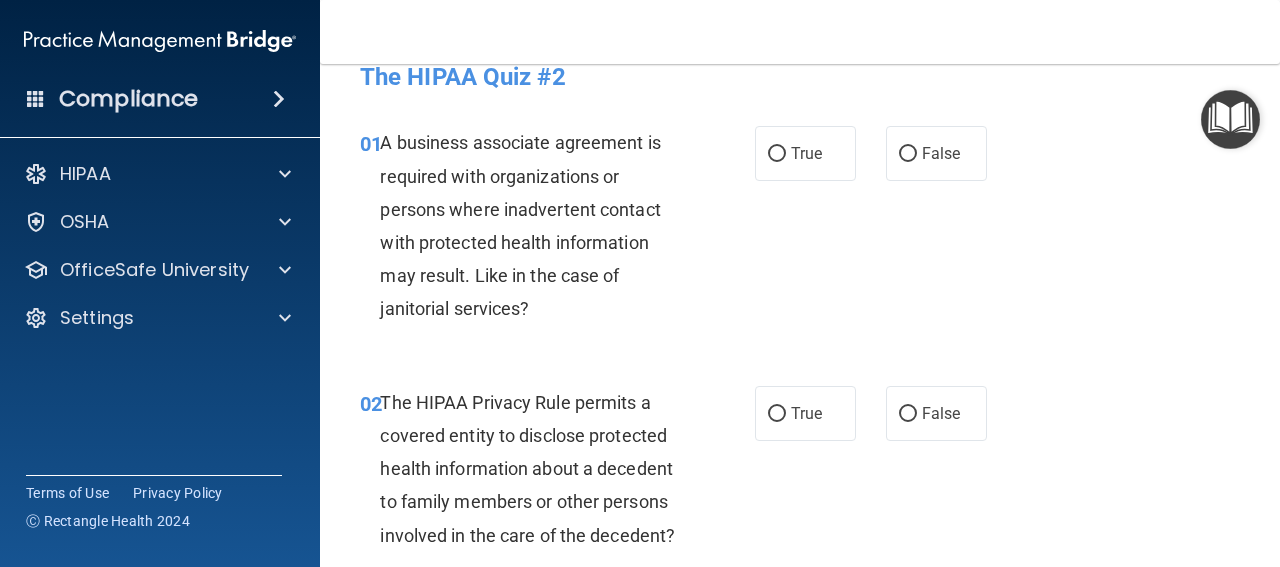 scroll, scrollTop: 0, scrollLeft: 0, axis: both 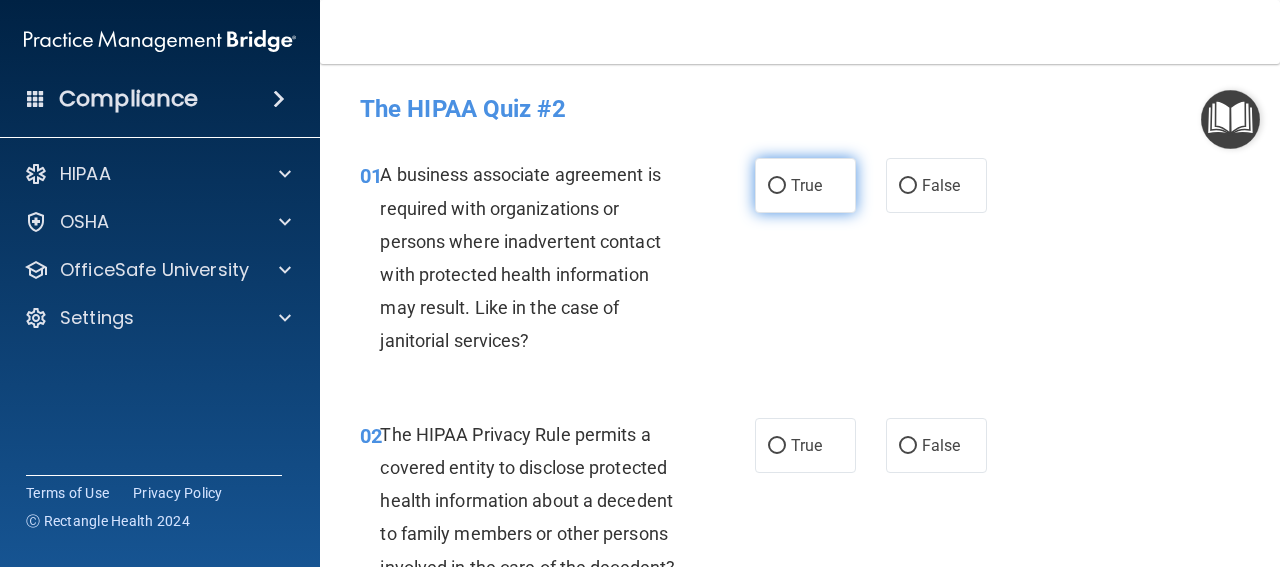 click on "True" at bounding box center [805, 185] 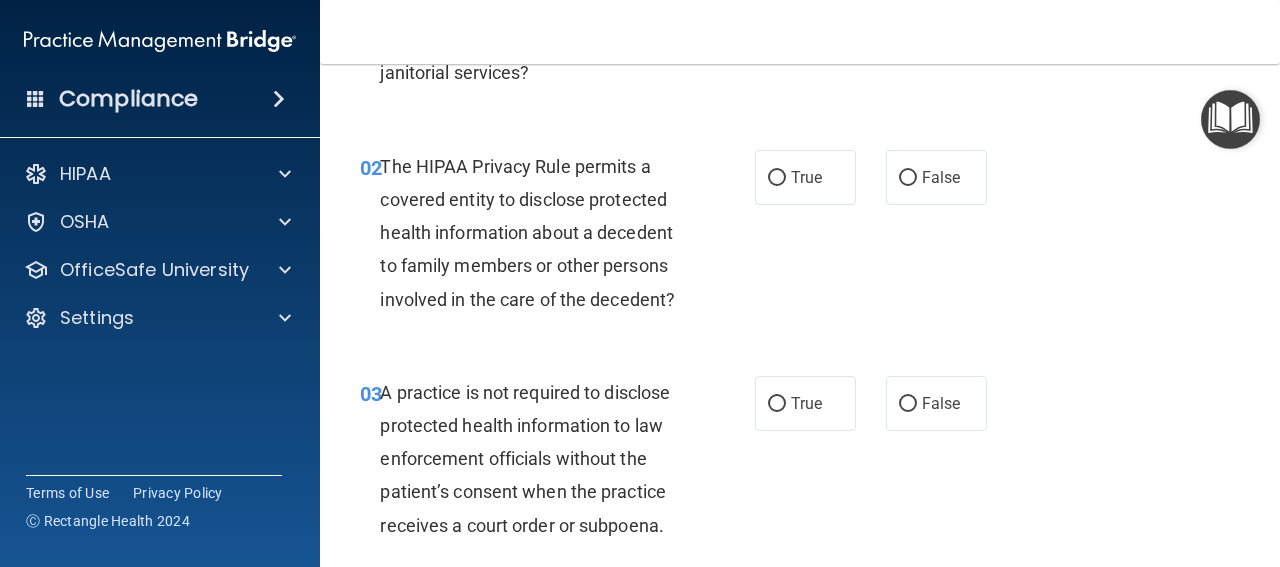 scroll, scrollTop: 300, scrollLeft: 0, axis: vertical 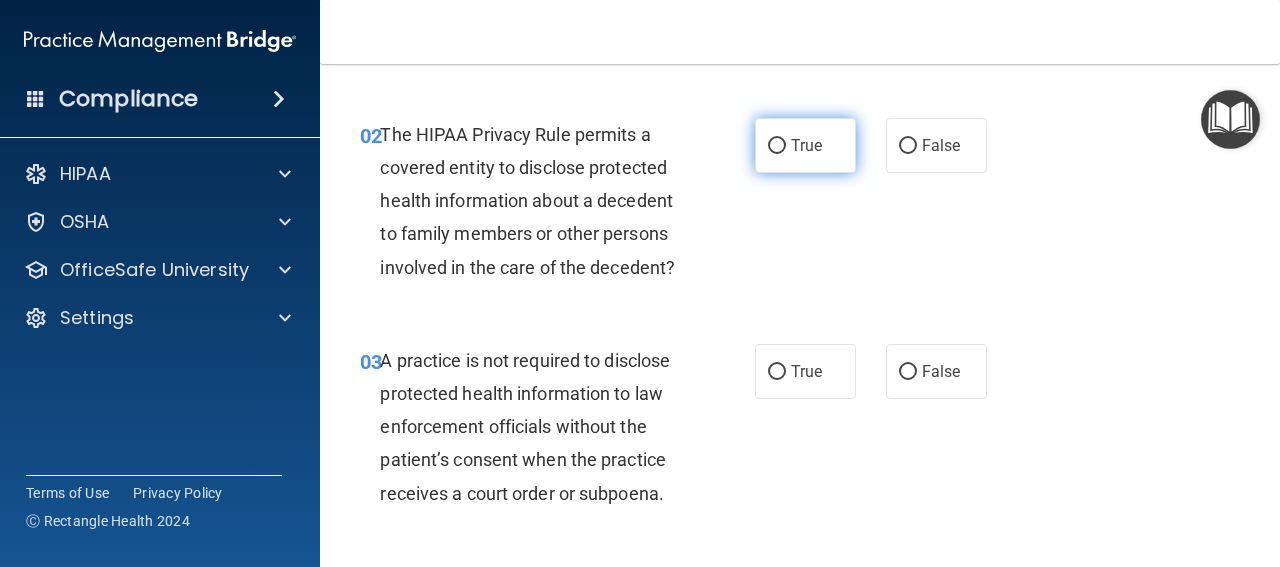 click on "True" at bounding box center (805, 145) 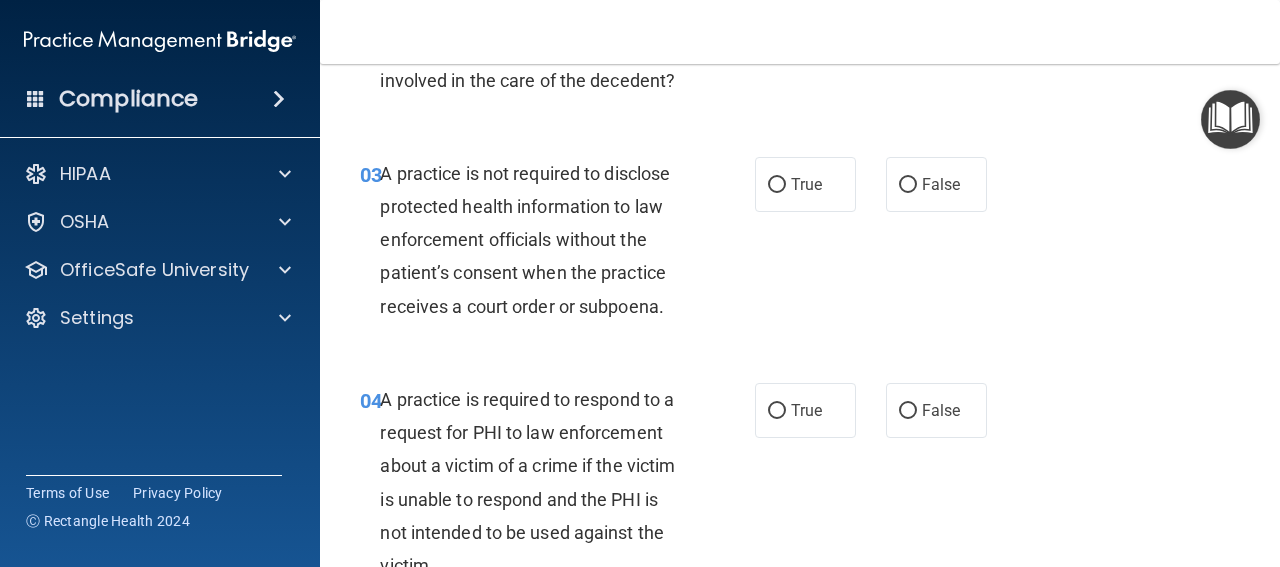scroll, scrollTop: 500, scrollLeft: 0, axis: vertical 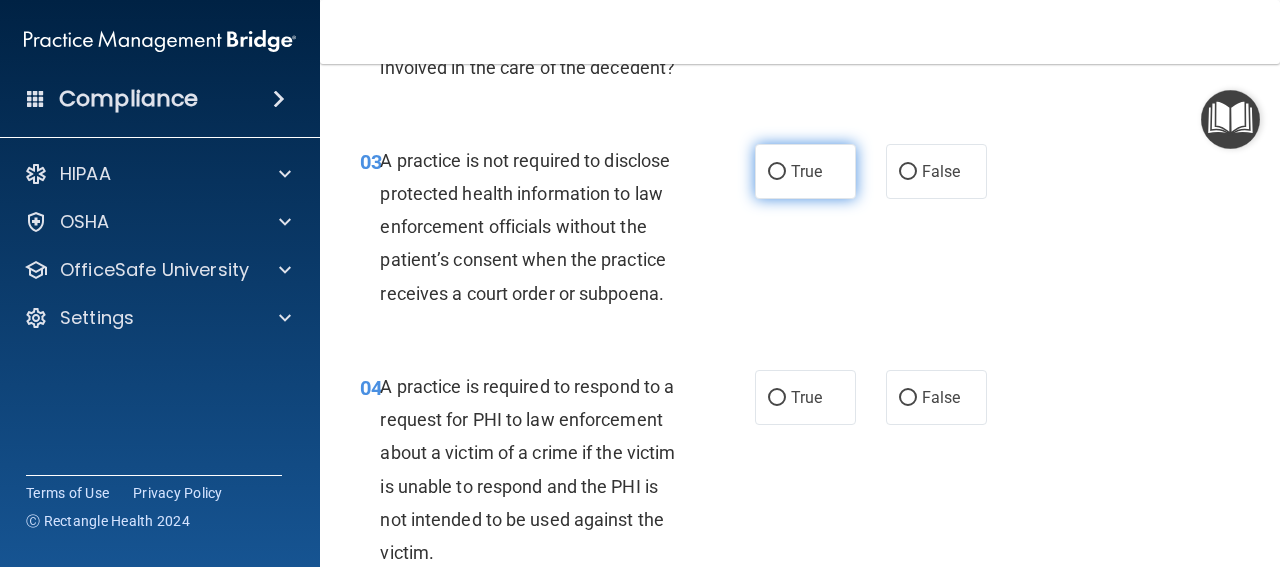 click on "True" at bounding box center [806, 171] 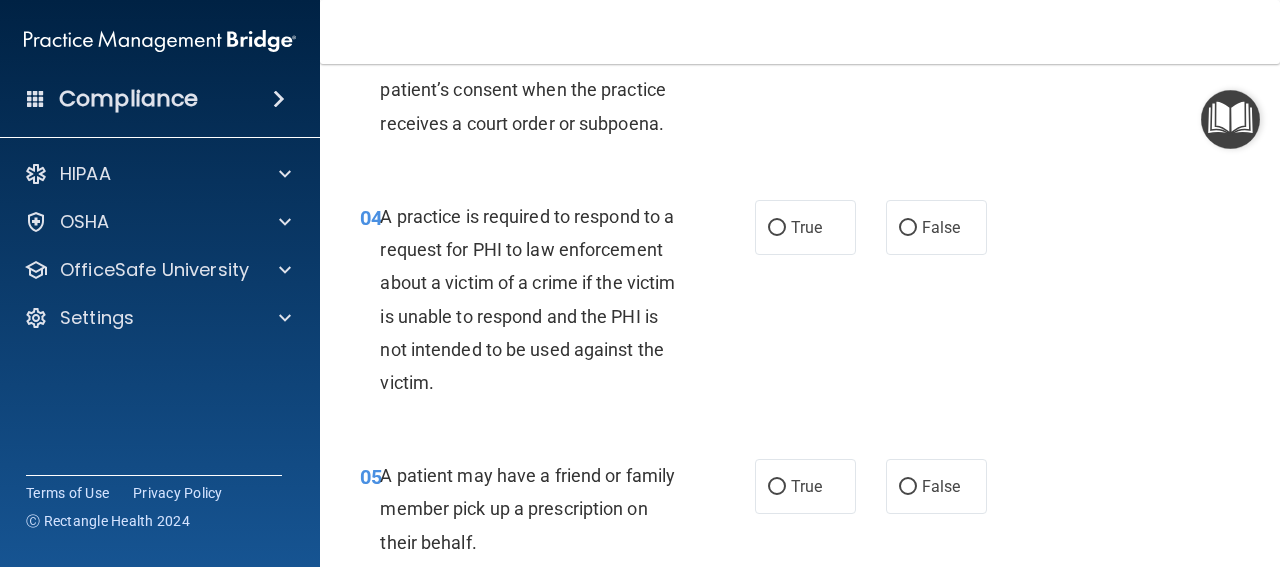 scroll, scrollTop: 700, scrollLeft: 0, axis: vertical 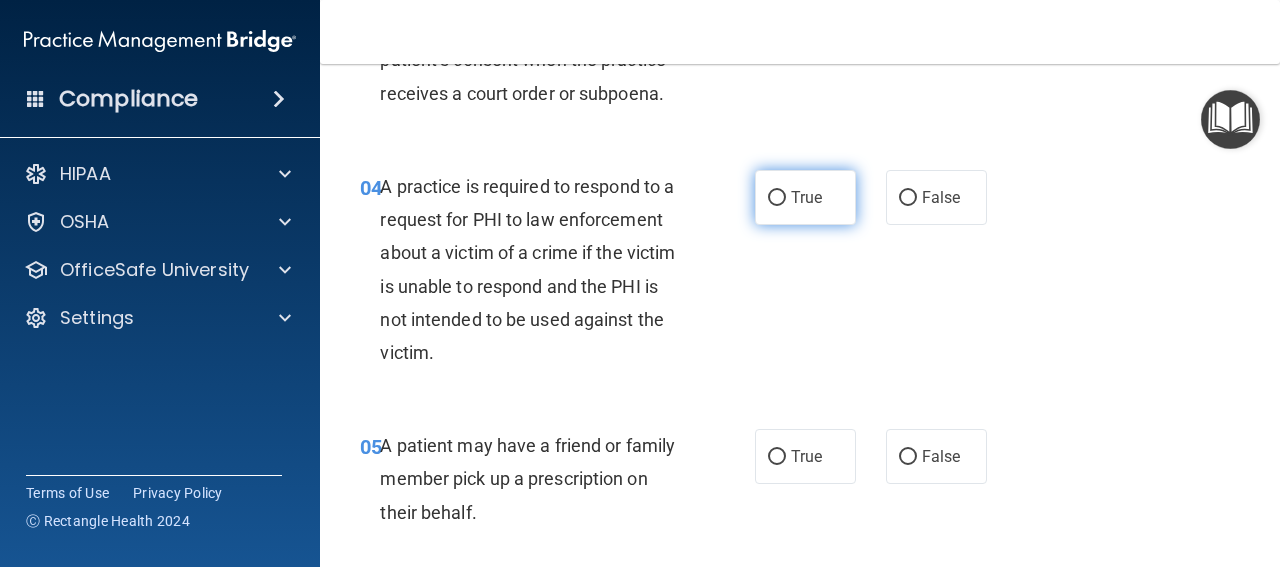 click on "True" at bounding box center [777, 198] 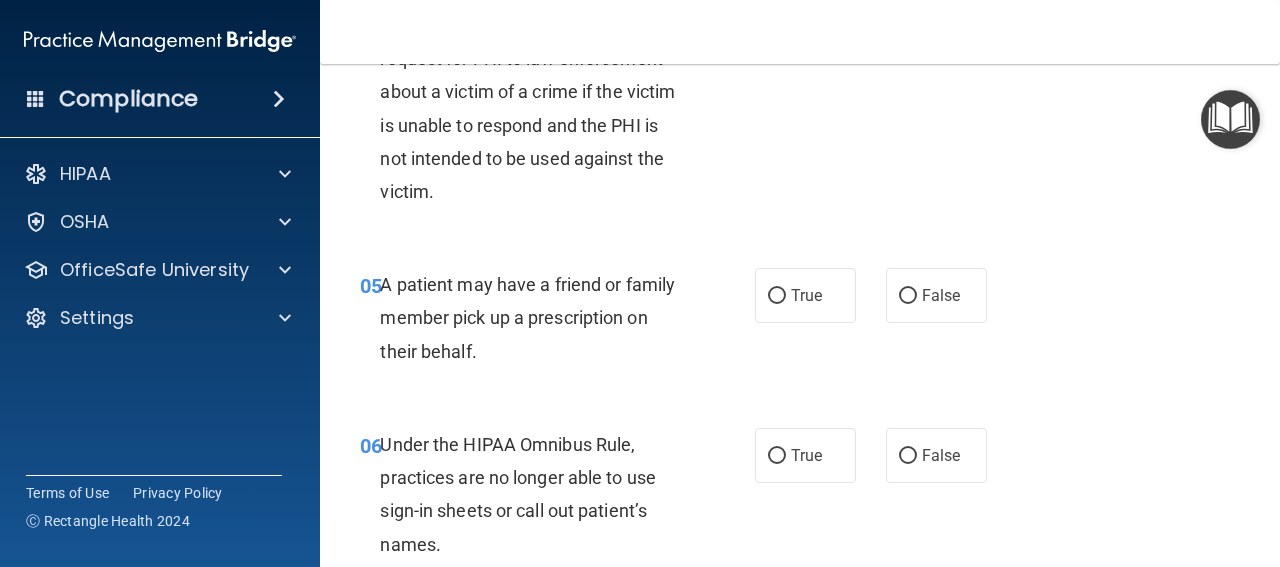 scroll, scrollTop: 900, scrollLeft: 0, axis: vertical 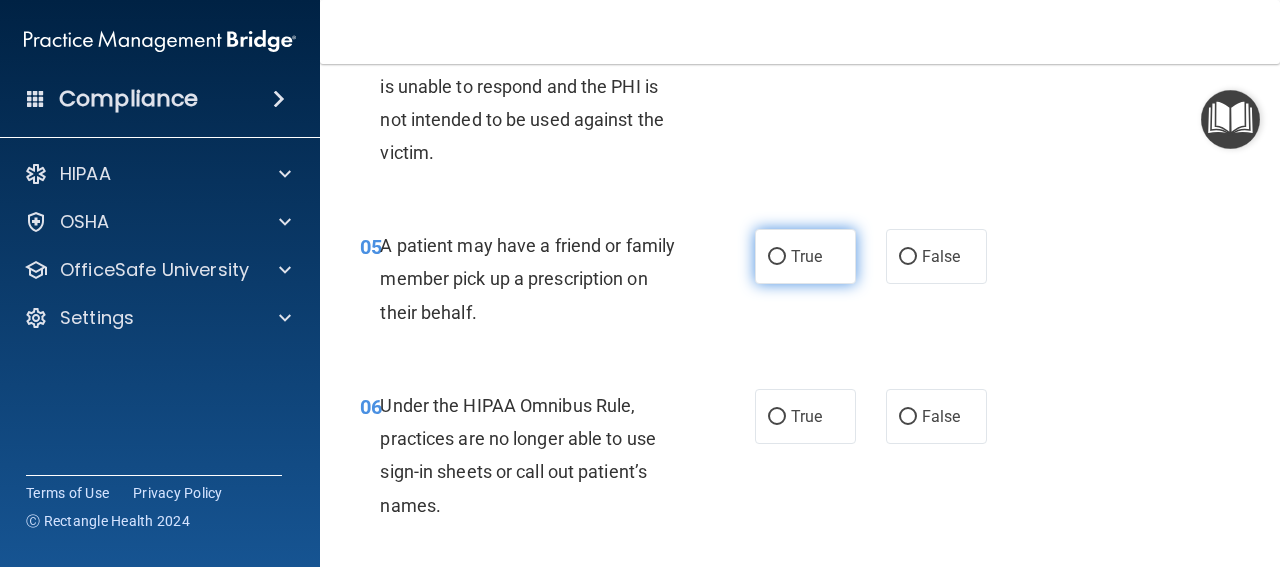 click on "True" at bounding box center (777, 257) 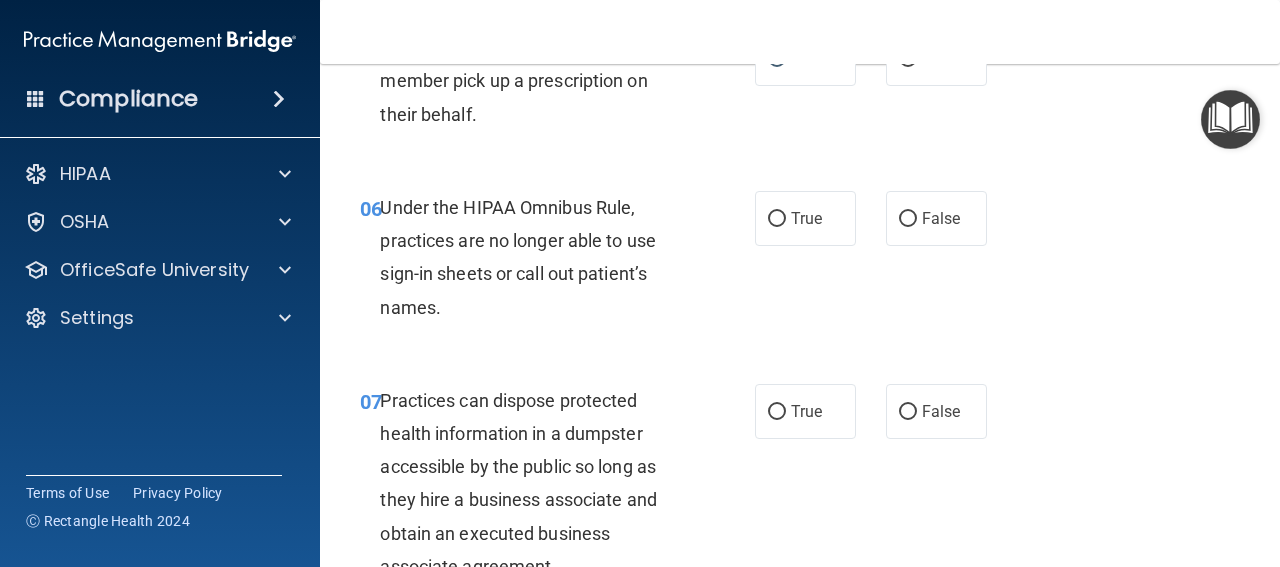 scroll, scrollTop: 1100, scrollLeft: 0, axis: vertical 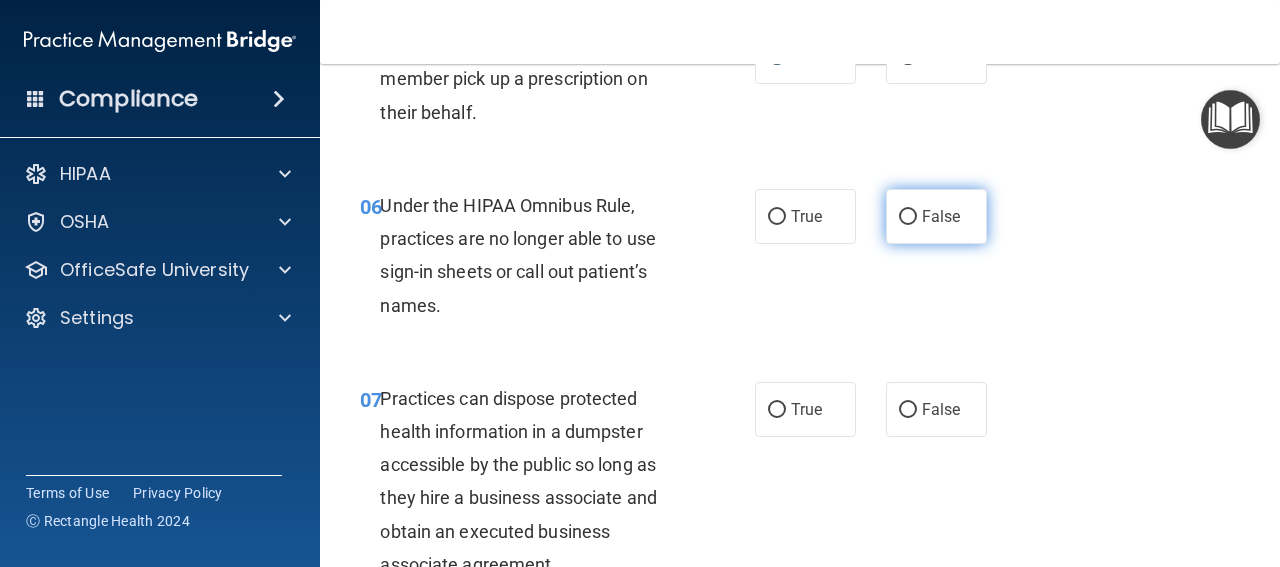 click on "False" at bounding box center [941, 216] 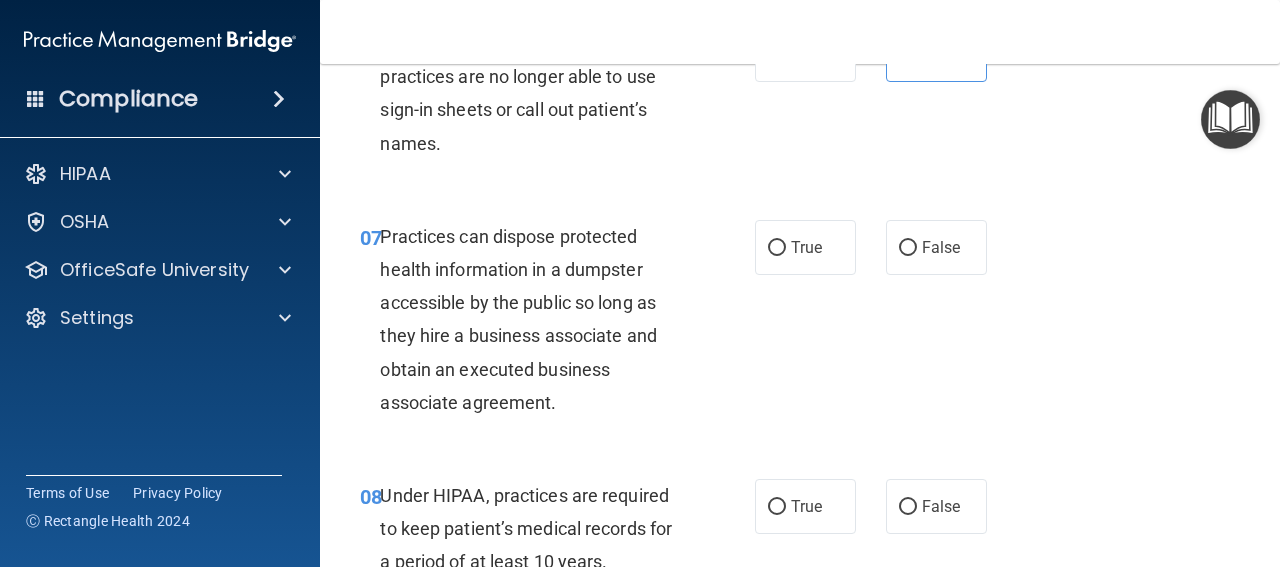 scroll, scrollTop: 1300, scrollLeft: 0, axis: vertical 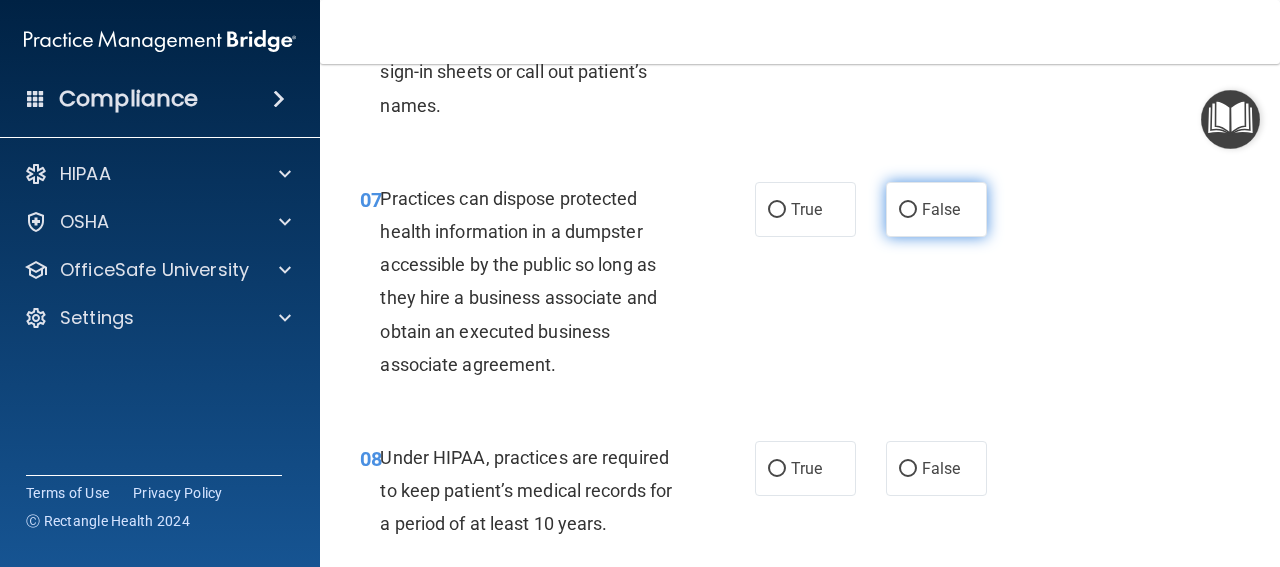 click on "False" at bounding box center (941, 209) 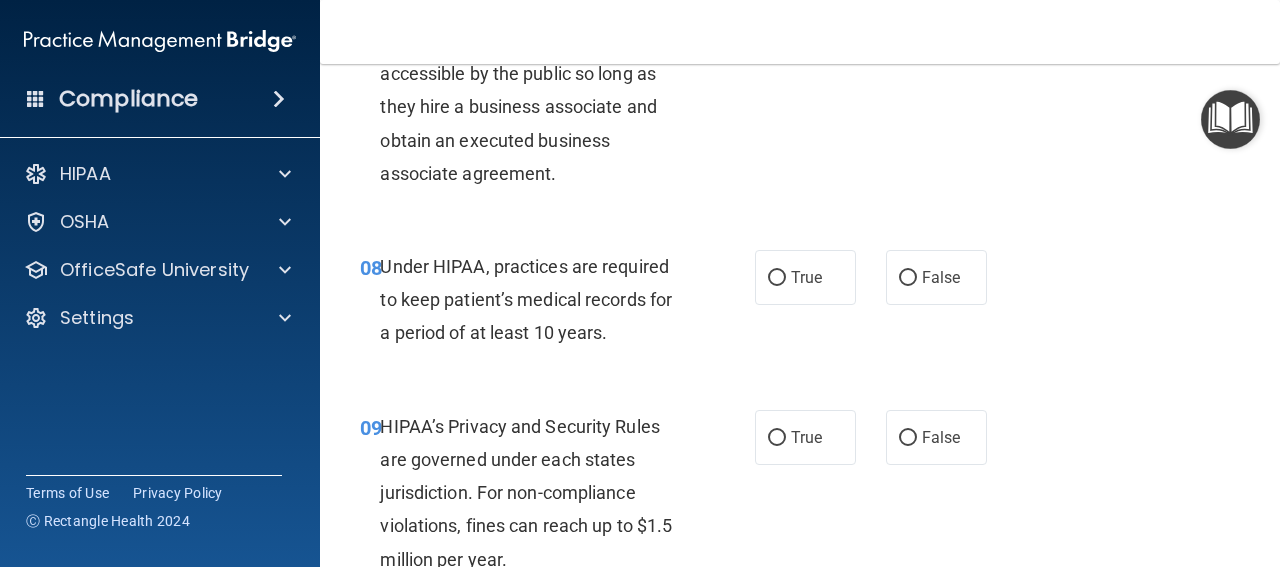 scroll, scrollTop: 1500, scrollLeft: 0, axis: vertical 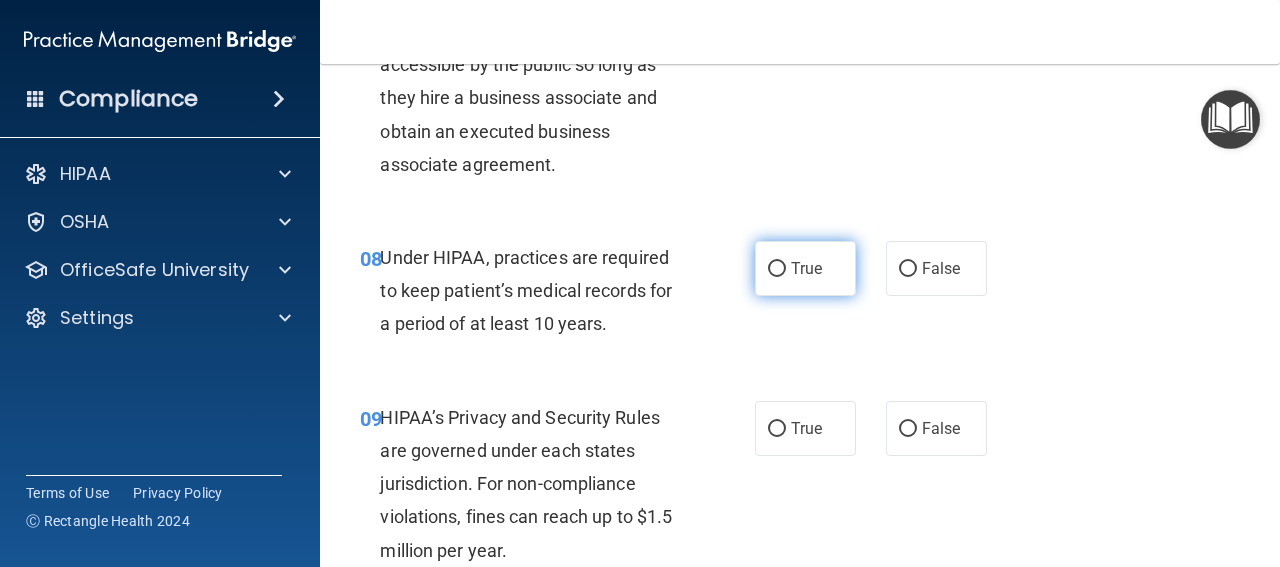 click on "True" at bounding box center [805, 268] 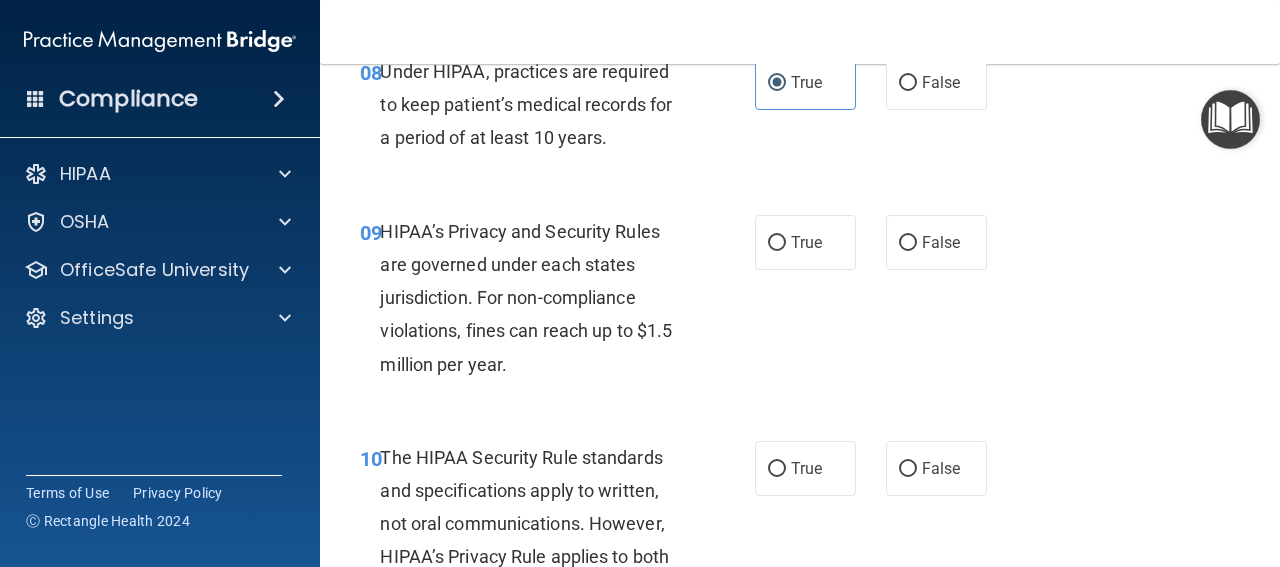 scroll, scrollTop: 1700, scrollLeft: 0, axis: vertical 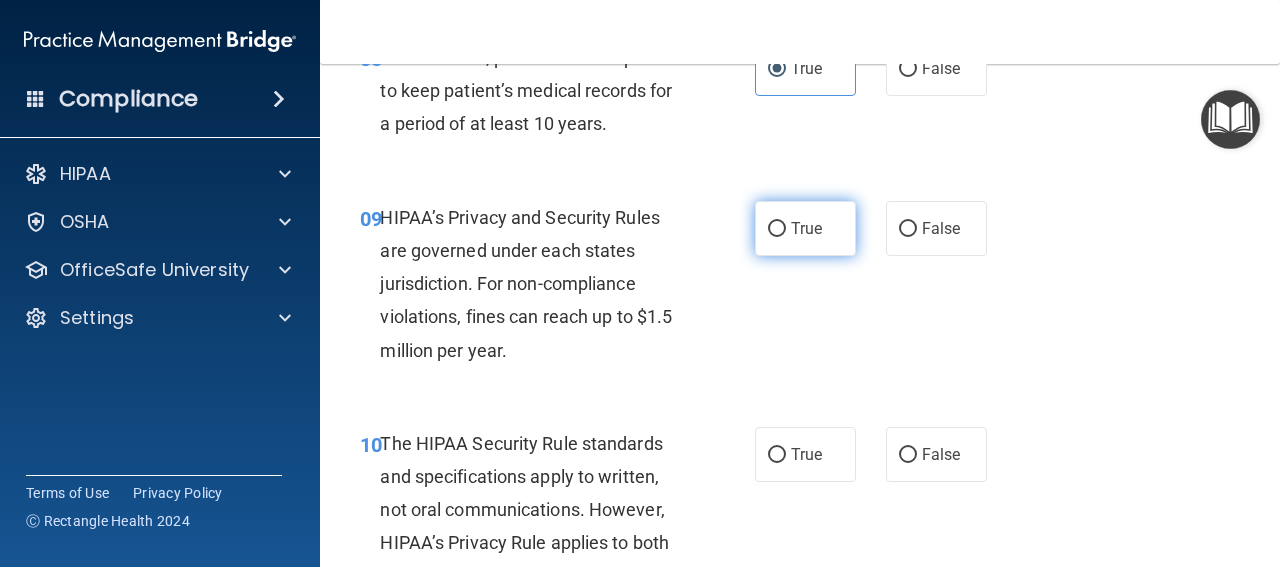 click on "True" at bounding box center (805, 228) 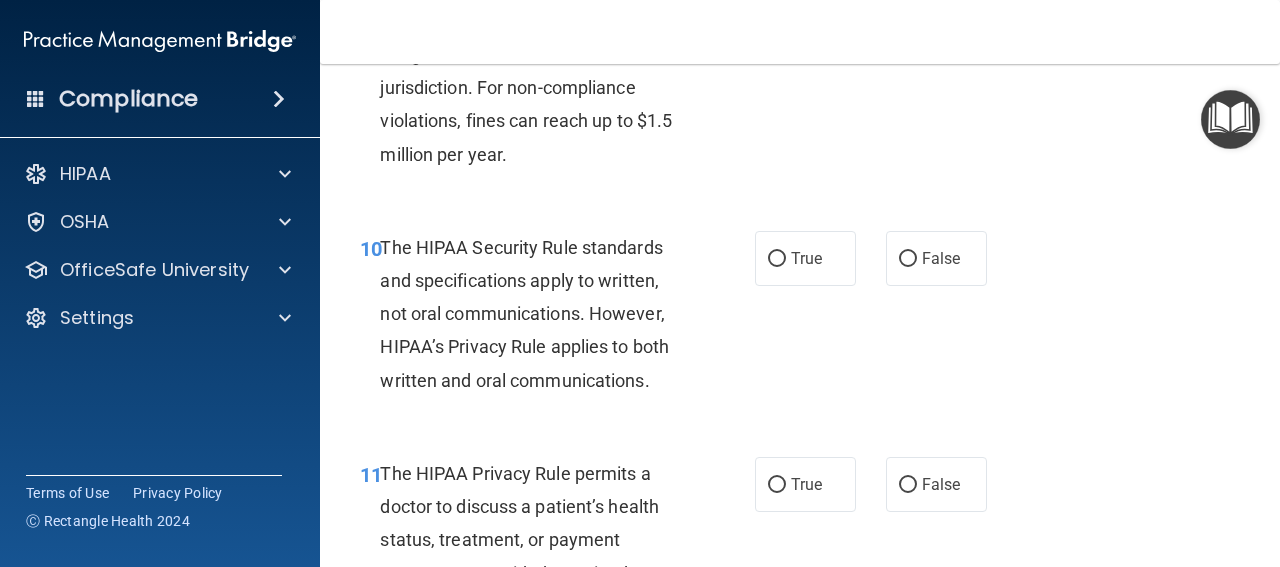 scroll, scrollTop: 1900, scrollLeft: 0, axis: vertical 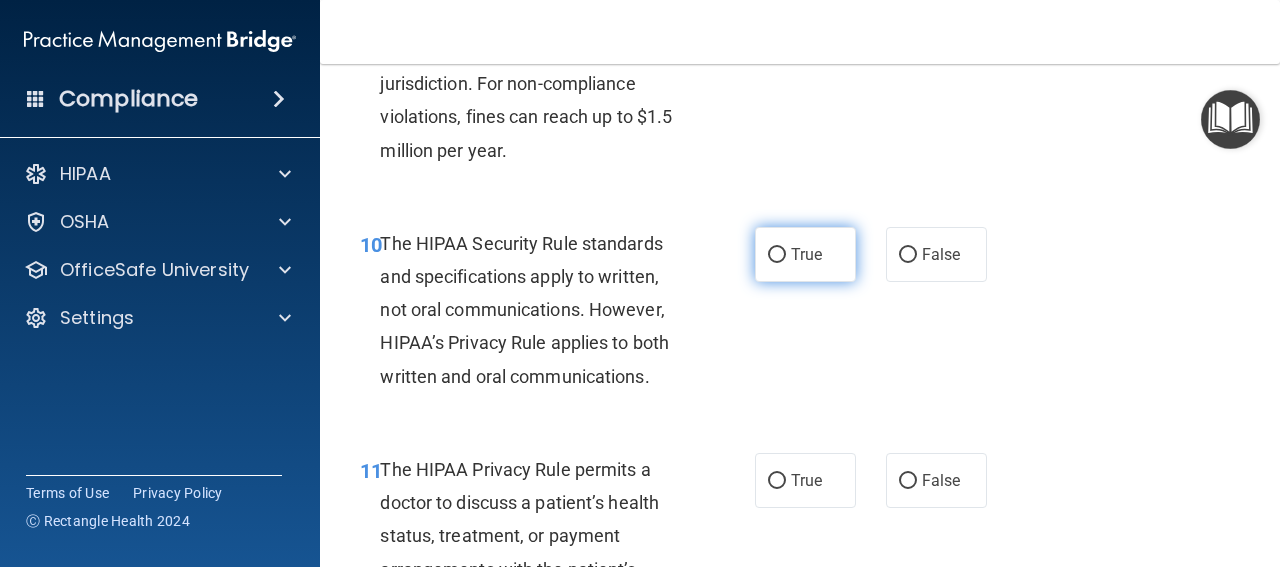 click on "True" at bounding box center (777, 255) 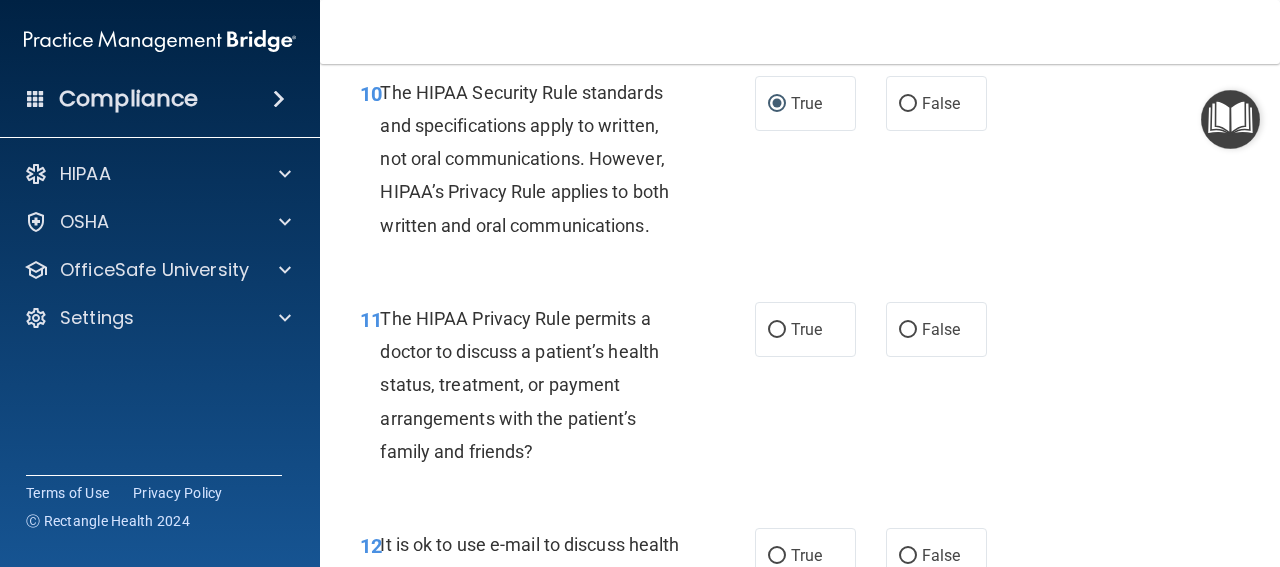 scroll, scrollTop: 2200, scrollLeft: 0, axis: vertical 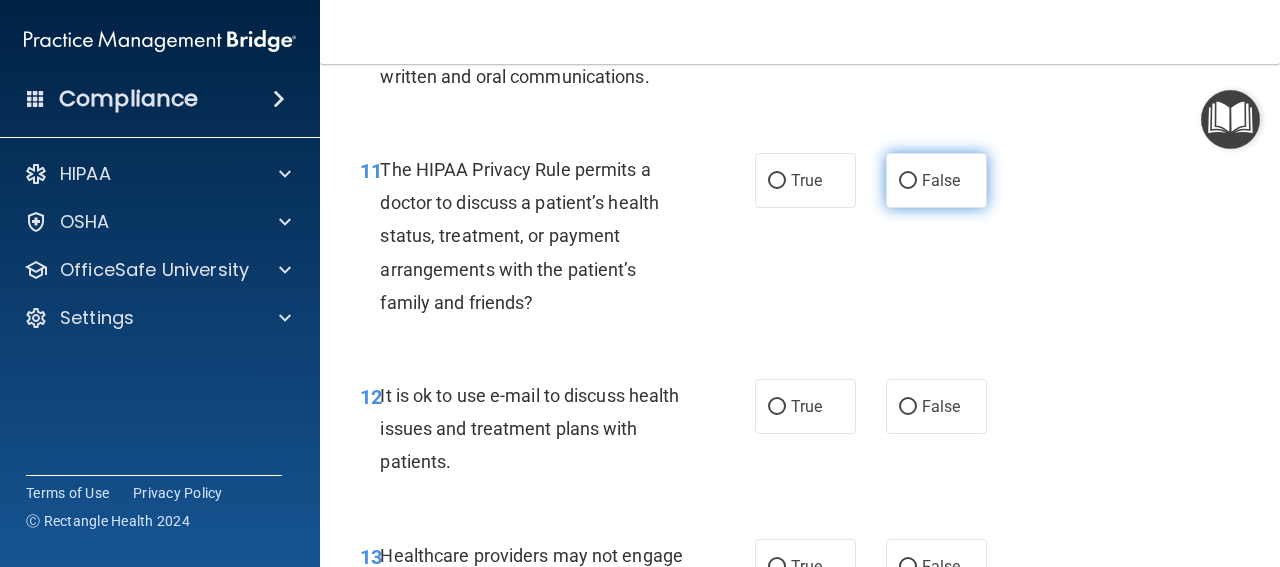 click on "False" at bounding box center [941, 180] 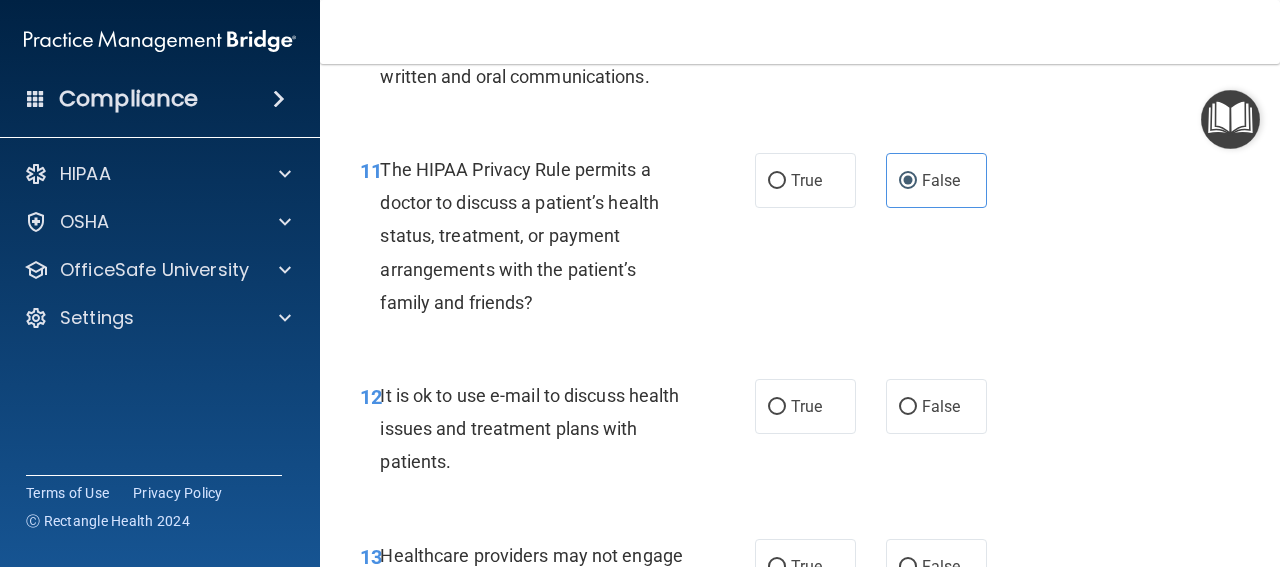 scroll, scrollTop: 2400, scrollLeft: 0, axis: vertical 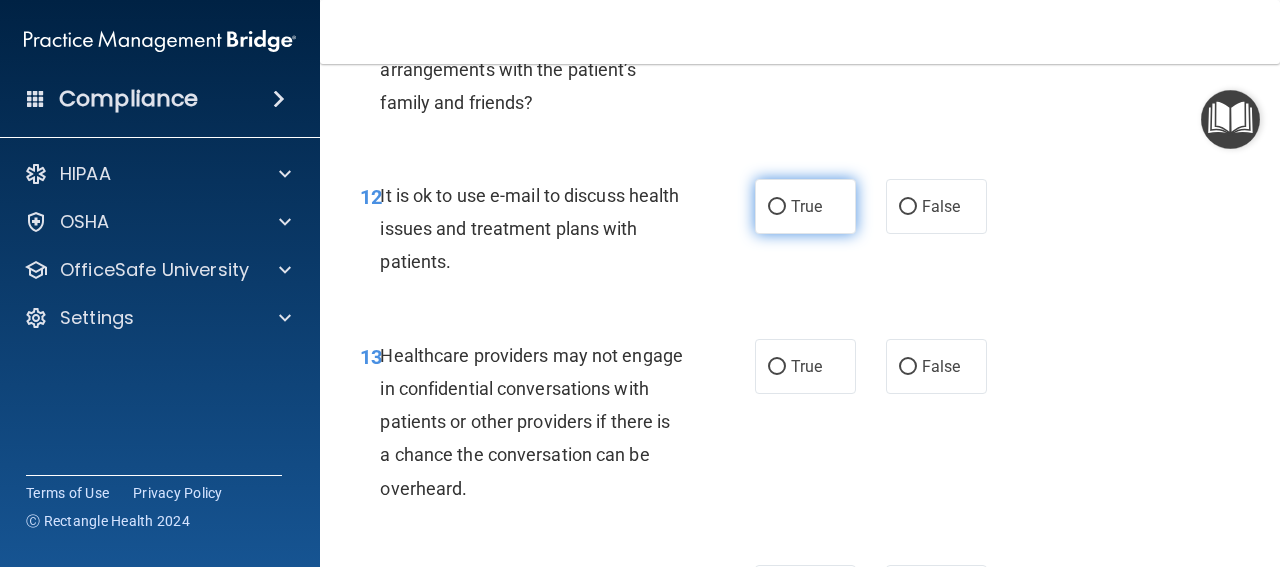 click on "True" at bounding box center (806, 206) 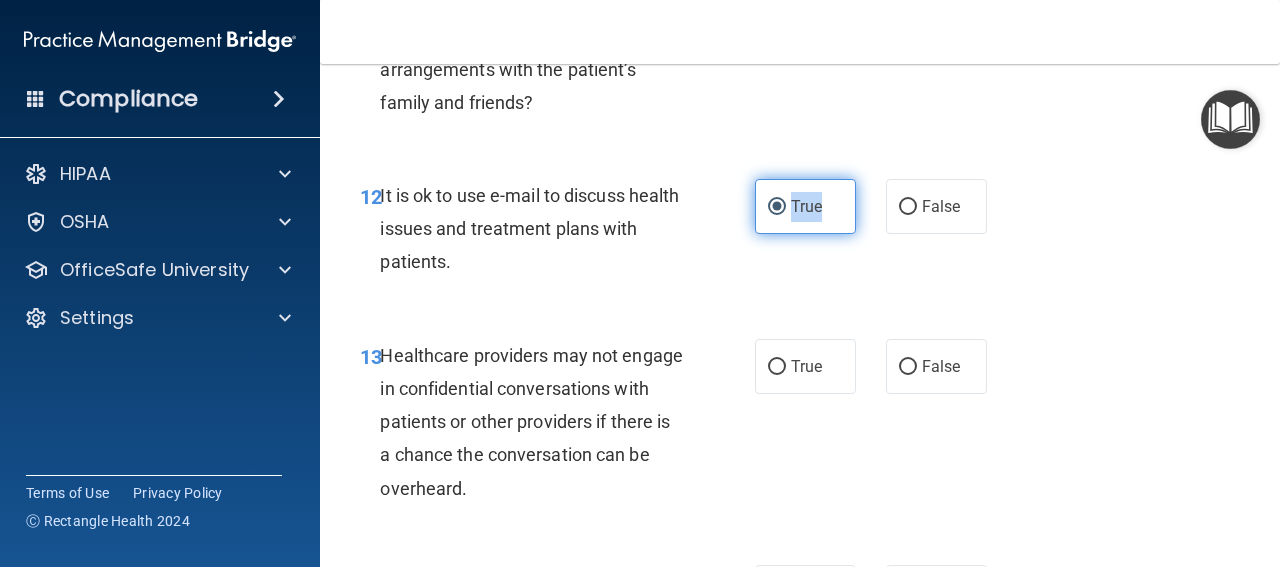 click on "True" at bounding box center (806, 206) 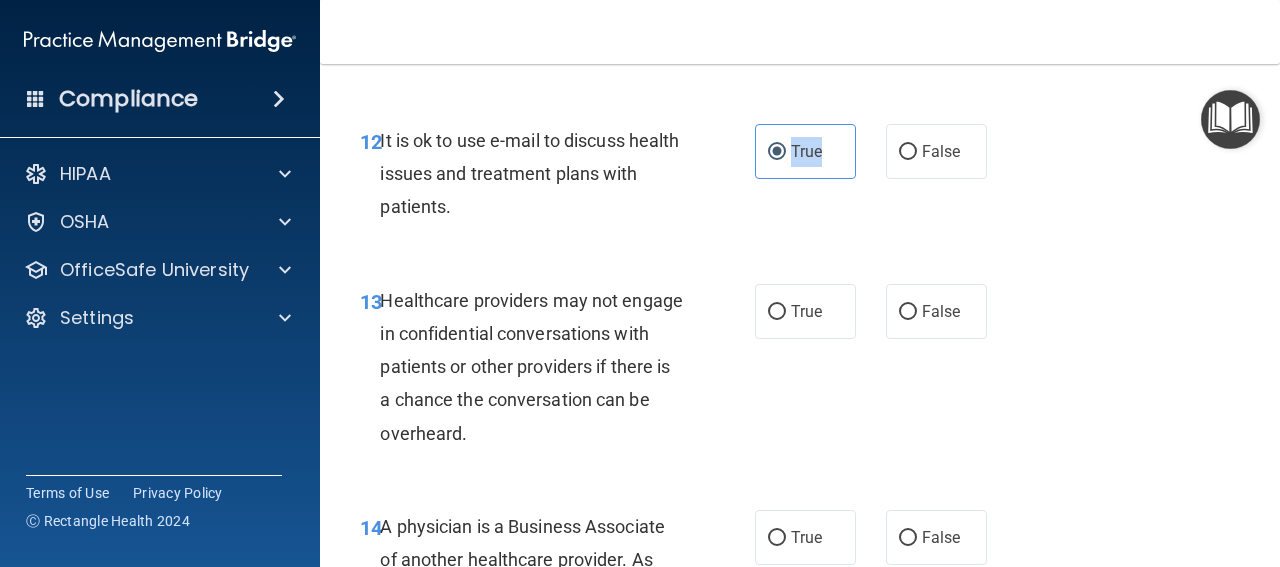 scroll, scrollTop: 2600, scrollLeft: 0, axis: vertical 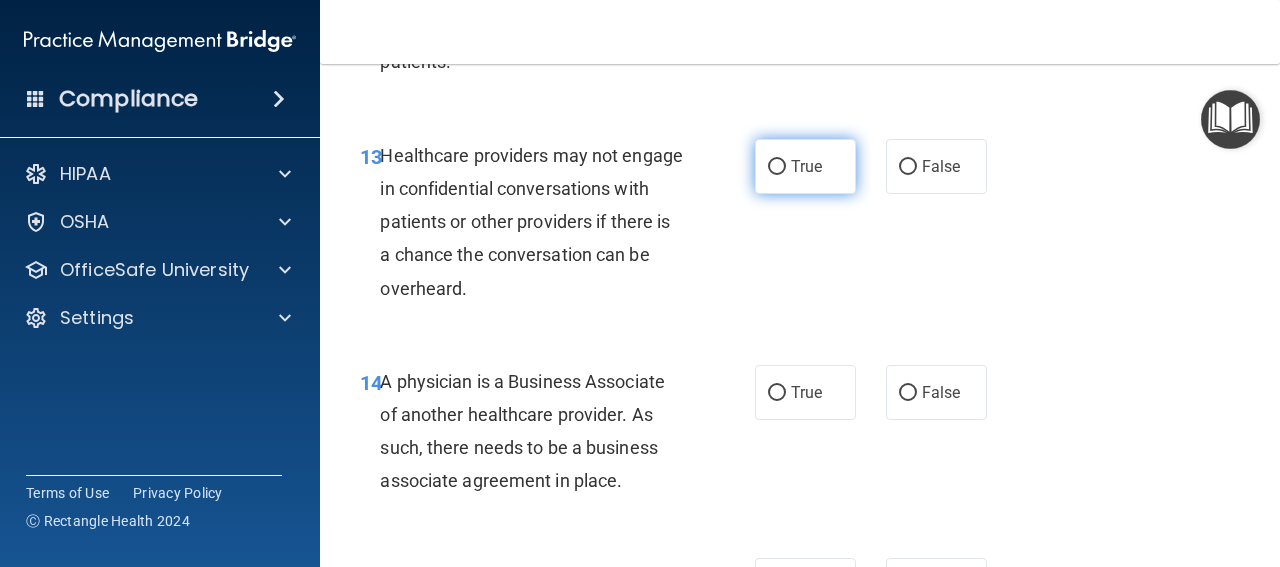 click on "True" at bounding box center (806, 166) 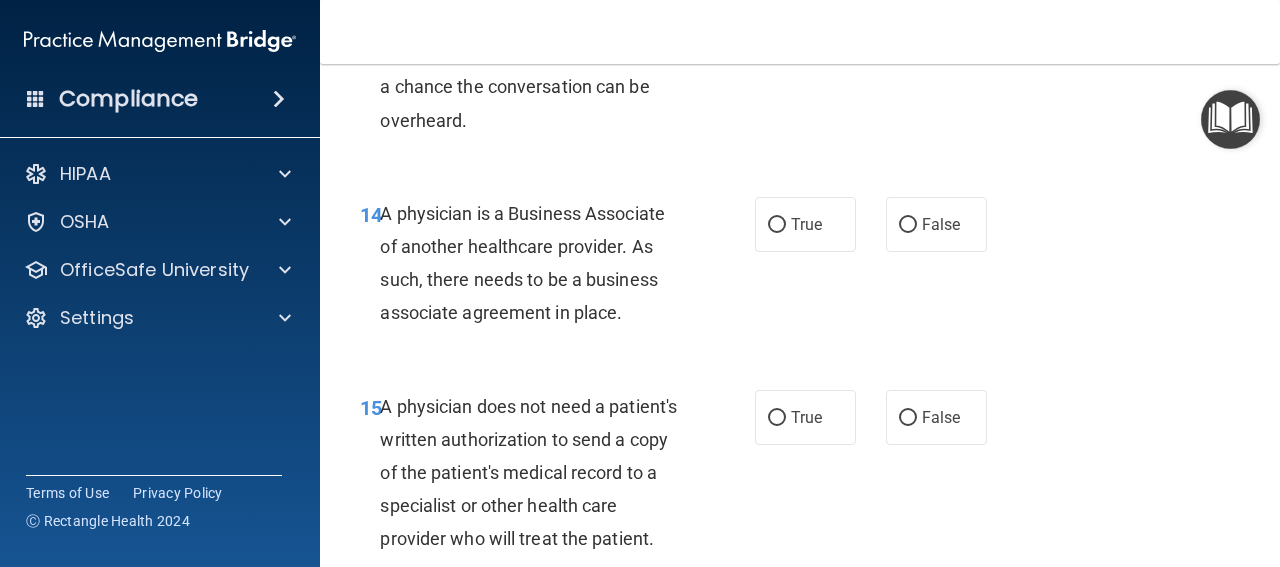 scroll, scrollTop: 2800, scrollLeft: 0, axis: vertical 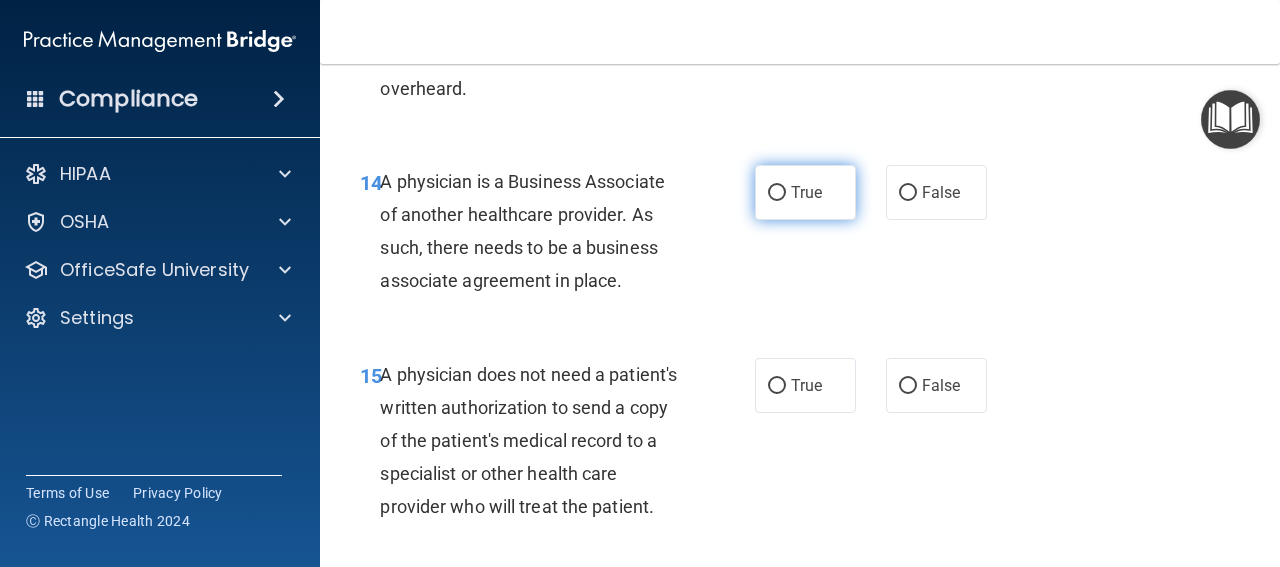 click on "True" at bounding box center [806, 192] 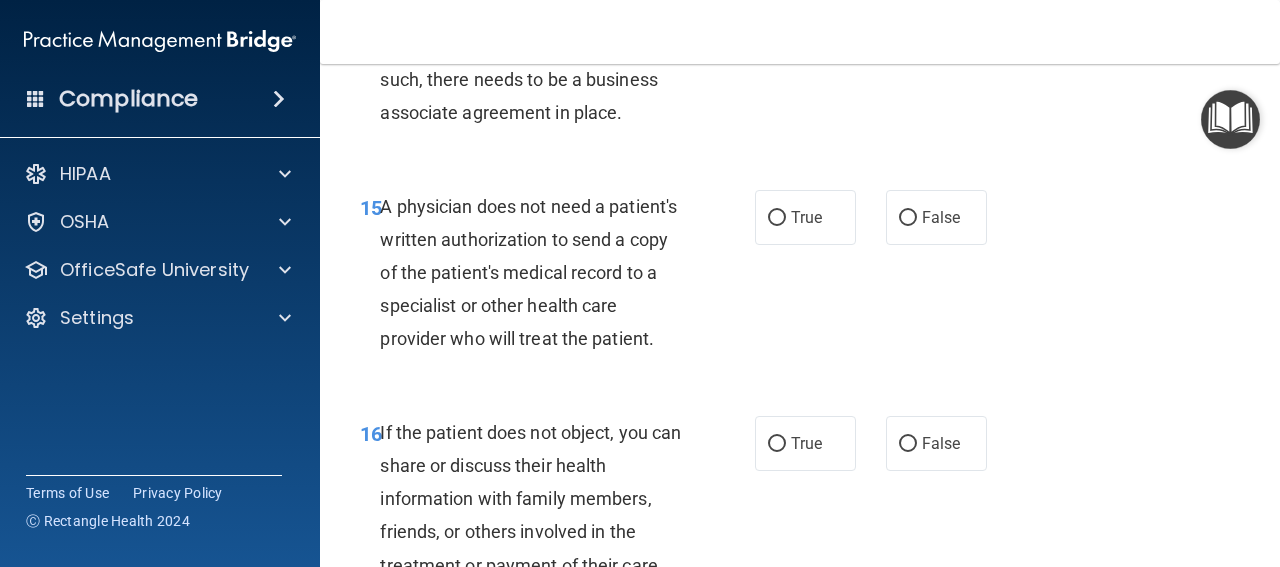 scroll, scrollTop: 3000, scrollLeft: 0, axis: vertical 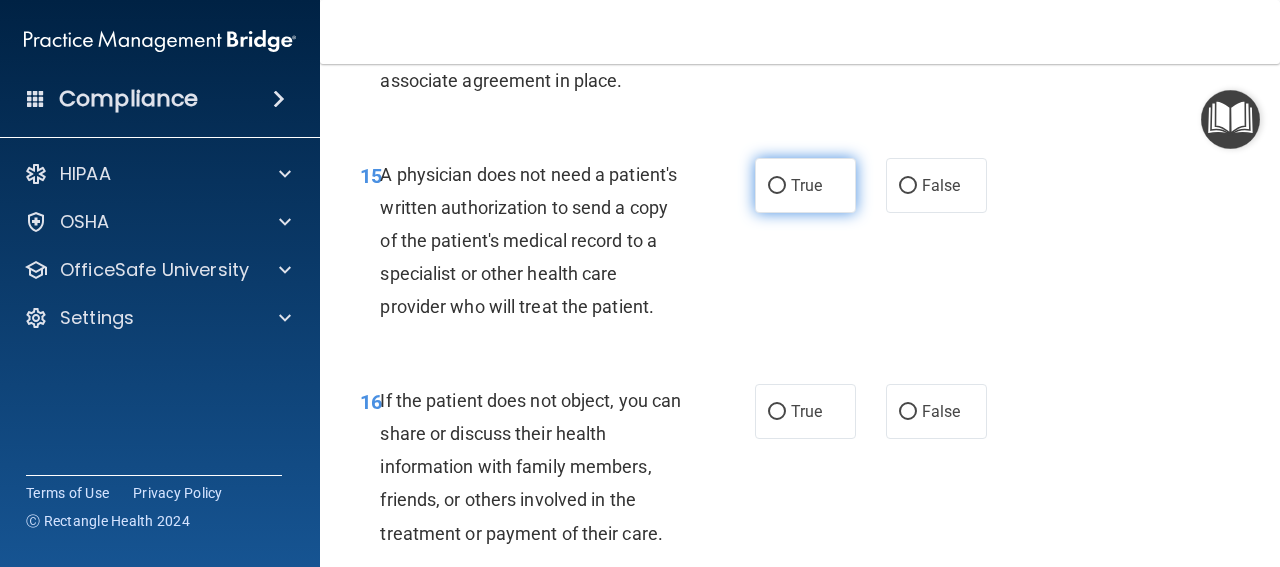 click on "True" at bounding box center (805, 185) 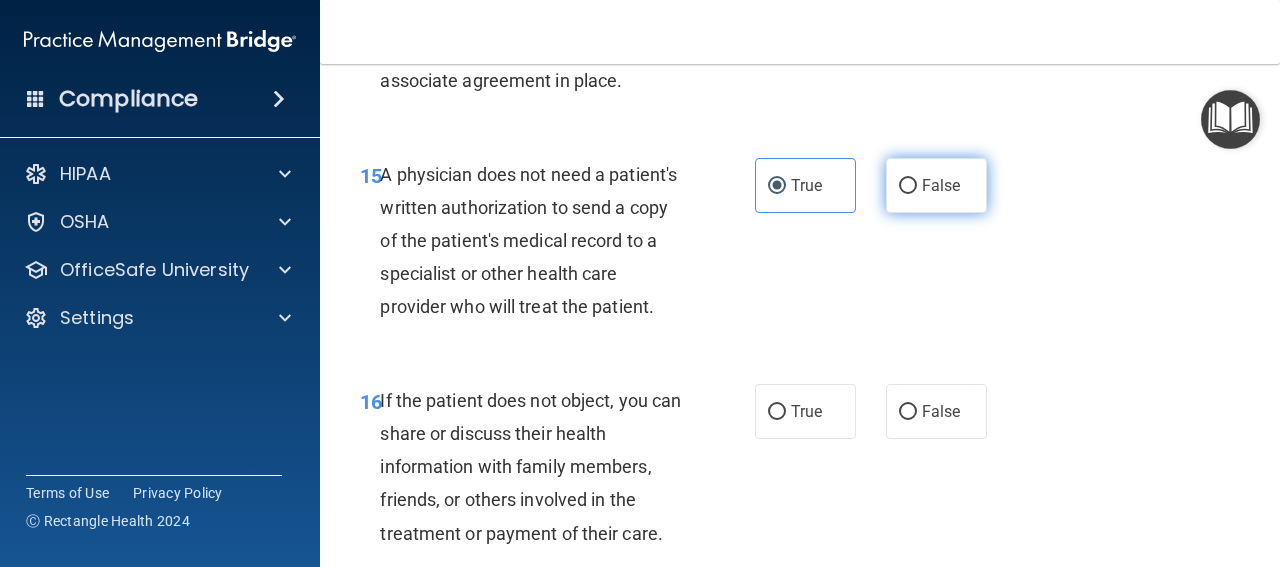 click on "False" at bounding box center [941, 185] 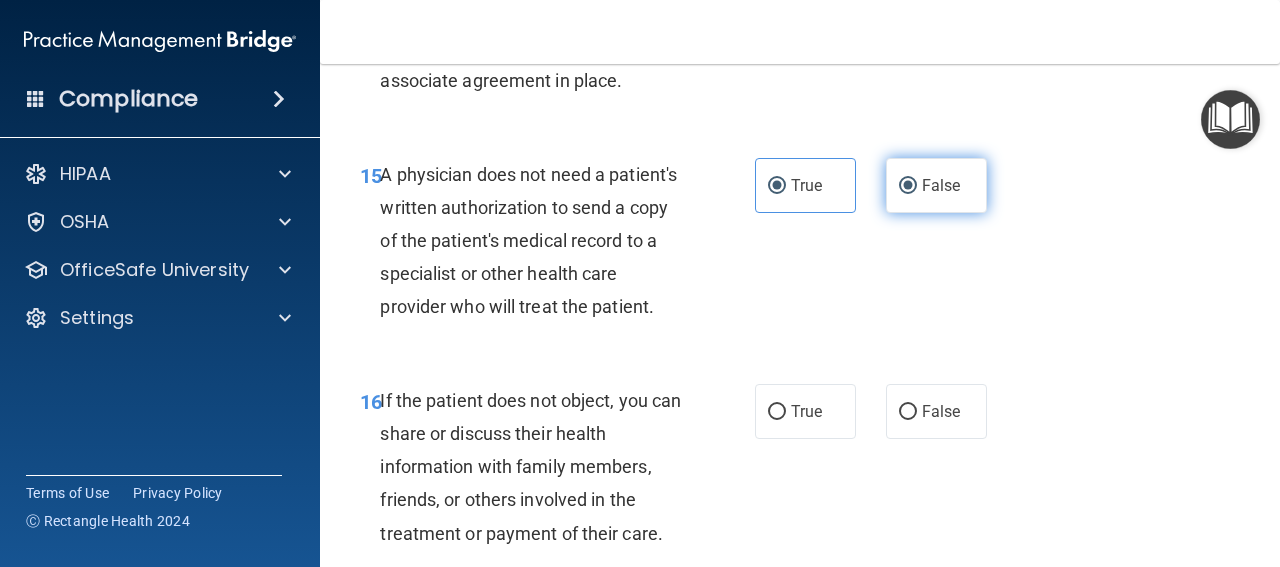 radio on "false" 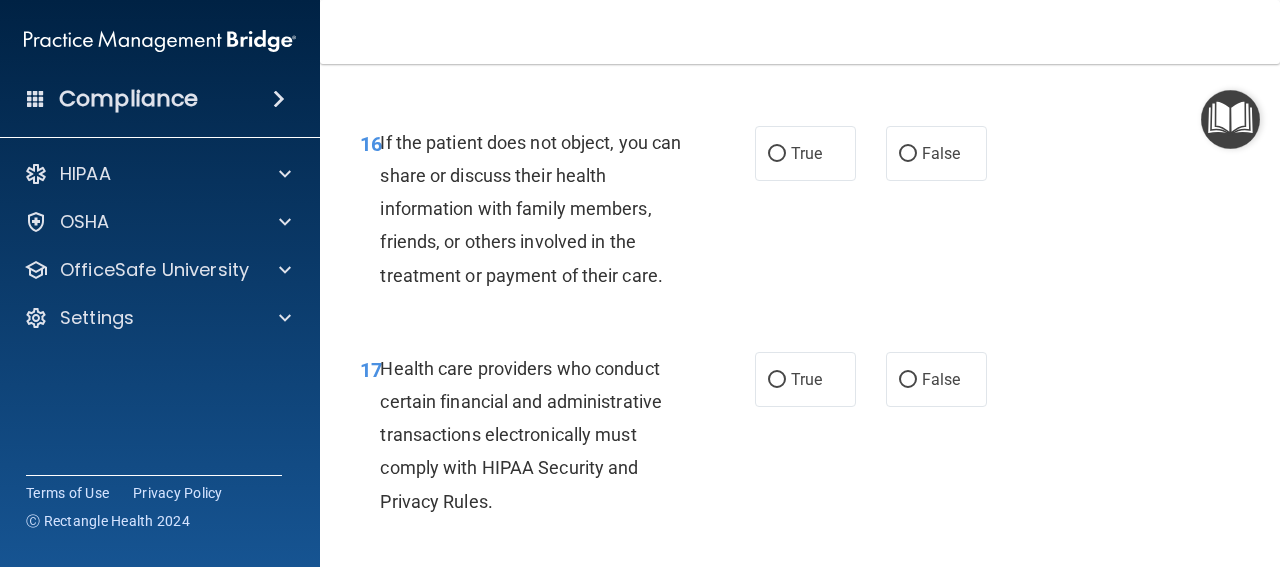 scroll, scrollTop: 3300, scrollLeft: 0, axis: vertical 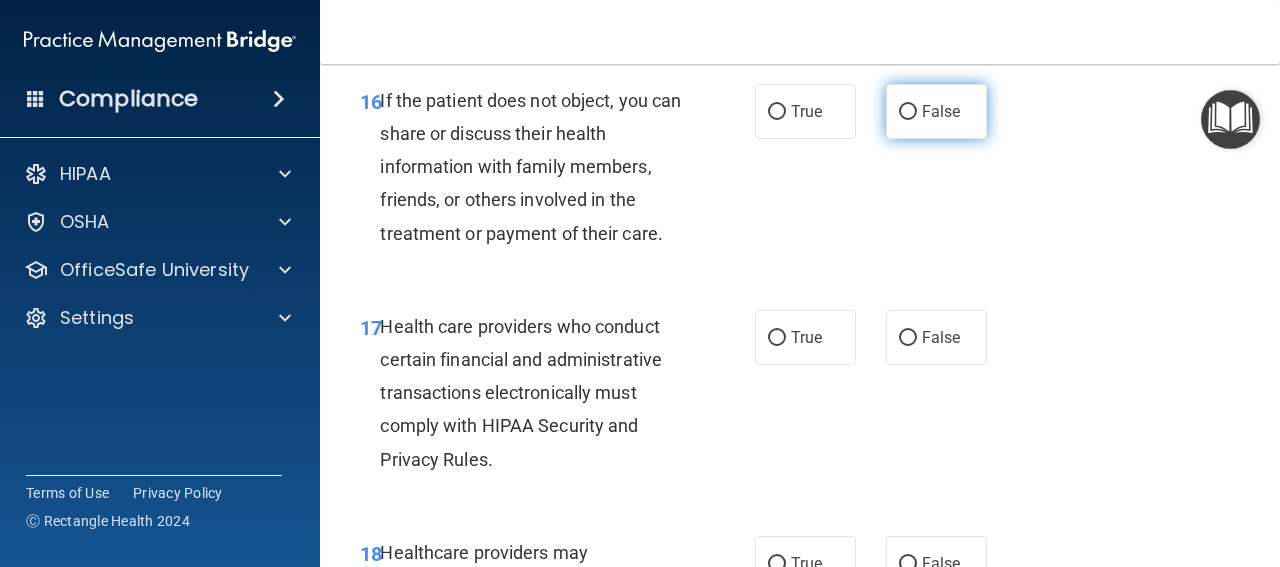 click on "False" at bounding box center (941, 111) 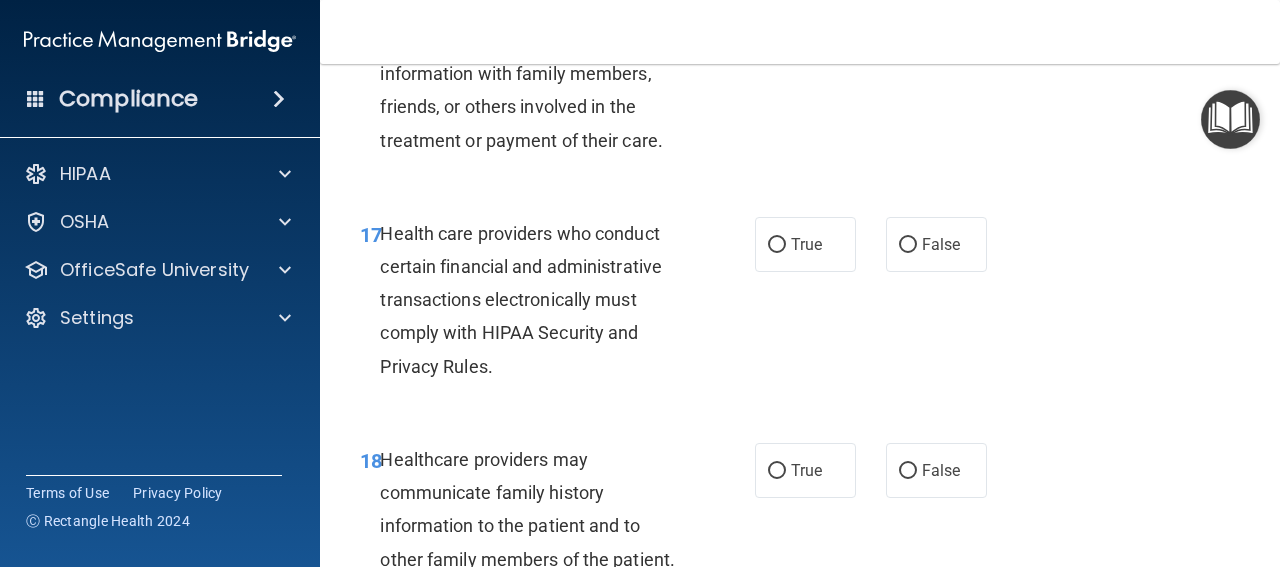 scroll, scrollTop: 3500, scrollLeft: 0, axis: vertical 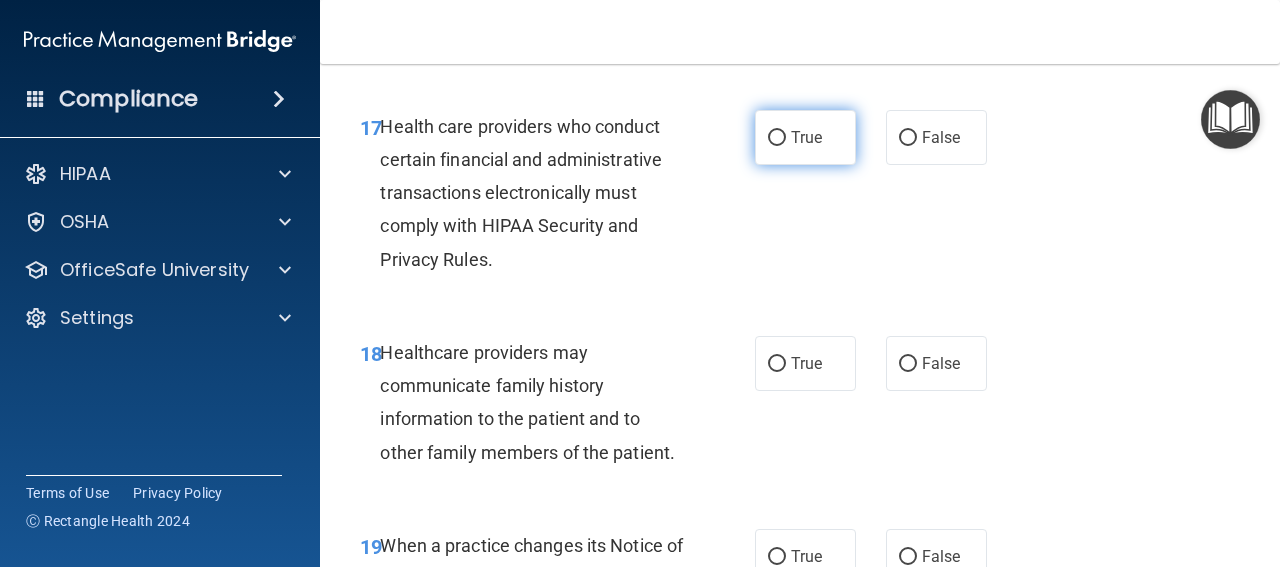 click on "True" at bounding box center [806, 137] 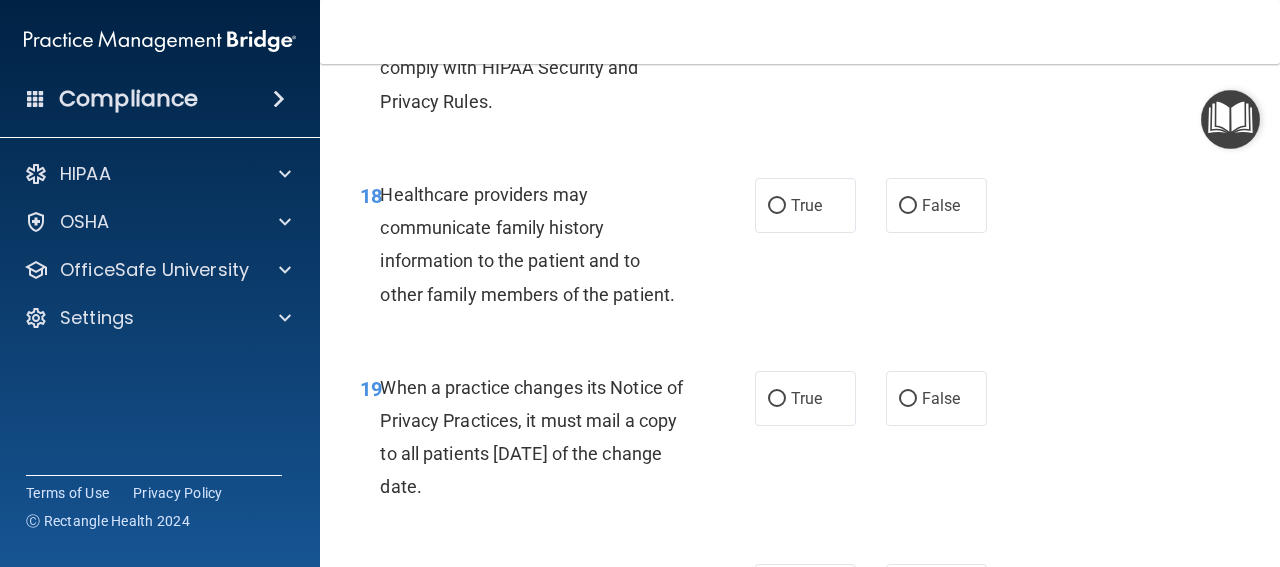 scroll, scrollTop: 3700, scrollLeft: 0, axis: vertical 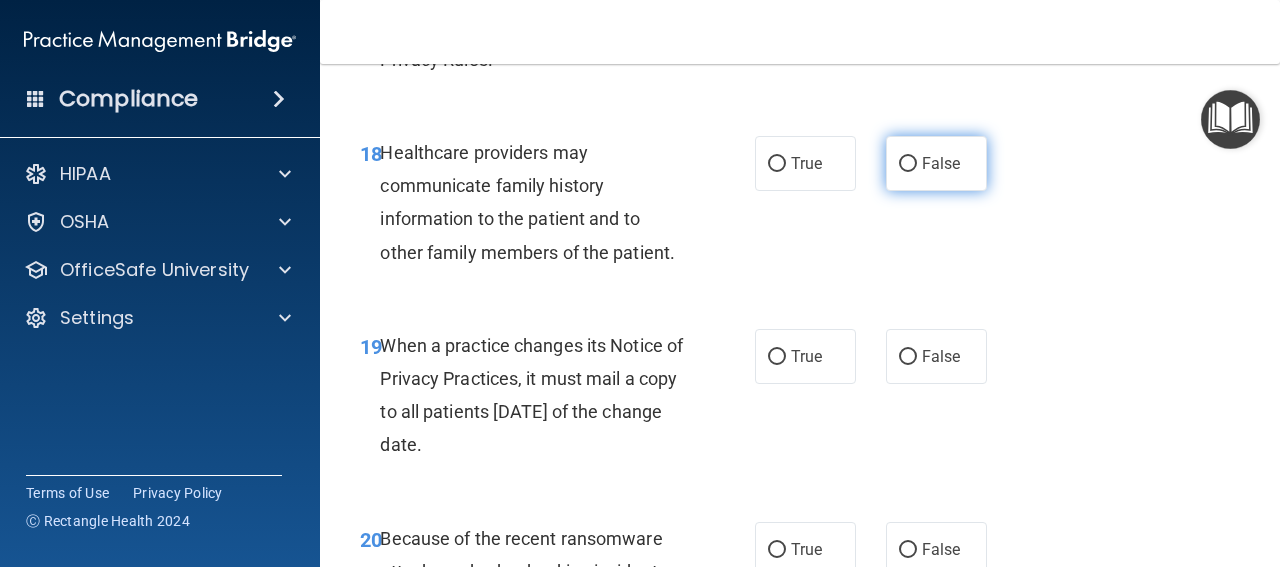 click on "False" at bounding box center [936, 163] 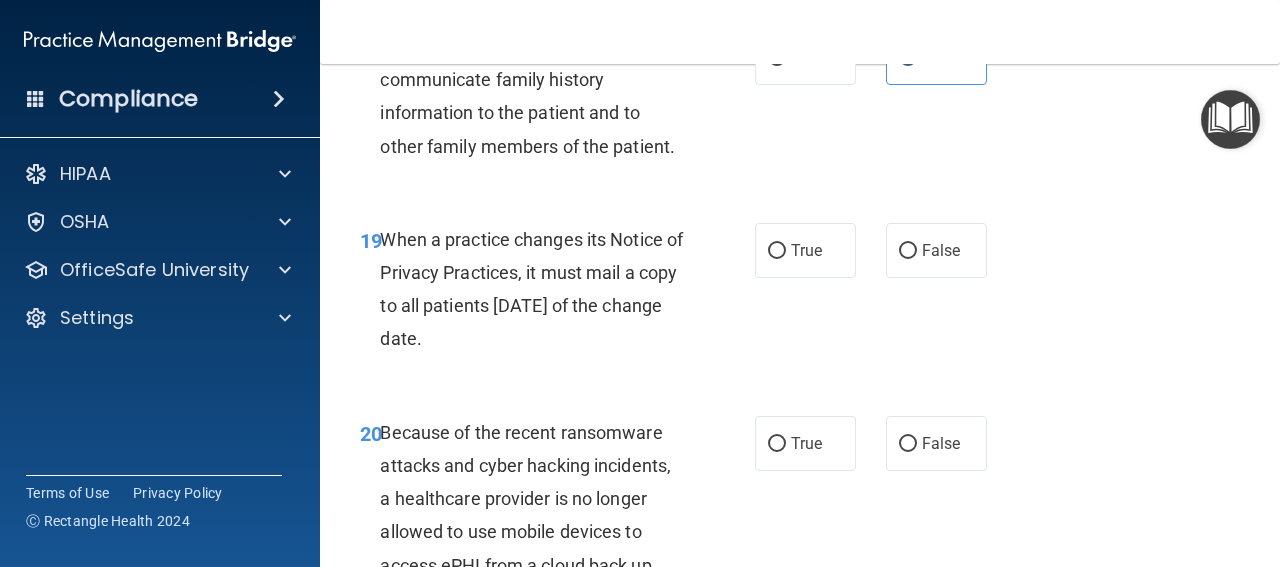 scroll, scrollTop: 3900, scrollLeft: 0, axis: vertical 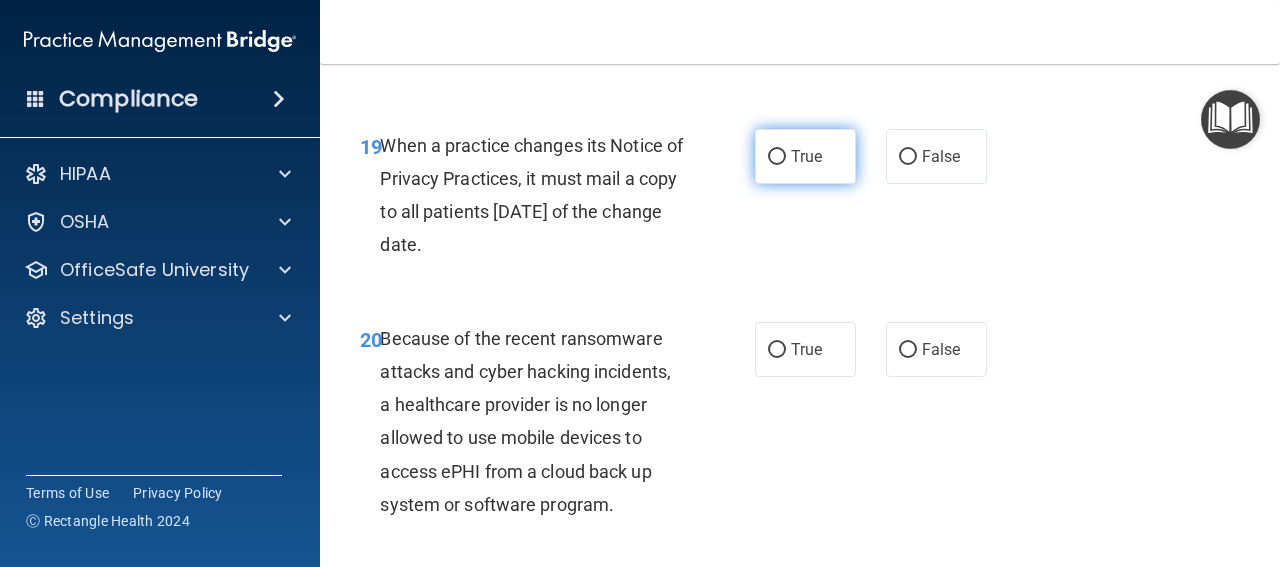 click on "True" at bounding box center (806, 156) 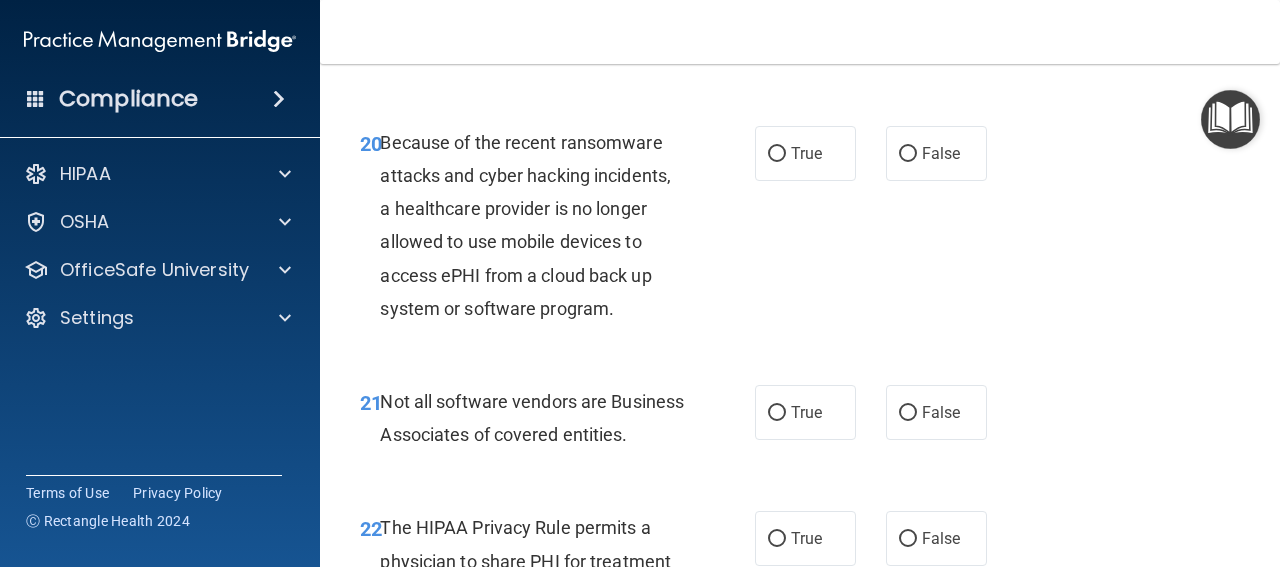 scroll, scrollTop: 4100, scrollLeft: 0, axis: vertical 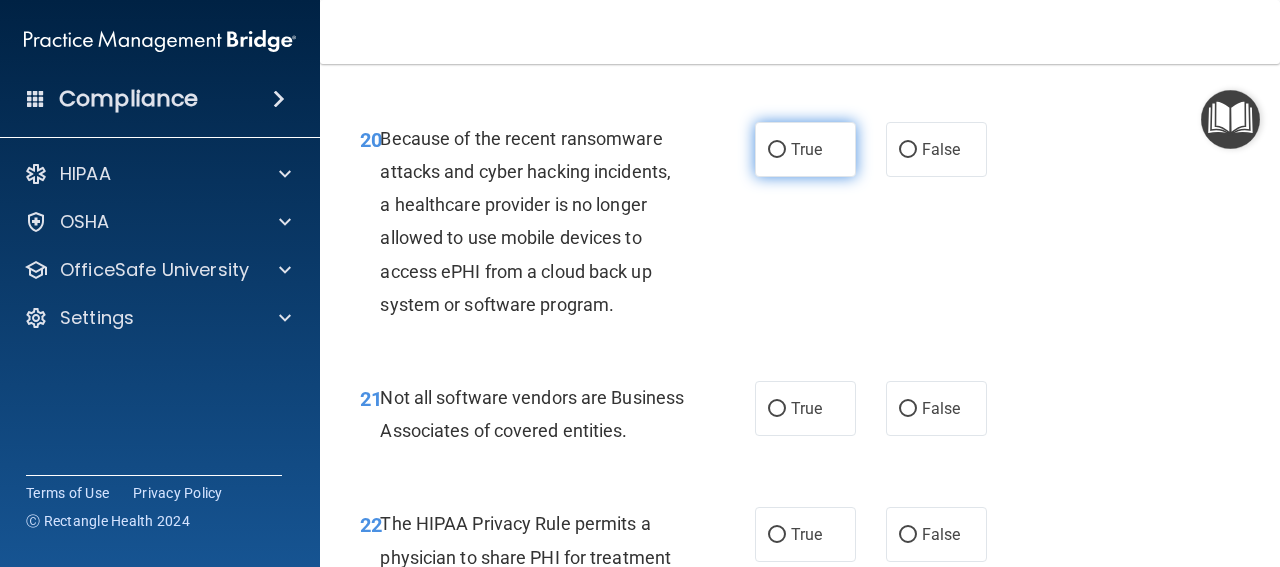 click on "True" at bounding box center [805, 149] 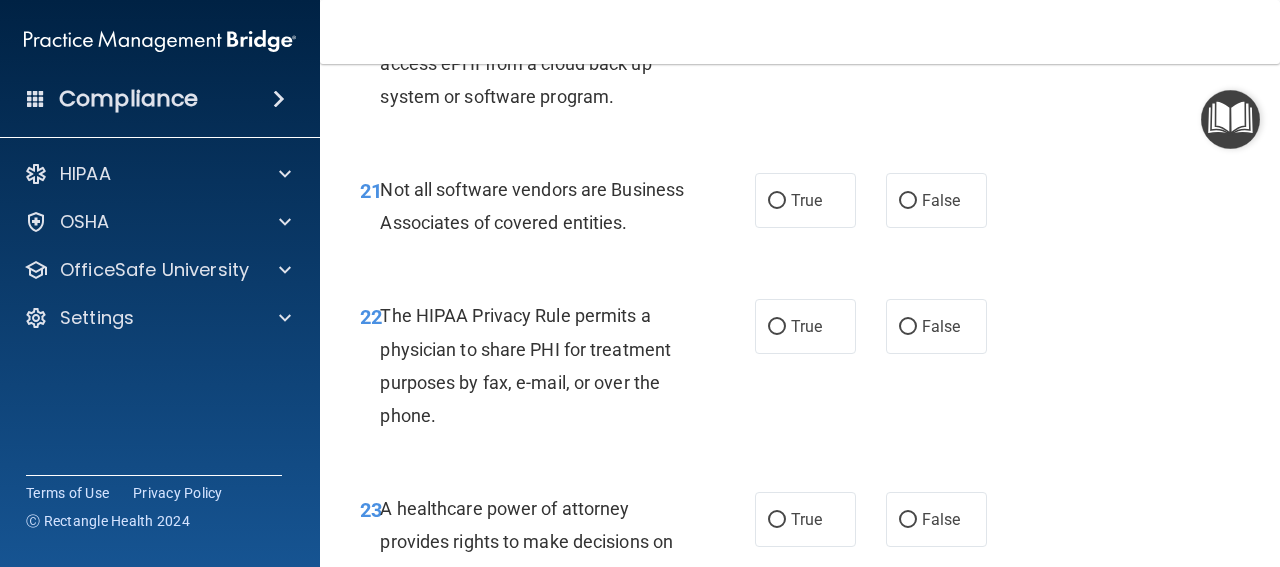 scroll, scrollTop: 4400, scrollLeft: 0, axis: vertical 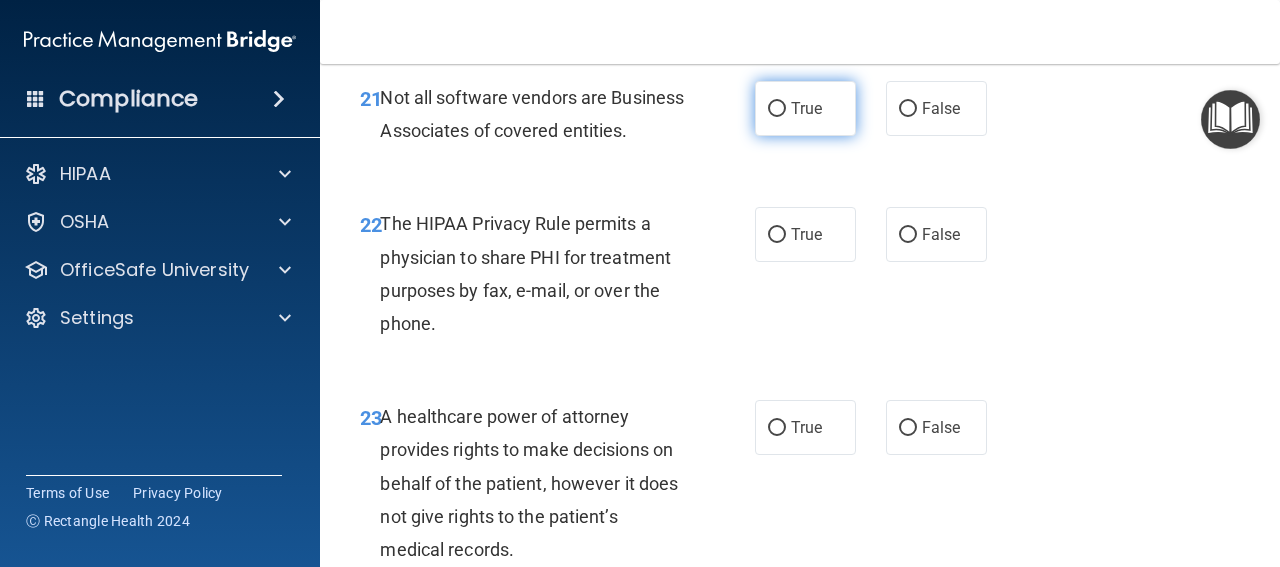 click on "True" at bounding box center (806, 108) 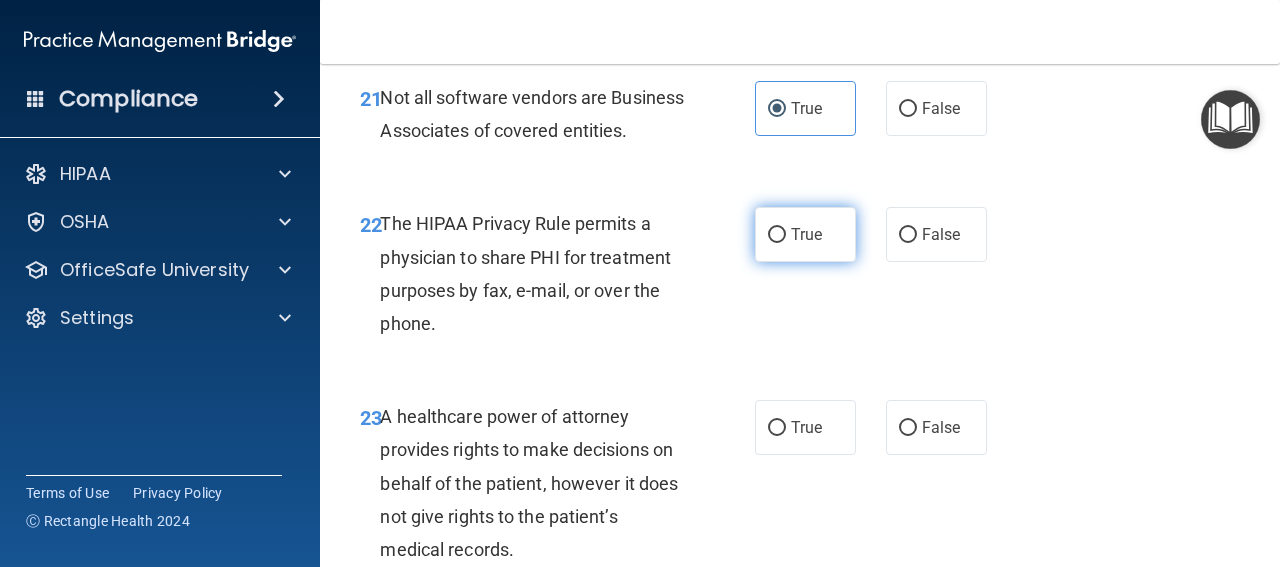 click on "True" at bounding box center (805, 234) 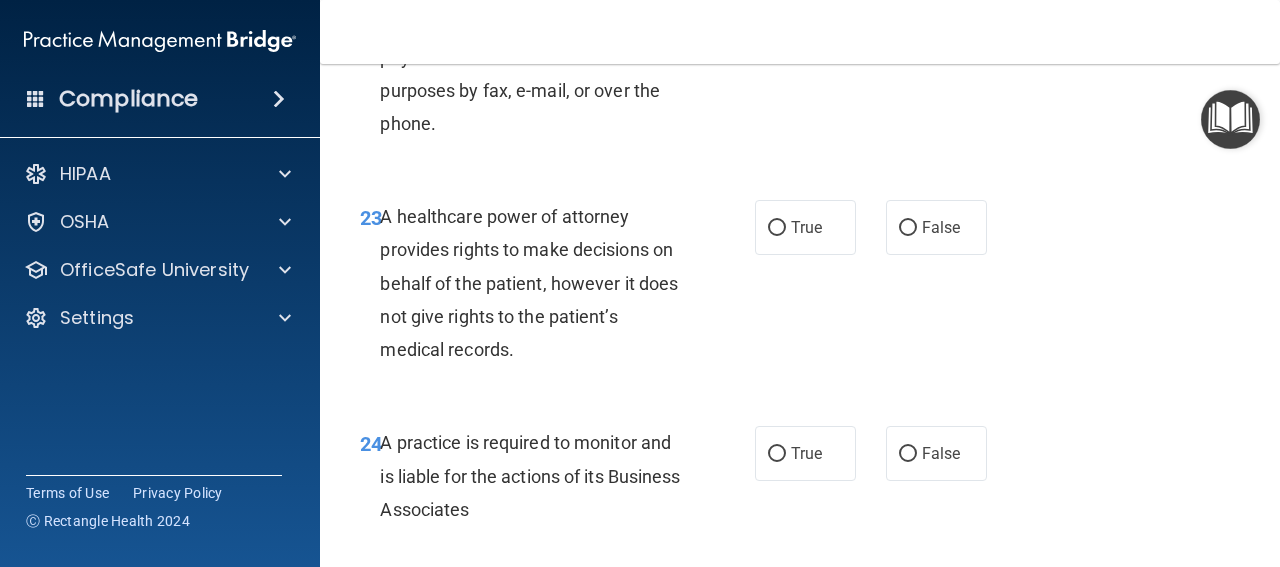 scroll, scrollTop: 4700, scrollLeft: 0, axis: vertical 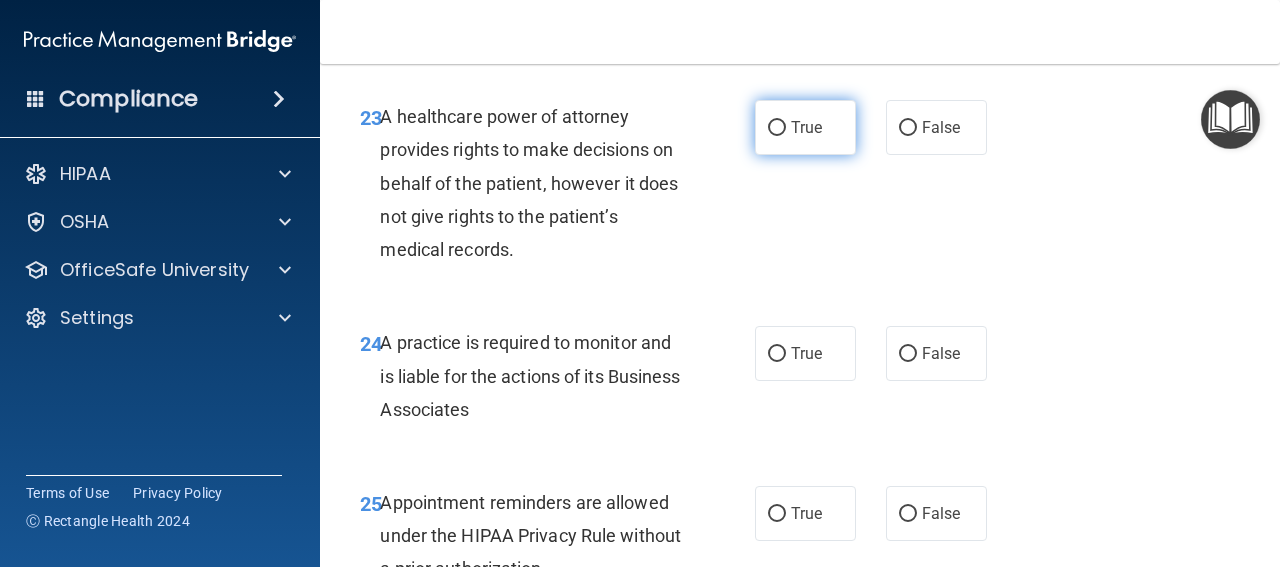 click on "True" at bounding box center [805, 127] 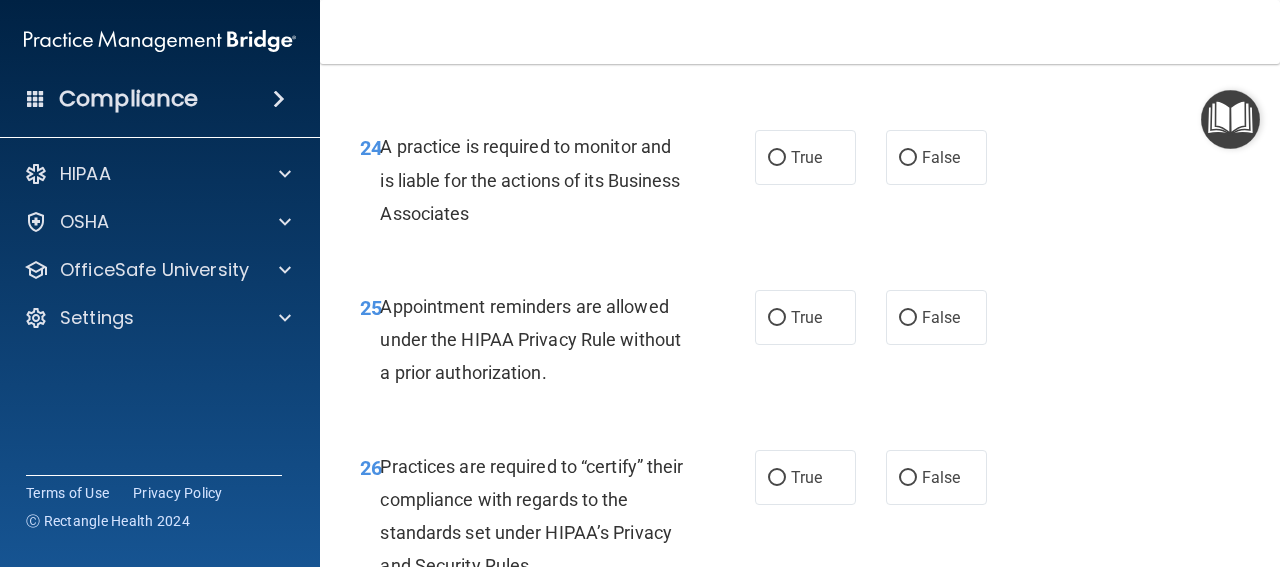 scroll, scrollTop: 4900, scrollLeft: 0, axis: vertical 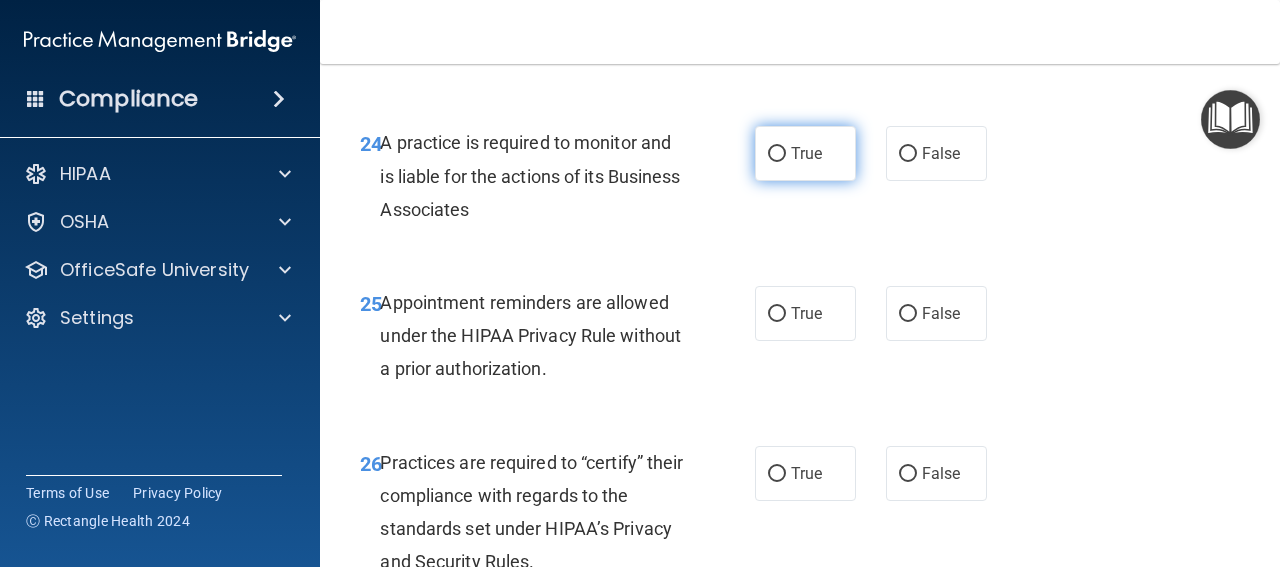 click on "True" at bounding box center (805, 153) 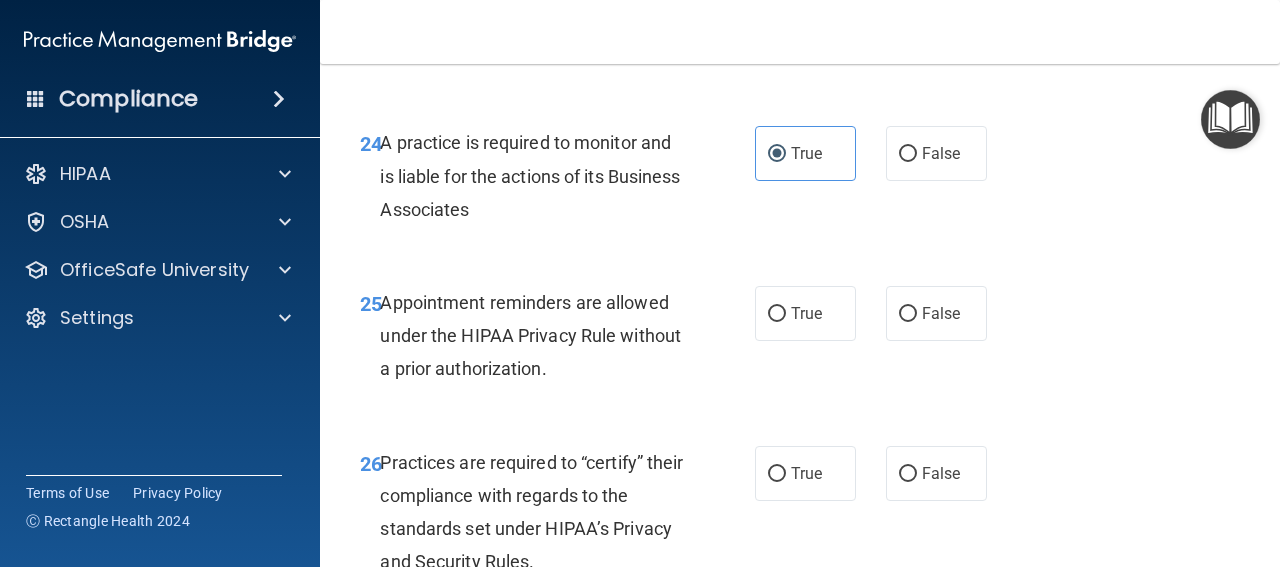 scroll, scrollTop: 5000, scrollLeft: 0, axis: vertical 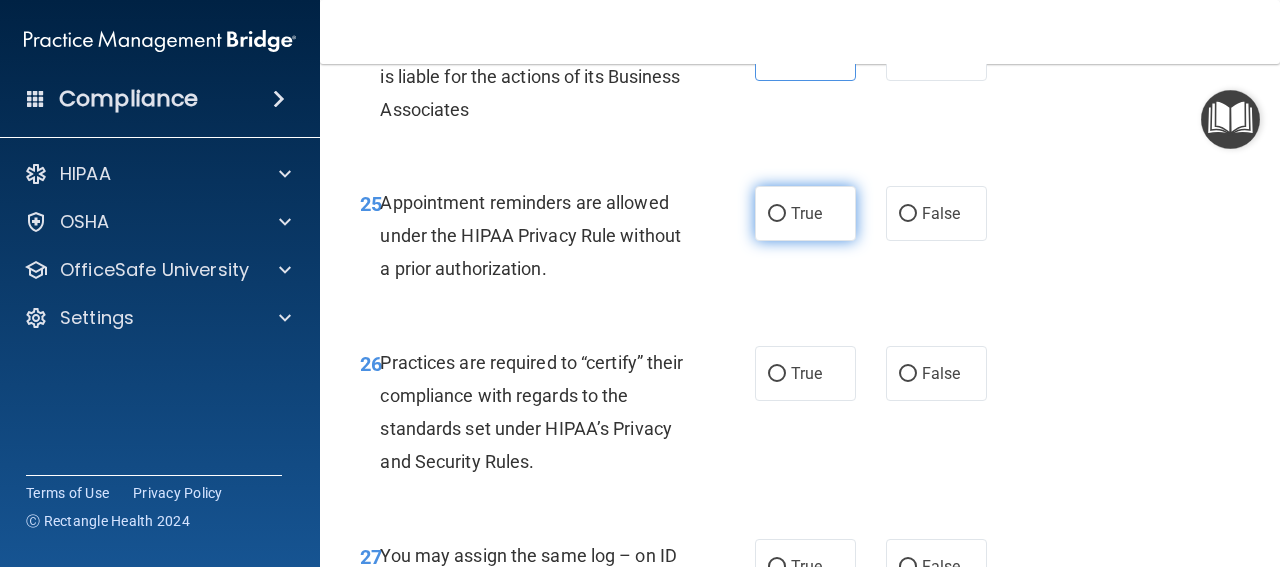 click on "True" at bounding box center (777, 214) 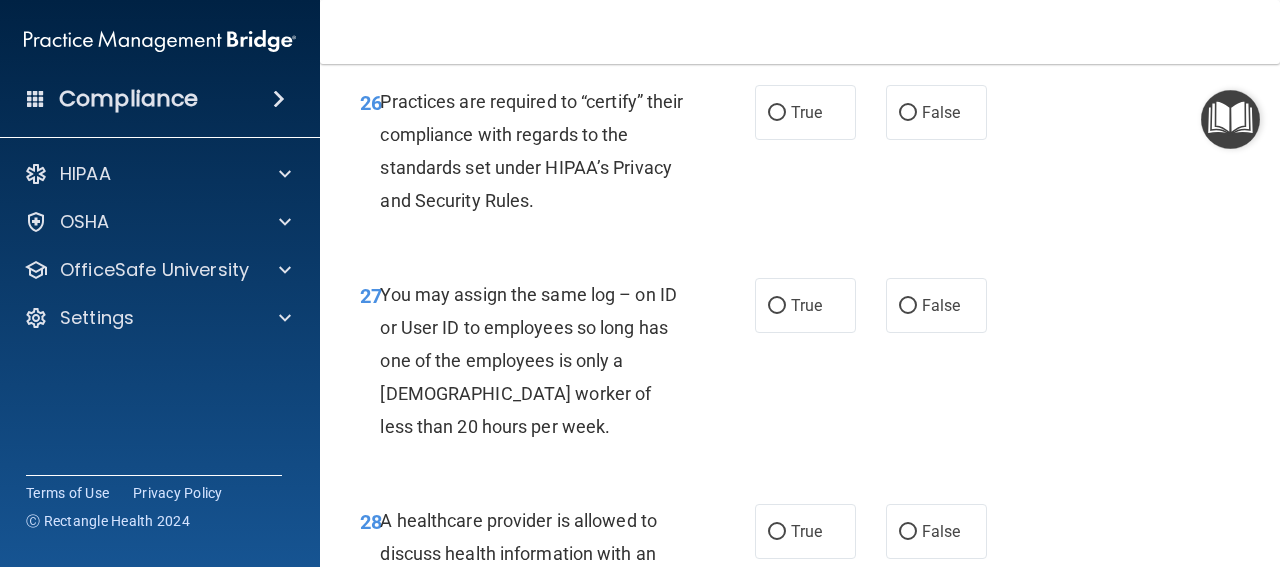 scroll, scrollTop: 5200, scrollLeft: 0, axis: vertical 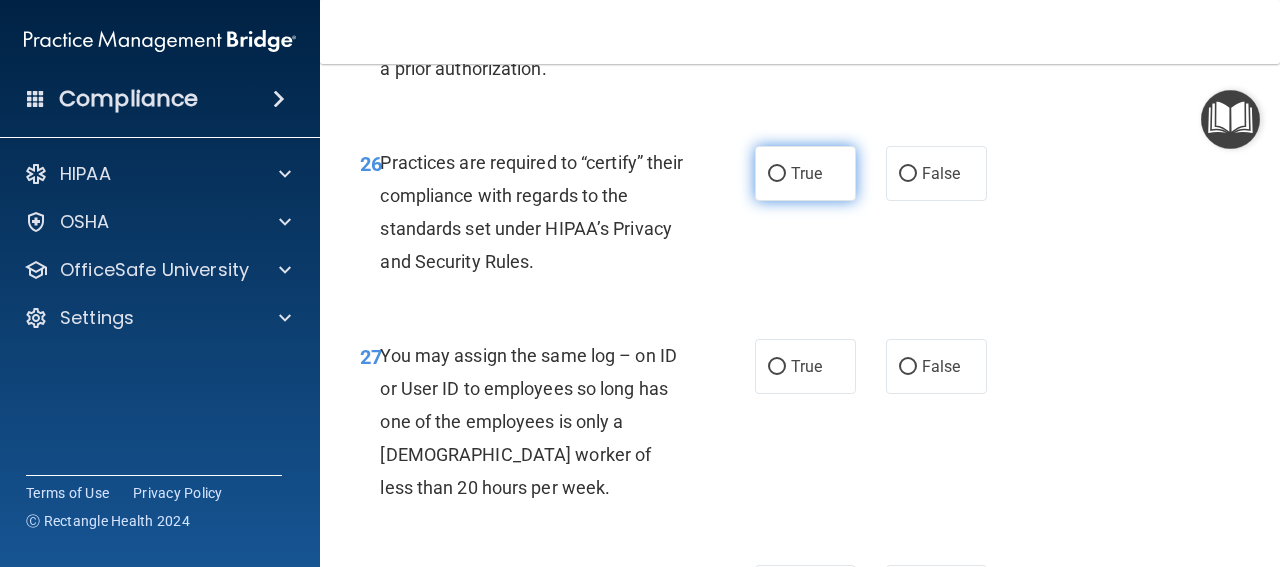 click on "True" at bounding box center [806, 173] 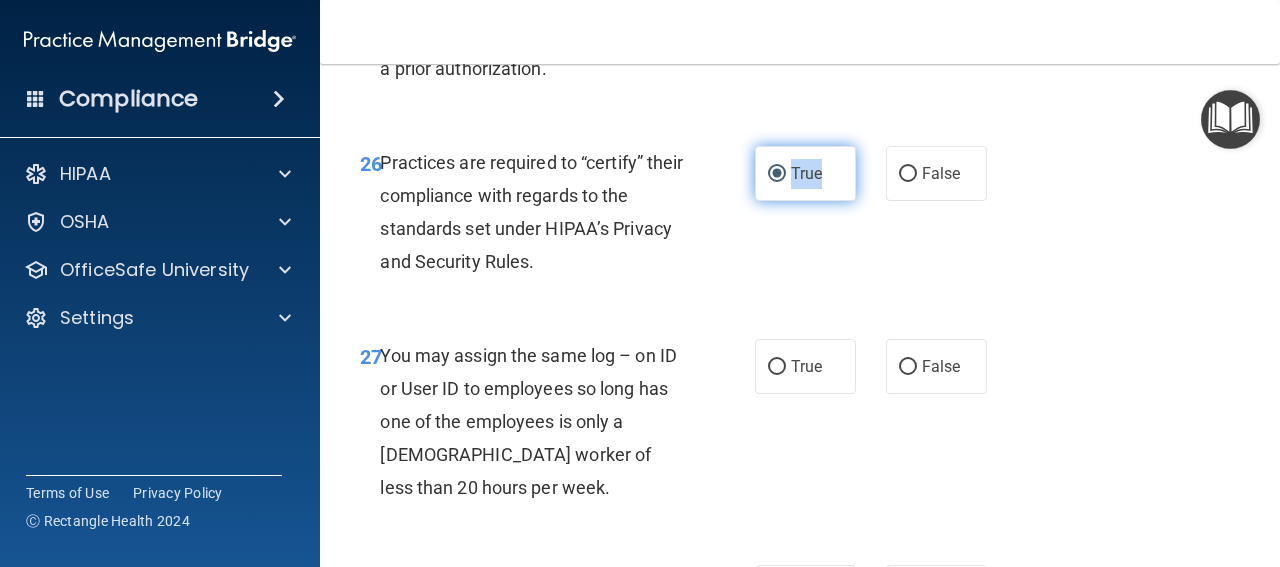 click on "True" at bounding box center (806, 173) 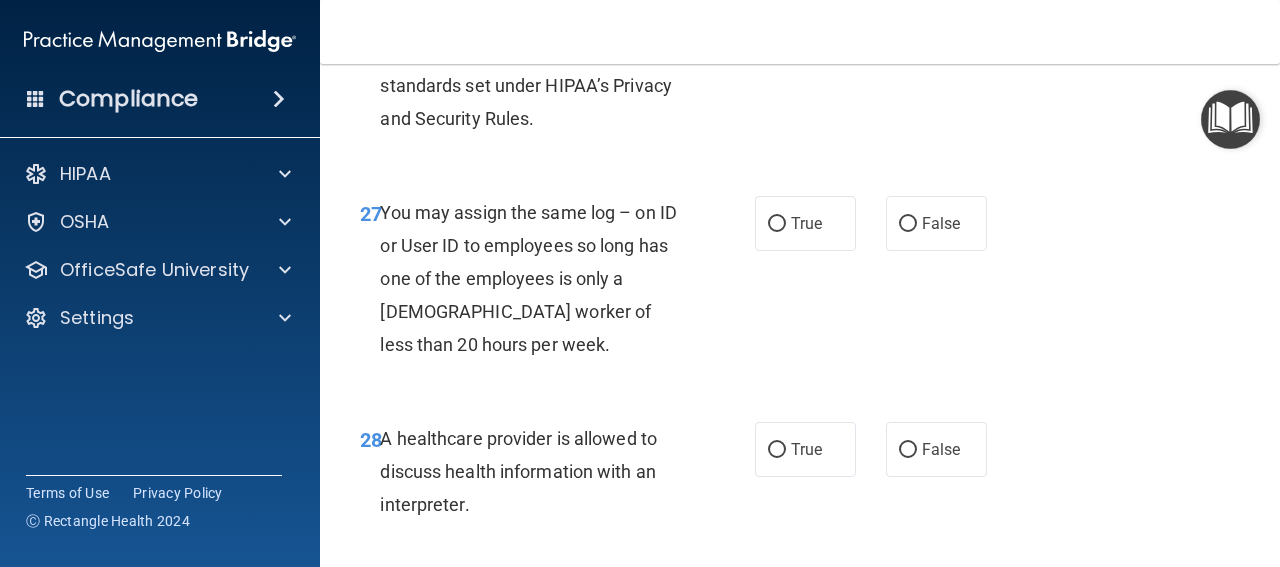 scroll, scrollTop: 5400, scrollLeft: 0, axis: vertical 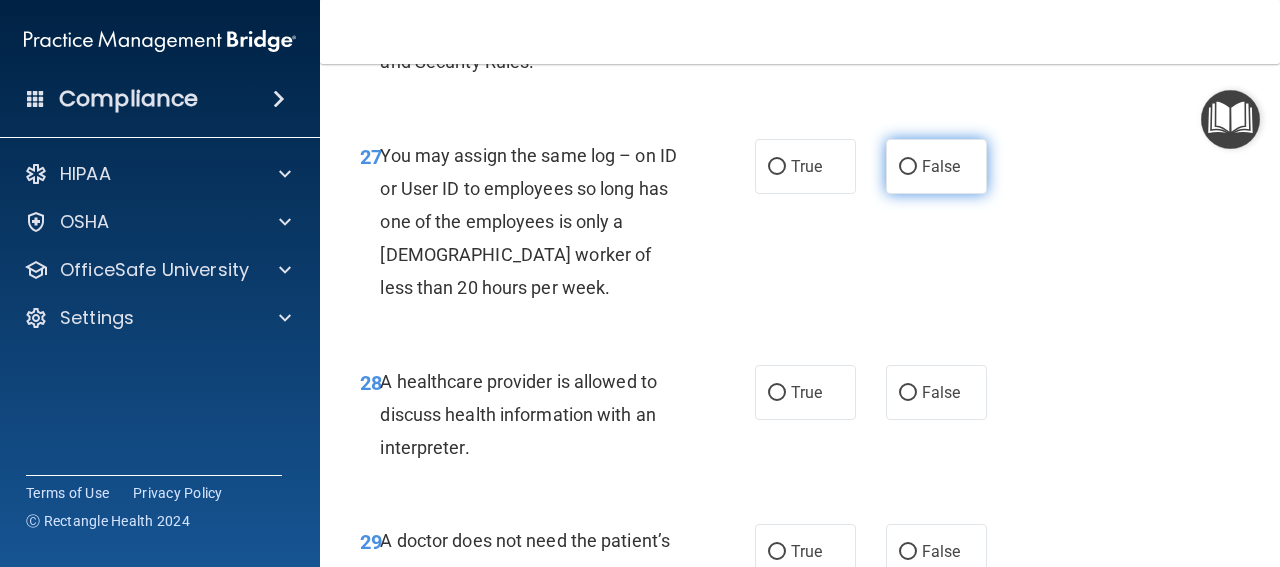 click on "False" at bounding box center (936, 166) 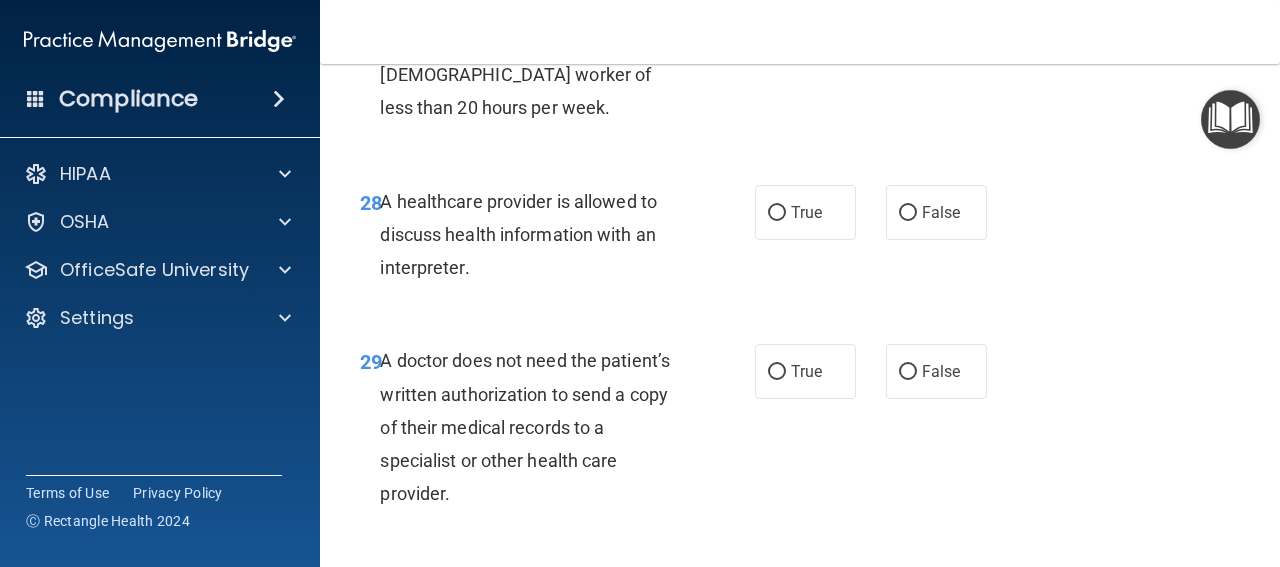 scroll, scrollTop: 5600, scrollLeft: 0, axis: vertical 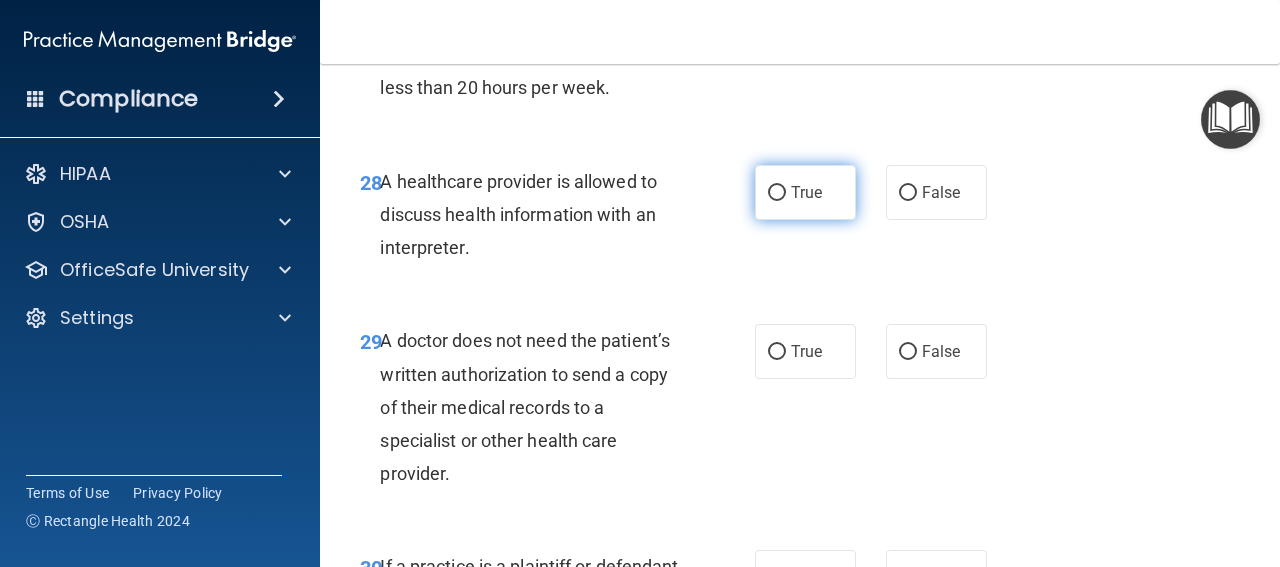 click on "True" at bounding box center (805, 192) 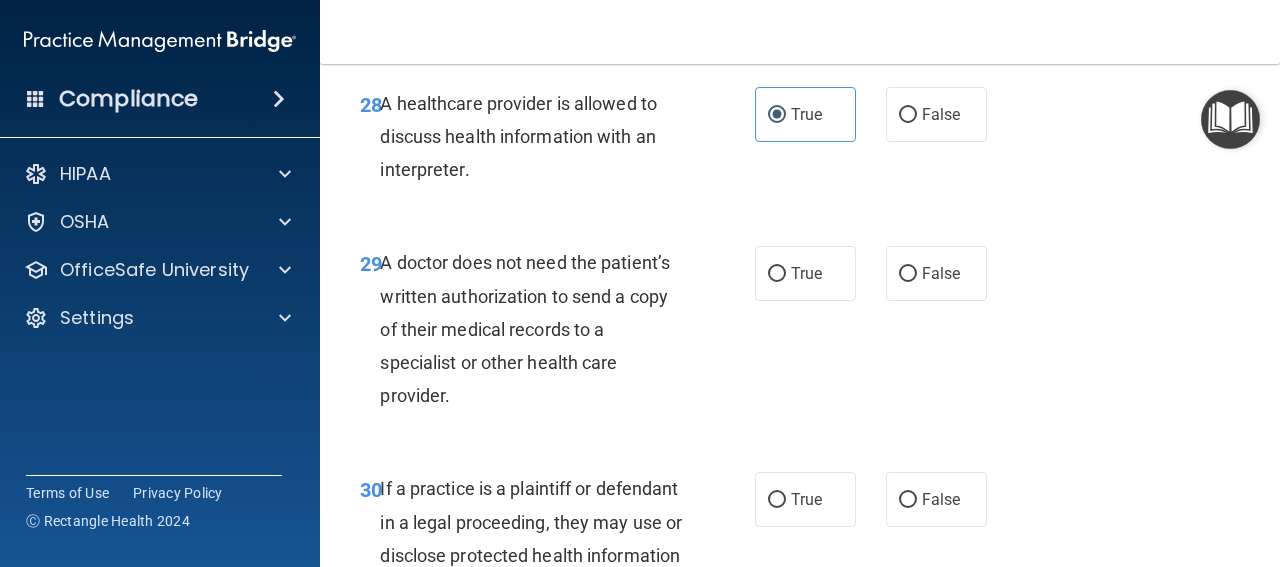 scroll, scrollTop: 5800, scrollLeft: 0, axis: vertical 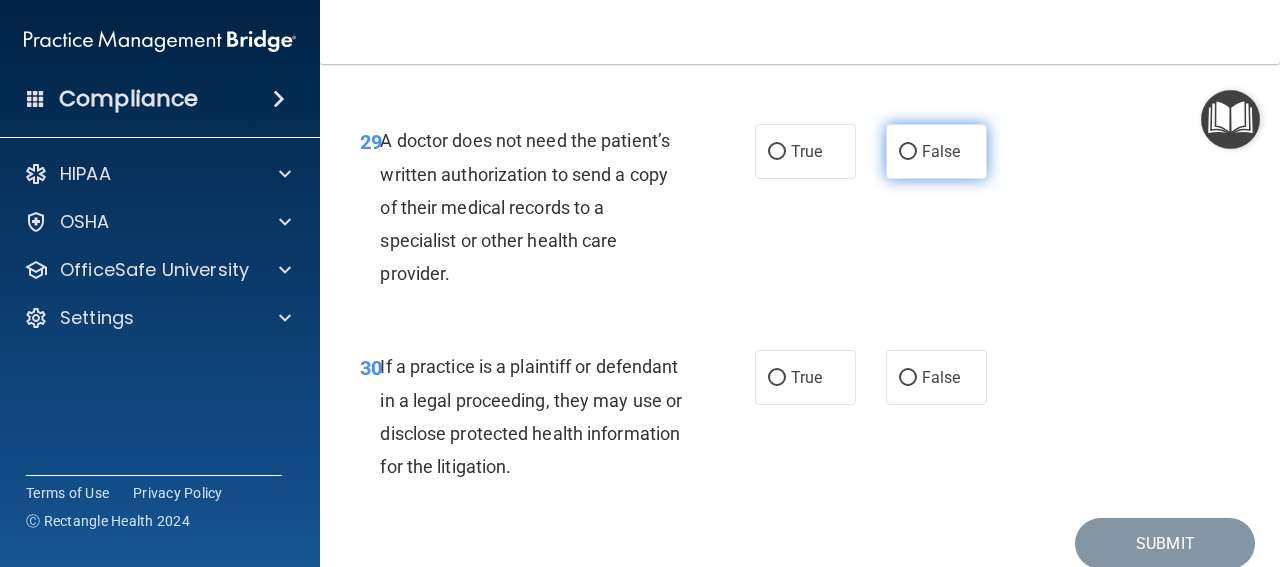 click on "False" at bounding box center (908, 152) 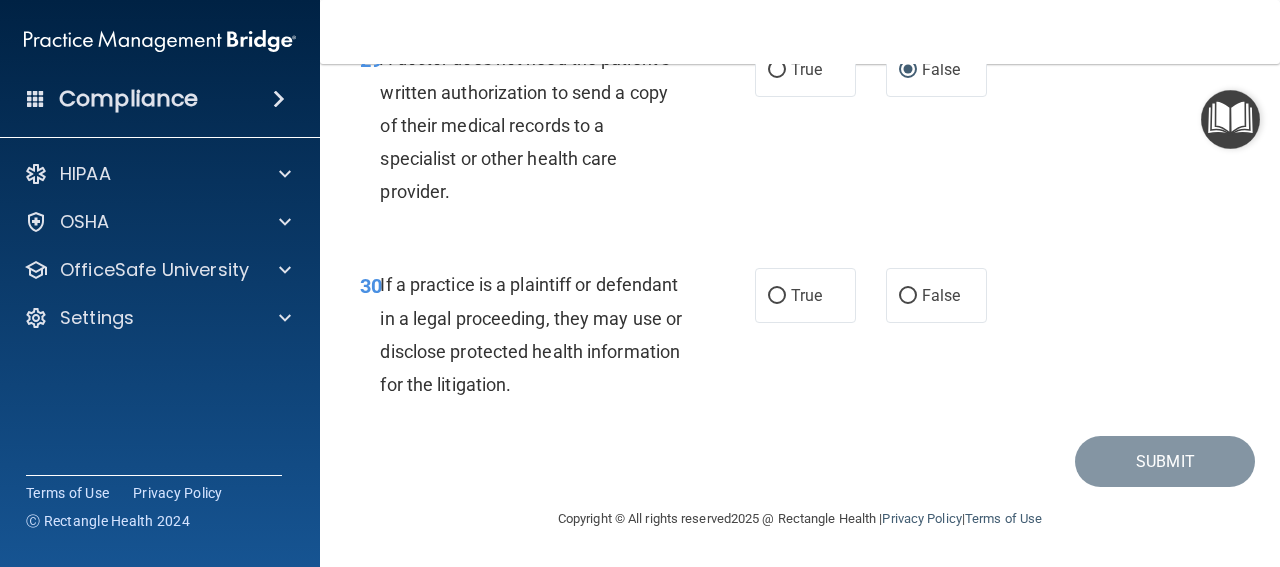 scroll, scrollTop: 5947, scrollLeft: 0, axis: vertical 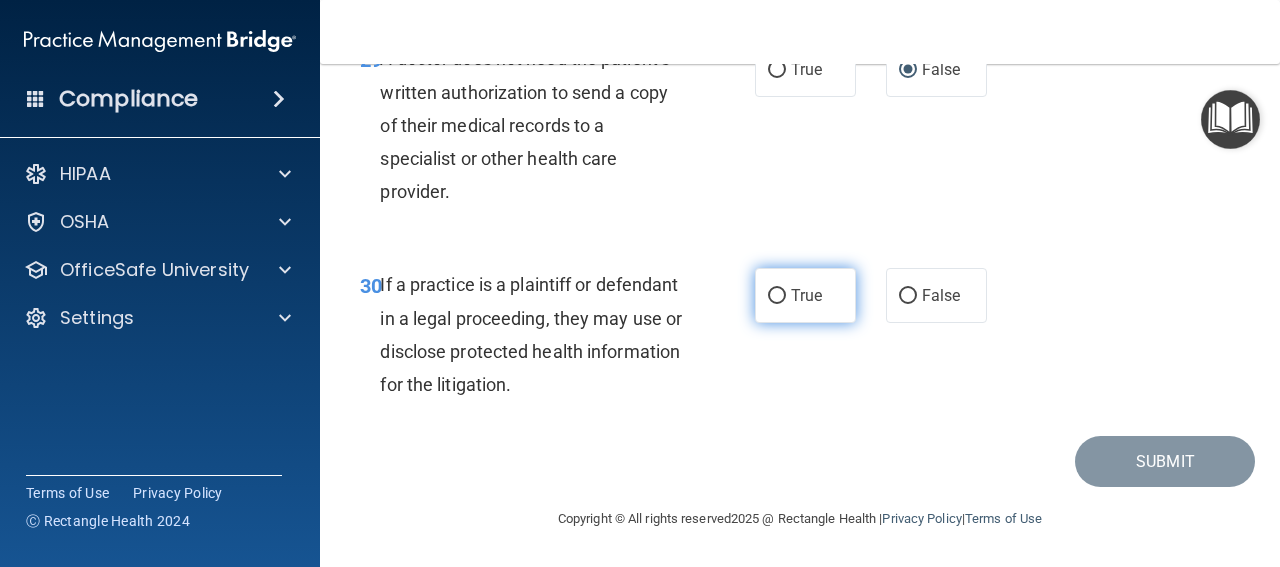 click on "True" at bounding box center [805, 295] 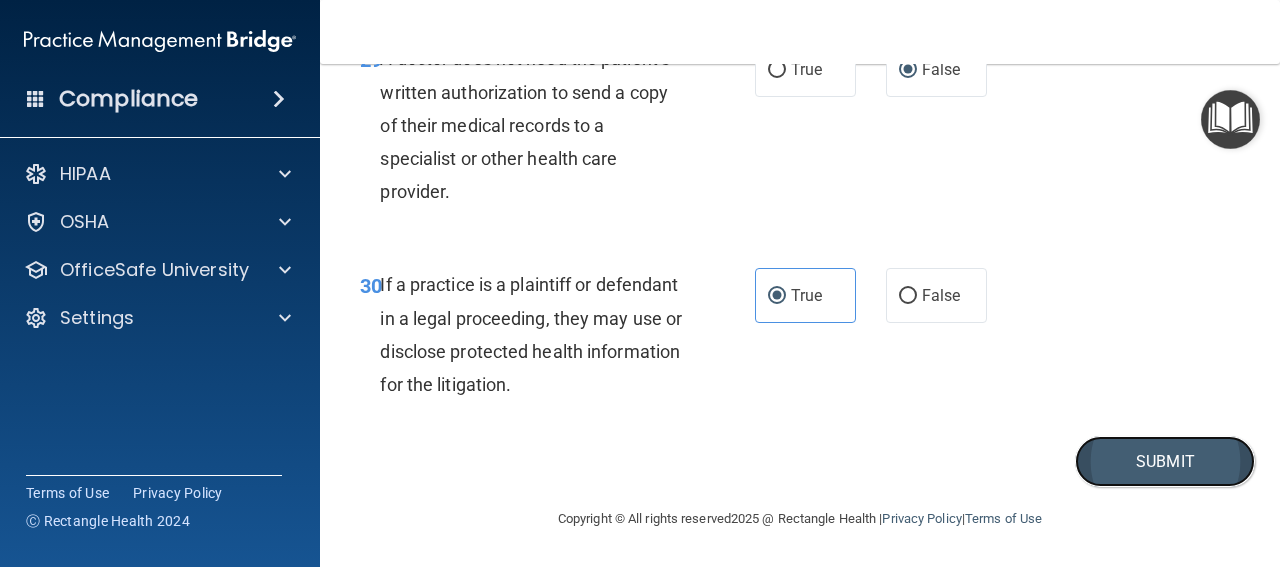 click on "Submit" at bounding box center (1165, 461) 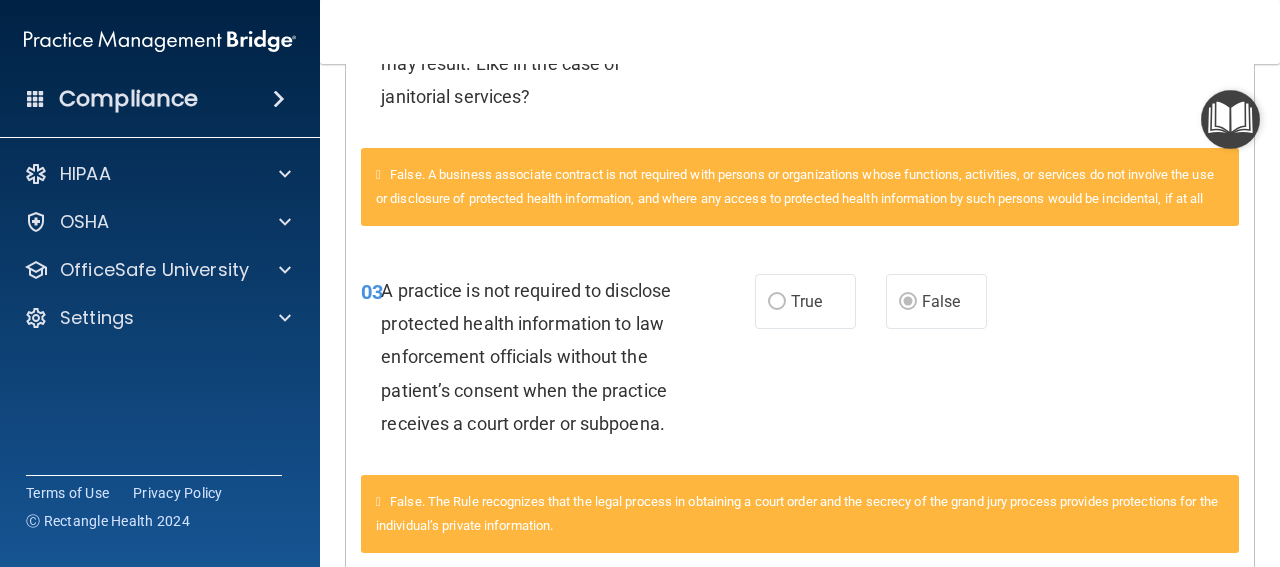 scroll, scrollTop: 48, scrollLeft: 0, axis: vertical 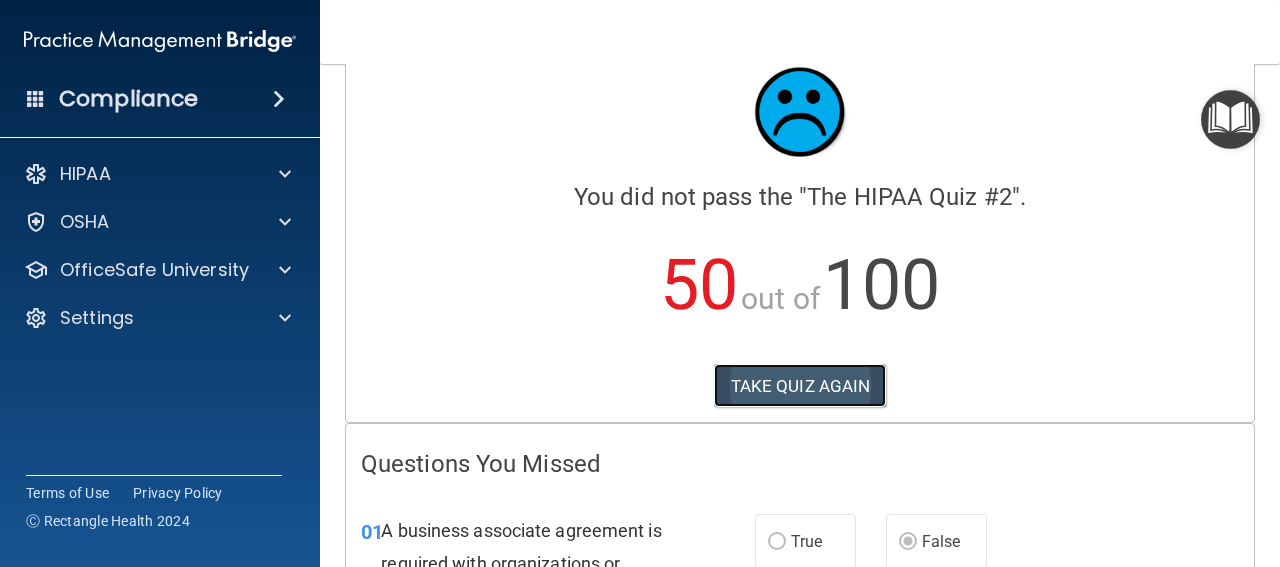click on "TAKE QUIZ AGAIN" at bounding box center (800, 386) 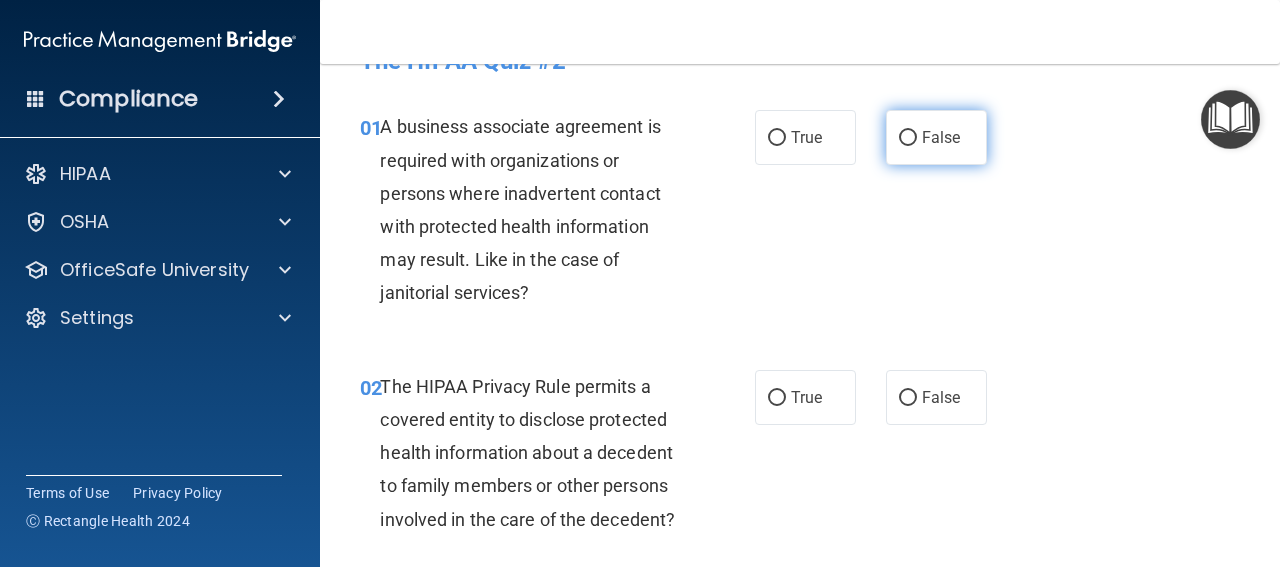 click on "False" at bounding box center (936, 137) 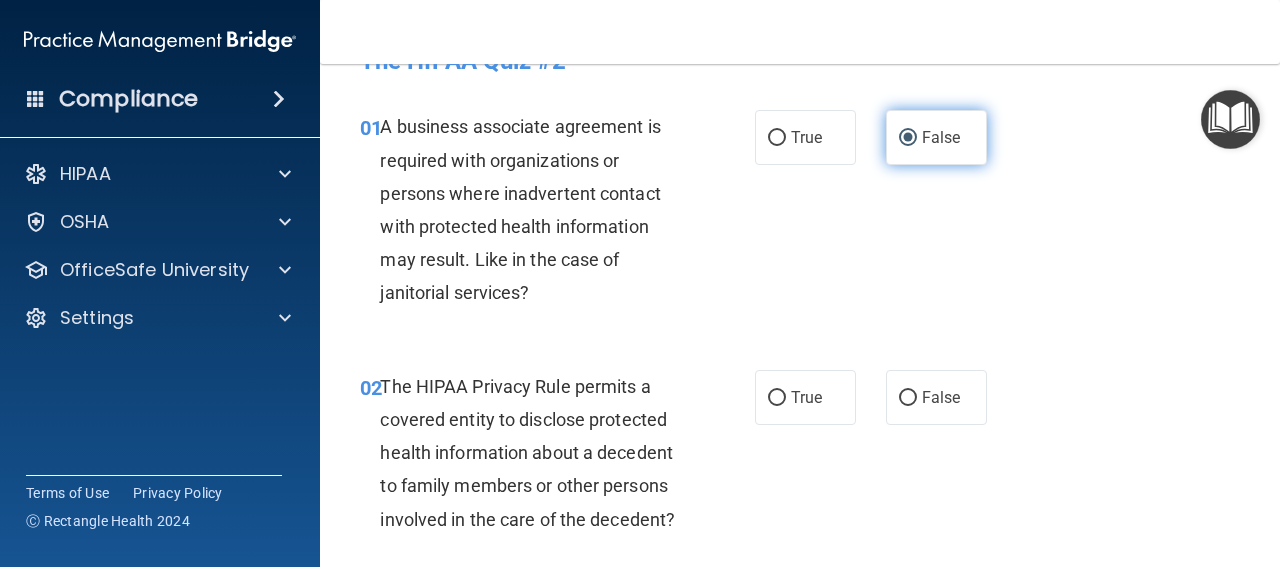 click on "False" at bounding box center (936, 137) 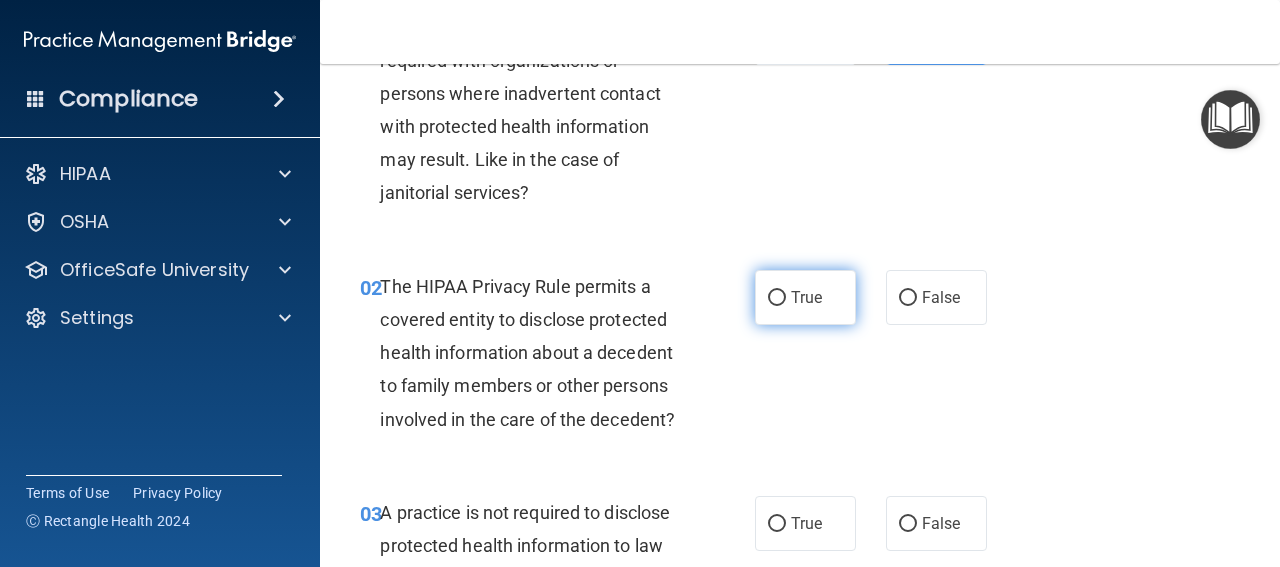 scroll, scrollTop: 248, scrollLeft: 0, axis: vertical 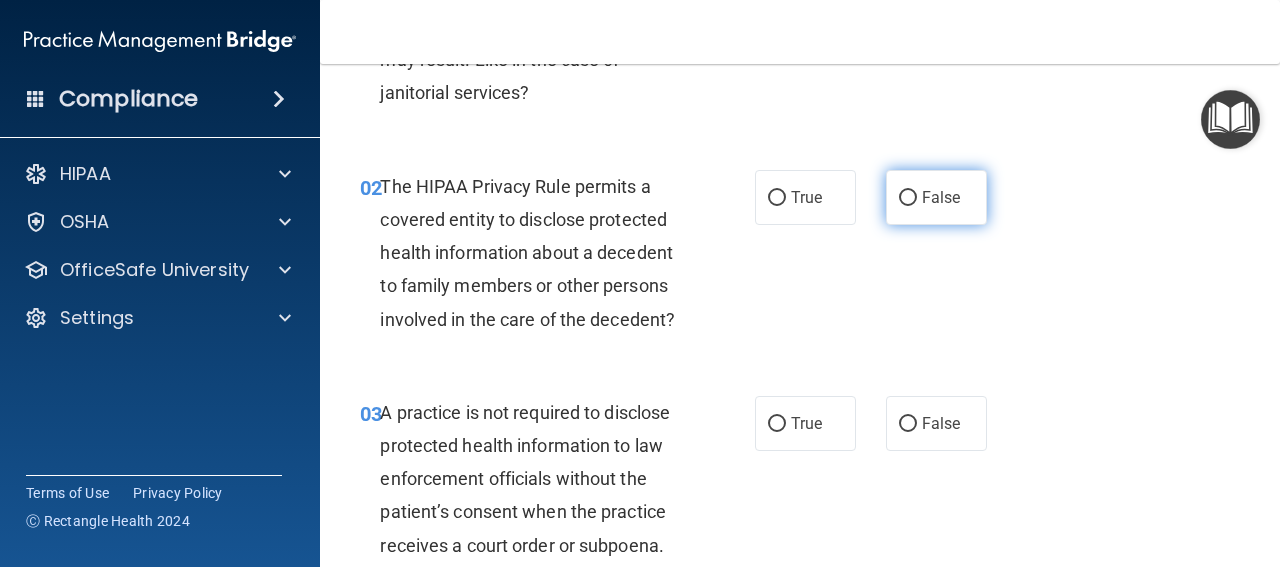 click on "False" at bounding box center (941, 197) 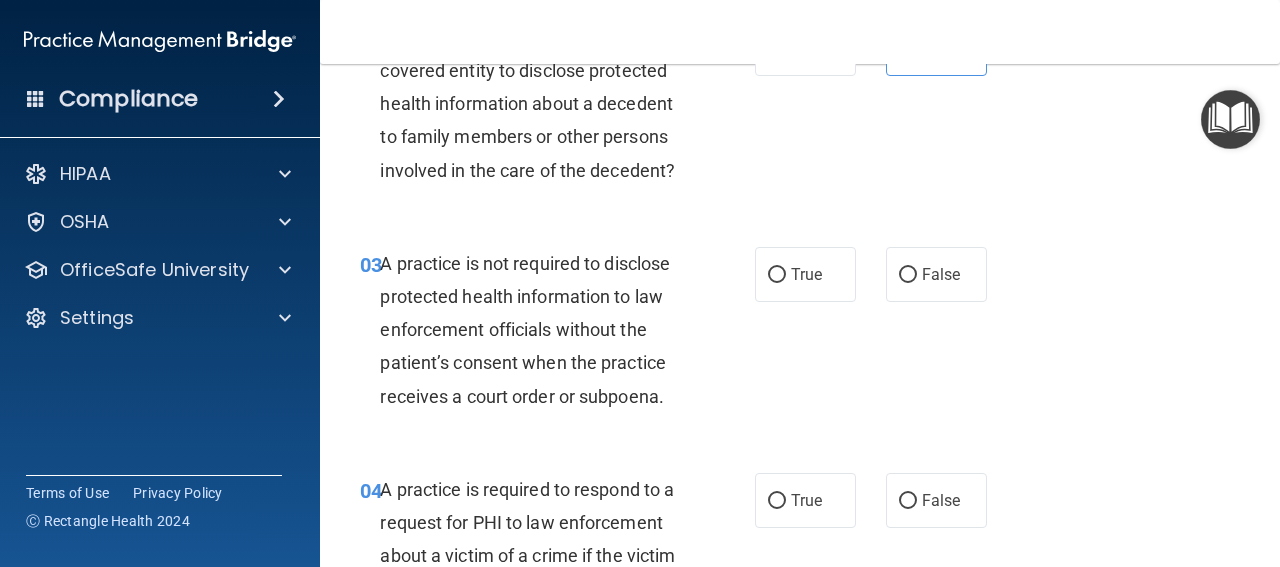 scroll, scrollTop: 448, scrollLeft: 0, axis: vertical 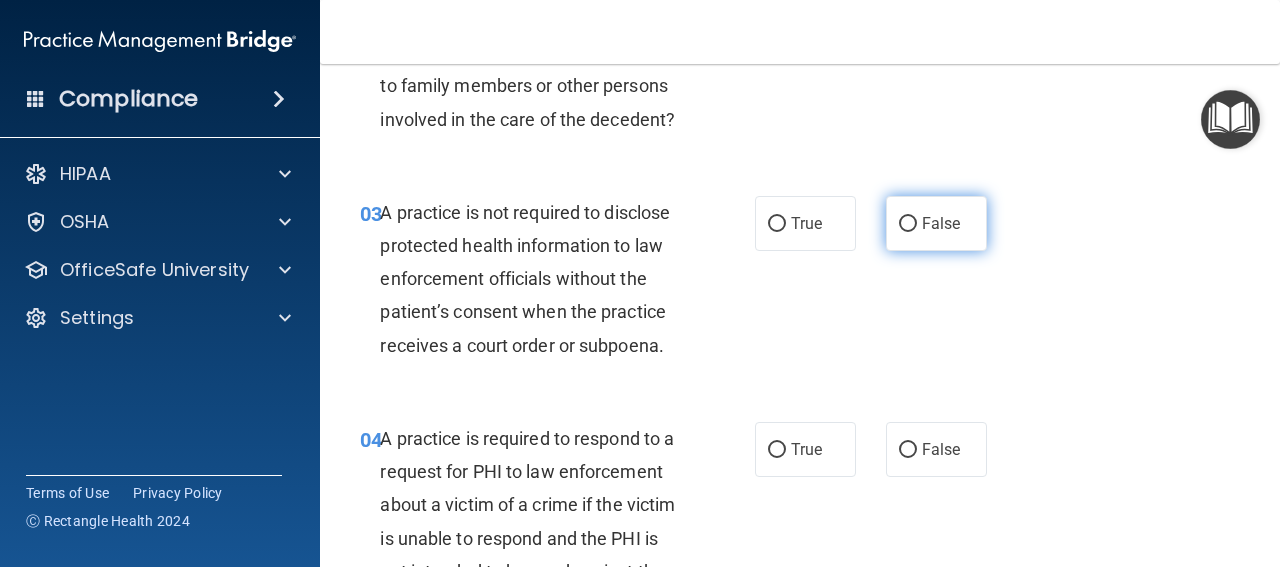 click on "False" at bounding box center (936, 223) 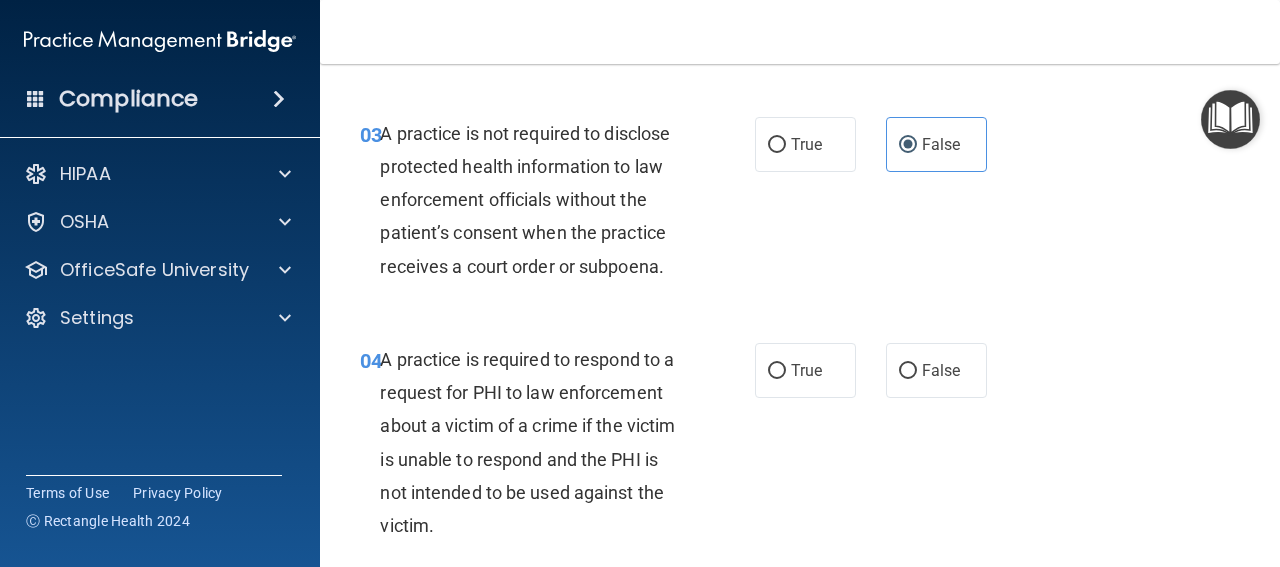 scroll, scrollTop: 648, scrollLeft: 0, axis: vertical 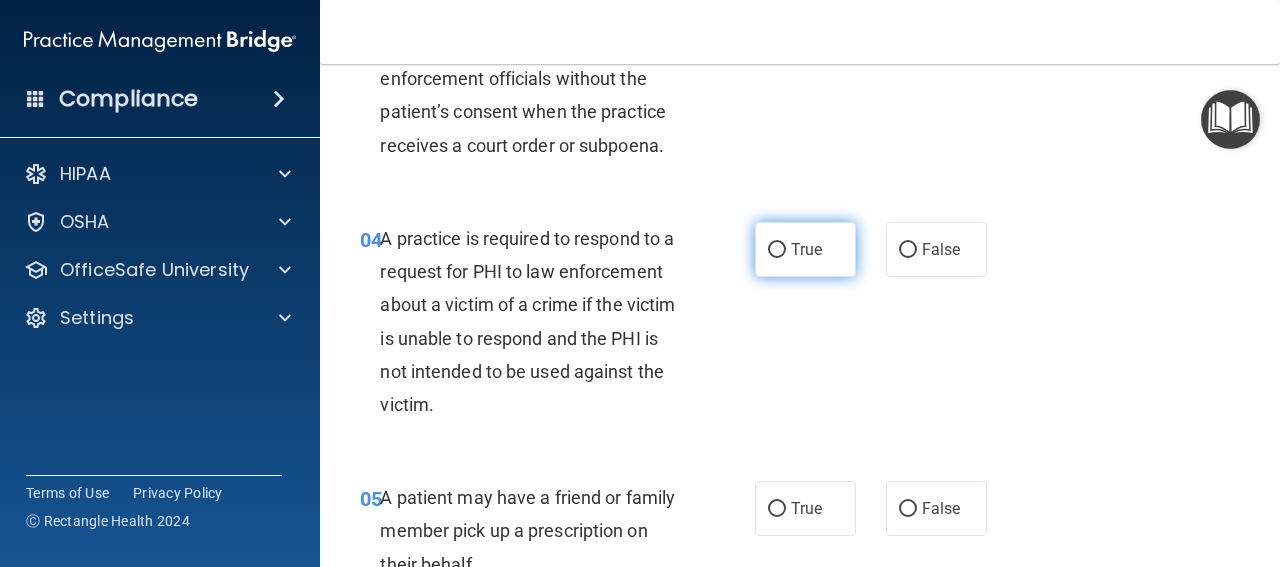 click on "True" at bounding box center (806, 249) 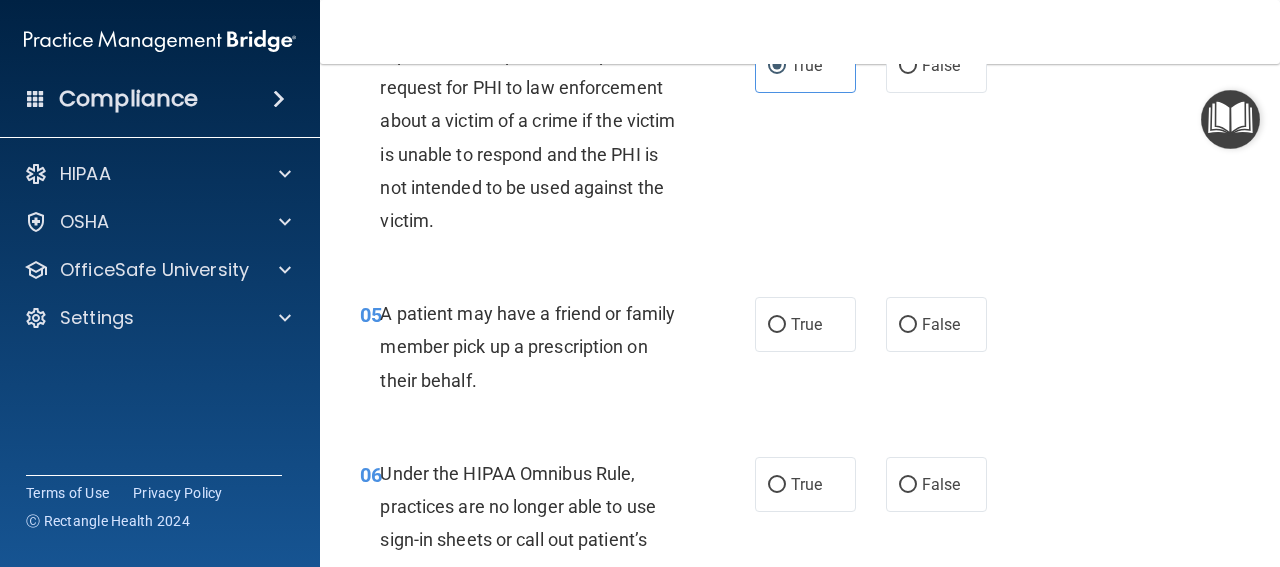 scroll, scrollTop: 848, scrollLeft: 0, axis: vertical 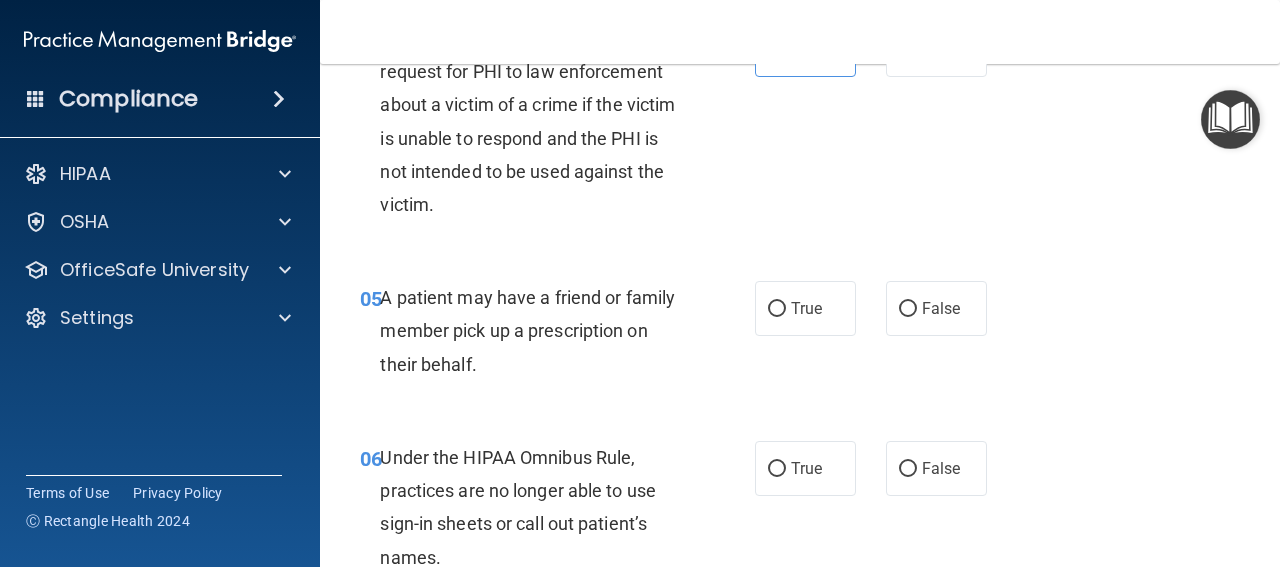 click on "True" at bounding box center [805, 308] 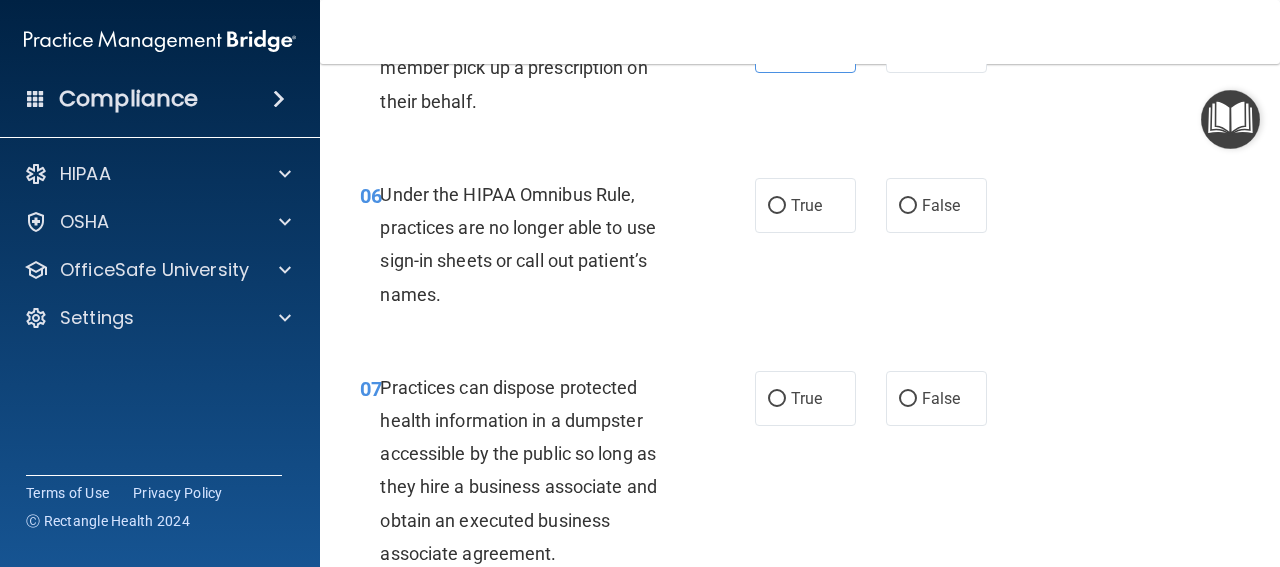 scroll, scrollTop: 1148, scrollLeft: 0, axis: vertical 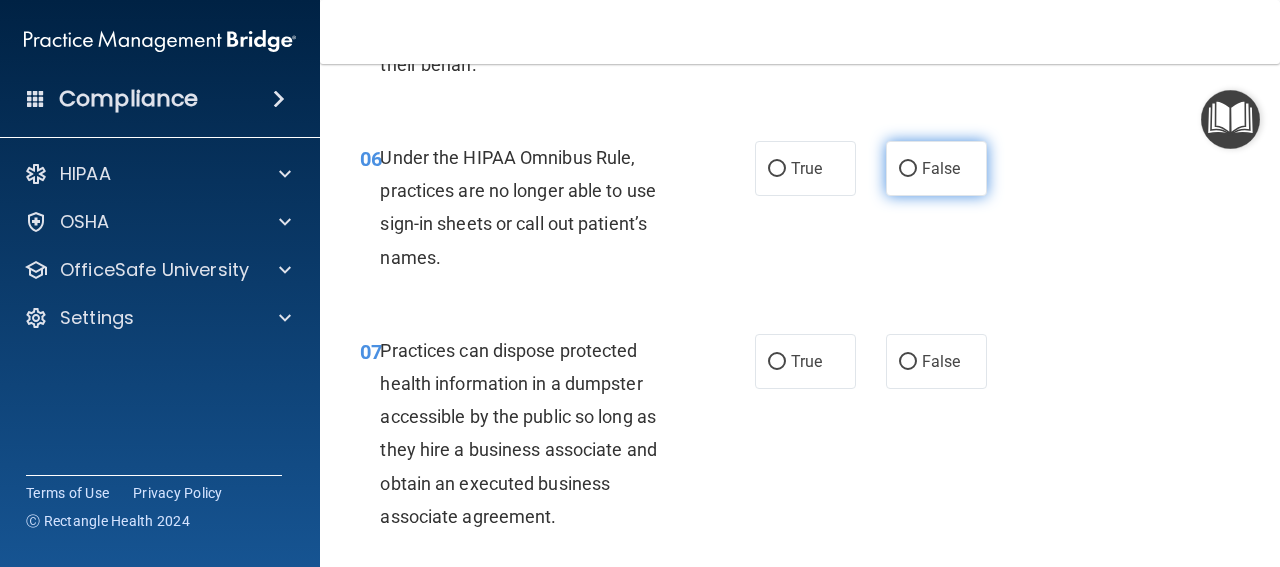 click on "False" at bounding box center [941, 168] 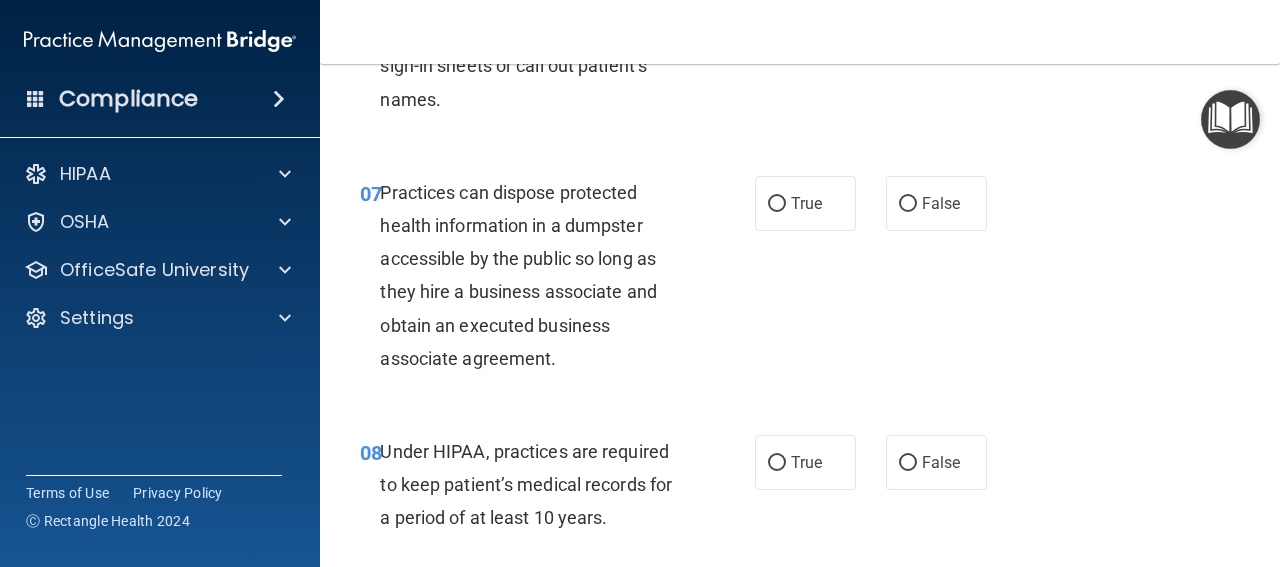 scroll, scrollTop: 1348, scrollLeft: 0, axis: vertical 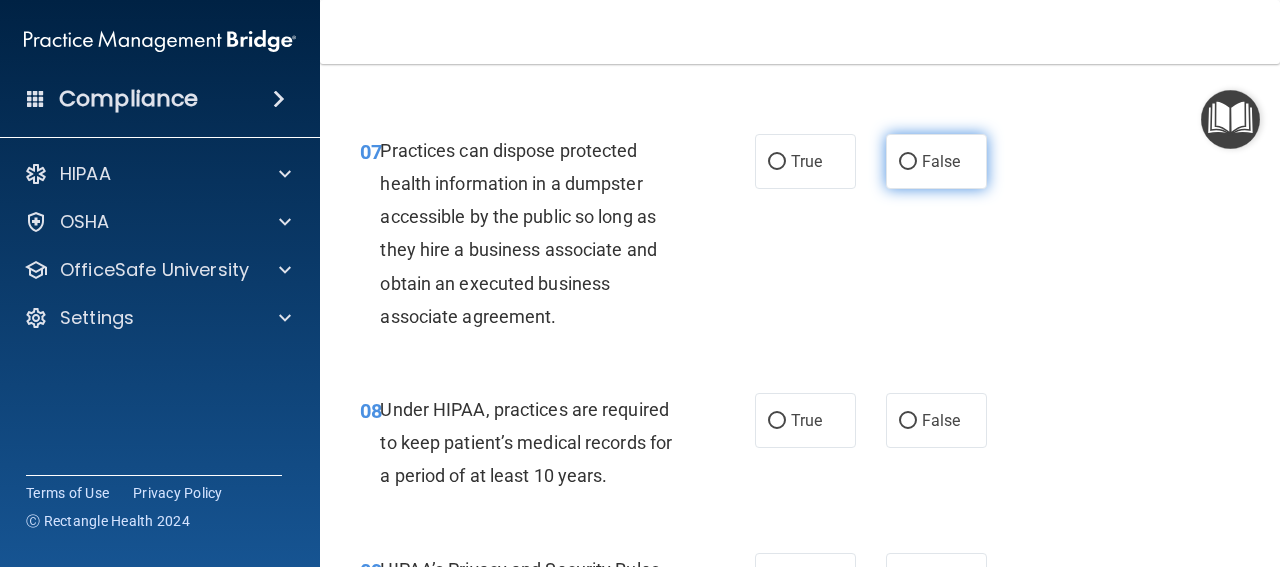 click on "False" at bounding box center (908, 162) 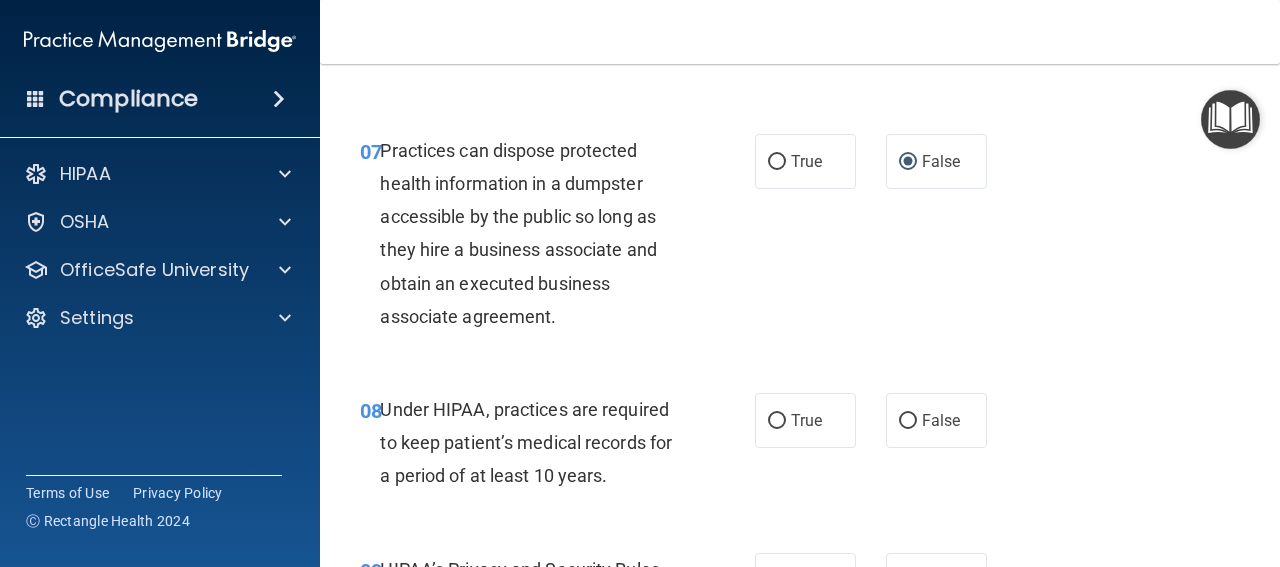 scroll, scrollTop: 1548, scrollLeft: 0, axis: vertical 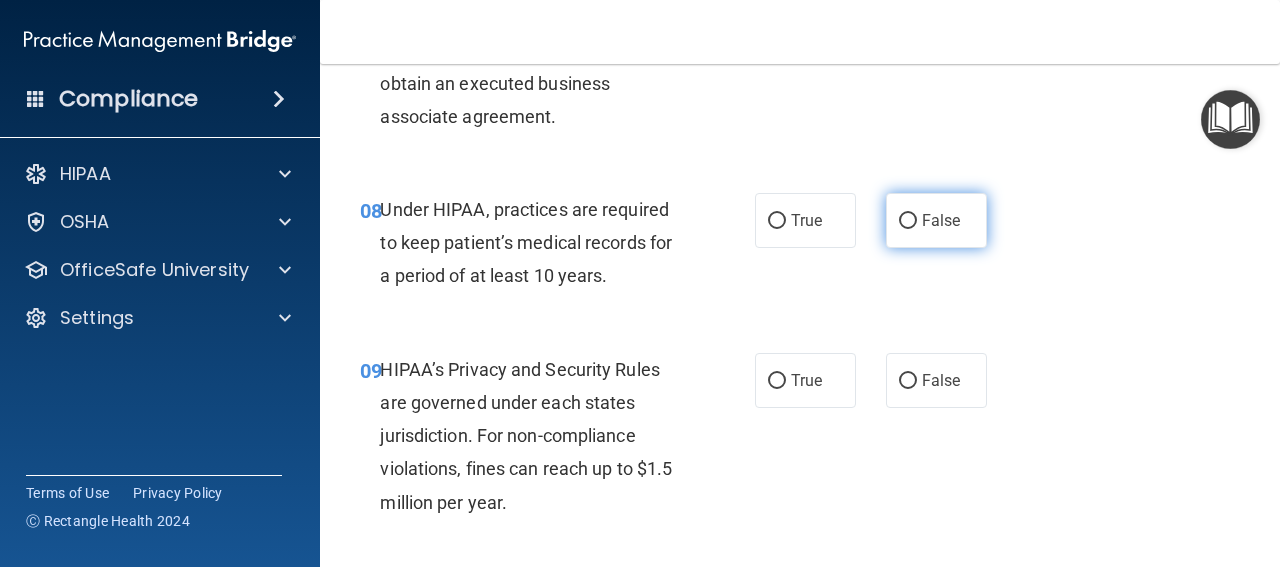 click on "False" at bounding box center [936, 220] 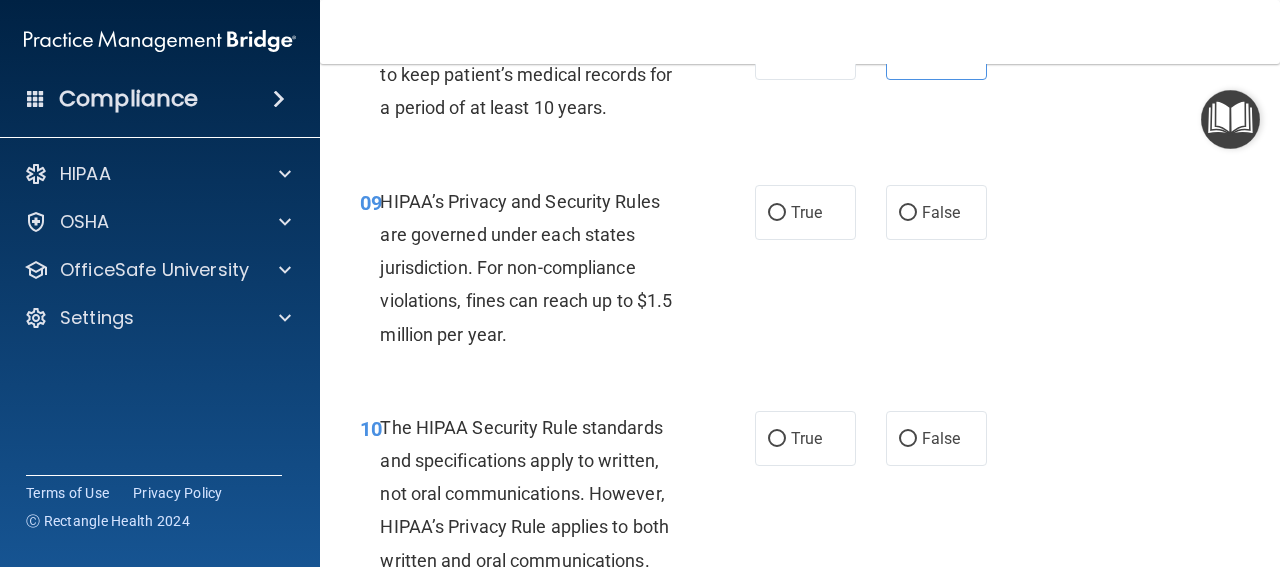 scroll, scrollTop: 1748, scrollLeft: 0, axis: vertical 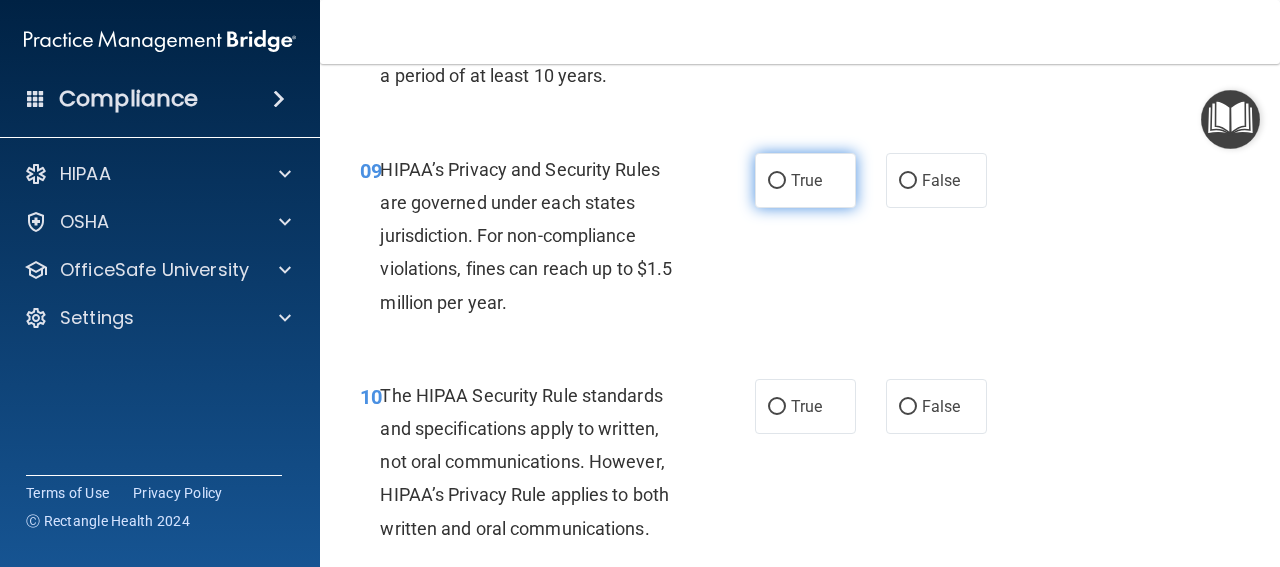 click on "True" at bounding box center (806, 180) 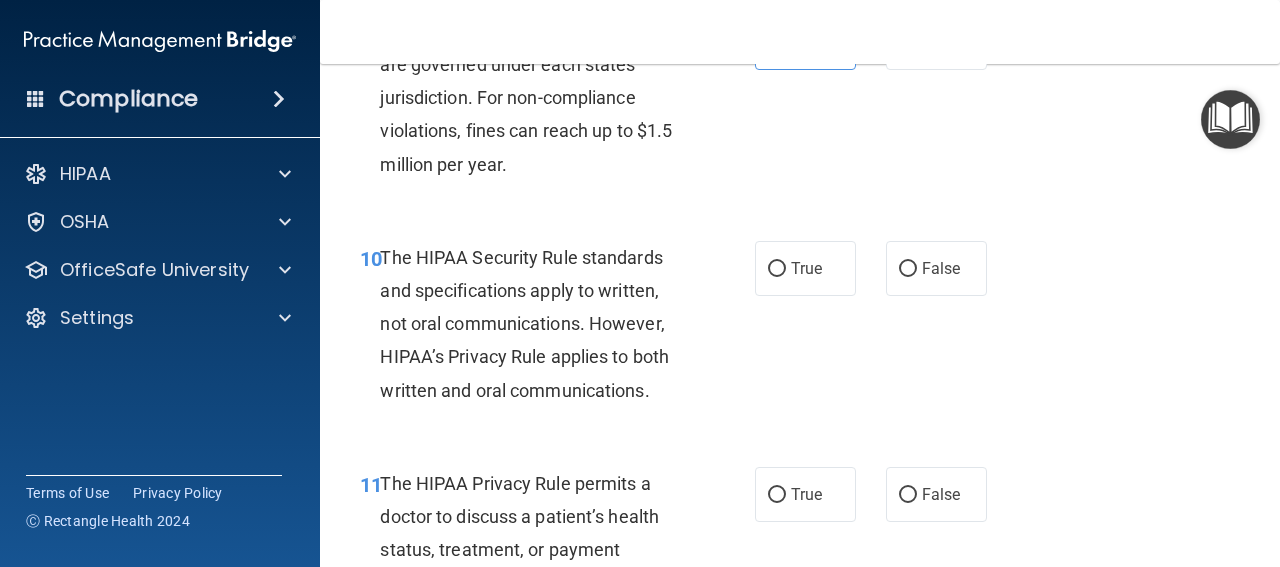 scroll, scrollTop: 1948, scrollLeft: 0, axis: vertical 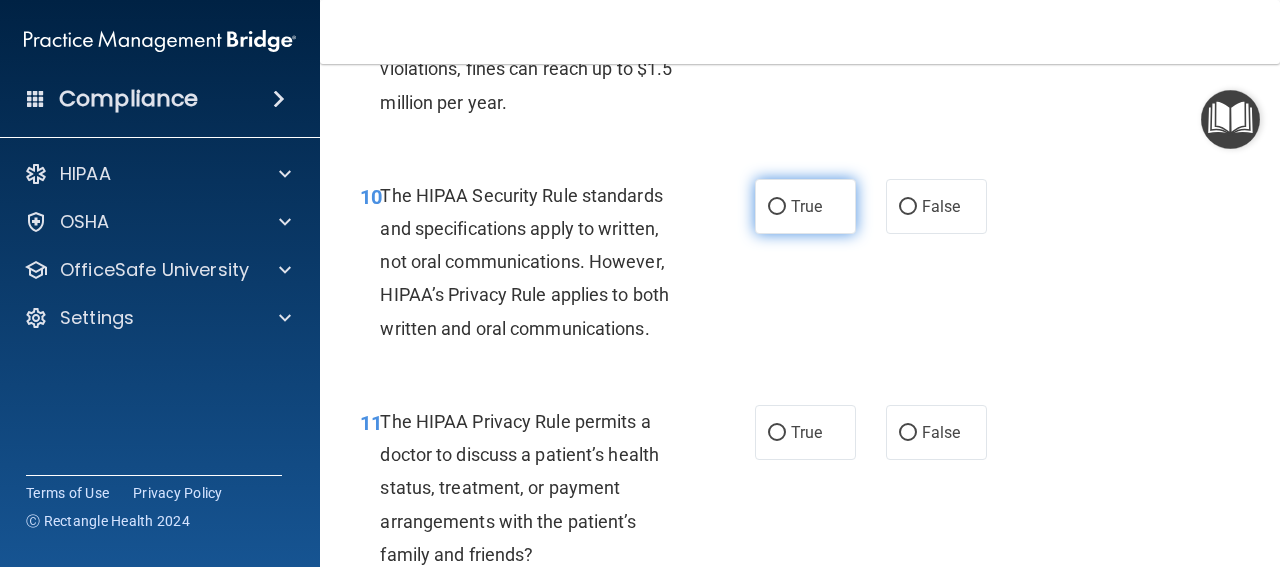 click on "True" at bounding box center [805, 206] 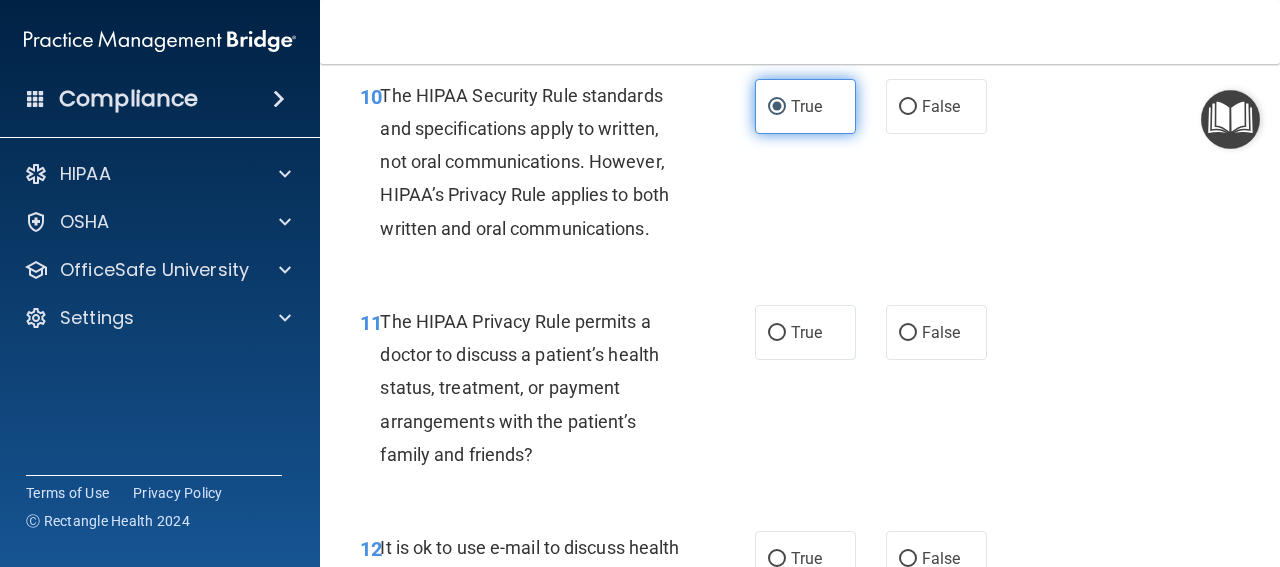scroll, scrollTop: 2148, scrollLeft: 0, axis: vertical 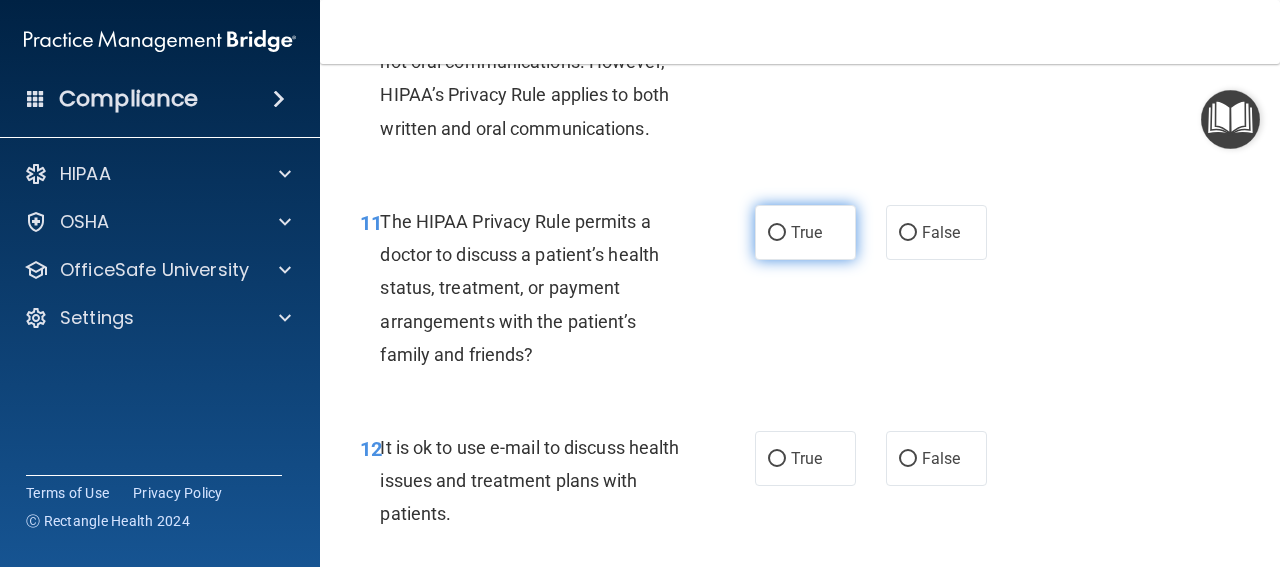 click on "True" at bounding box center (806, 232) 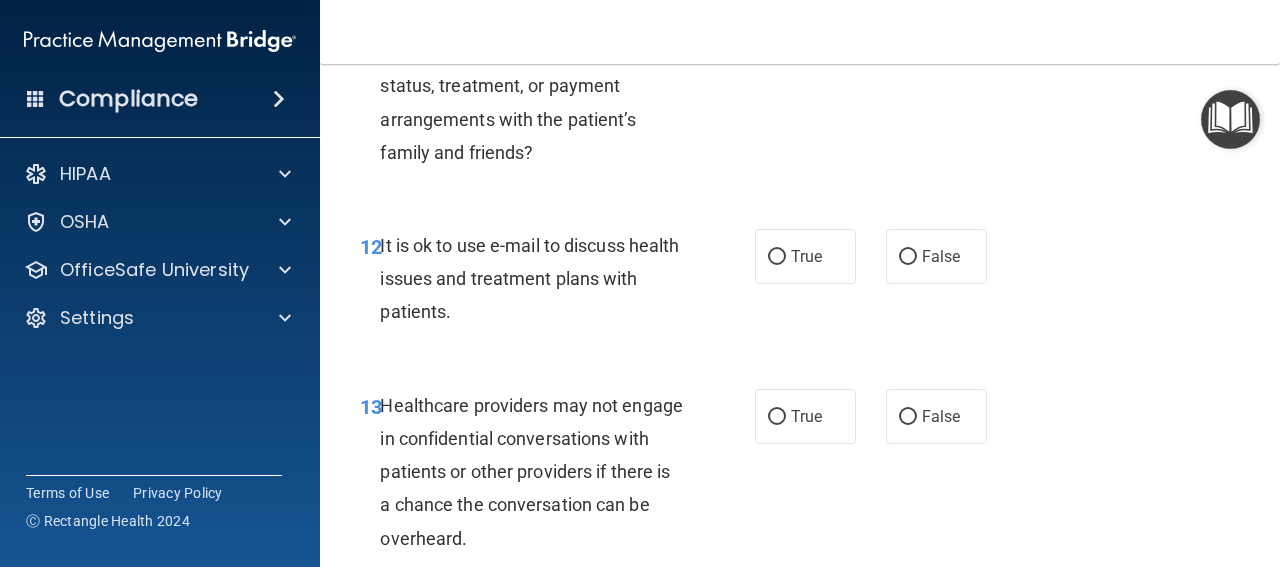 scroll, scrollTop: 2448, scrollLeft: 0, axis: vertical 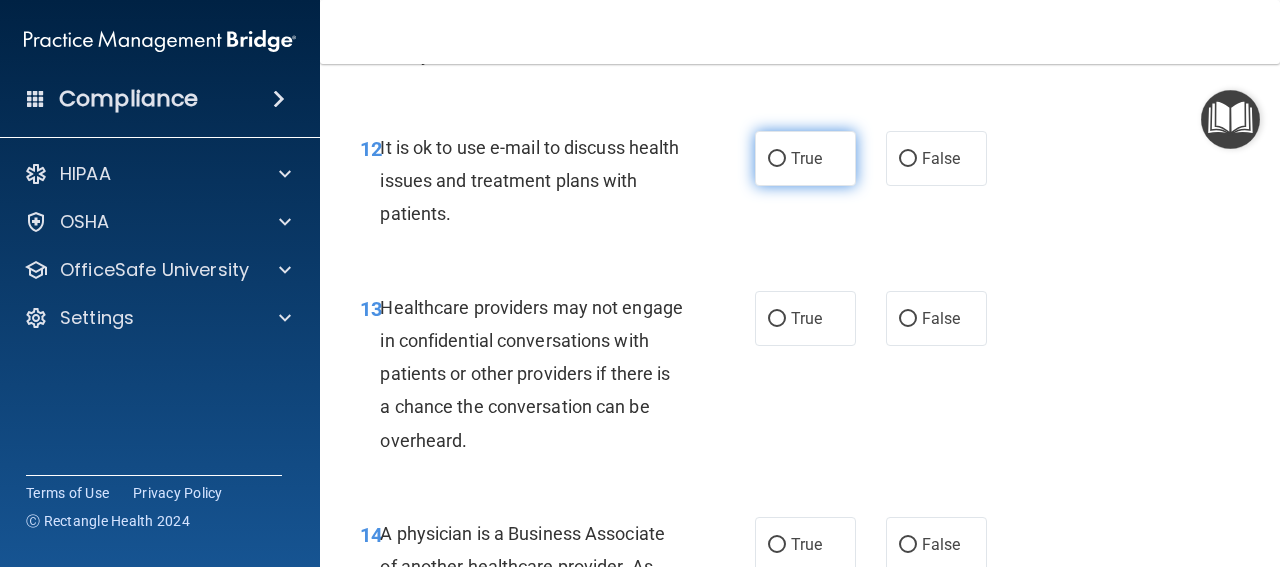 click on "True" at bounding box center [806, 158] 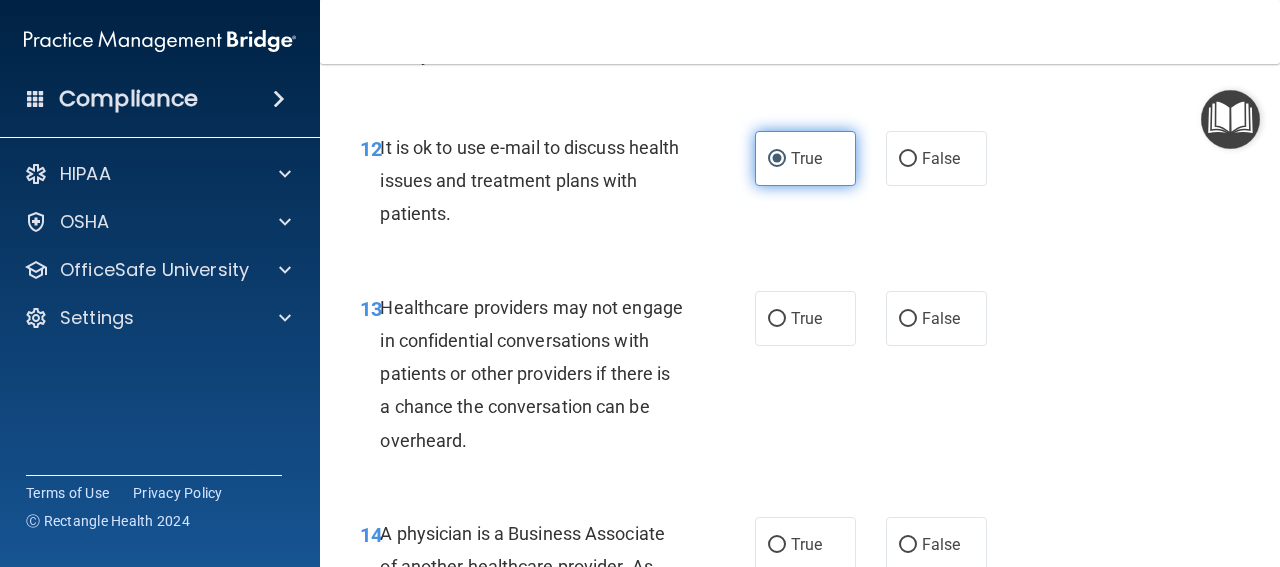 scroll, scrollTop: 2548, scrollLeft: 0, axis: vertical 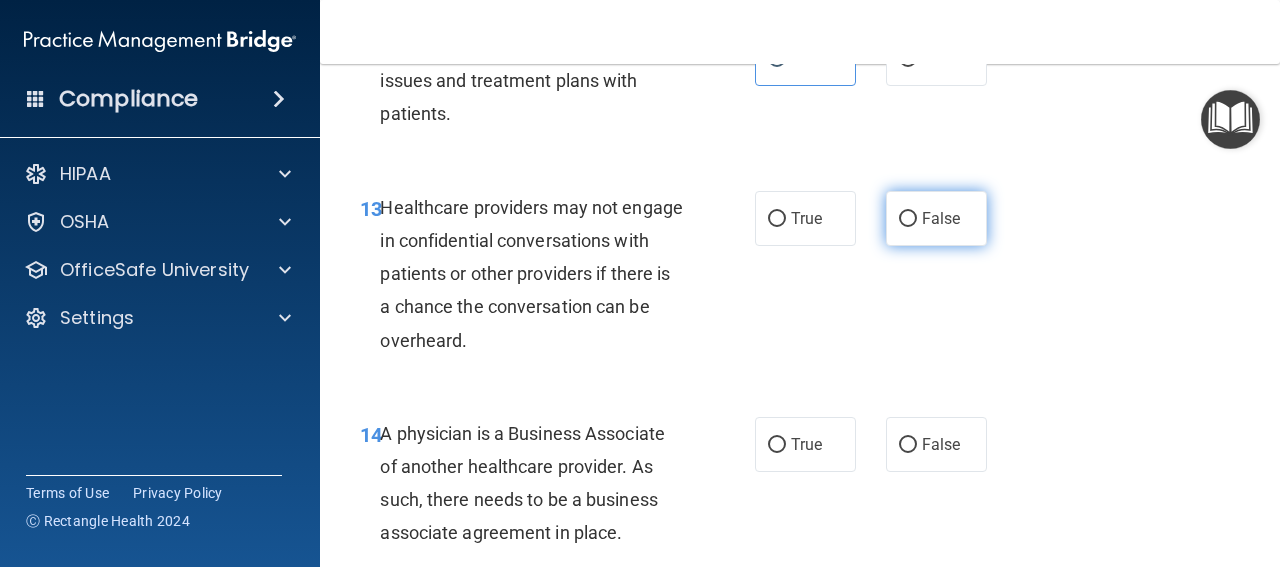 click on "False" at bounding box center (908, 219) 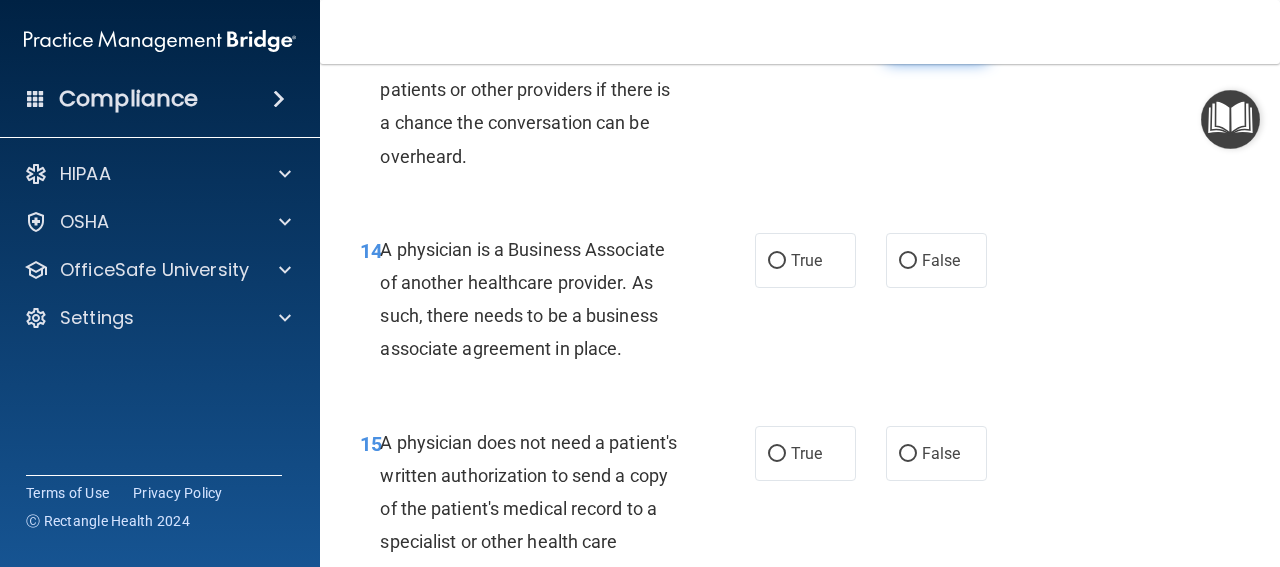 scroll, scrollTop: 2748, scrollLeft: 0, axis: vertical 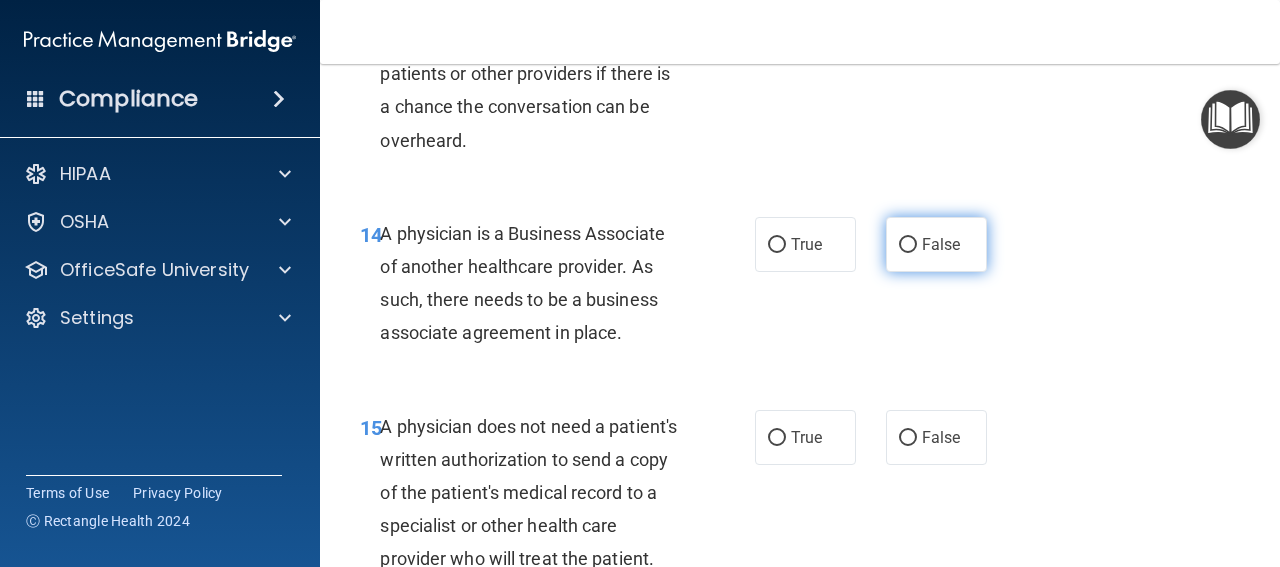 click on "False" at bounding box center [936, 244] 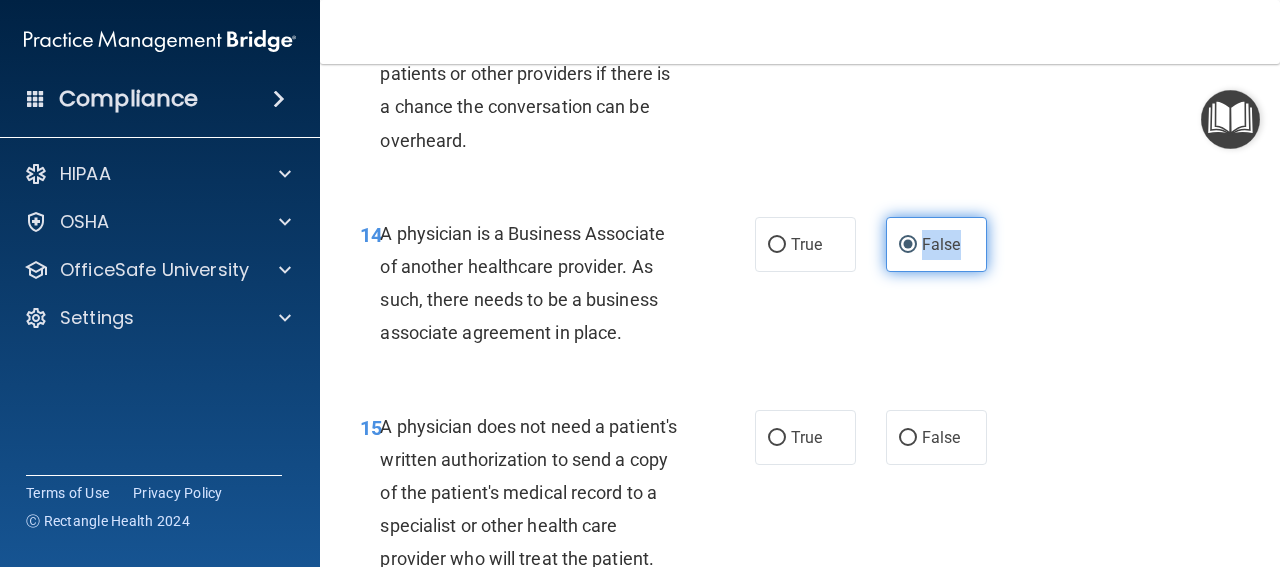 click on "False" at bounding box center (936, 244) 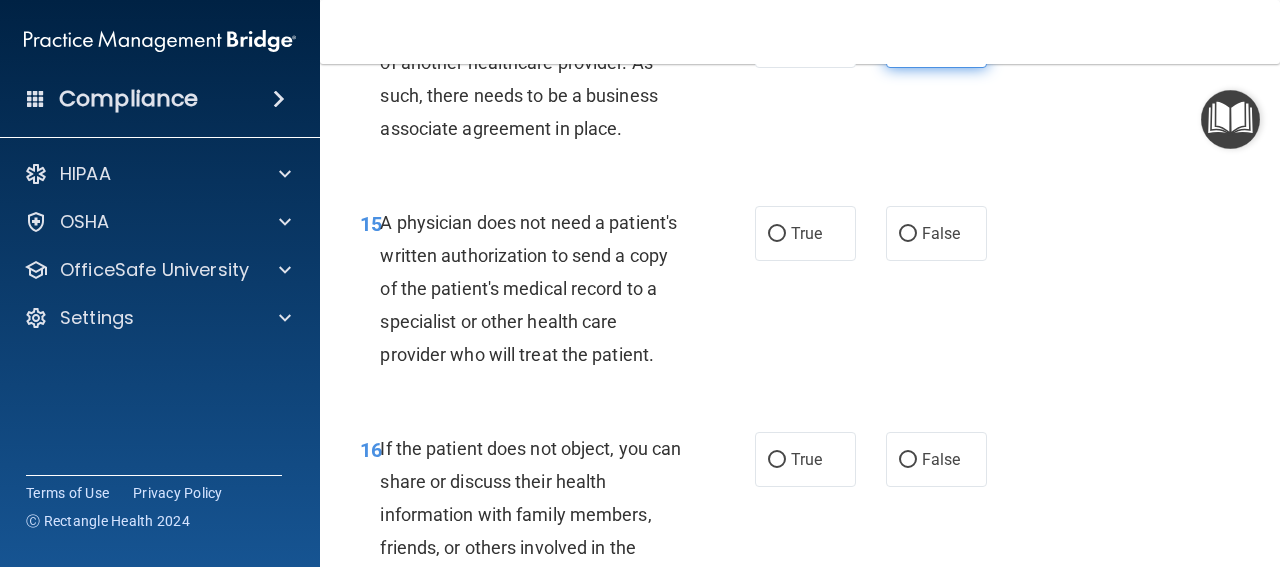 scroll, scrollTop: 3048, scrollLeft: 0, axis: vertical 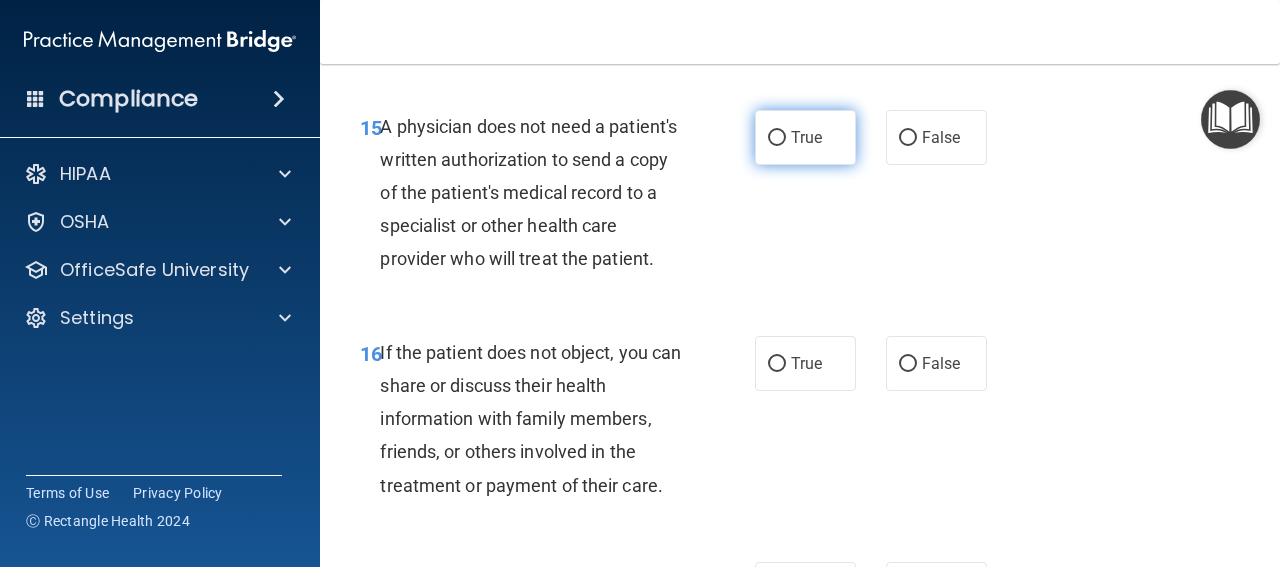 click on "True" at bounding box center (805, 137) 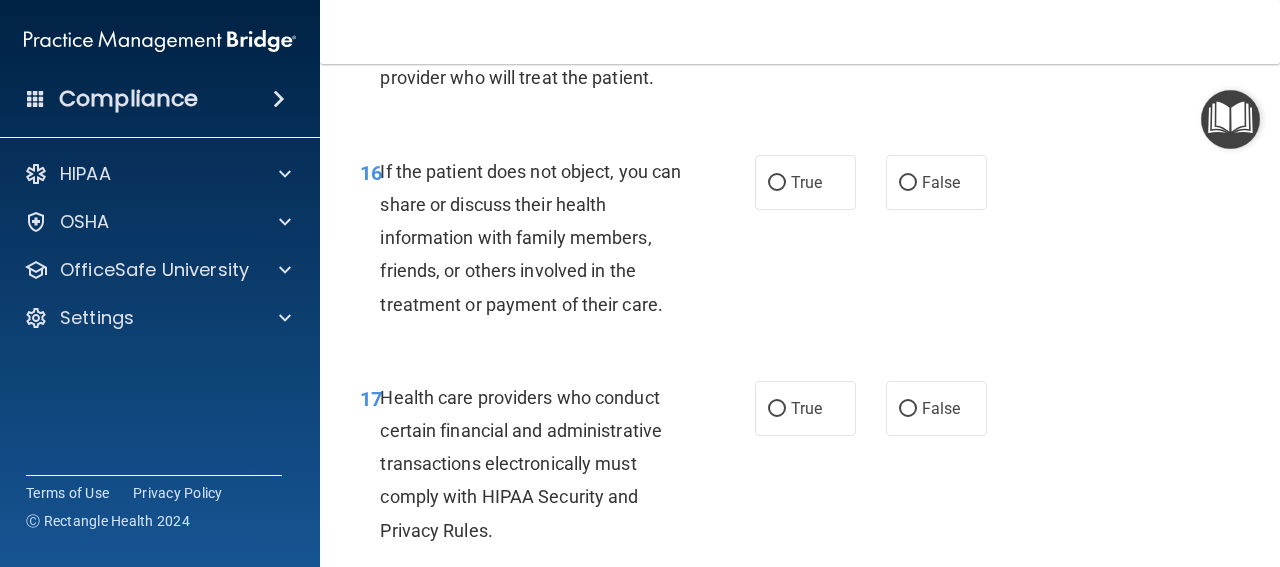 scroll, scrollTop: 3248, scrollLeft: 0, axis: vertical 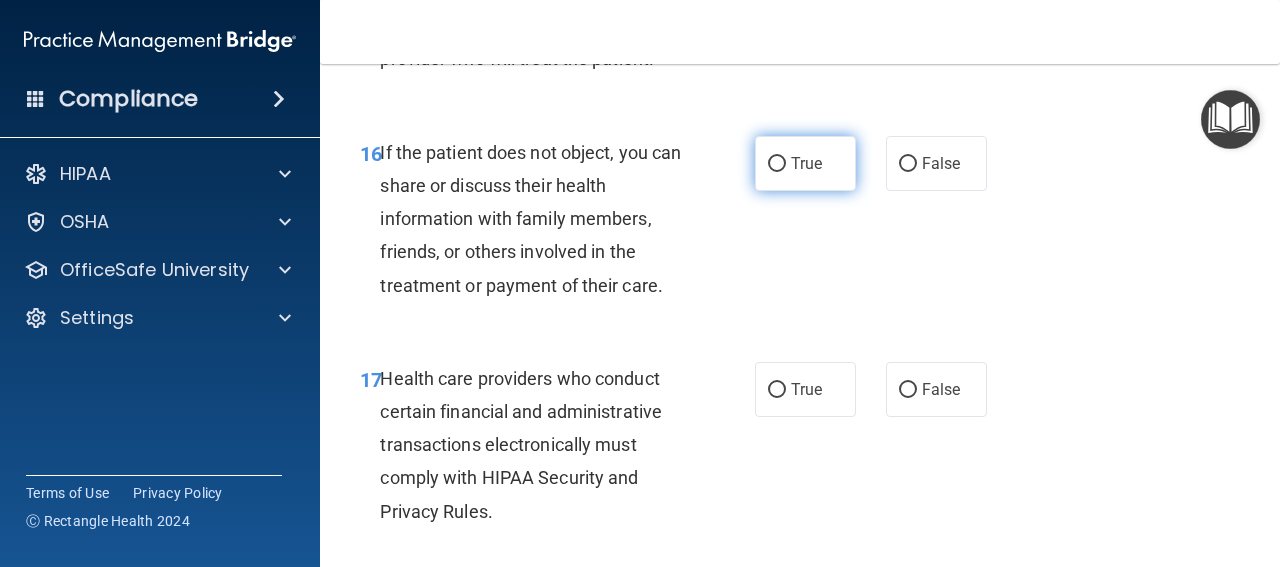 click on "True" at bounding box center (806, 163) 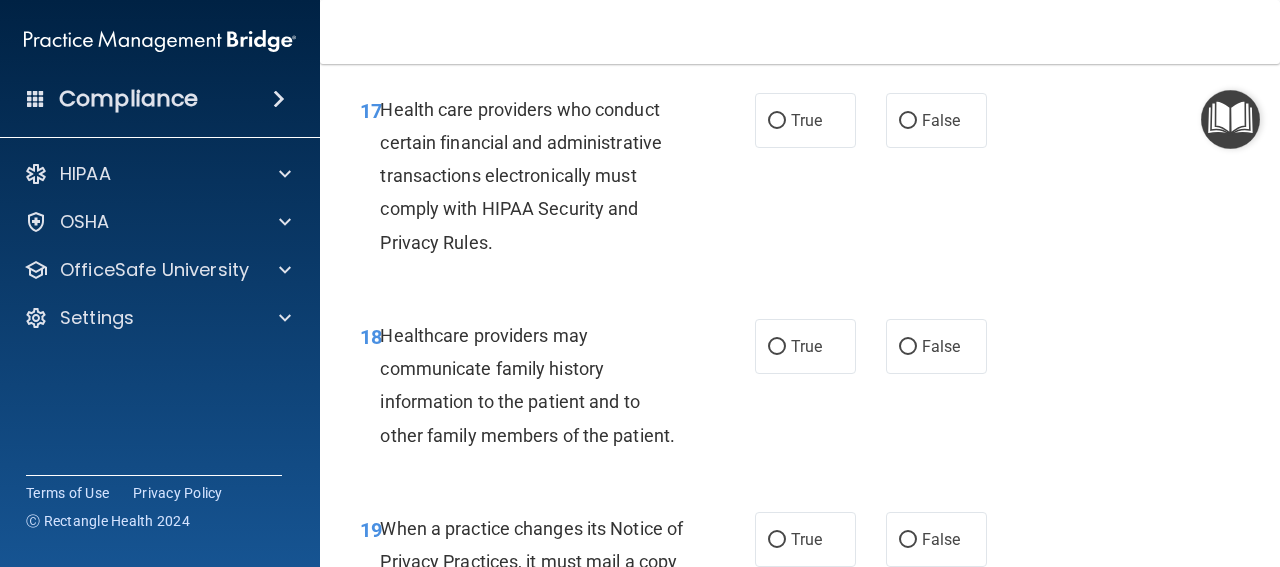 scroll, scrollTop: 3548, scrollLeft: 0, axis: vertical 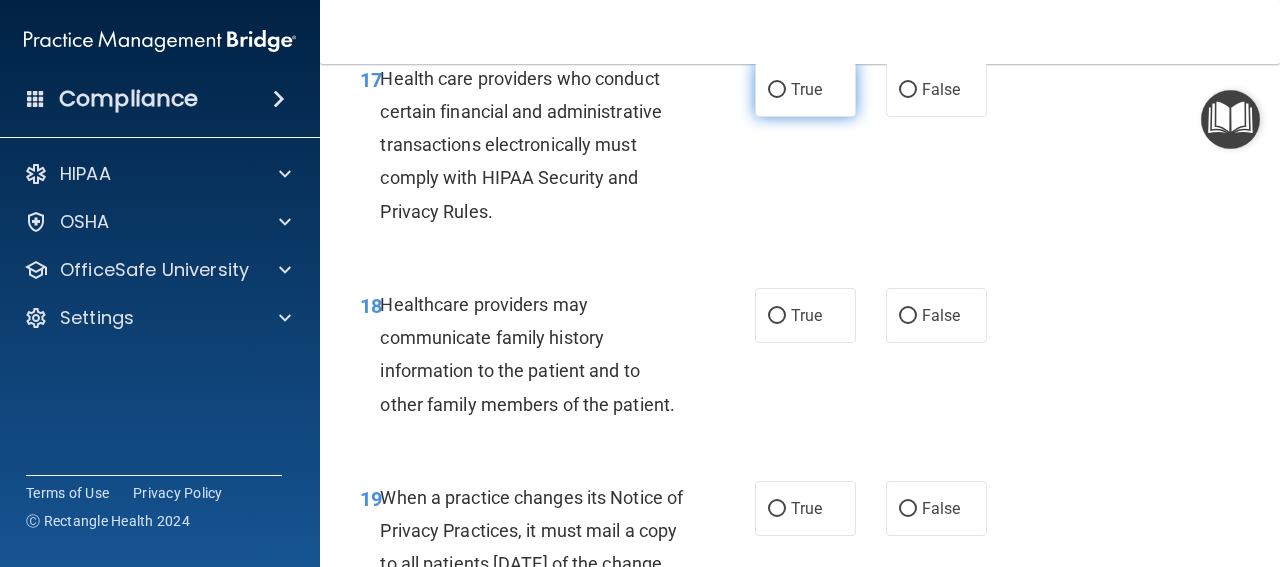 click on "True" at bounding box center [805, 89] 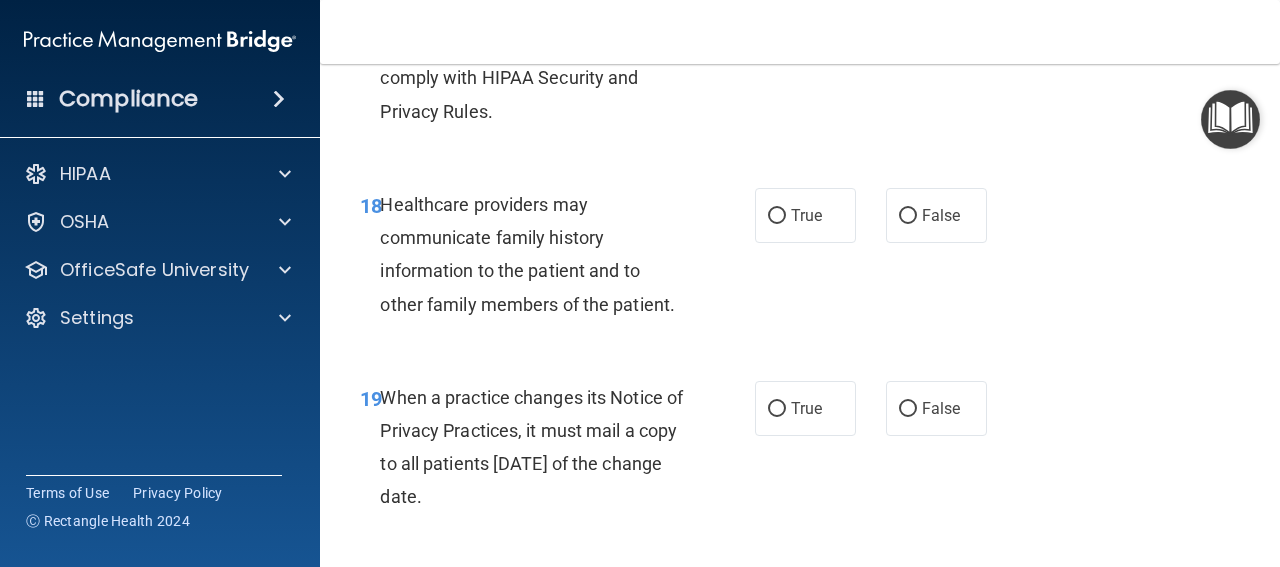 scroll, scrollTop: 3748, scrollLeft: 0, axis: vertical 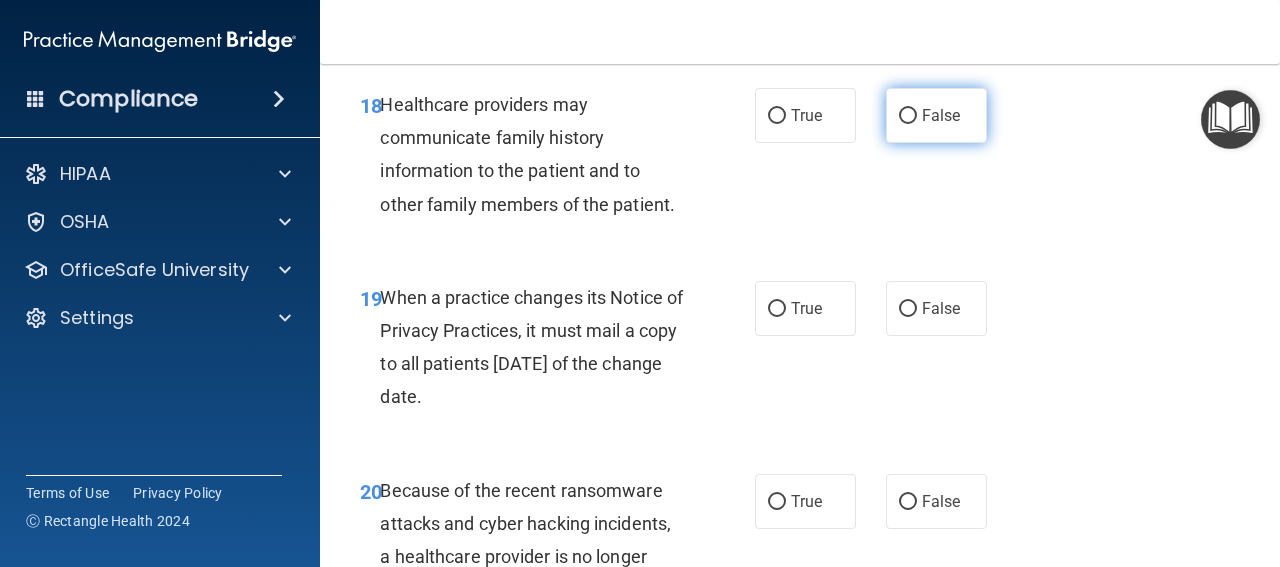 click on "False" at bounding box center [936, 115] 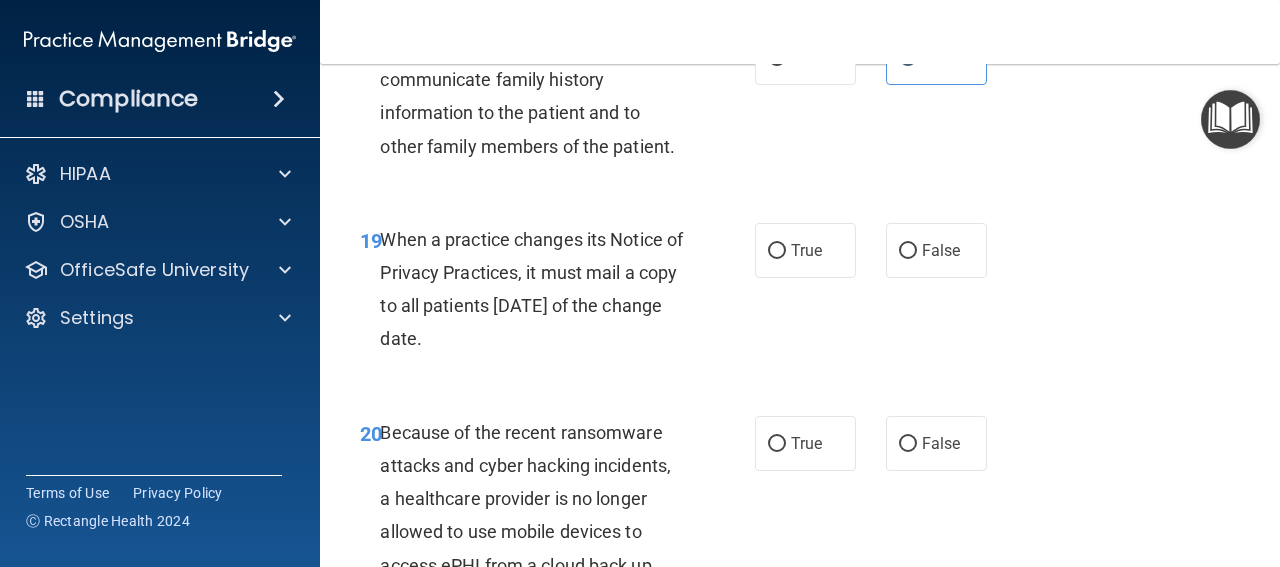 scroll, scrollTop: 3848, scrollLeft: 0, axis: vertical 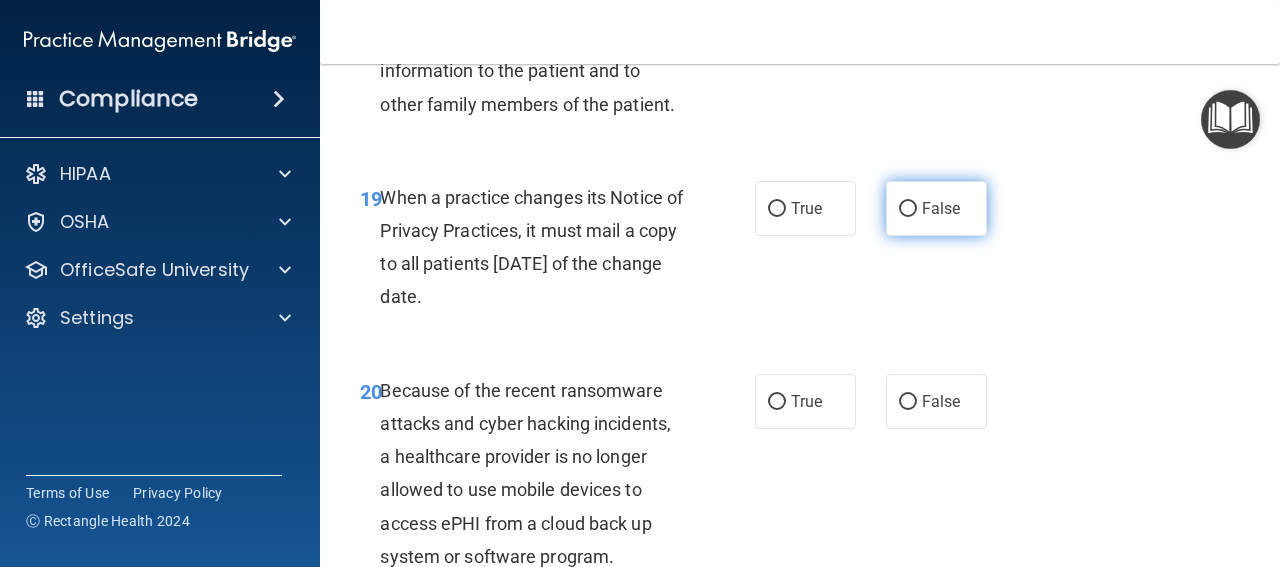 click on "False" at bounding box center [936, 208] 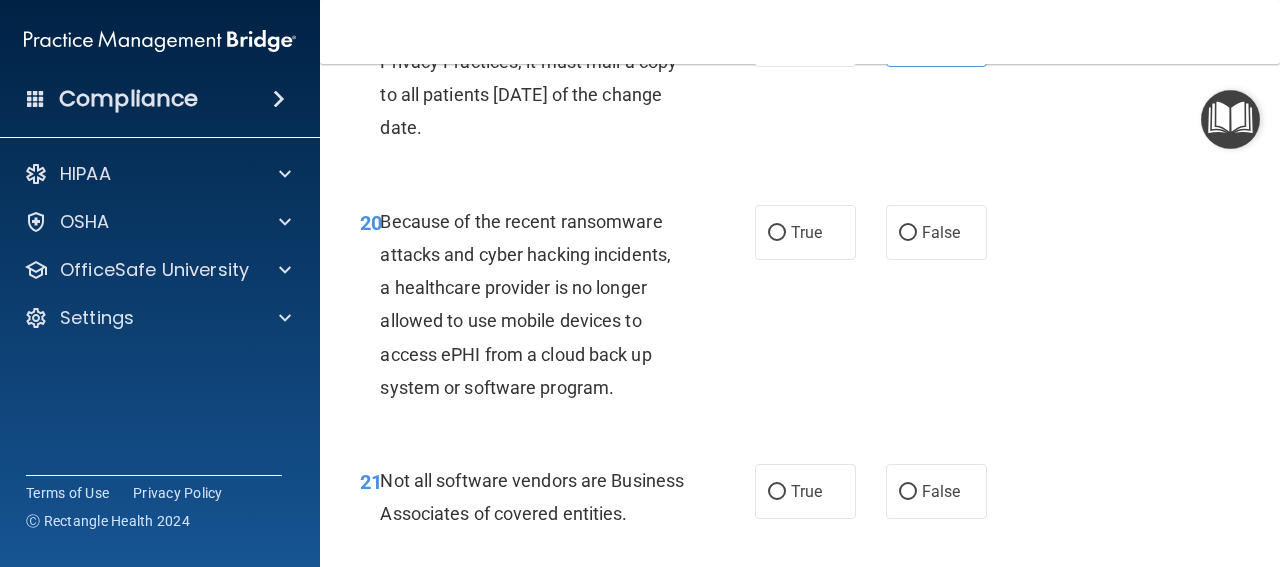 scroll, scrollTop: 4048, scrollLeft: 0, axis: vertical 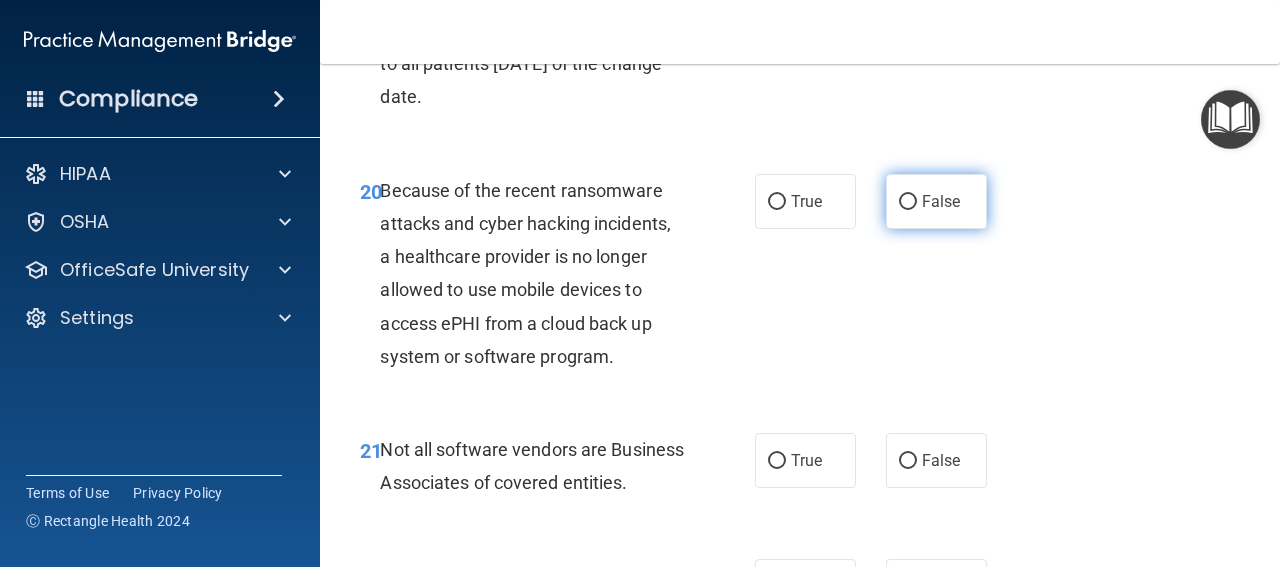 click on "False" at bounding box center (936, 201) 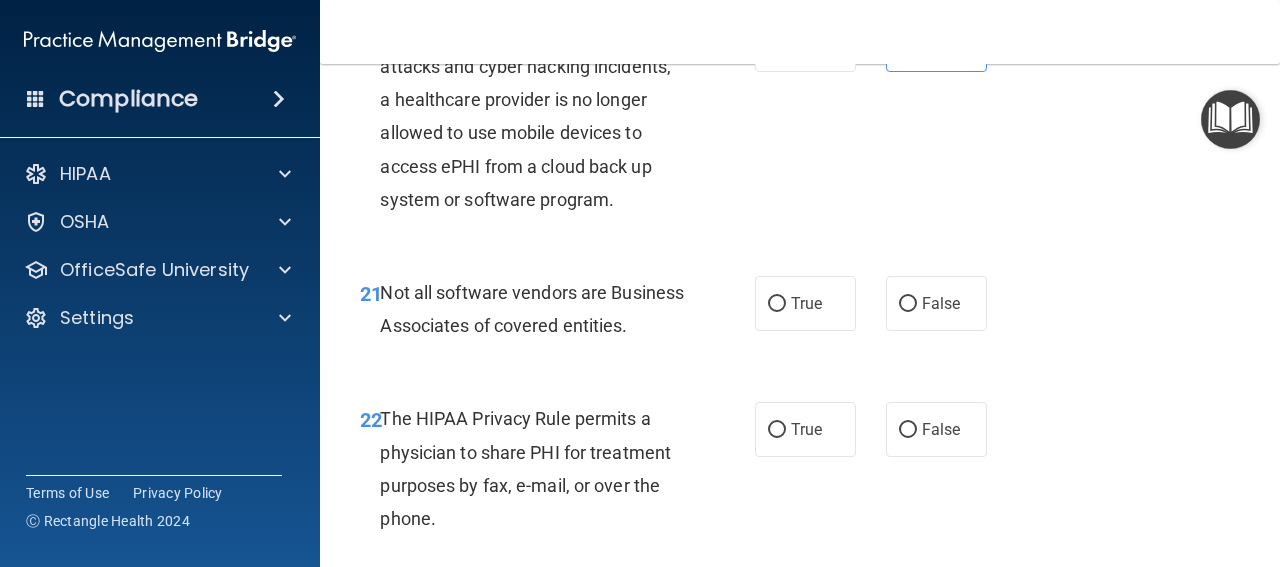 scroll, scrollTop: 4248, scrollLeft: 0, axis: vertical 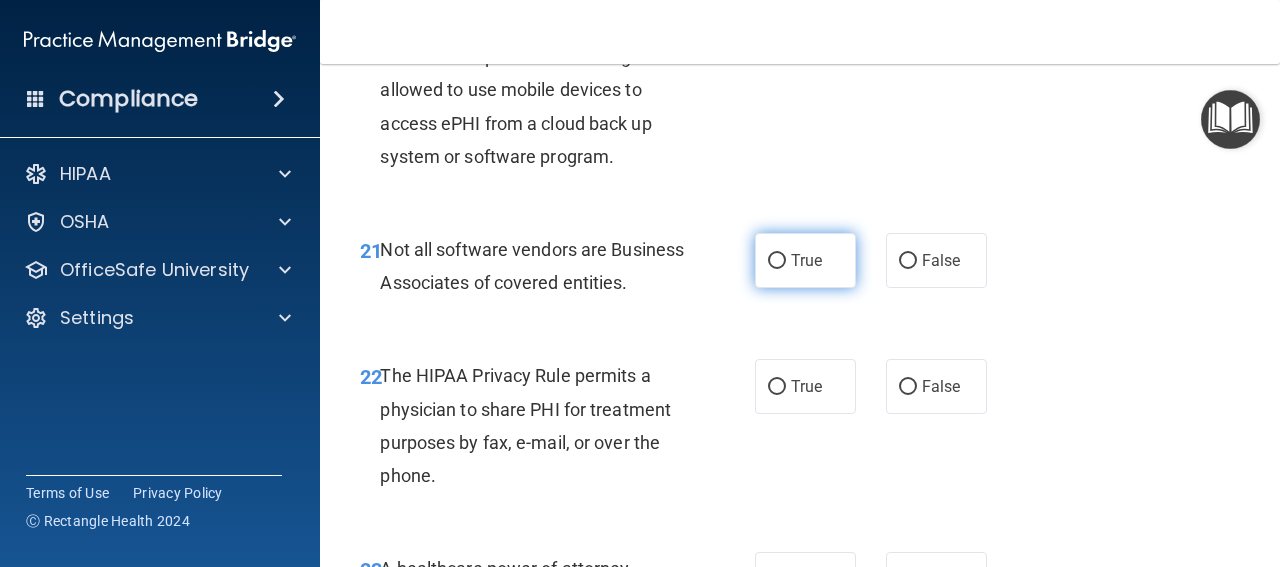 click on "True" at bounding box center (805, 260) 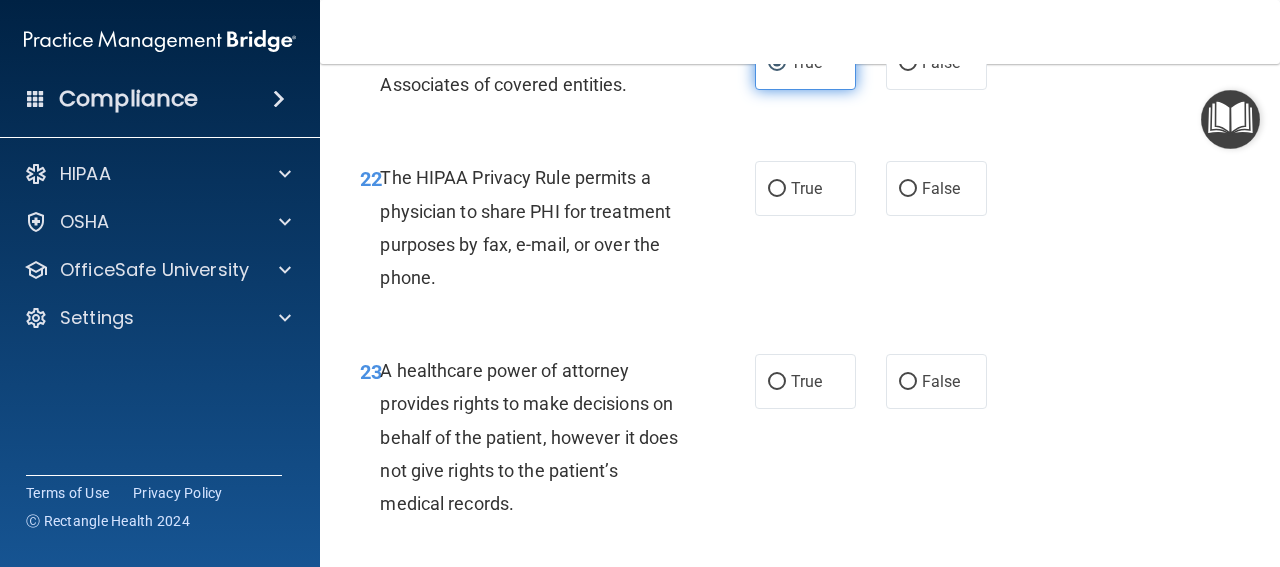 scroll, scrollTop: 4448, scrollLeft: 0, axis: vertical 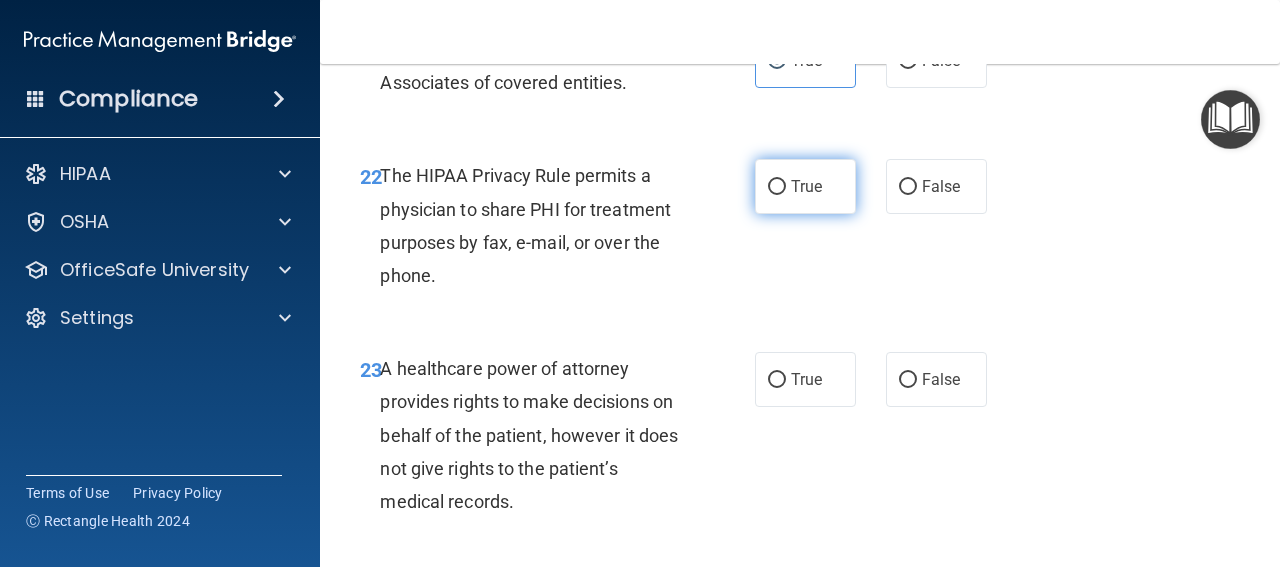 click on "True" at bounding box center (805, 186) 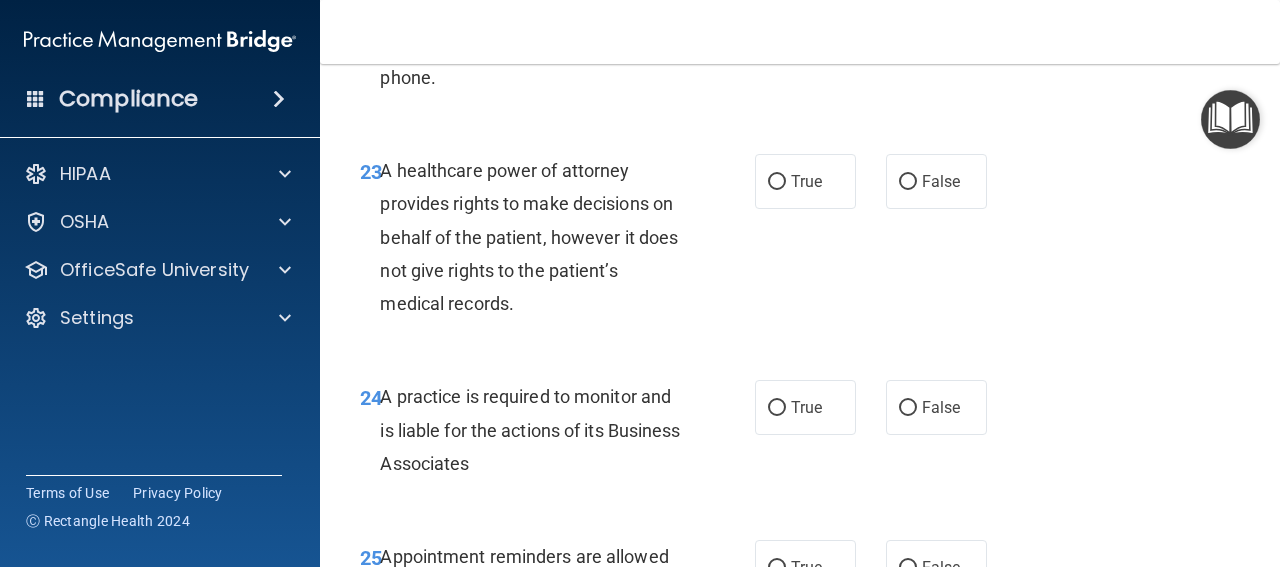 scroll, scrollTop: 4648, scrollLeft: 0, axis: vertical 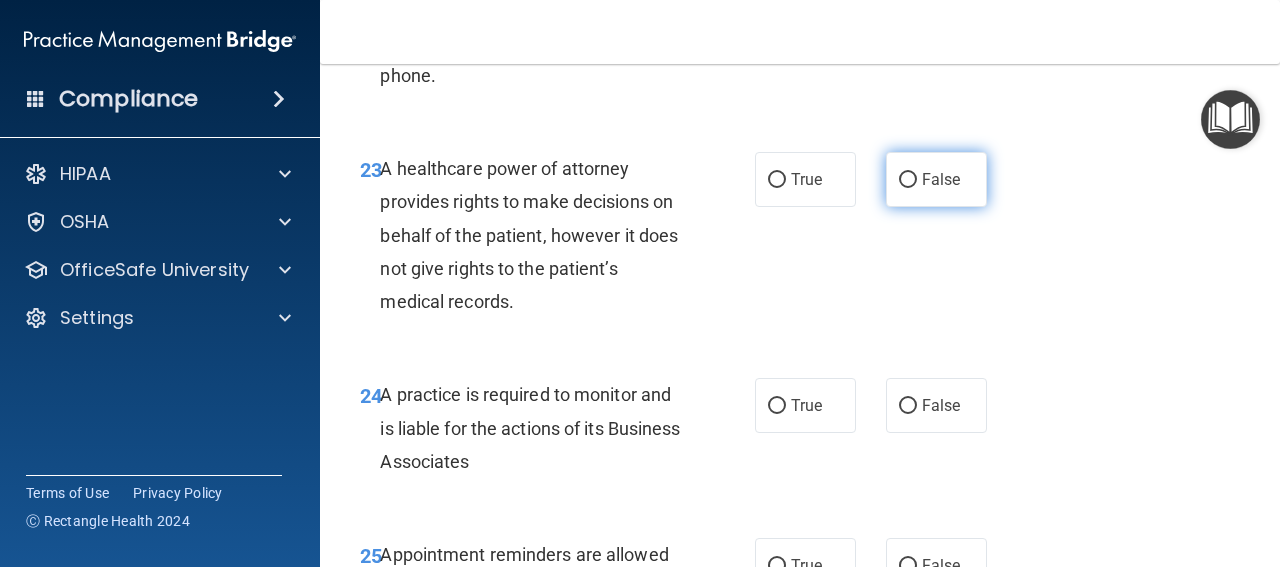 click on "False" at bounding box center (908, 180) 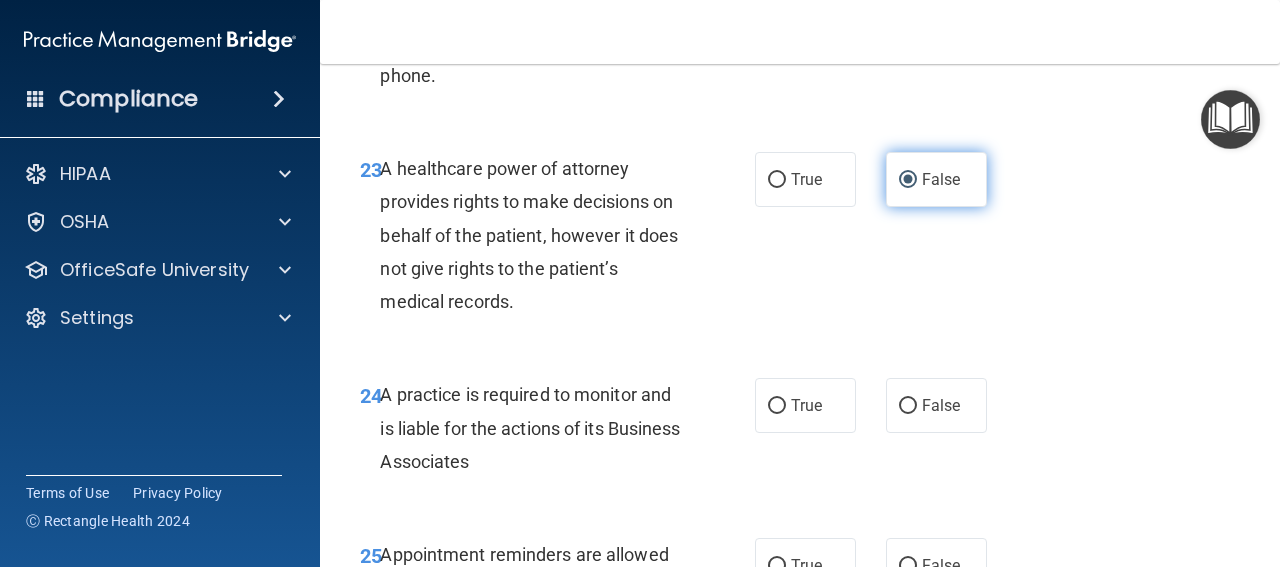 click on "False" at bounding box center (908, 180) 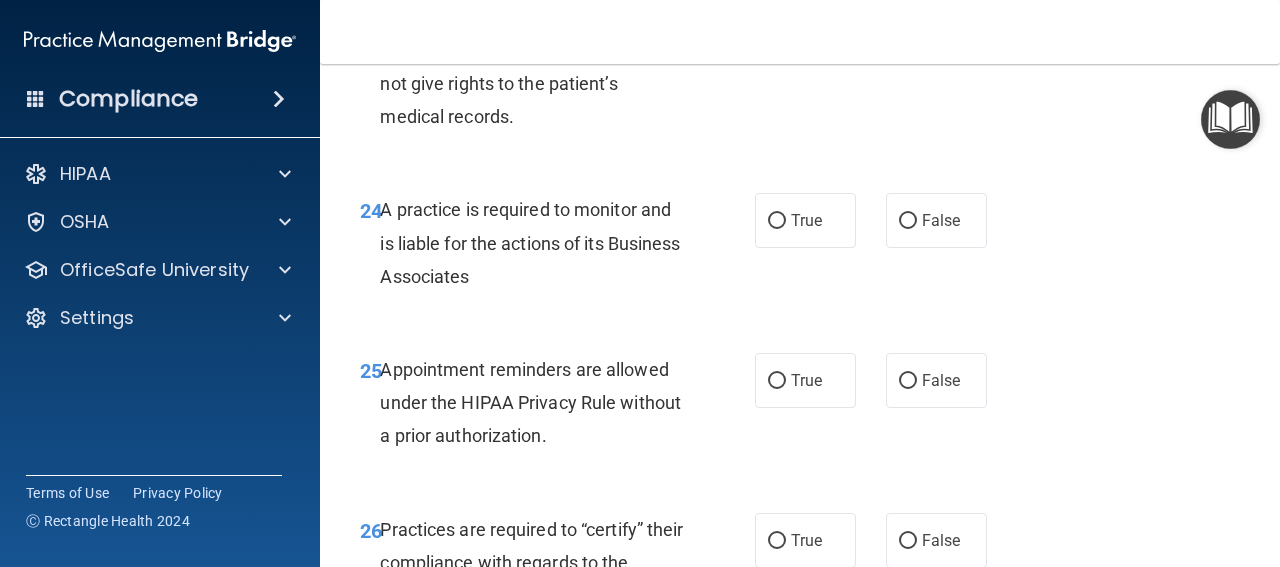scroll, scrollTop: 4848, scrollLeft: 0, axis: vertical 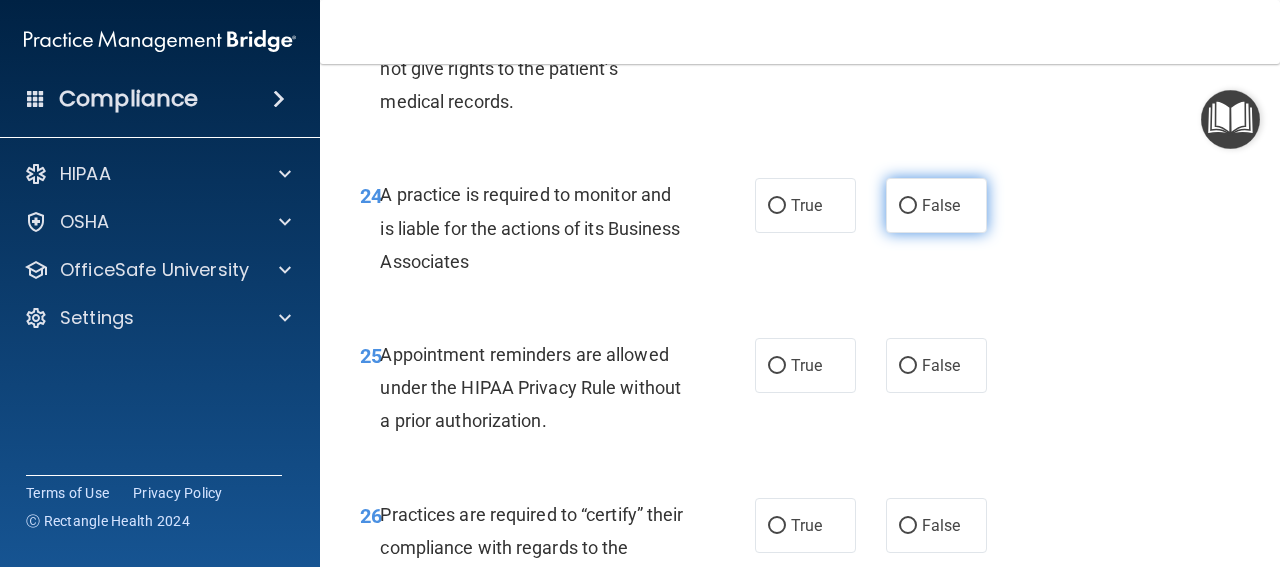 click on "False" at bounding box center (936, 205) 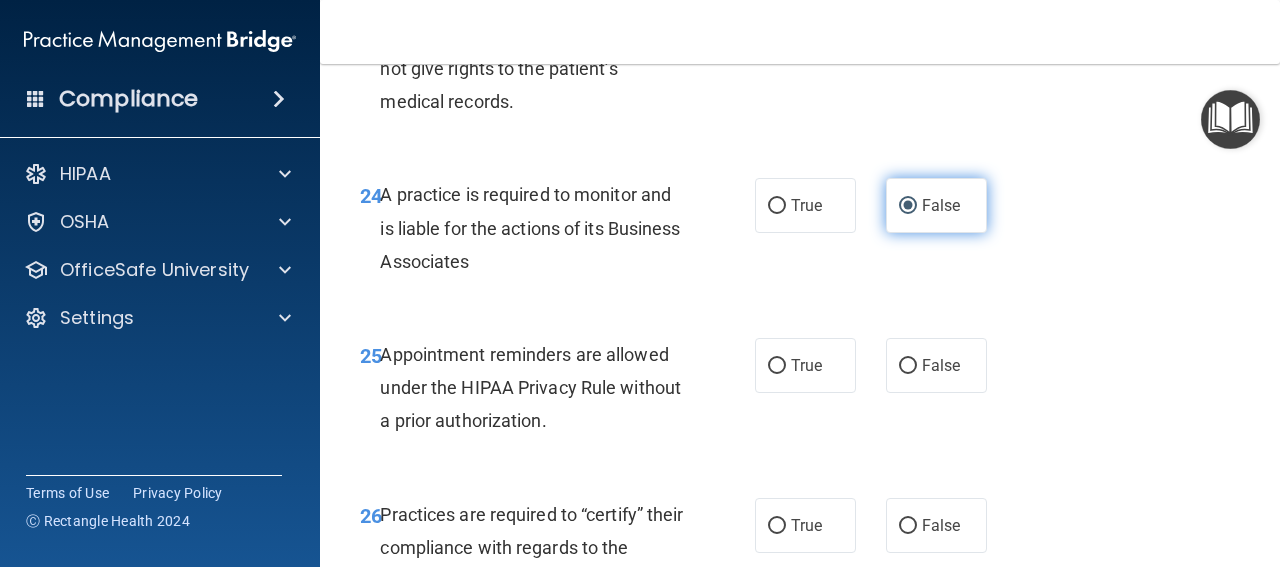 click on "False" at bounding box center [936, 205] 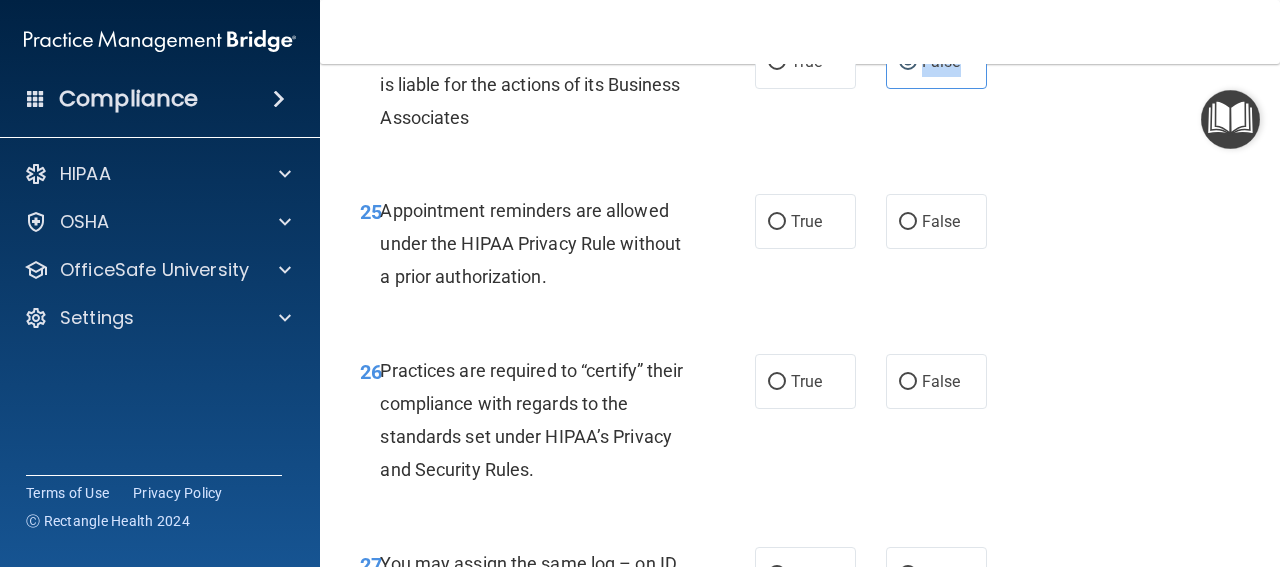 scroll, scrollTop: 5048, scrollLeft: 0, axis: vertical 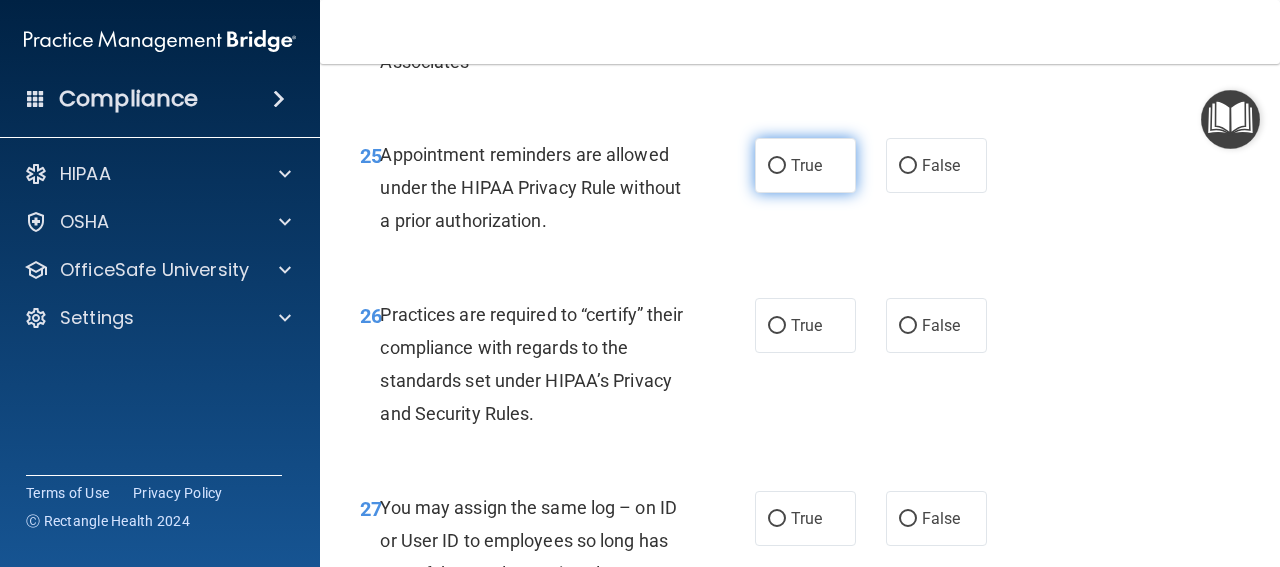 click on "True" at bounding box center [805, 165] 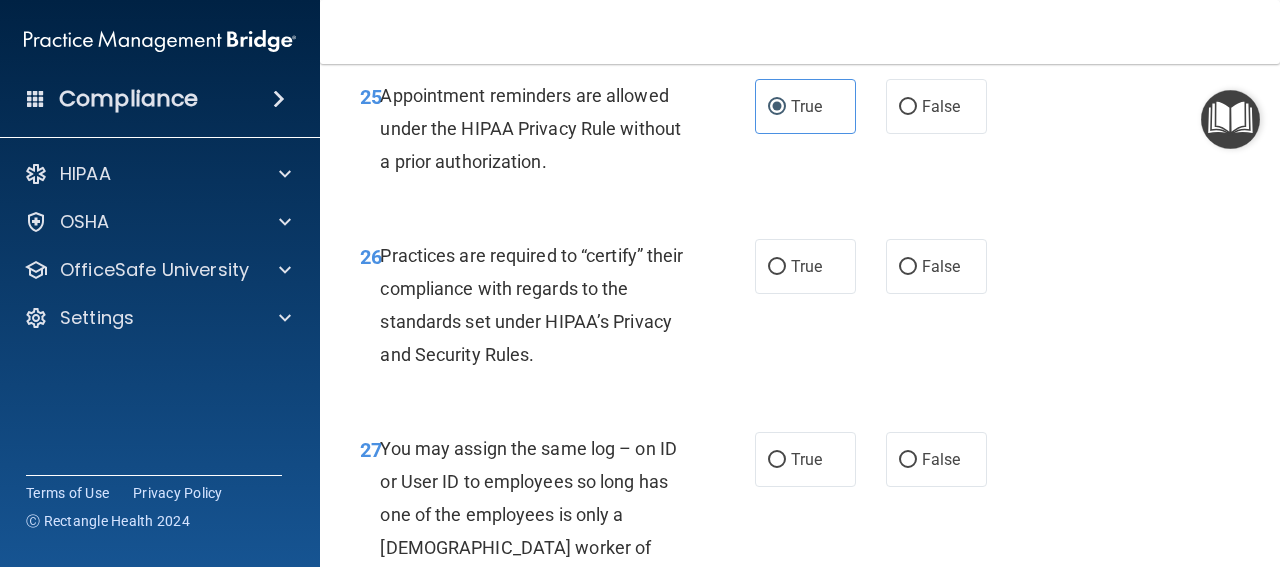 scroll, scrollTop: 5148, scrollLeft: 0, axis: vertical 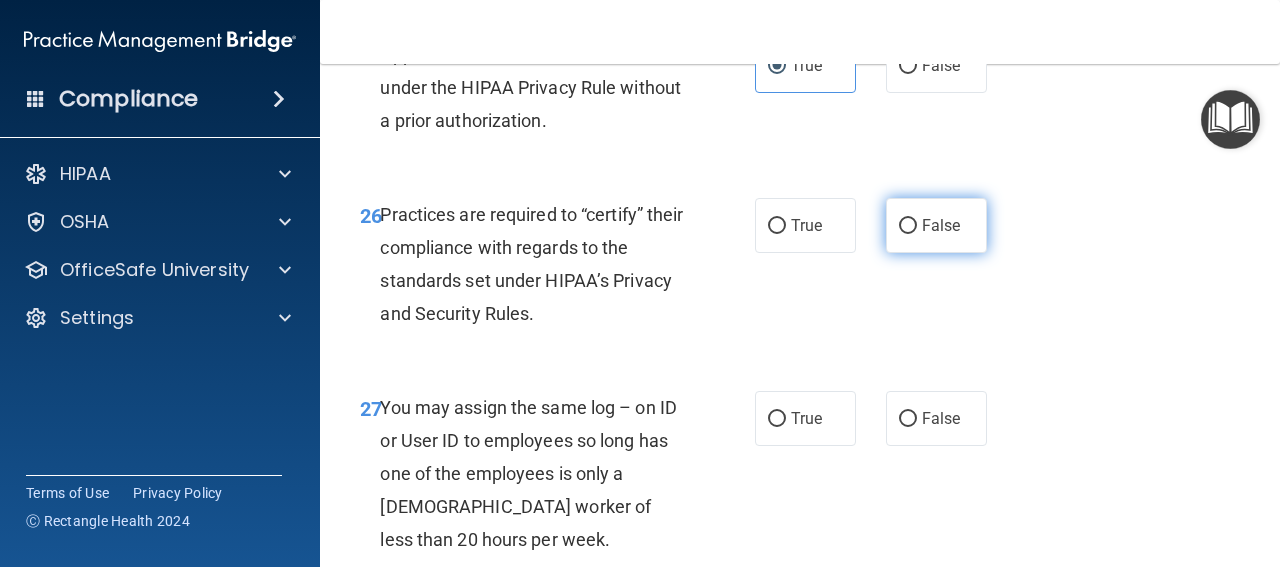 click on "False" at bounding box center (936, 225) 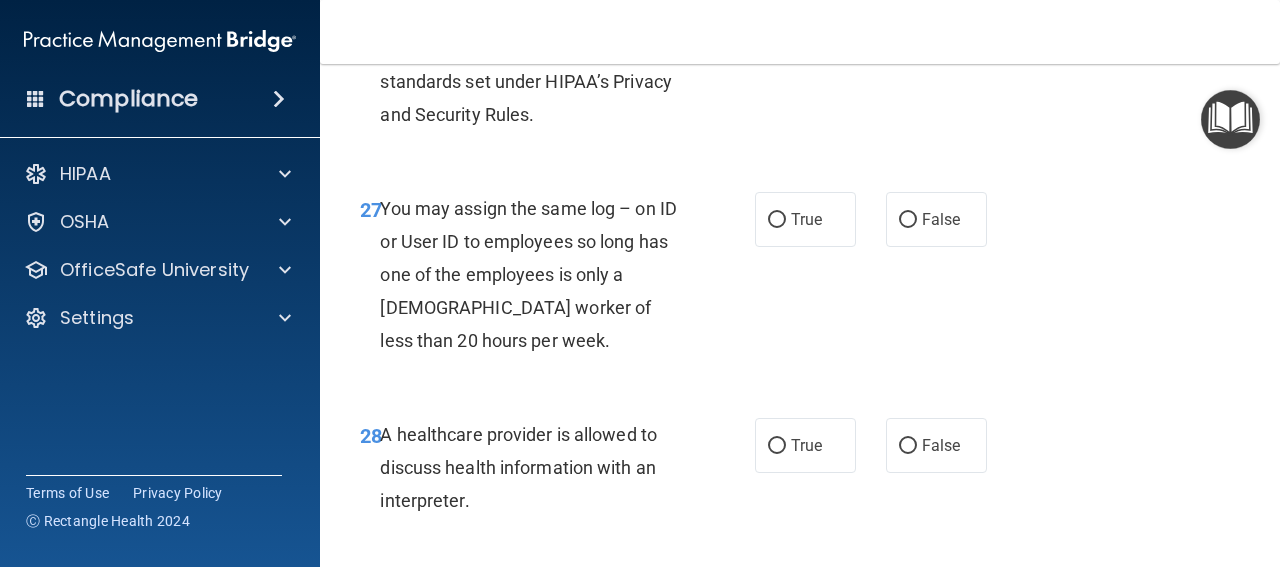 scroll, scrollTop: 5348, scrollLeft: 0, axis: vertical 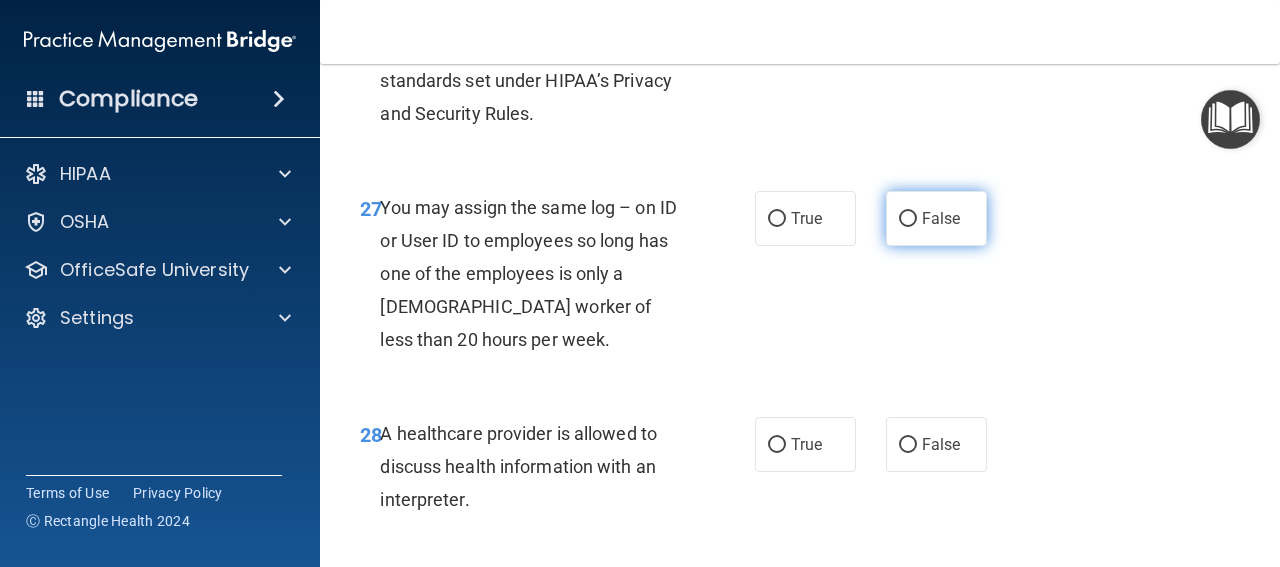 click on "False" at bounding box center [941, 218] 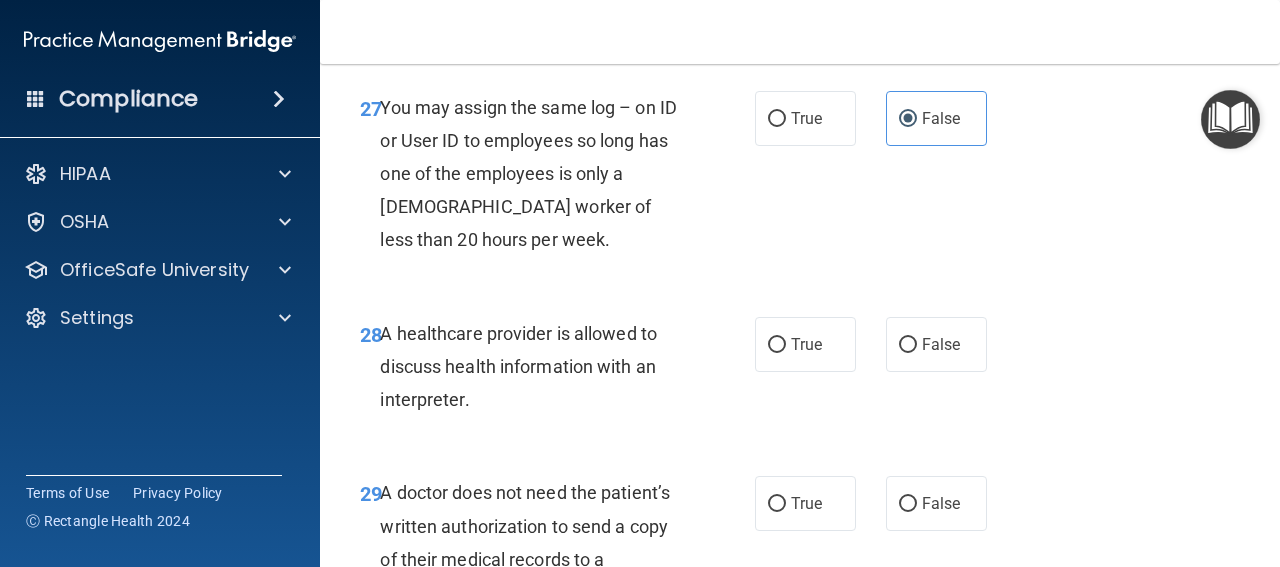 scroll, scrollTop: 5548, scrollLeft: 0, axis: vertical 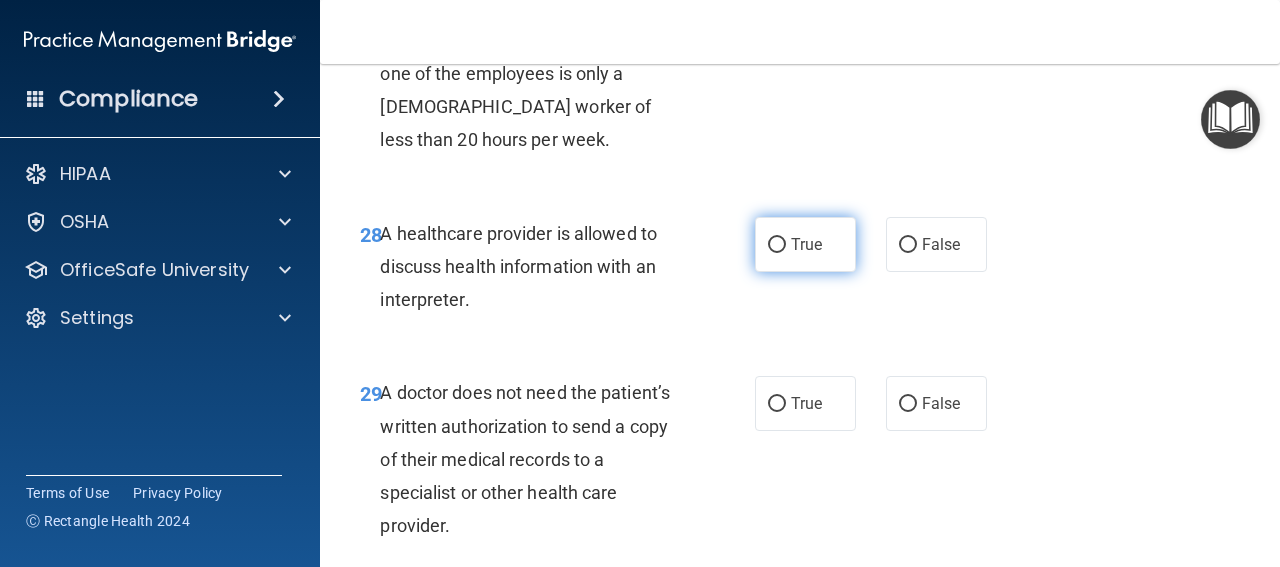 click on "True" at bounding box center [806, 244] 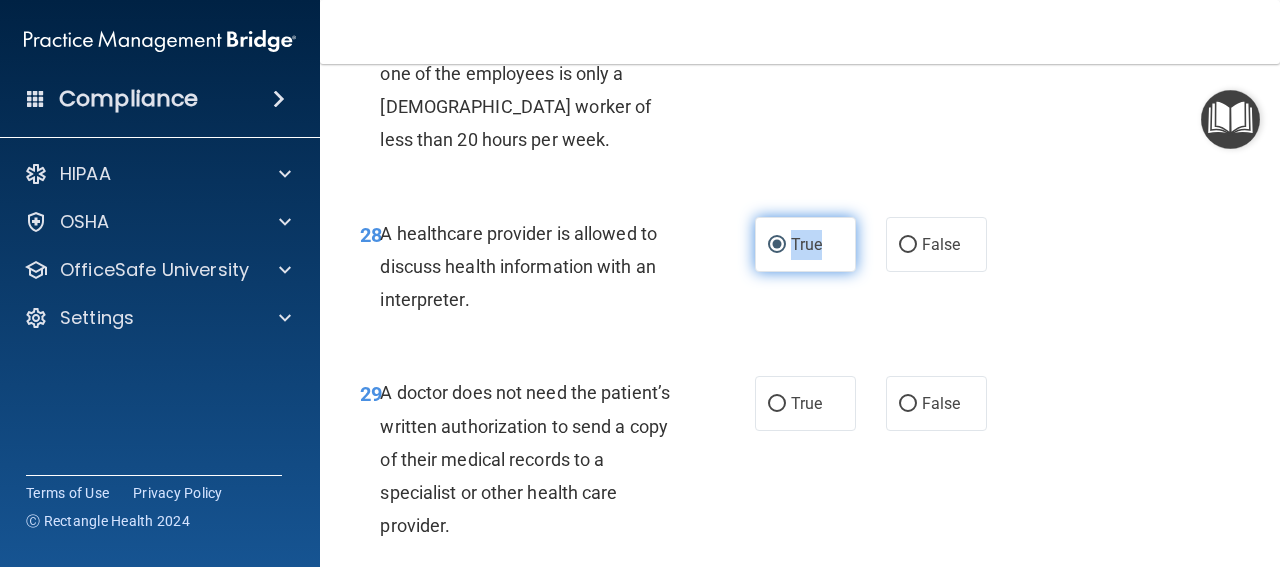 click on "True" at bounding box center [806, 244] 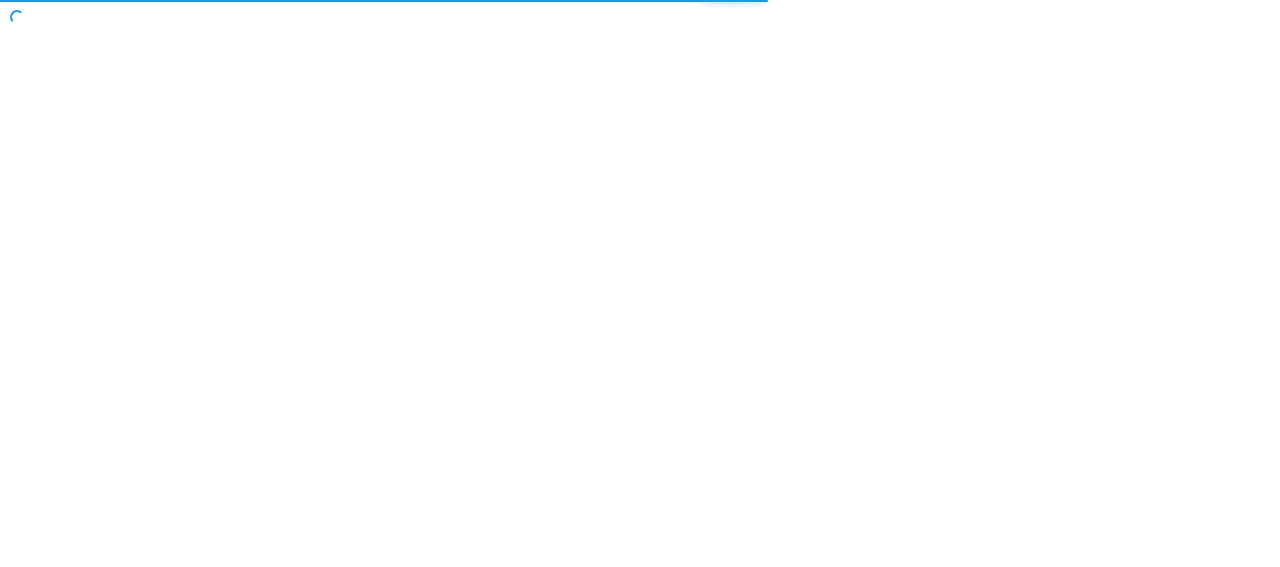 scroll, scrollTop: 0, scrollLeft: 0, axis: both 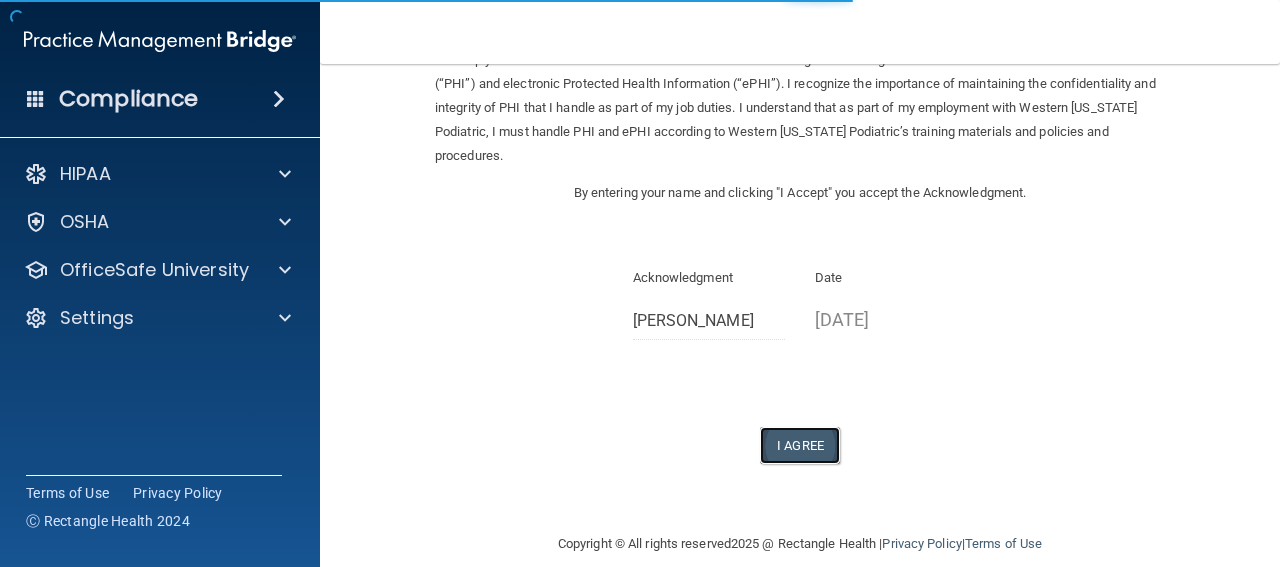 click on "I Agree" at bounding box center (800, 445) 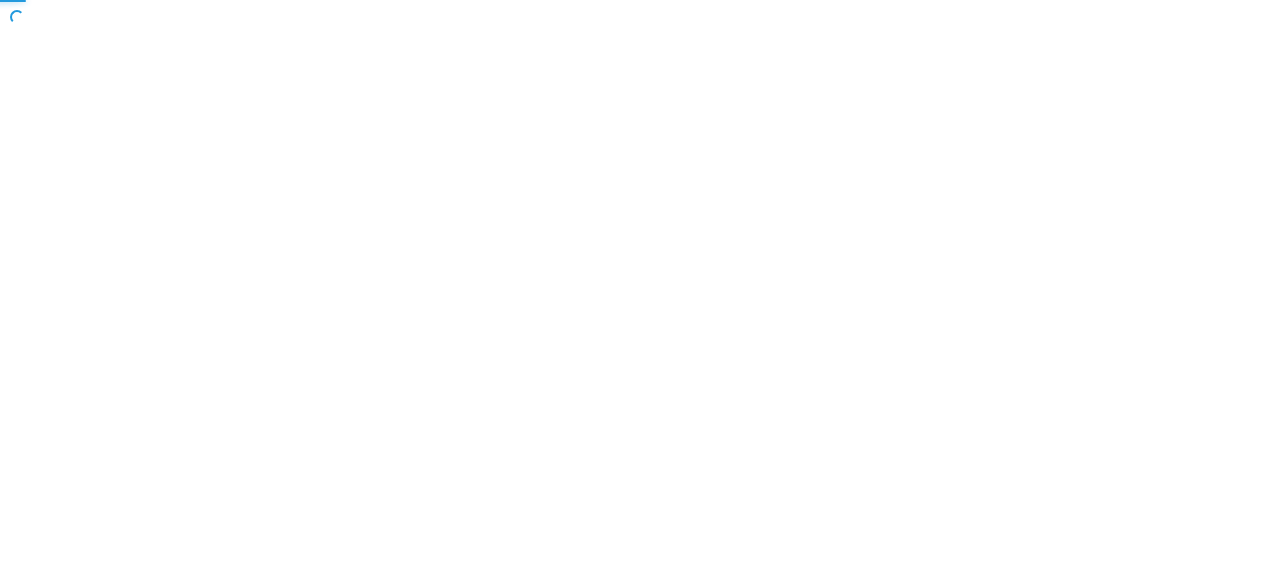 scroll, scrollTop: 0, scrollLeft: 0, axis: both 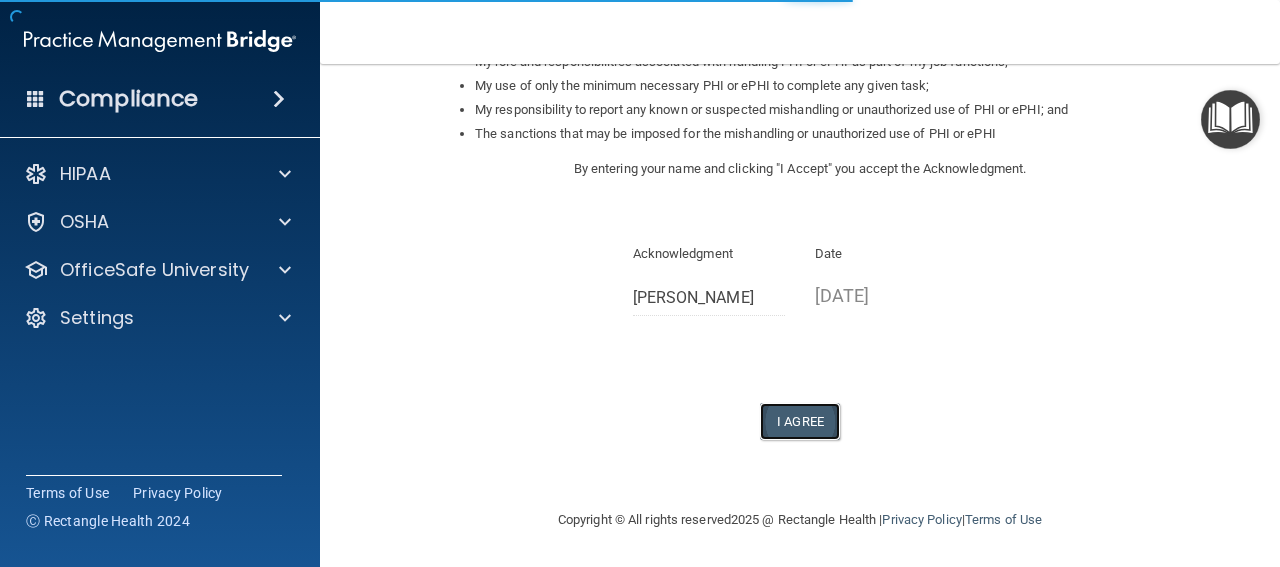 click on "I Agree" at bounding box center [800, 421] 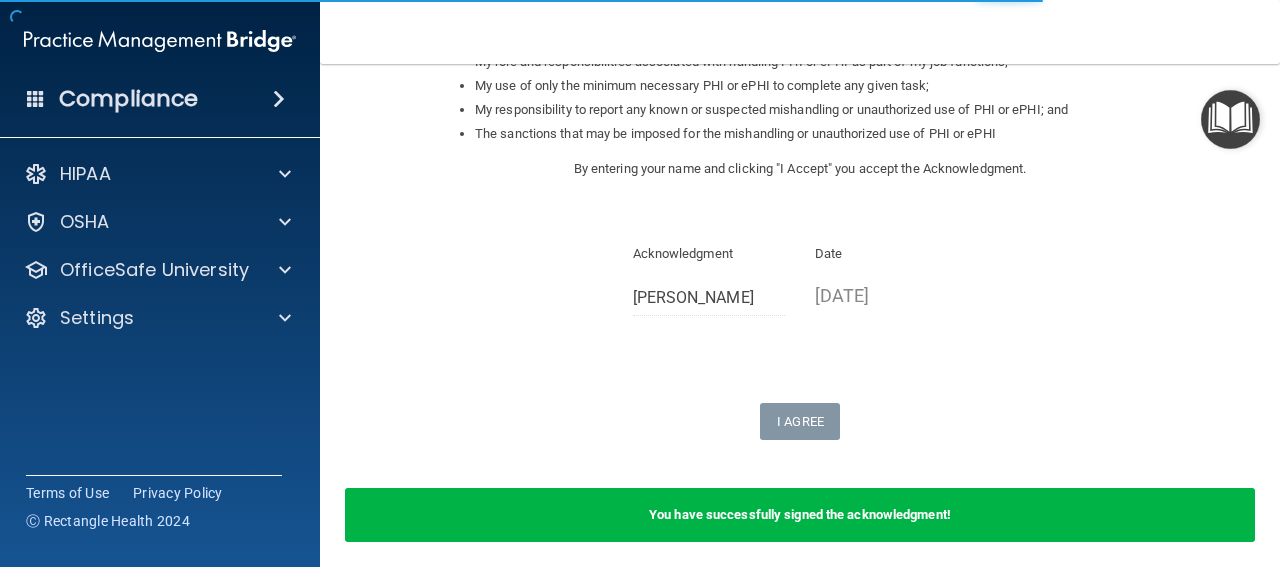 scroll, scrollTop: 0, scrollLeft: 0, axis: both 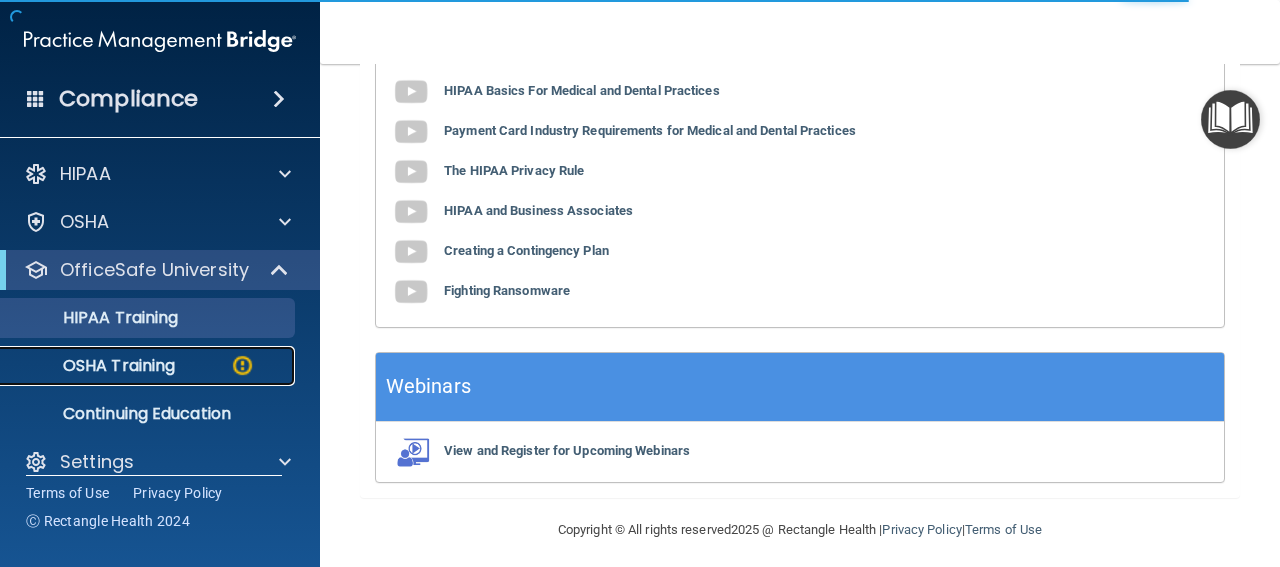 click on "OSHA Training" at bounding box center [94, 366] 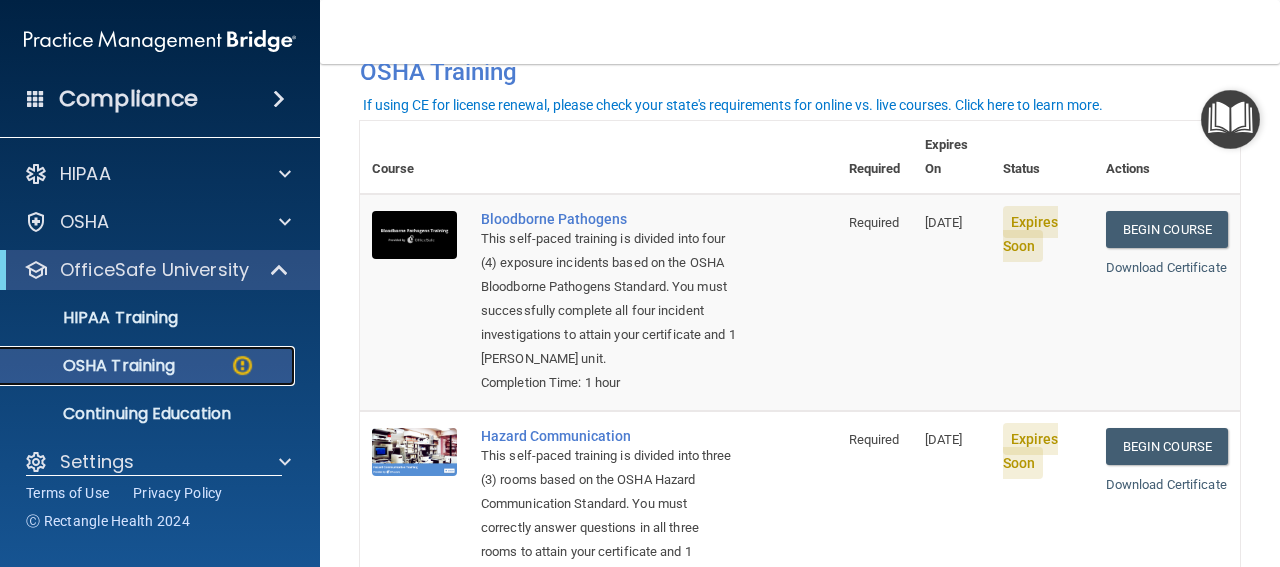 scroll, scrollTop: 210, scrollLeft: 0, axis: vertical 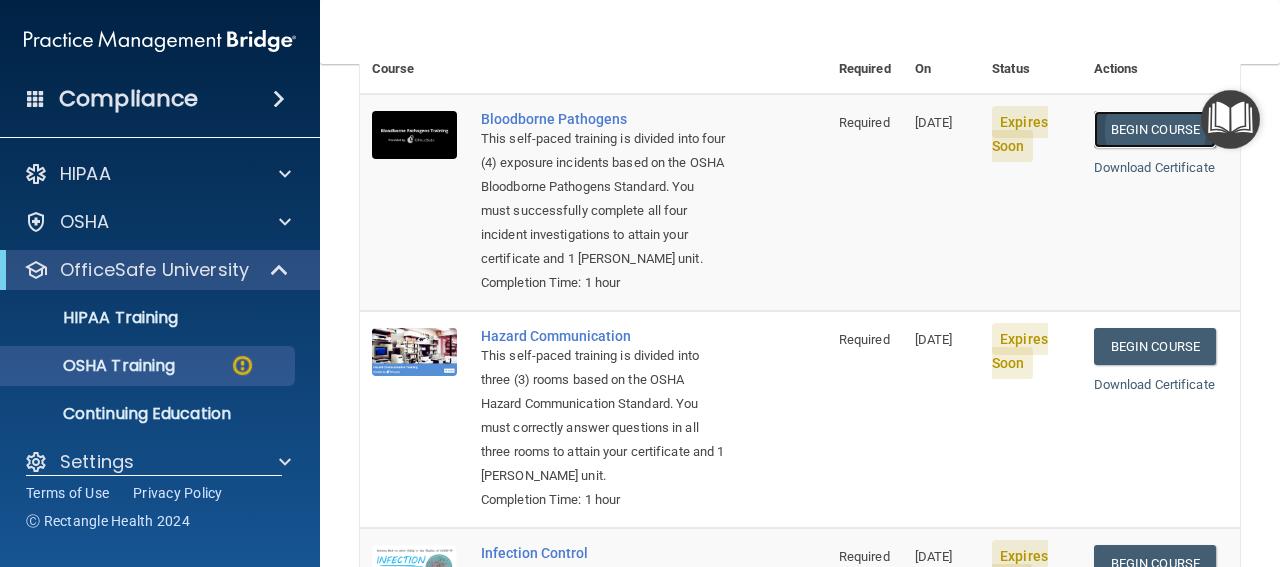 click on "Begin Course" at bounding box center (1155, 129) 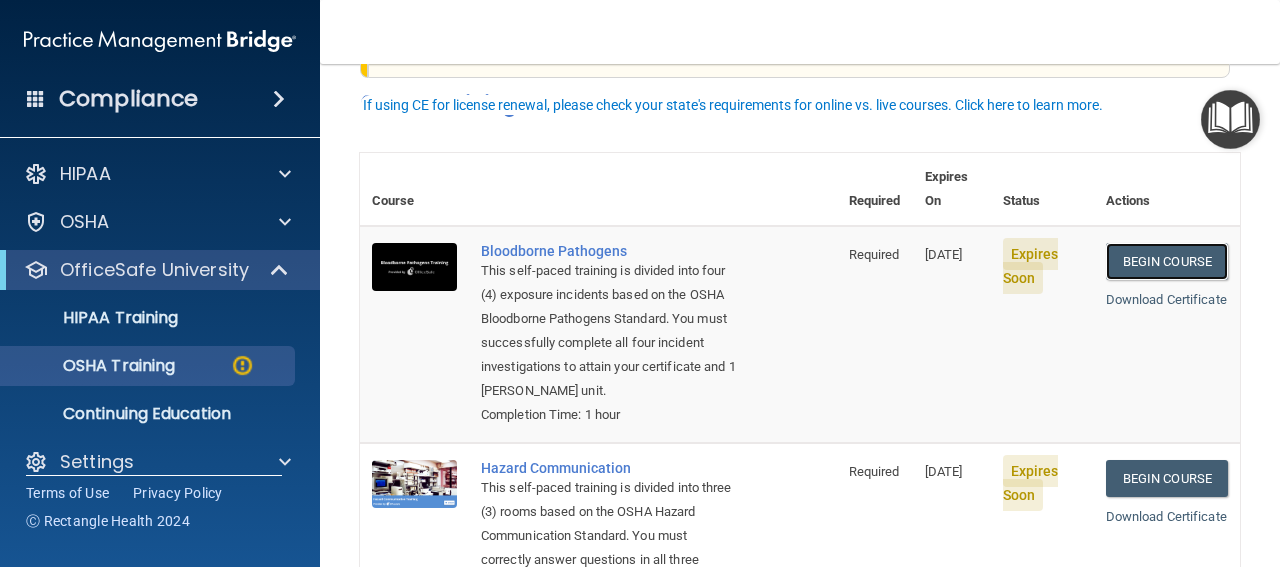 scroll, scrollTop: 110, scrollLeft: 0, axis: vertical 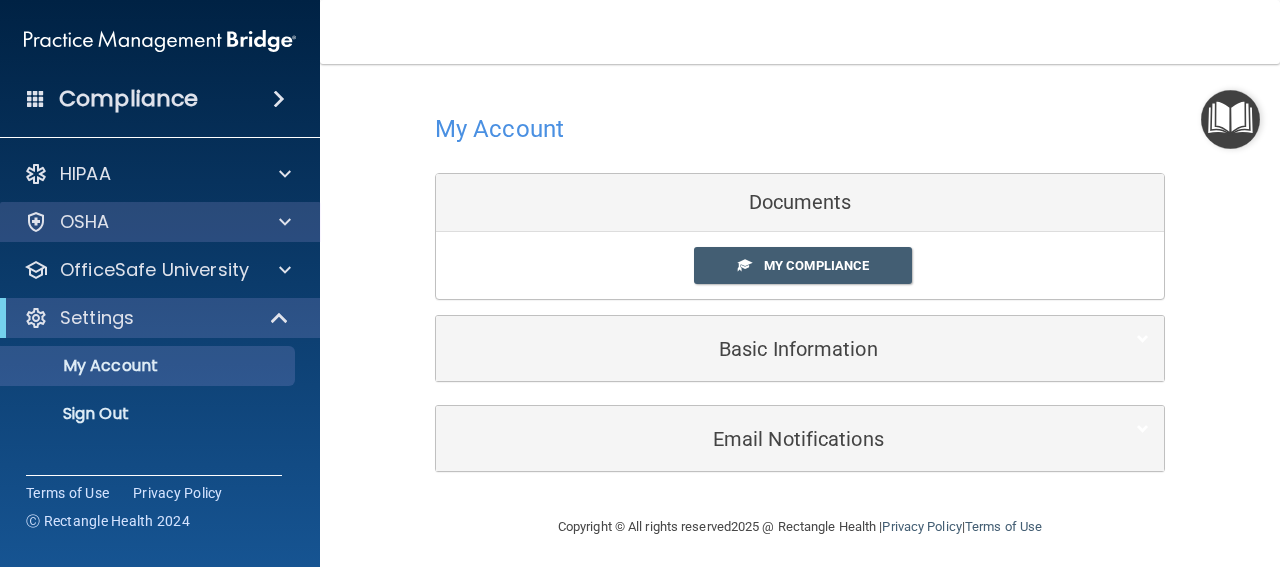 click on "OSHA" at bounding box center (160, 222) 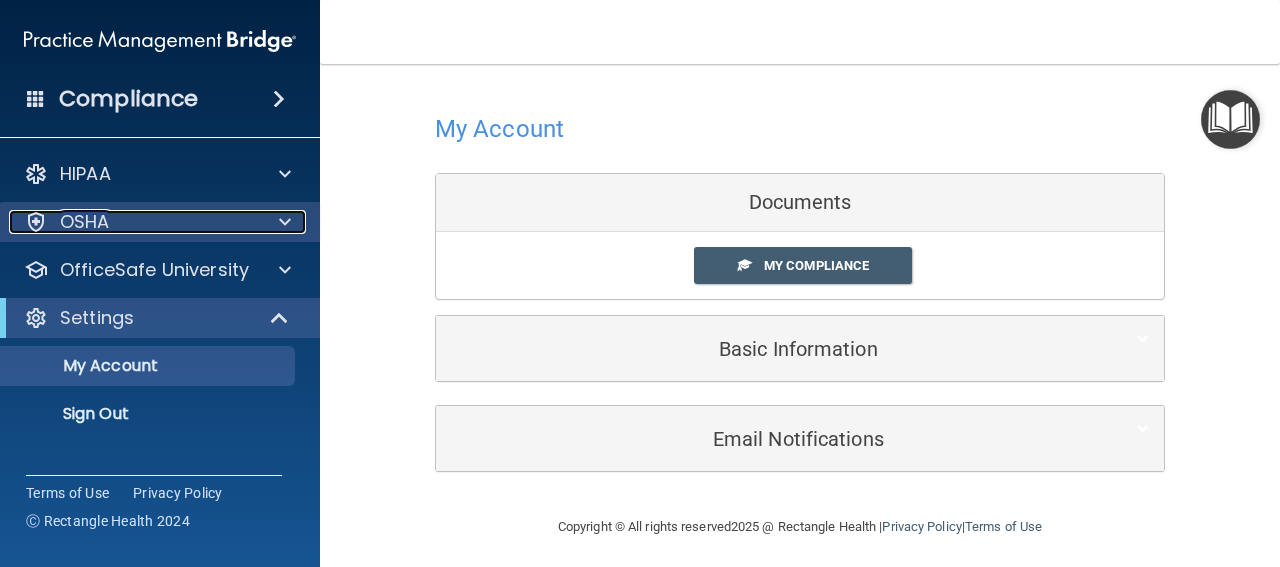 click at bounding box center (285, 222) 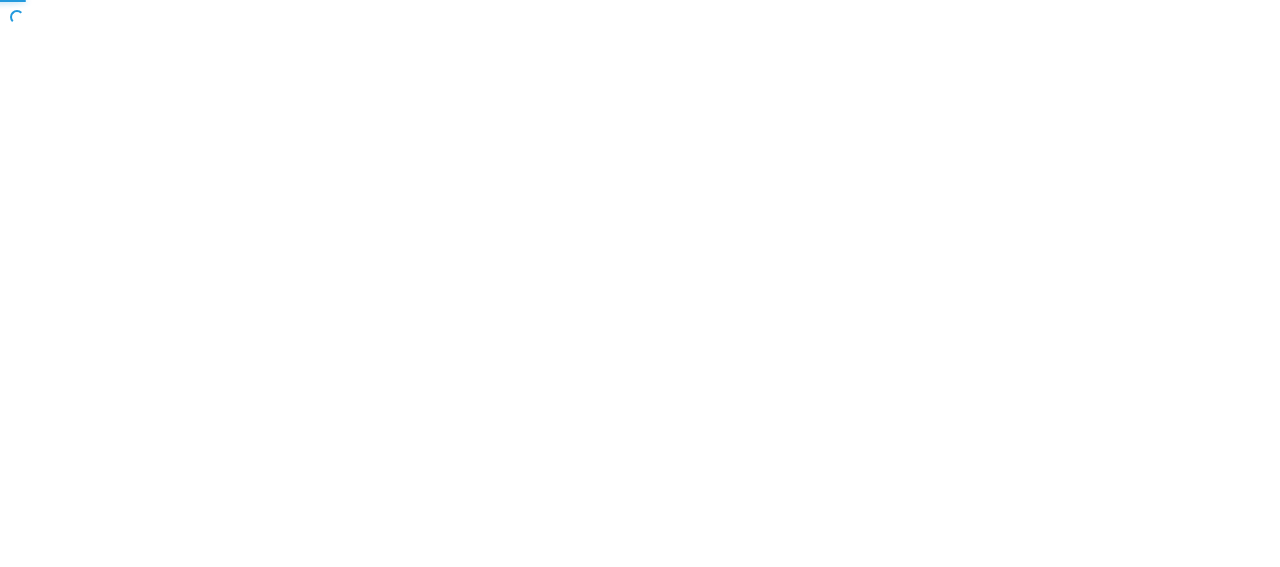 scroll, scrollTop: 0, scrollLeft: 0, axis: both 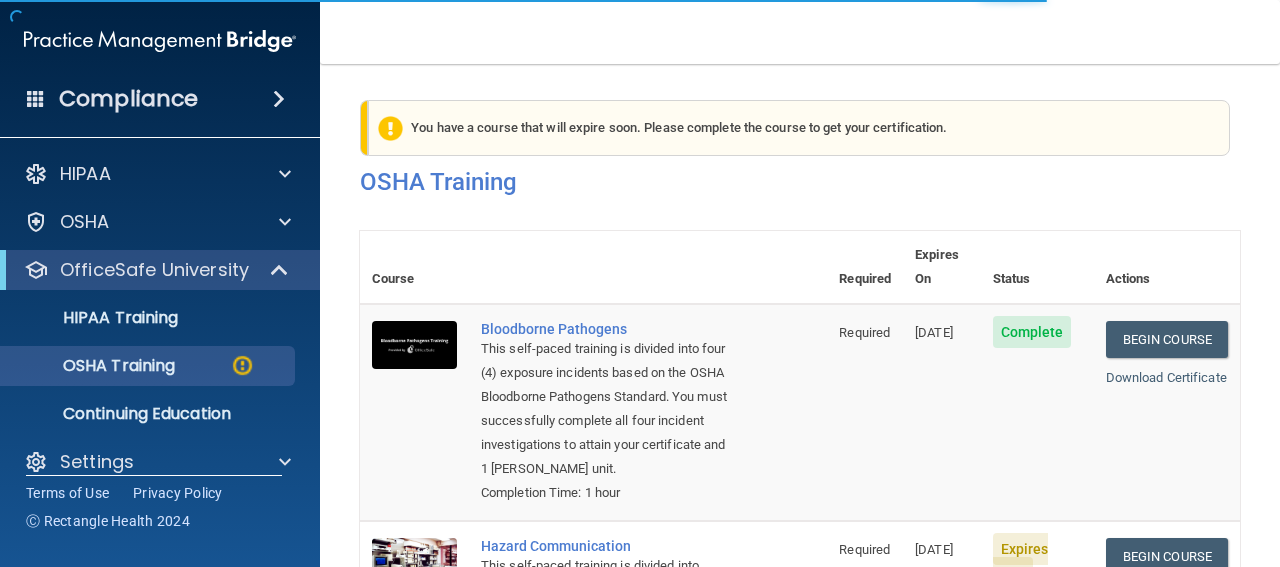 click on "Download Certificate" at bounding box center [1167, 378] 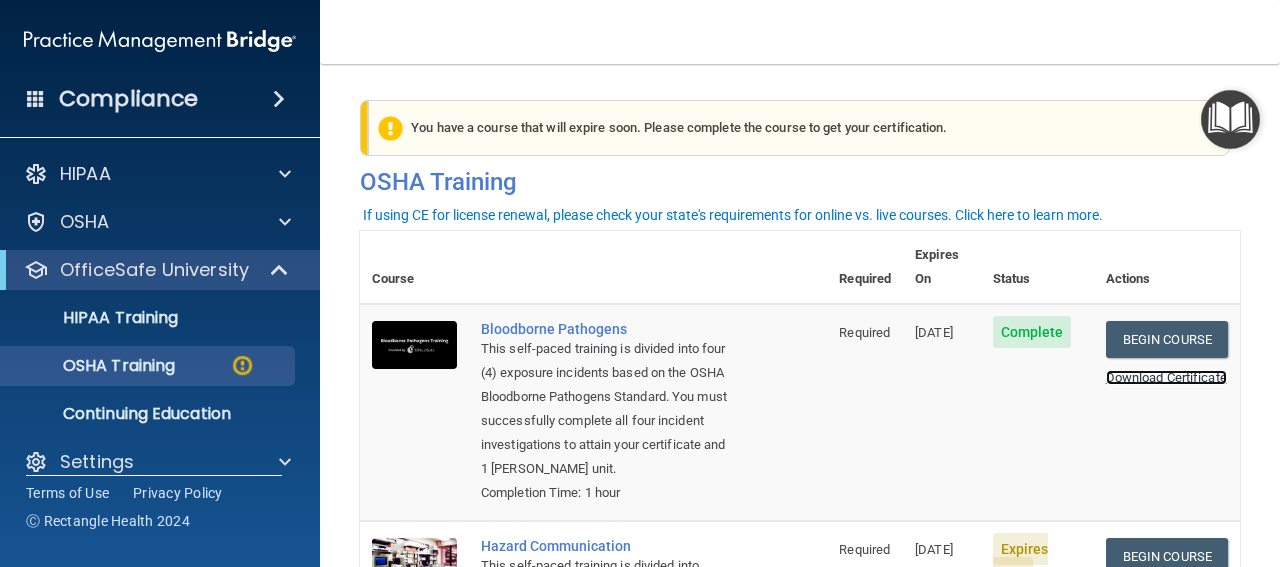 click on "Download Certificate" at bounding box center (1166, 377) 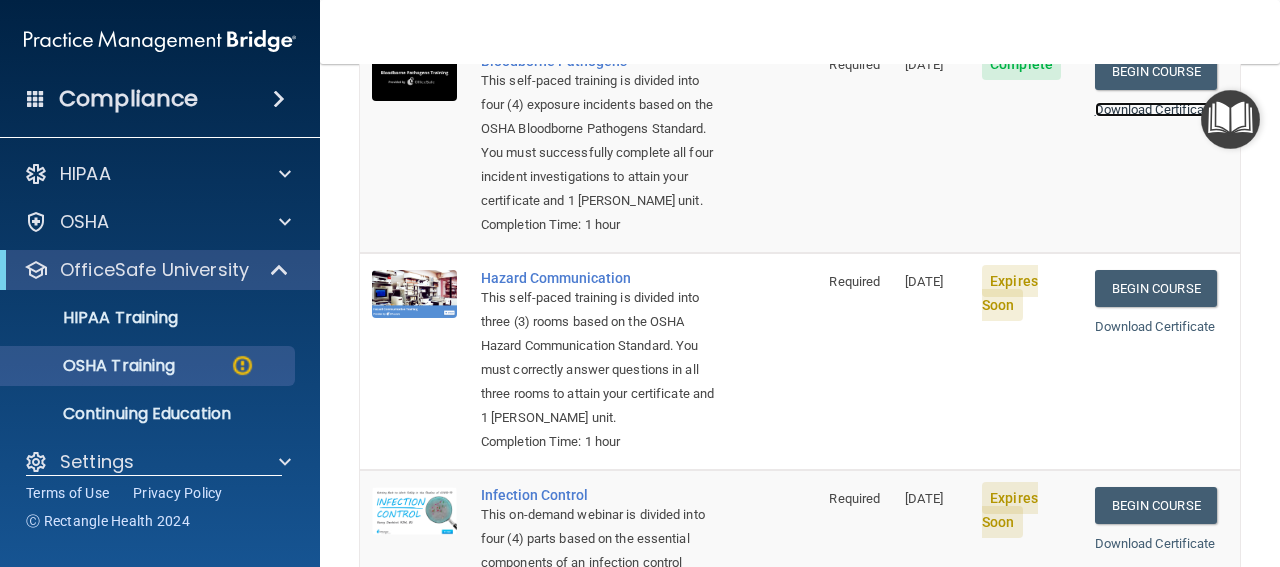 scroll, scrollTop: 300, scrollLeft: 0, axis: vertical 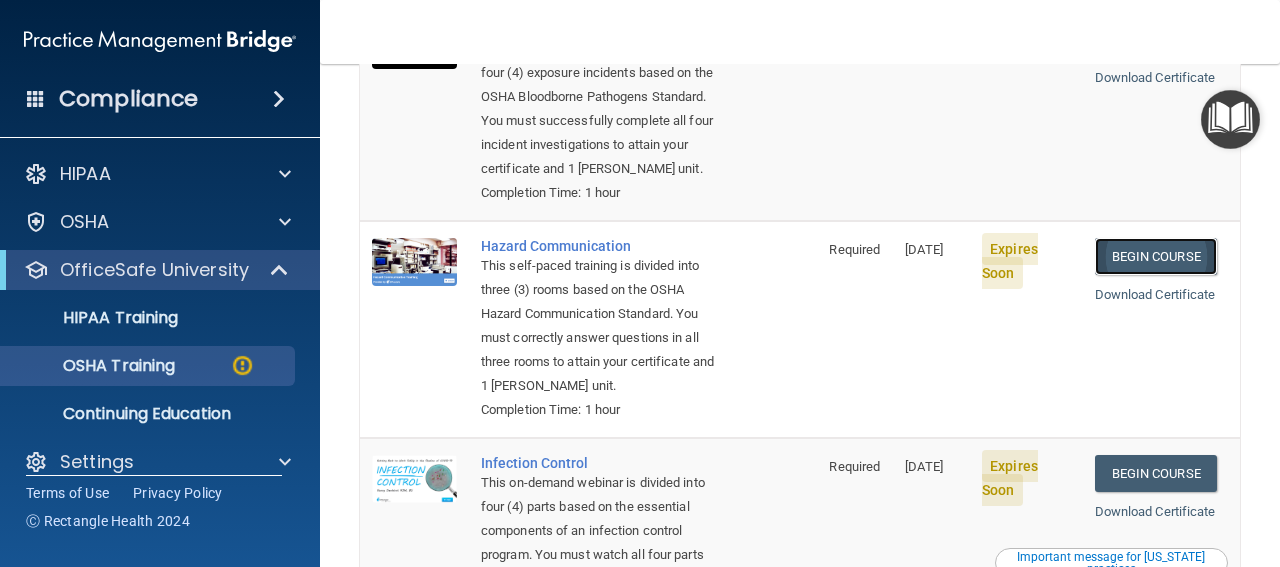 click on "Begin Course" at bounding box center [1156, 256] 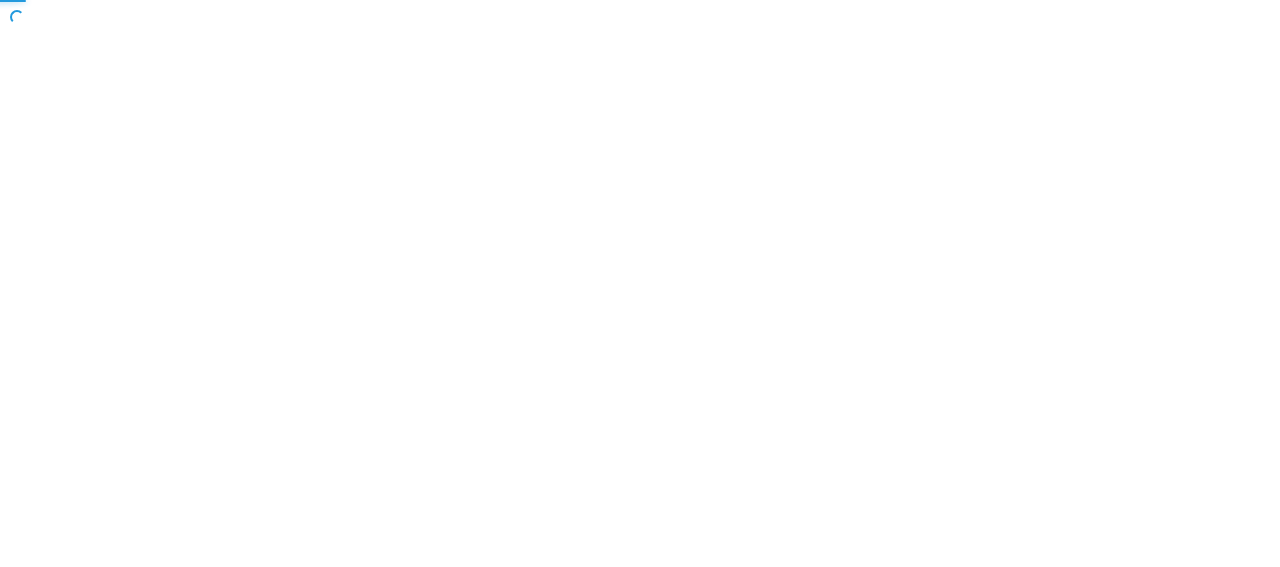 scroll, scrollTop: 0, scrollLeft: 0, axis: both 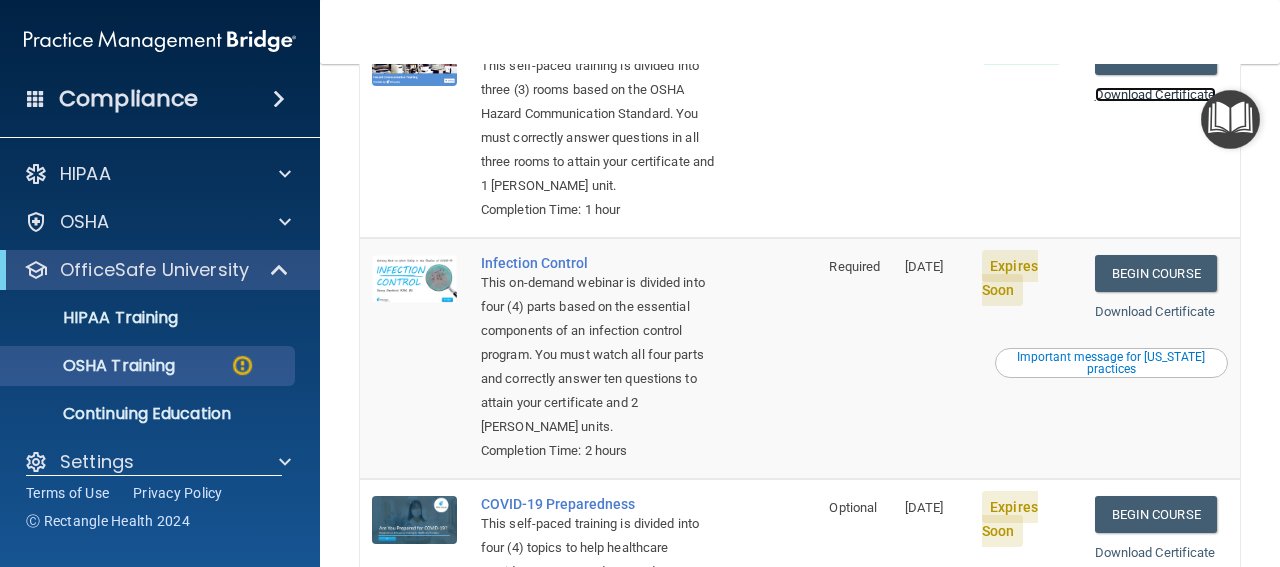 click on "Download Certificate" at bounding box center [1155, 94] 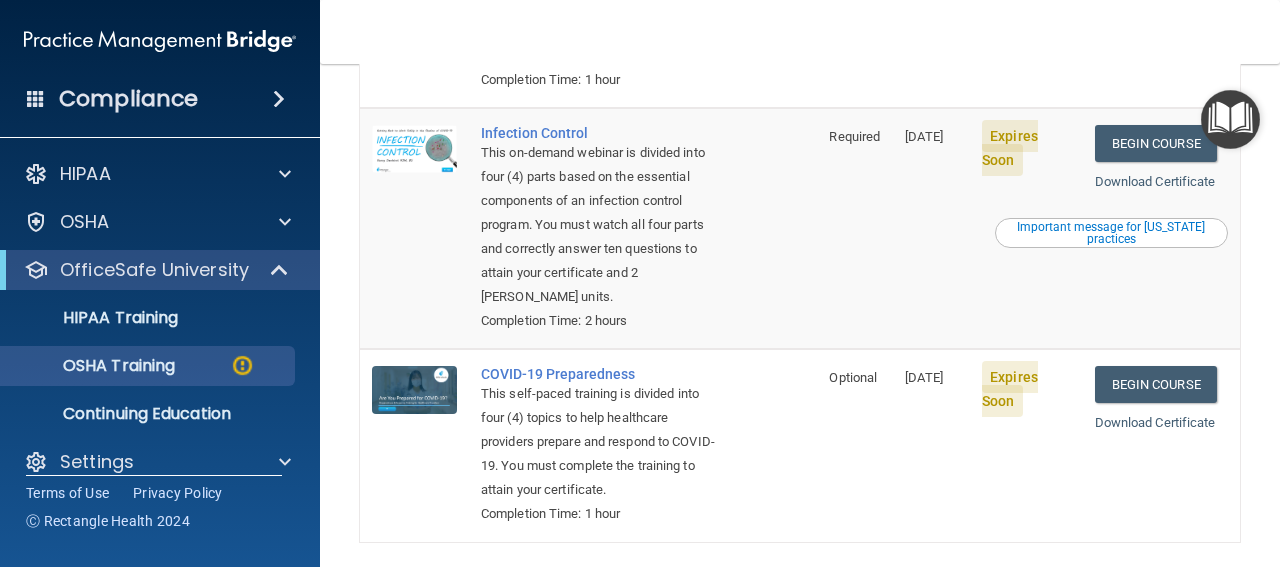 scroll, scrollTop: 600, scrollLeft: 0, axis: vertical 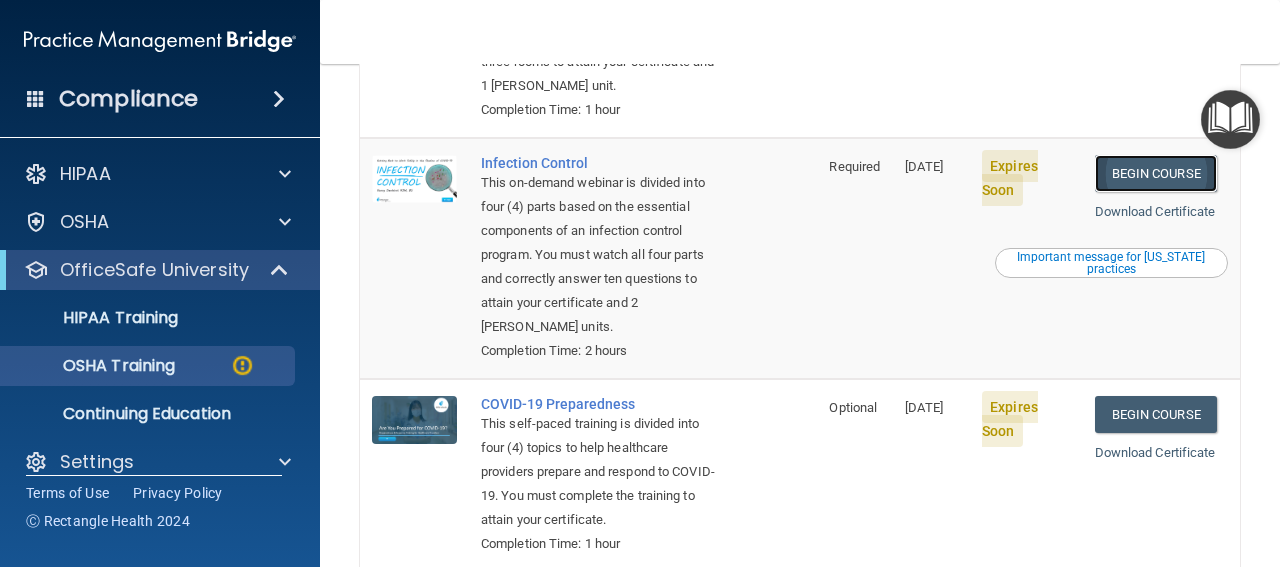 click on "Begin Course" at bounding box center [1156, 173] 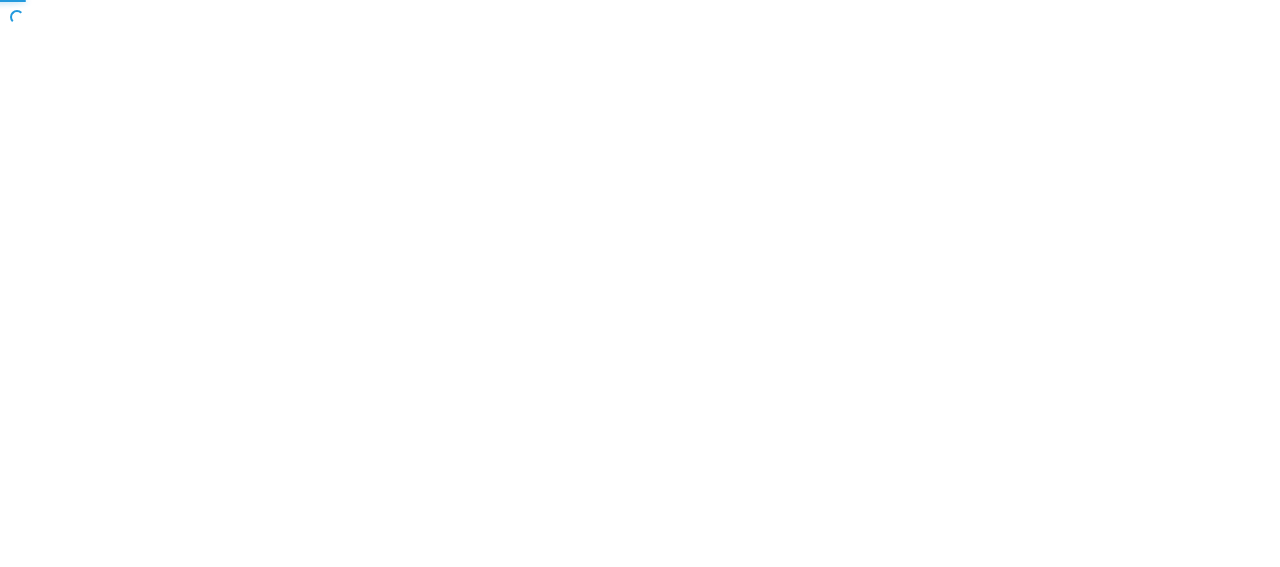 scroll, scrollTop: 0, scrollLeft: 0, axis: both 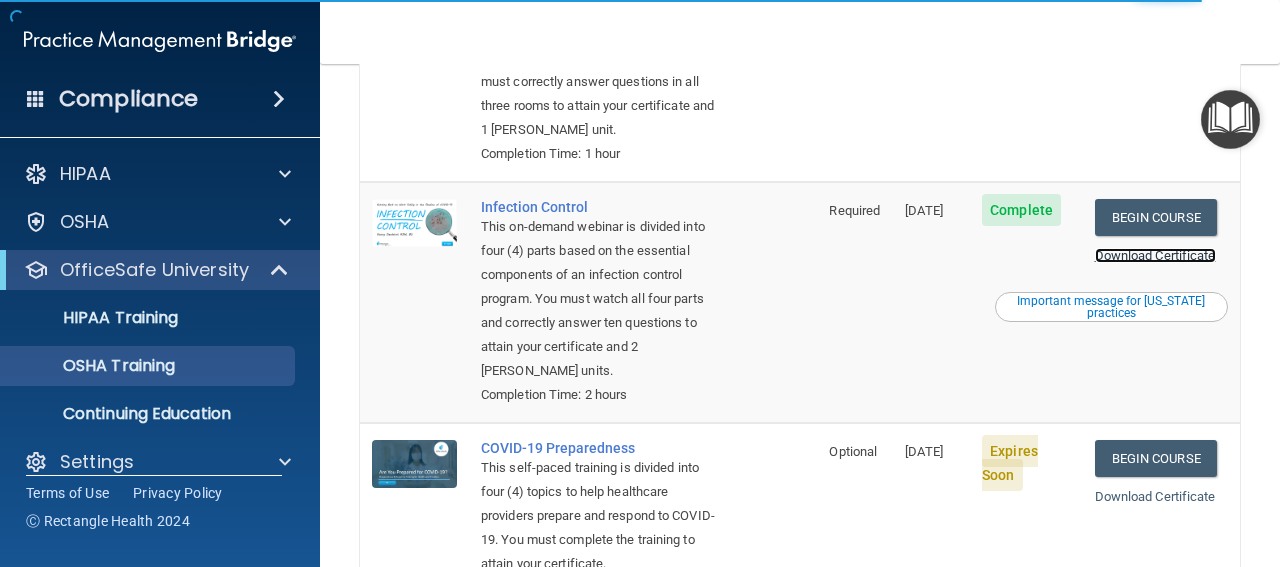 click on "Download Certificate" at bounding box center [1155, 255] 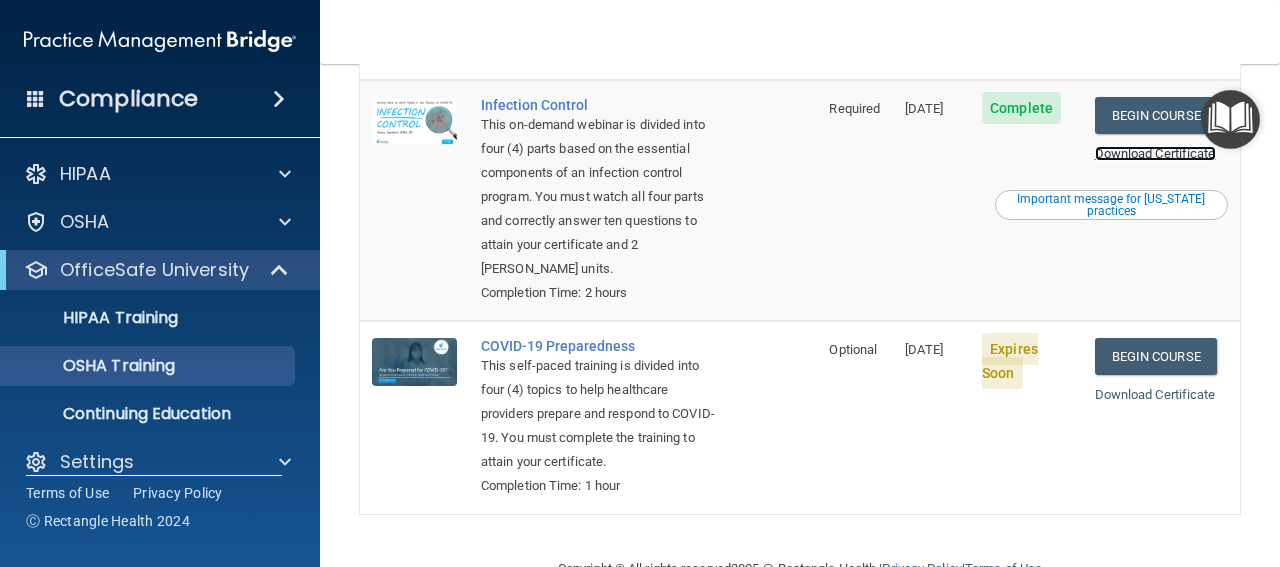 scroll, scrollTop: 700, scrollLeft: 0, axis: vertical 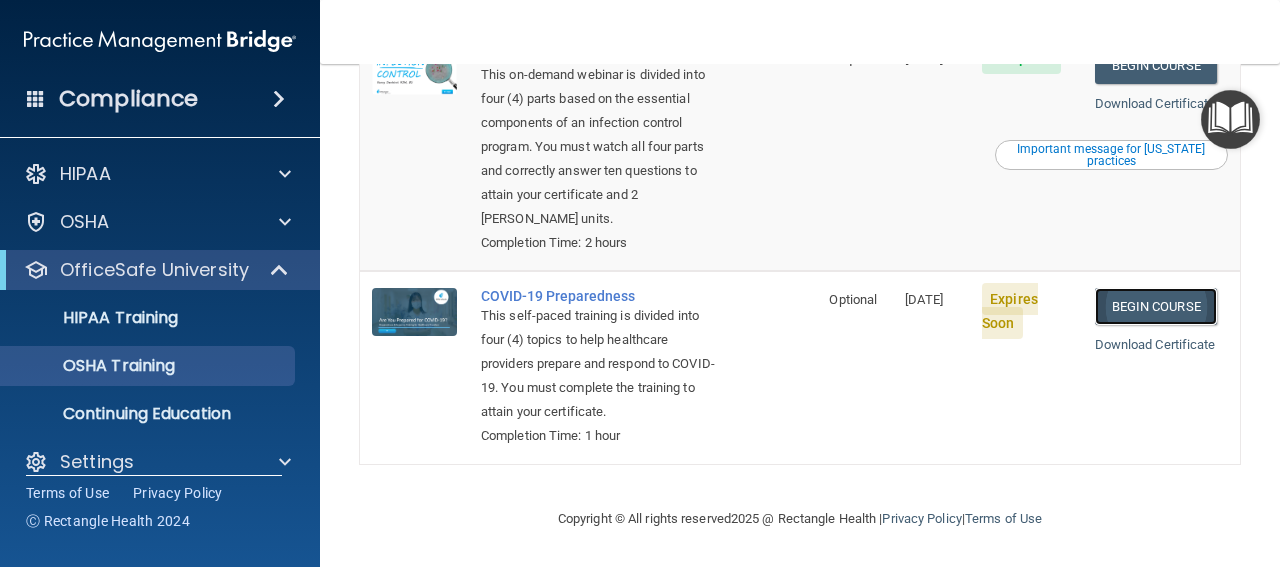 click on "Begin Course" at bounding box center [1156, 306] 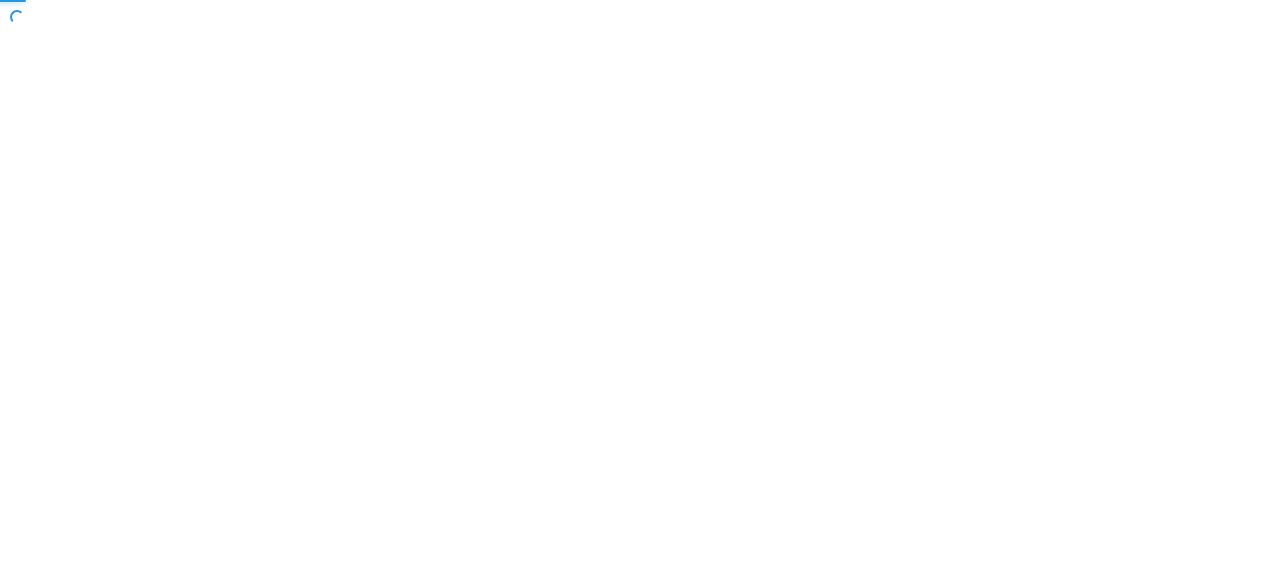 scroll, scrollTop: 0, scrollLeft: 0, axis: both 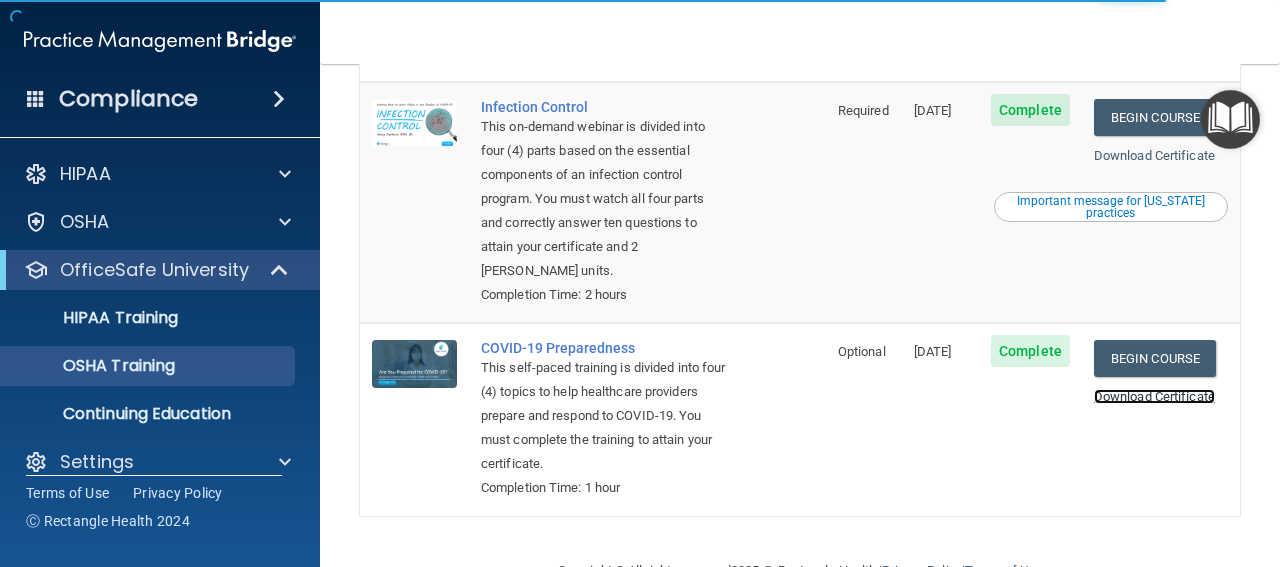 click on "Download Certificate" at bounding box center (1154, 396) 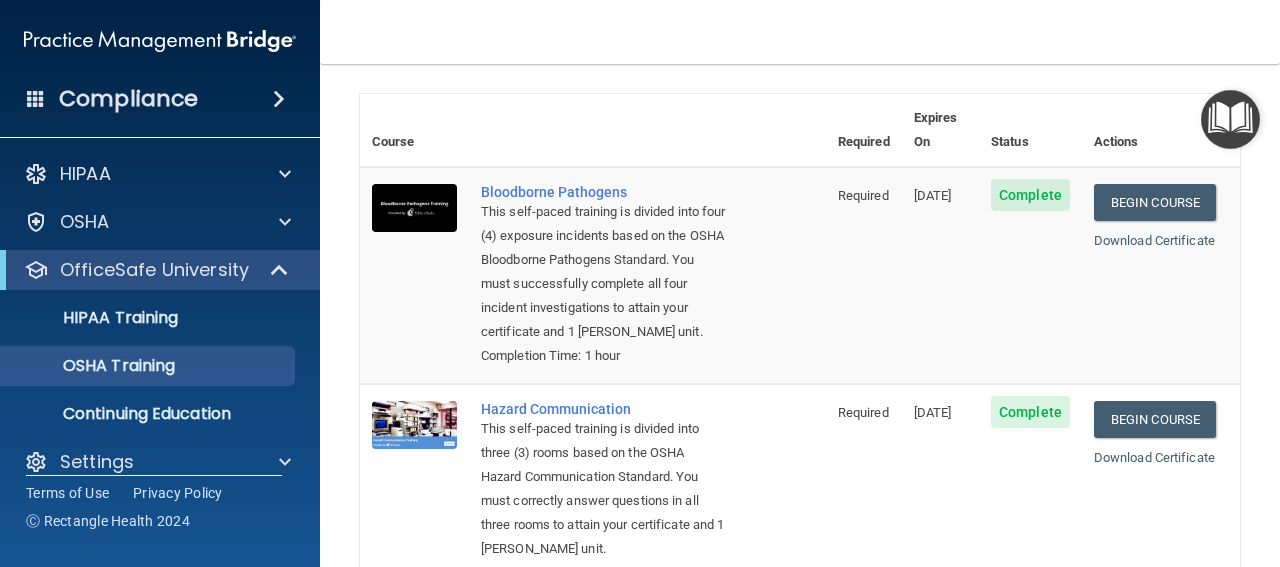 scroll, scrollTop: 0, scrollLeft: 0, axis: both 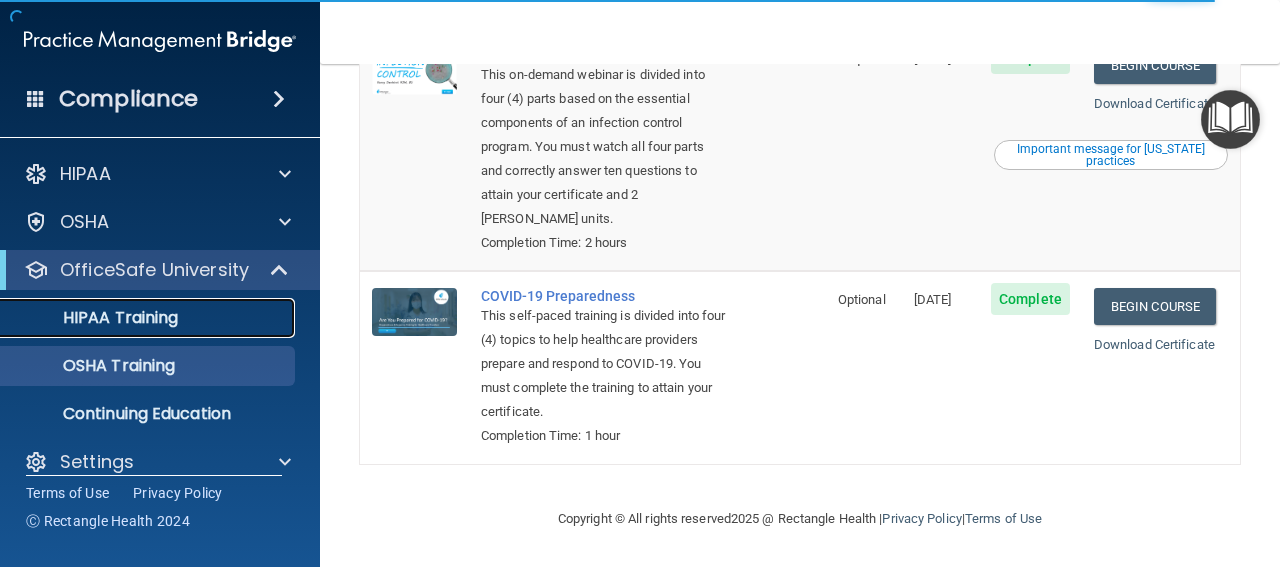 click on "HIPAA Training" at bounding box center (95, 318) 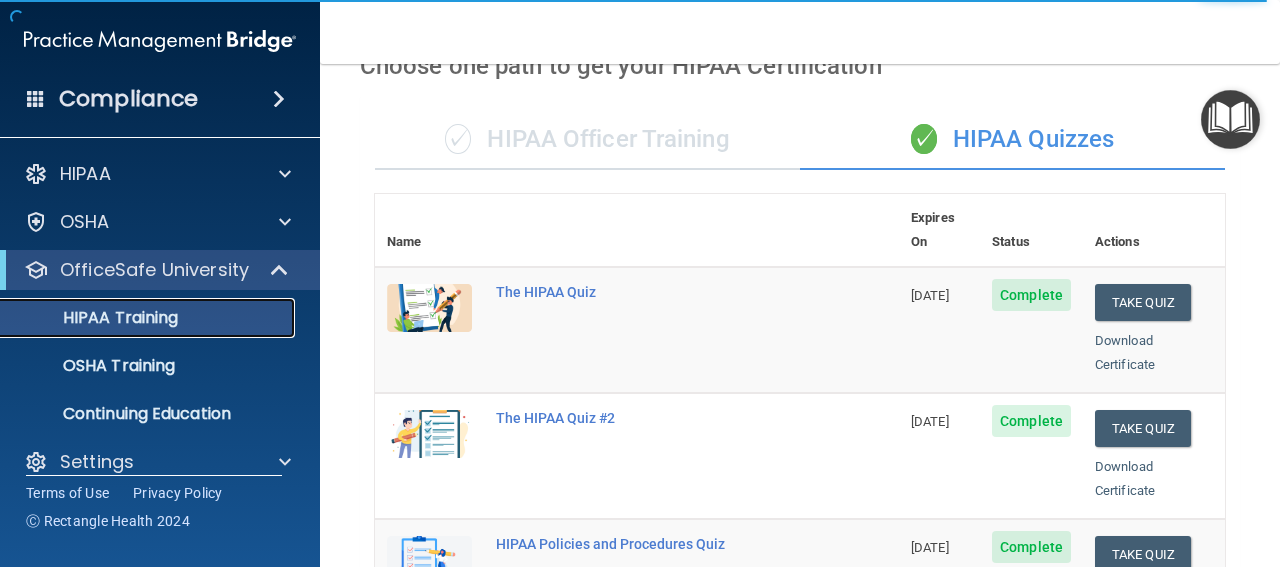 scroll, scrollTop: 0, scrollLeft: 0, axis: both 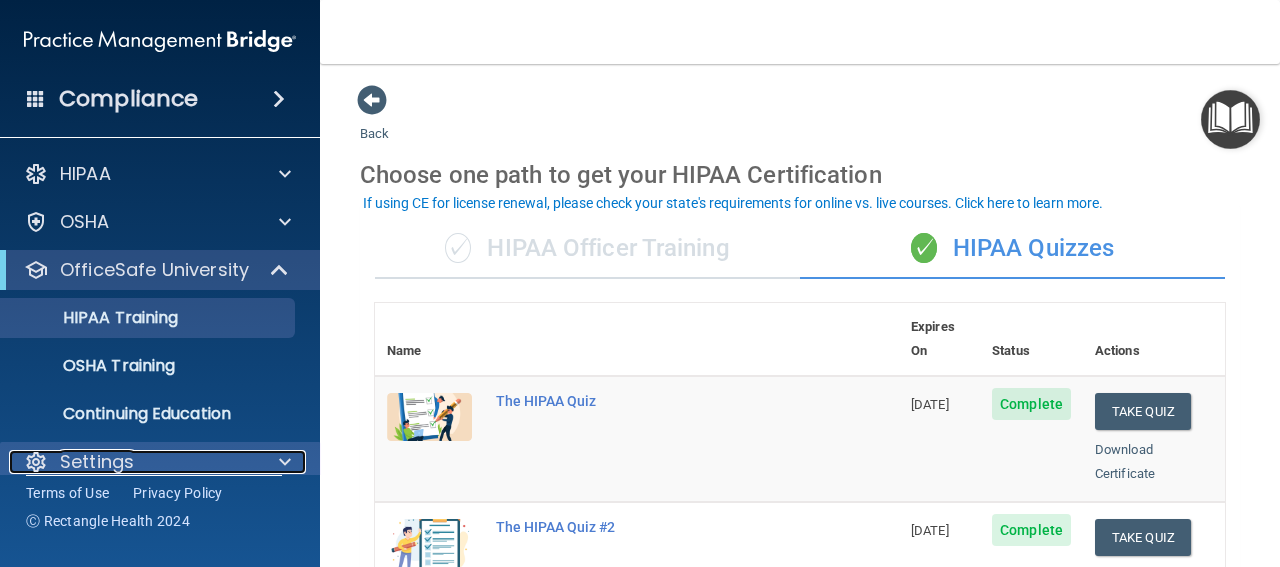 click at bounding box center [285, 462] 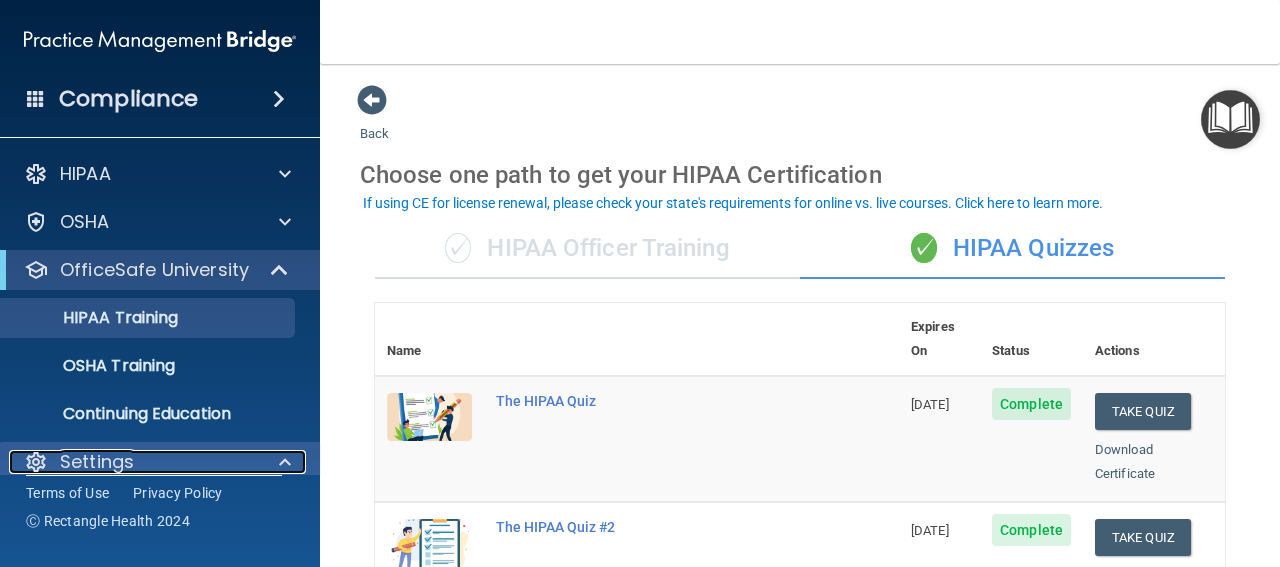 click at bounding box center [285, 462] 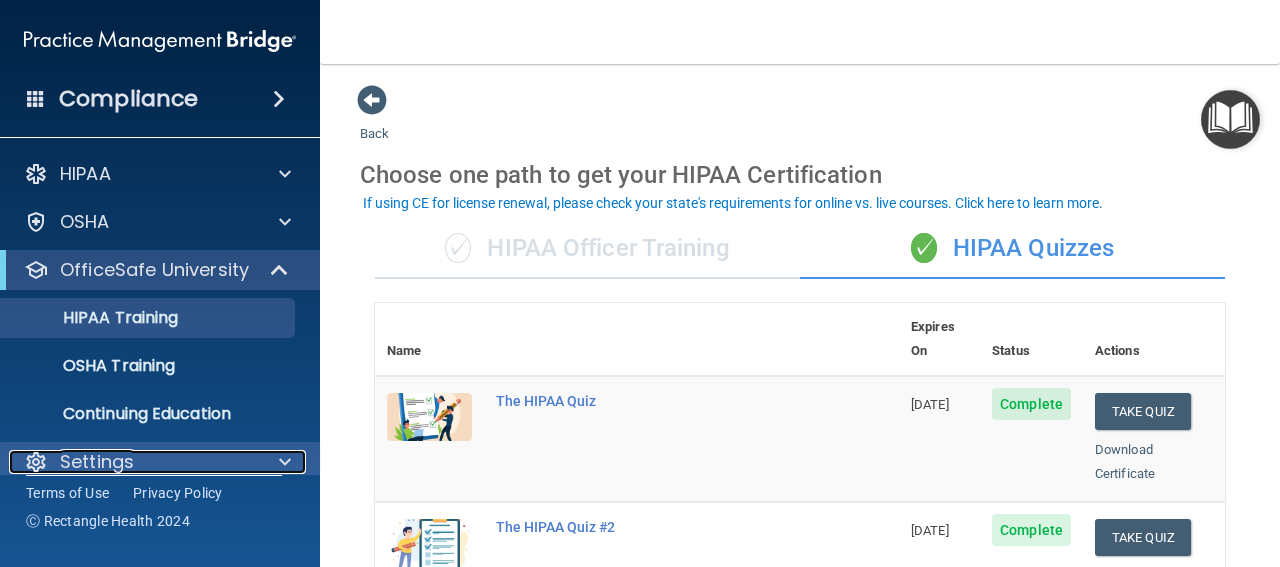 scroll, scrollTop: 22, scrollLeft: 0, axis: vertical 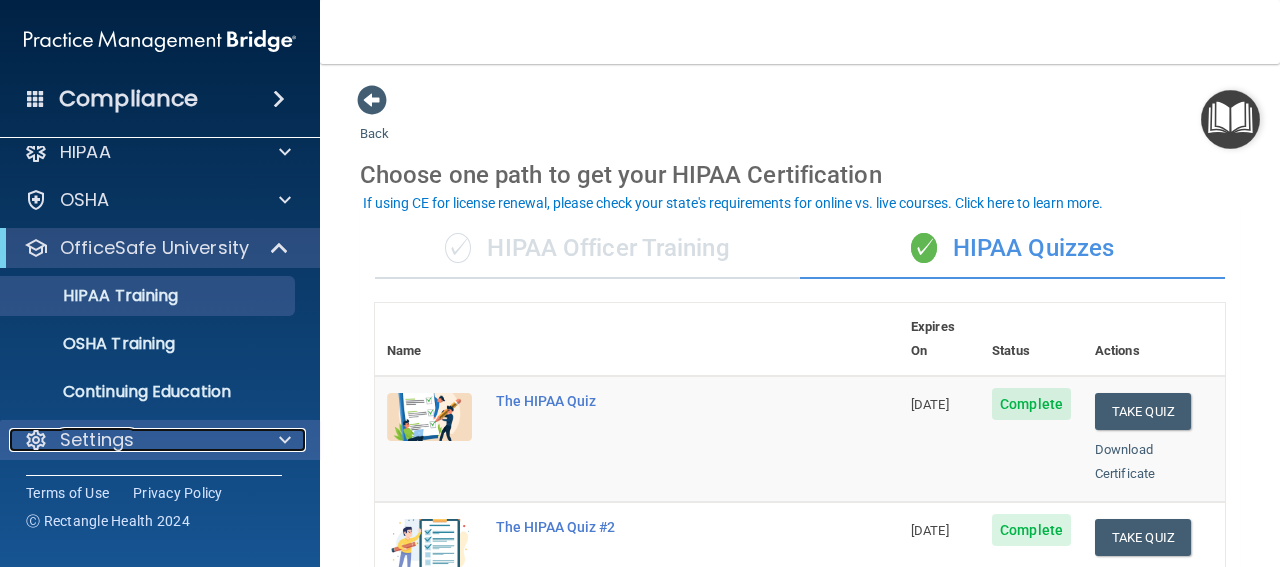 click on "Settings" at bounding box center (133, 440) 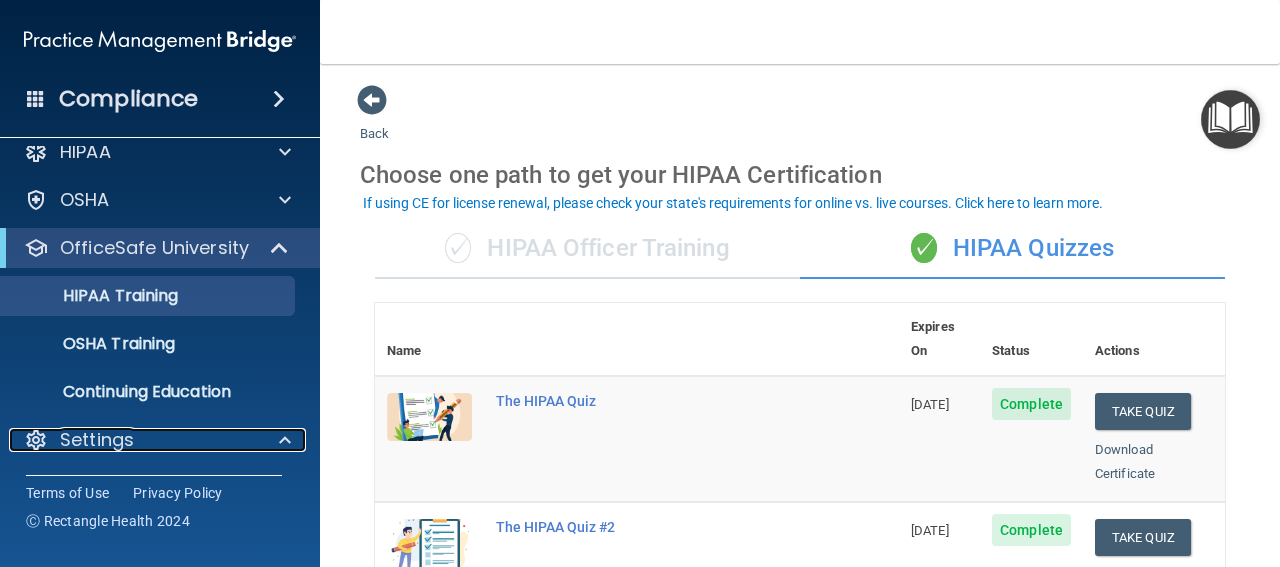 scroll, scrollTop: 118, scrollLeft: 0, axis: vertical 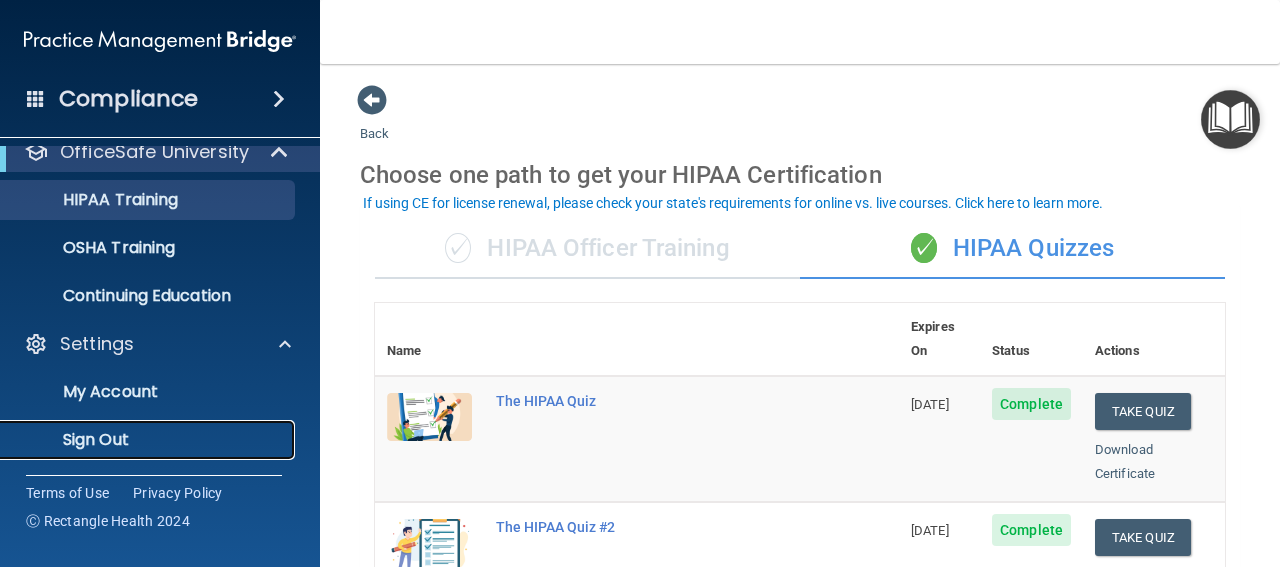 click on "Sign Out" at bounding box center (149, 440) 